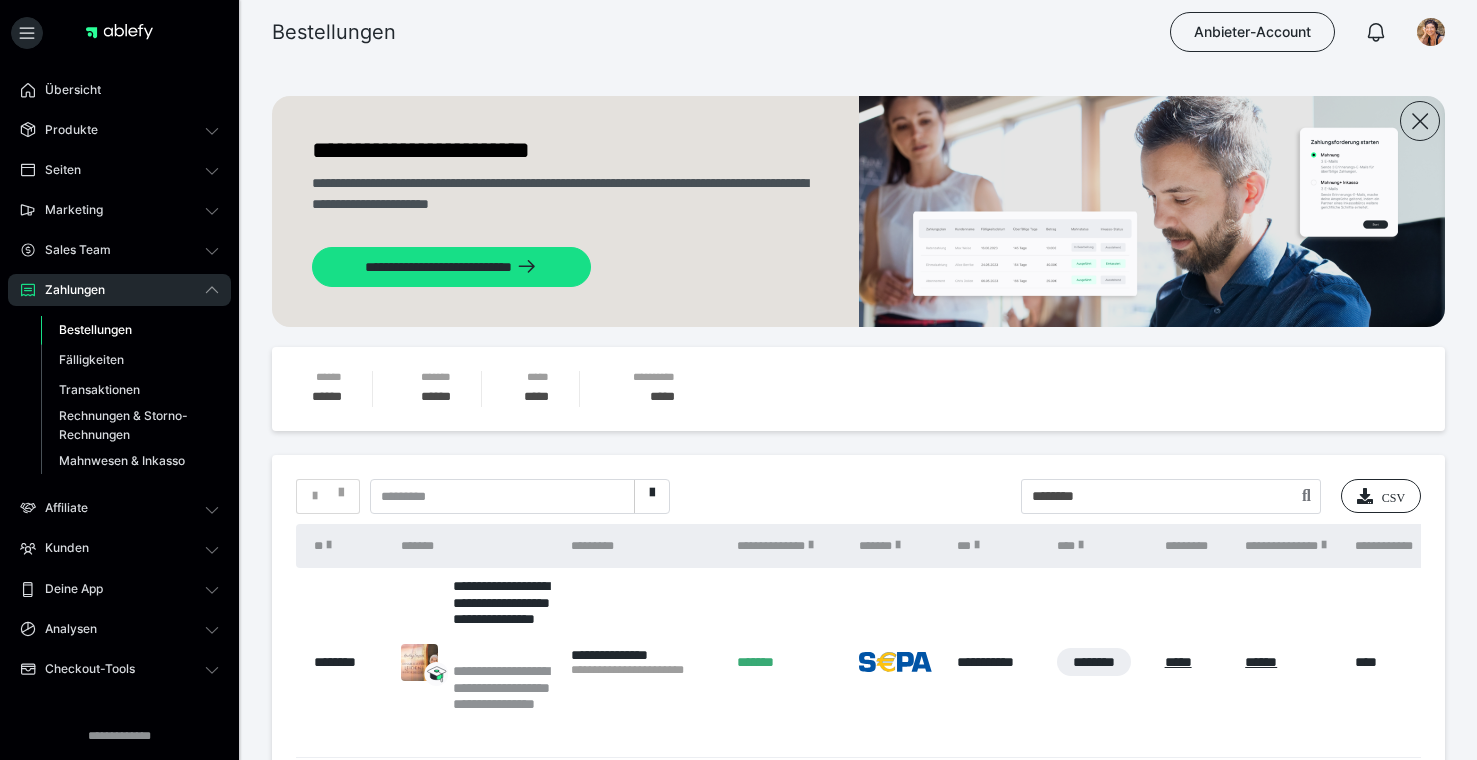 scroll, scrollTop: 133, scrollLeft: 0, axis: vertical 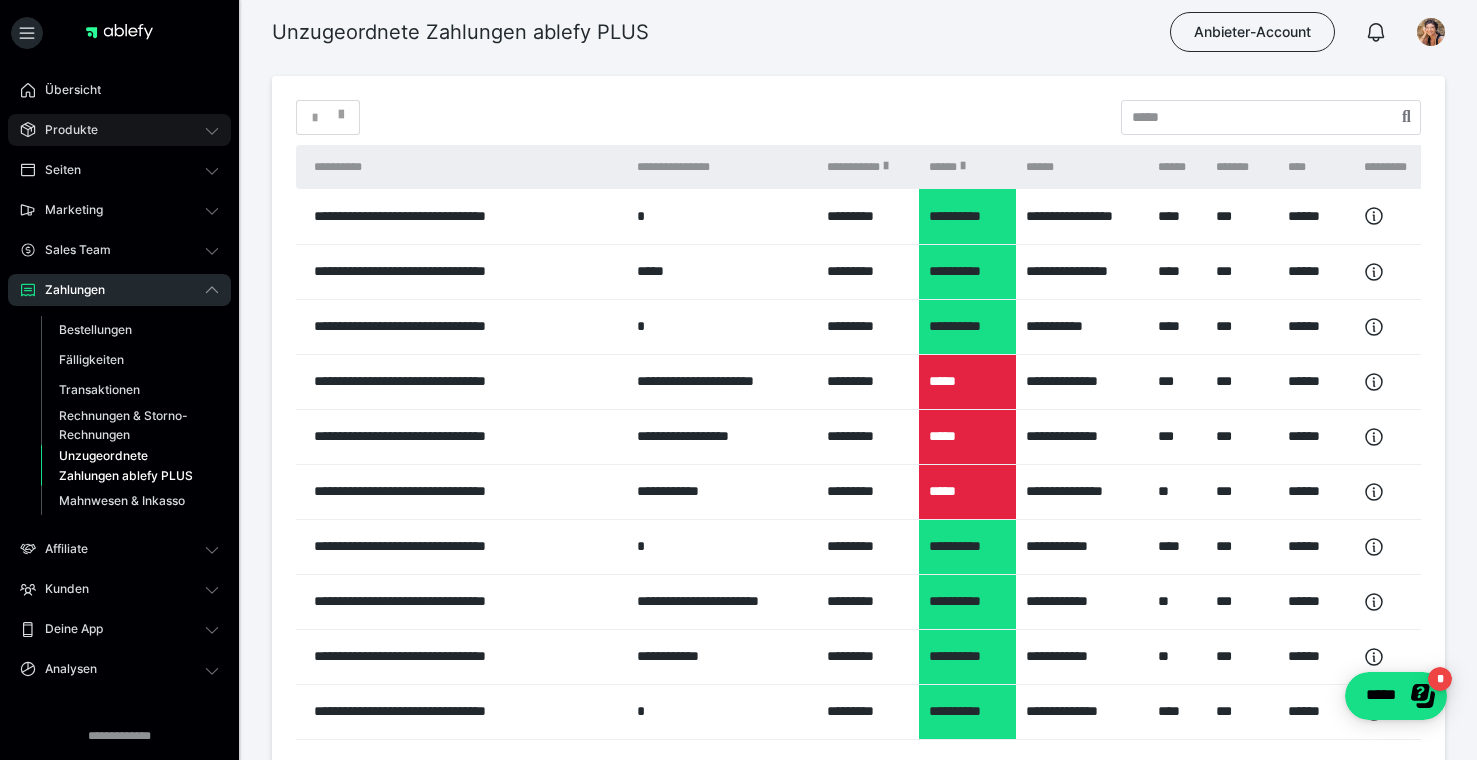 click on "Produkte" at bounding box center [64, 130] 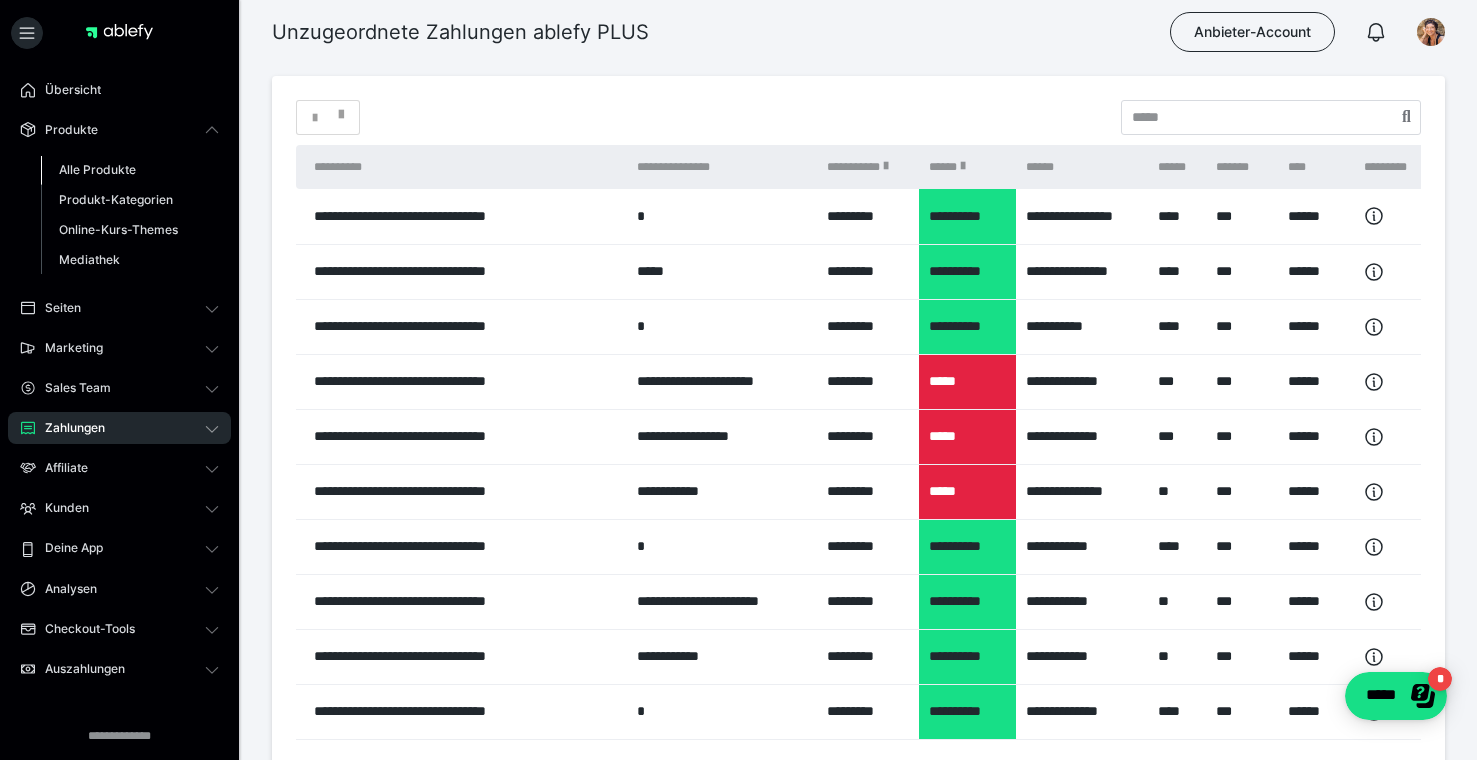 click on "Alle Produkte" at bounding box center (97, 169) 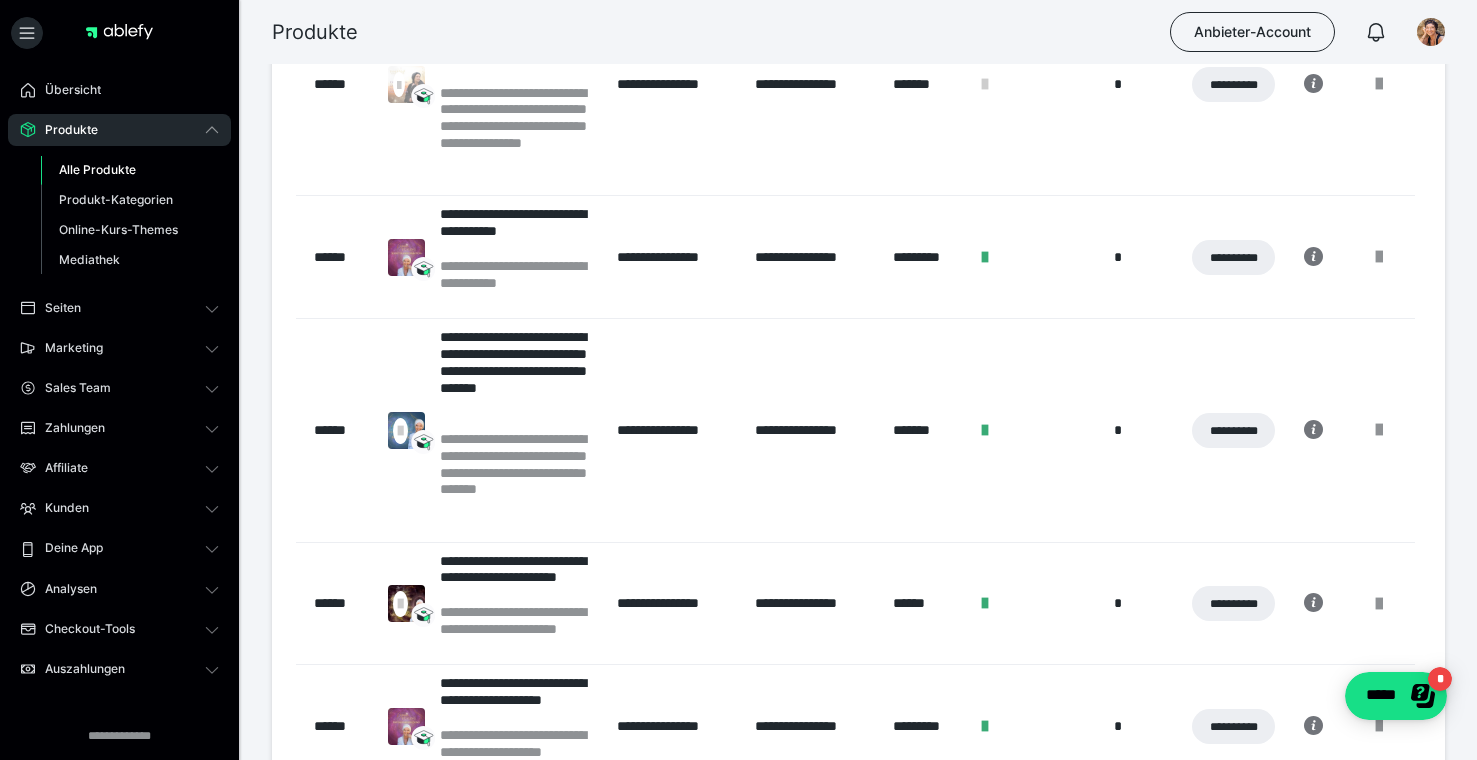 scroll, scrollTop: 396, scrollLeft: 0, axis: vertical 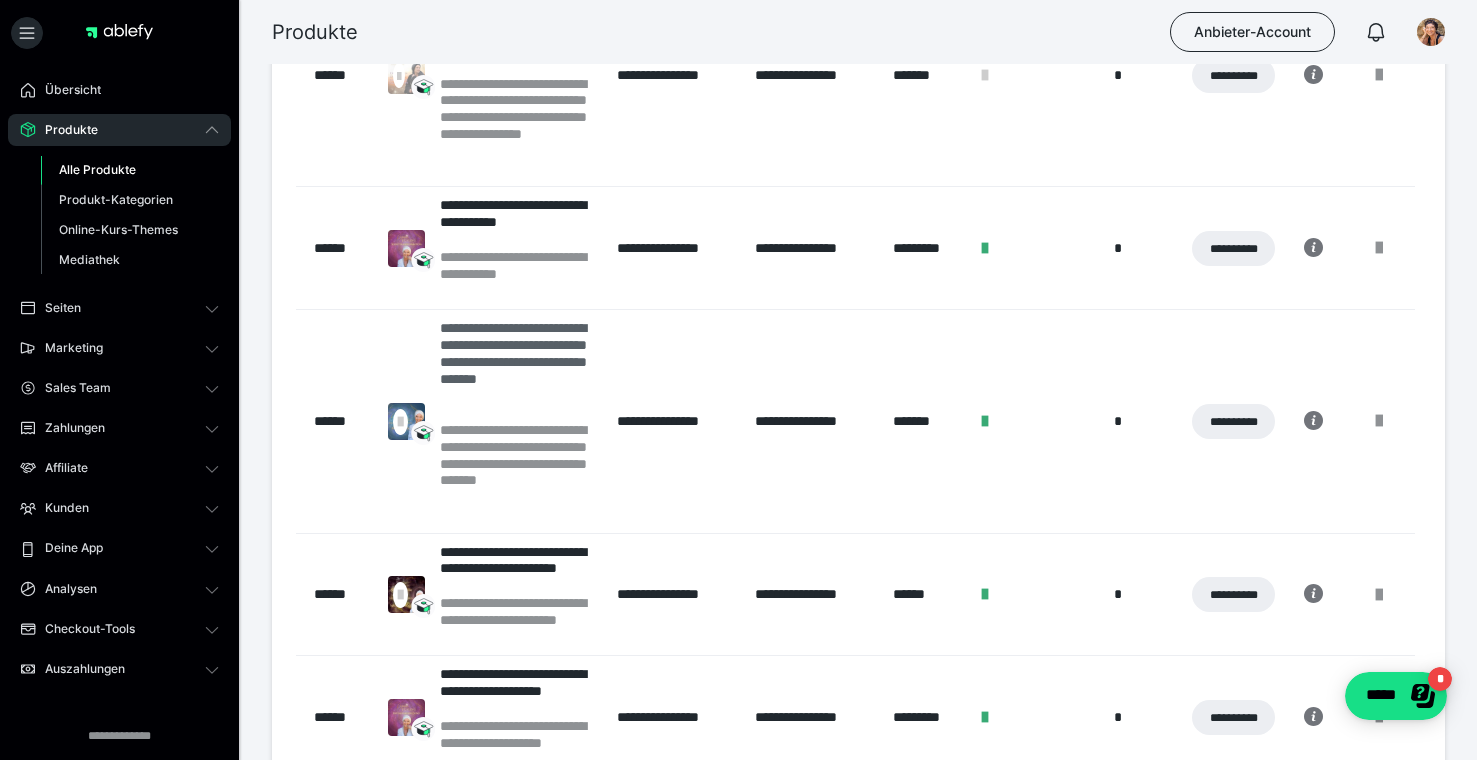 click on "**********" at bounding box center (518, 370) 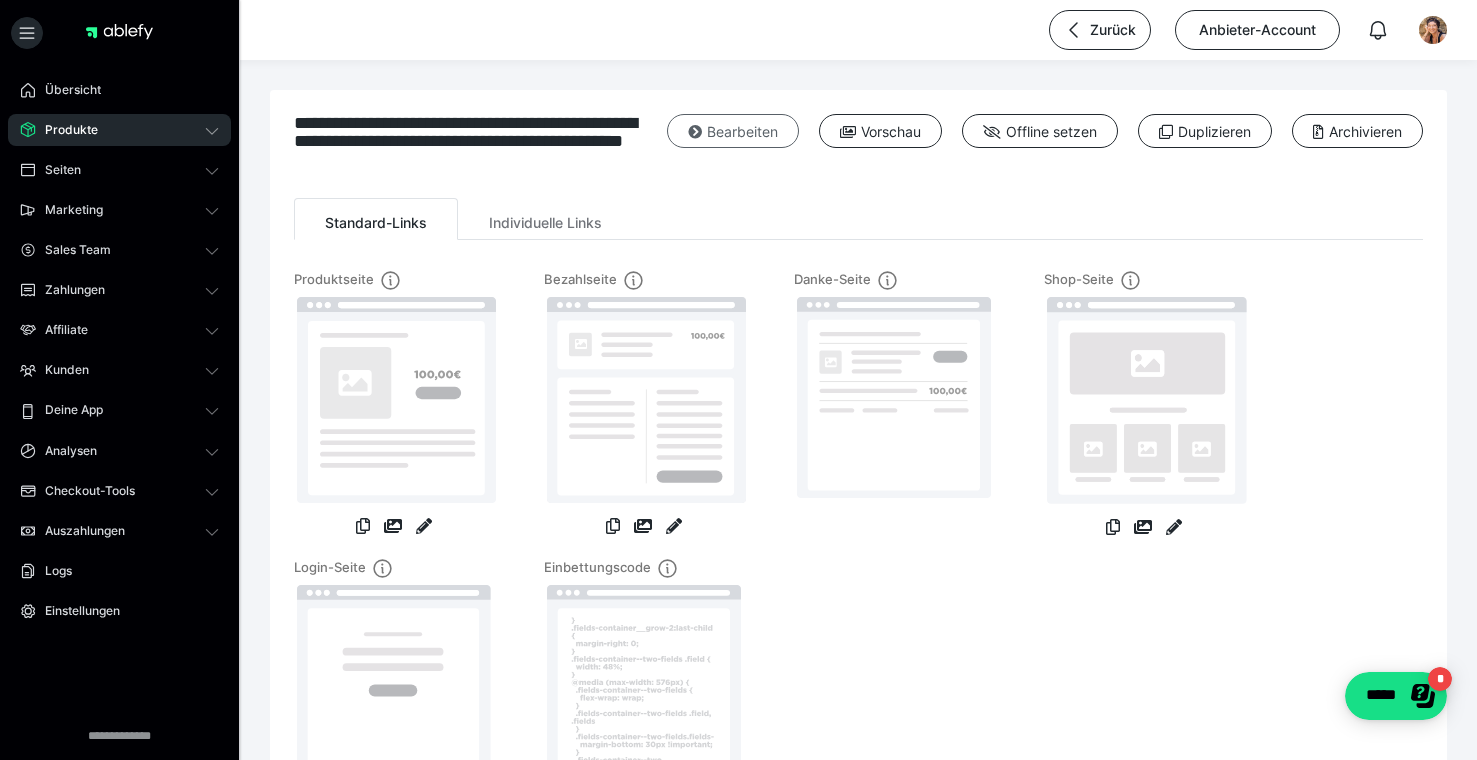 click on "Bearbeiten" at bounding box center [733, 131] 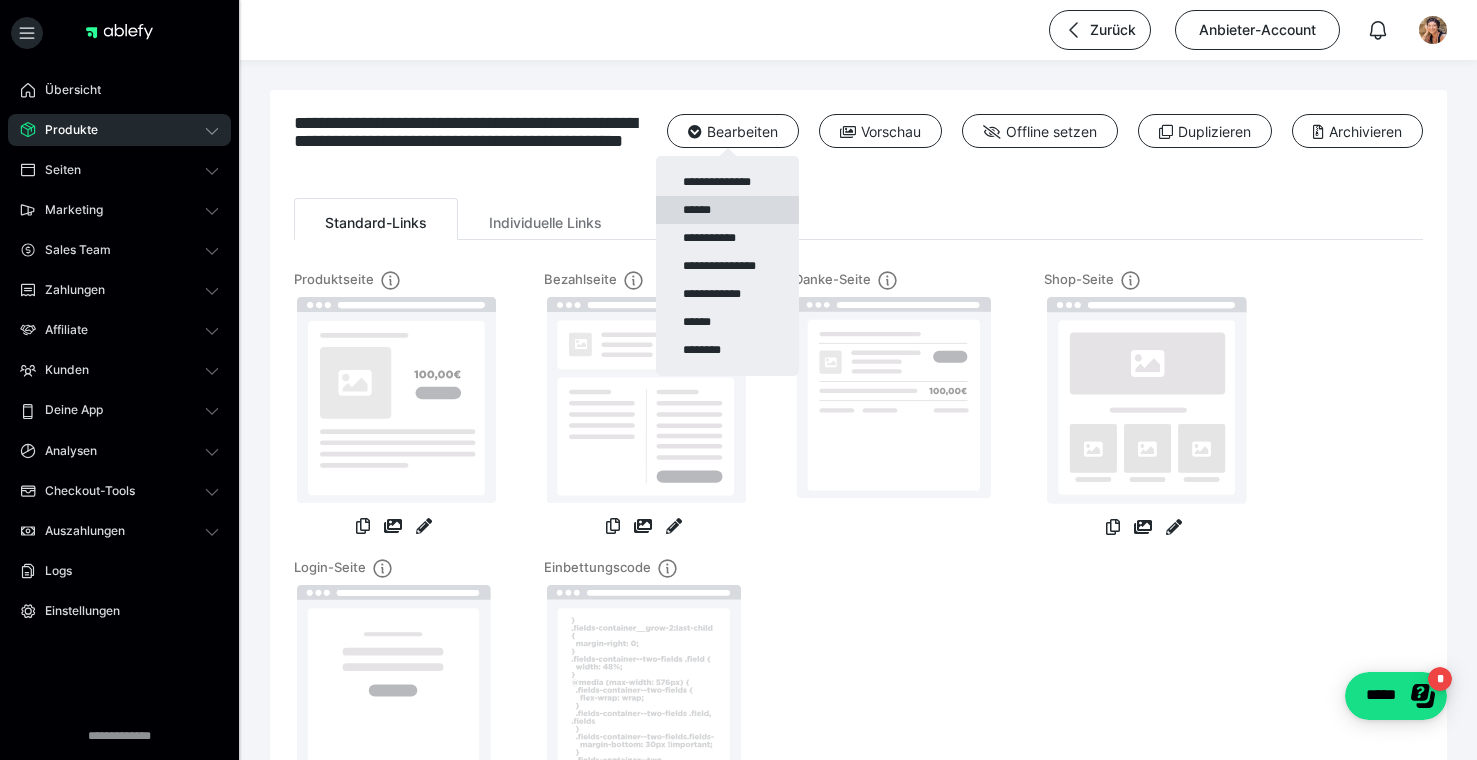 click on "******" at bounding box center [727, 210] 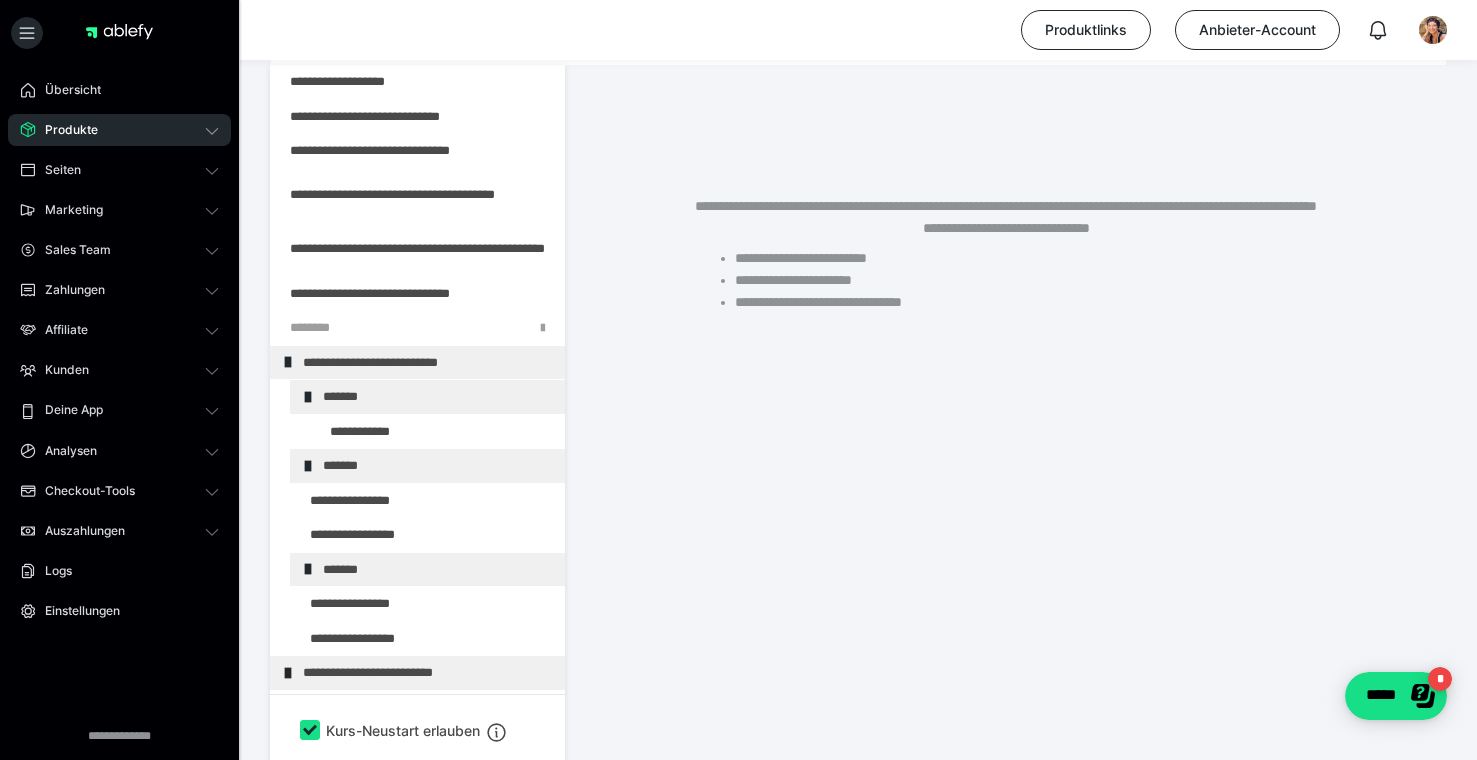 scroll, scrollTop: 374, scrollLeft: 0, axis: vertical 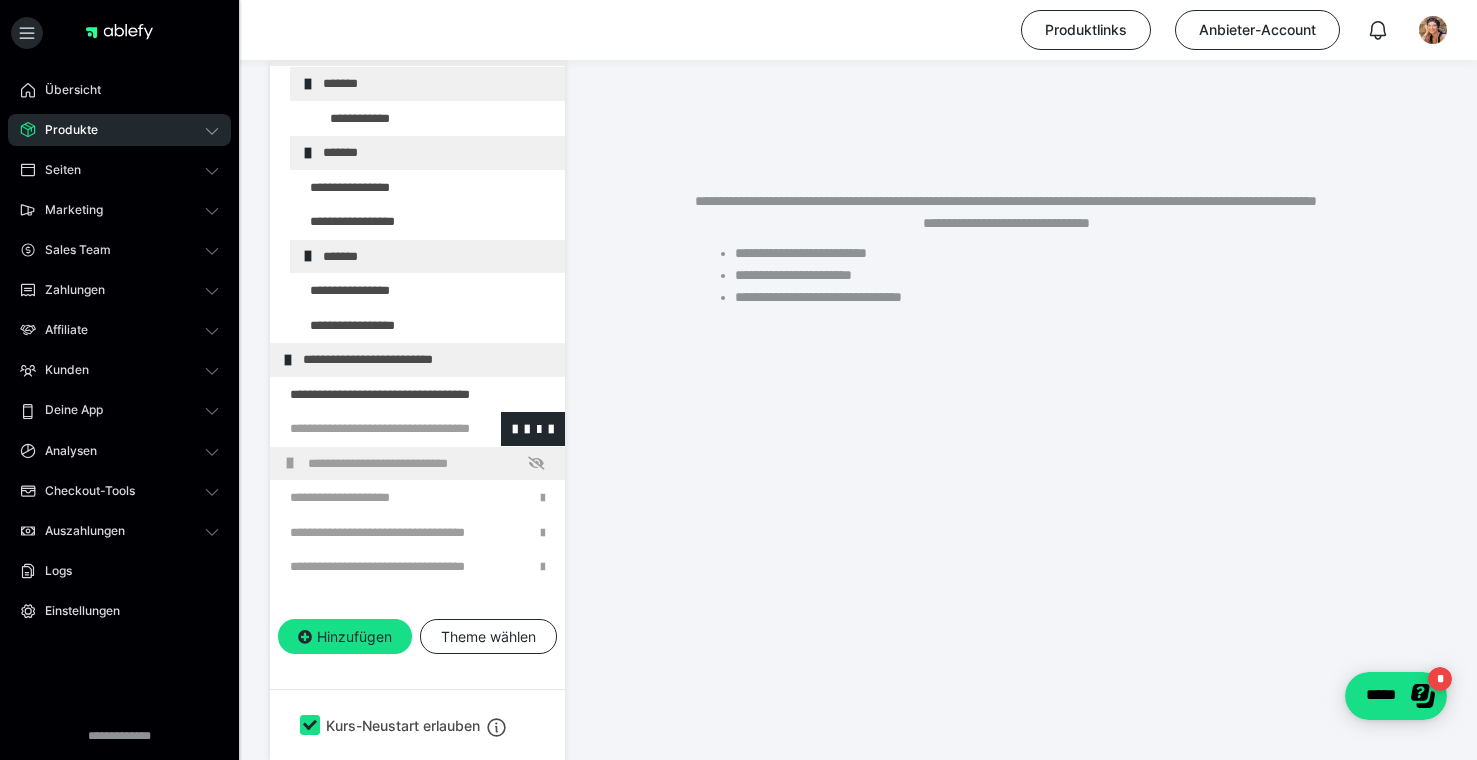 click at bounding box center [365, 429] 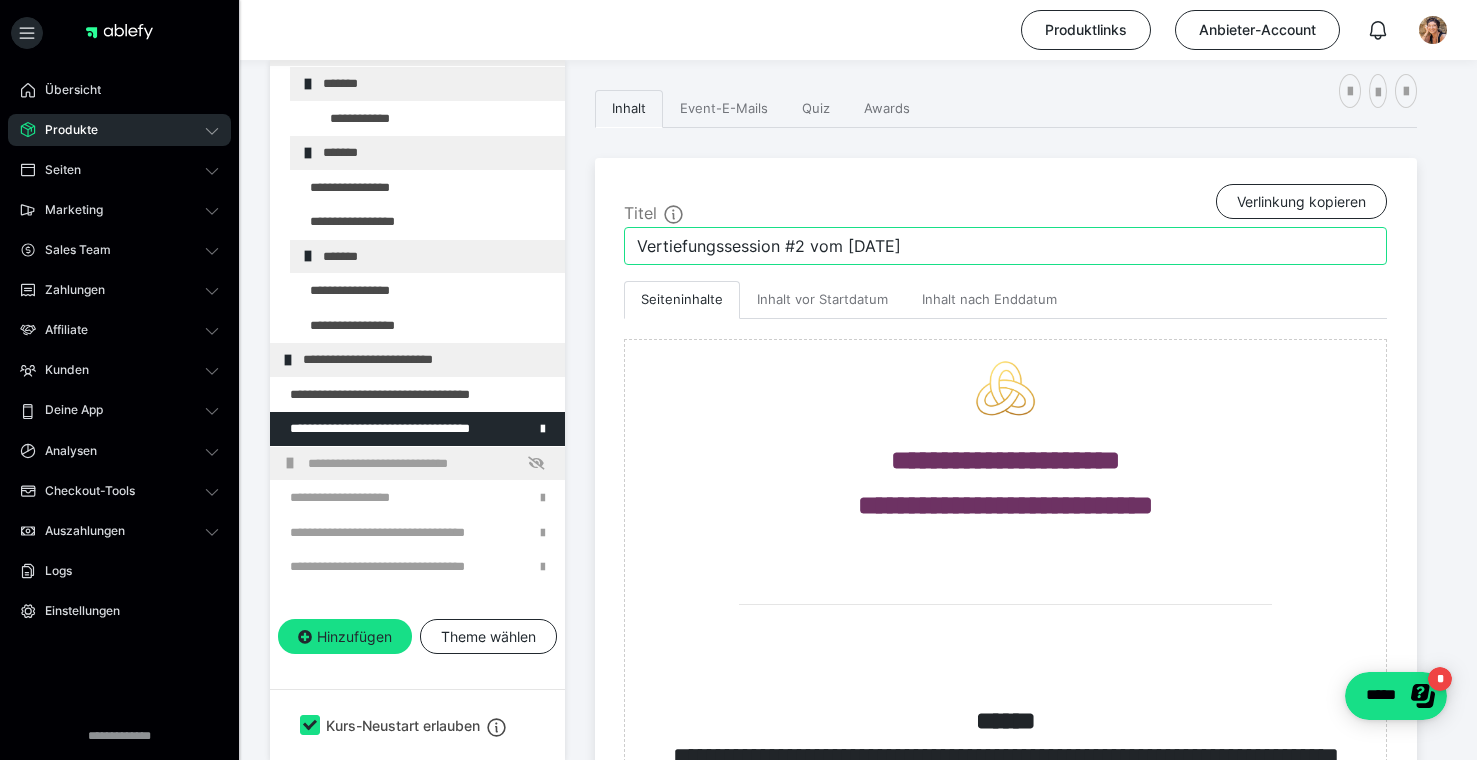 click on "Vertiefungssession #2 vom 07.04.2025" at bounding box center [1005, 246] 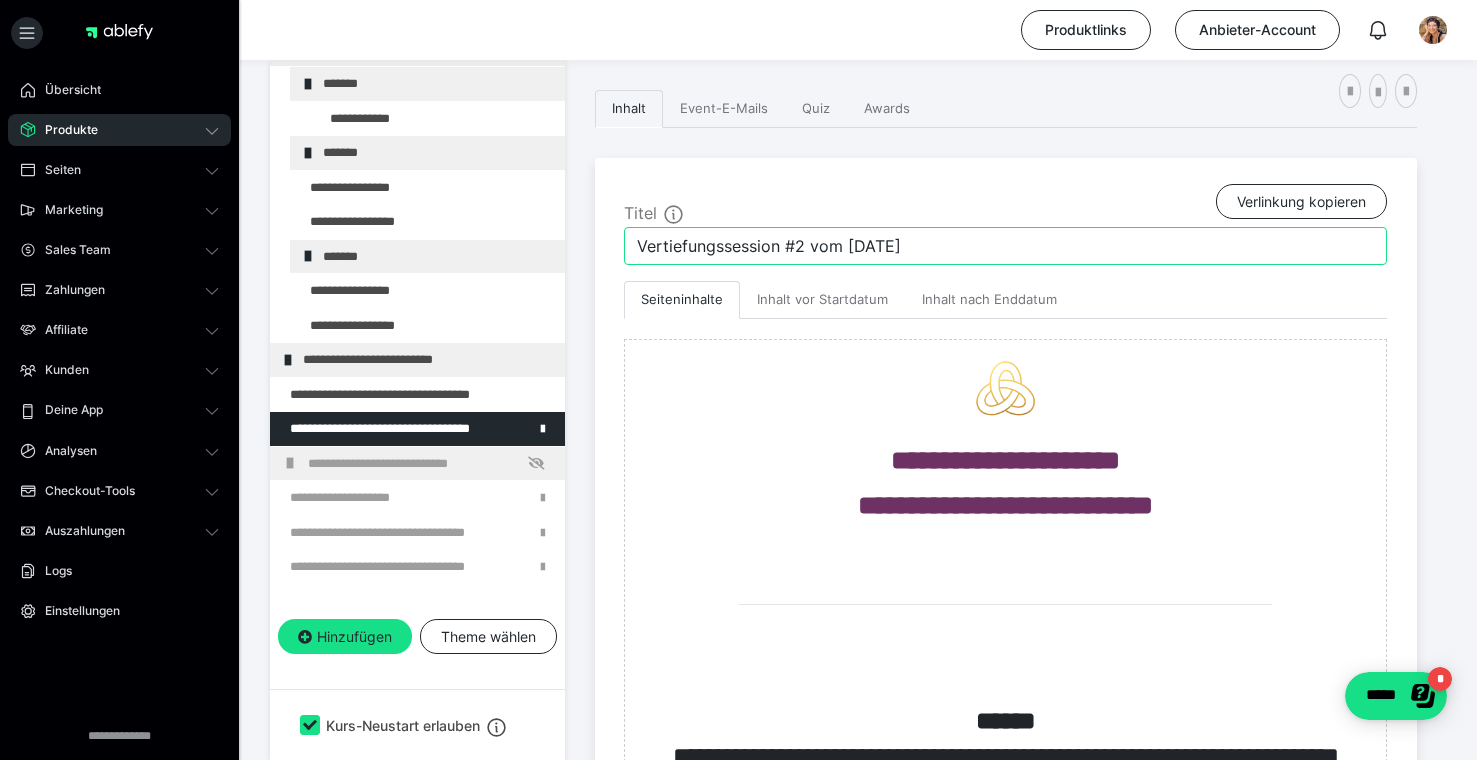 type on "Vertiefungssession #2 vom [DATE]" 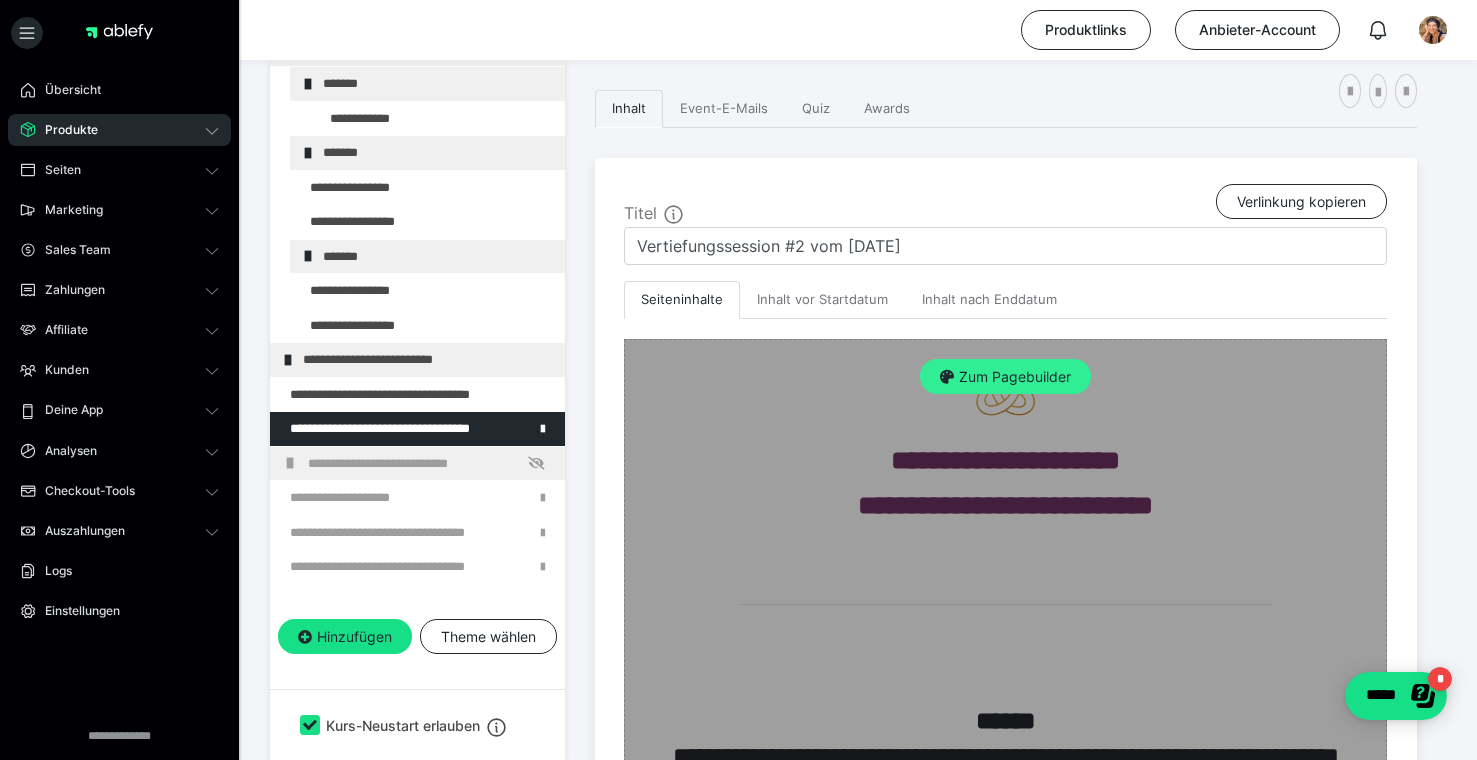 click on "Zum Pagebuilder" at bounding box center [1005, 377] 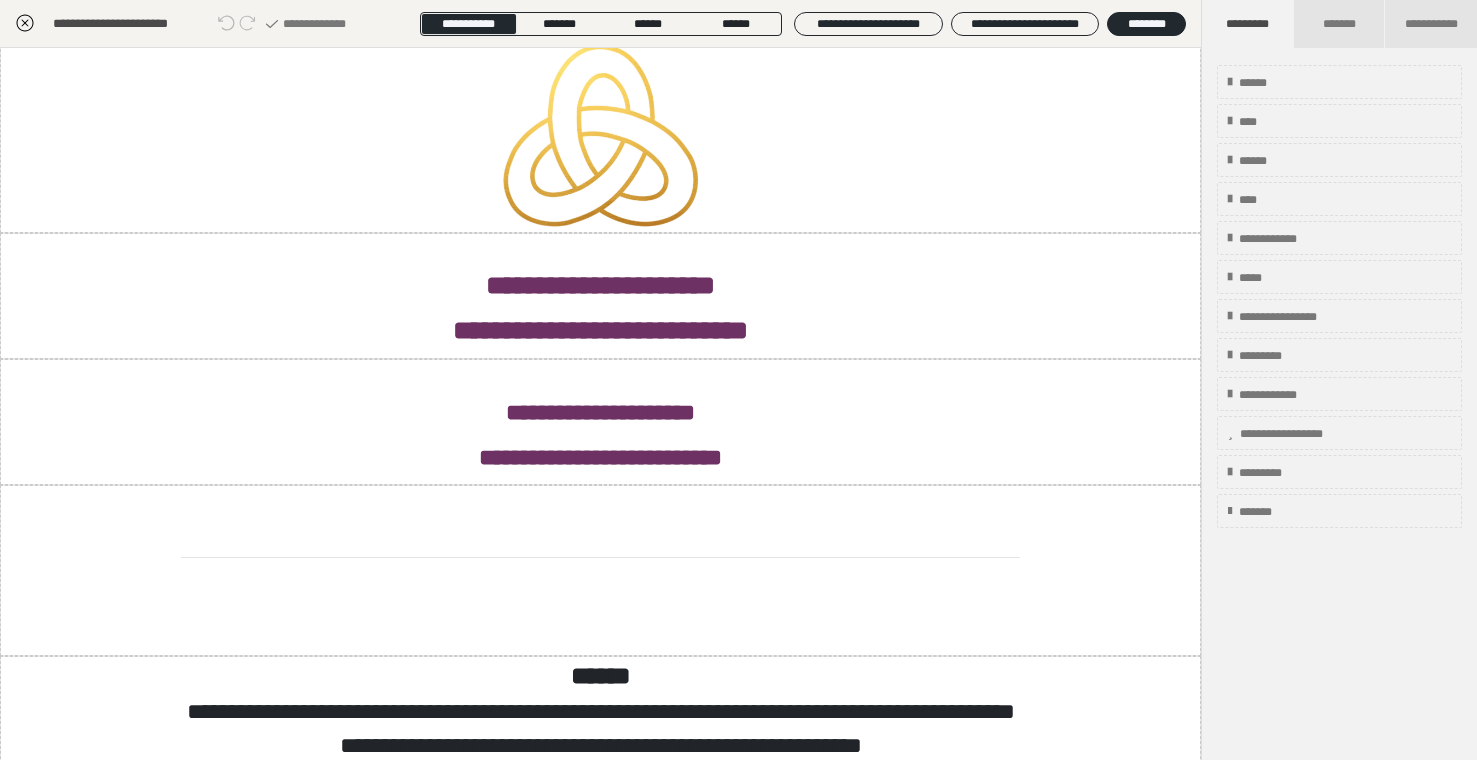 scroll, scrollTop: 173, scrollLeft: 0, axis: vertical 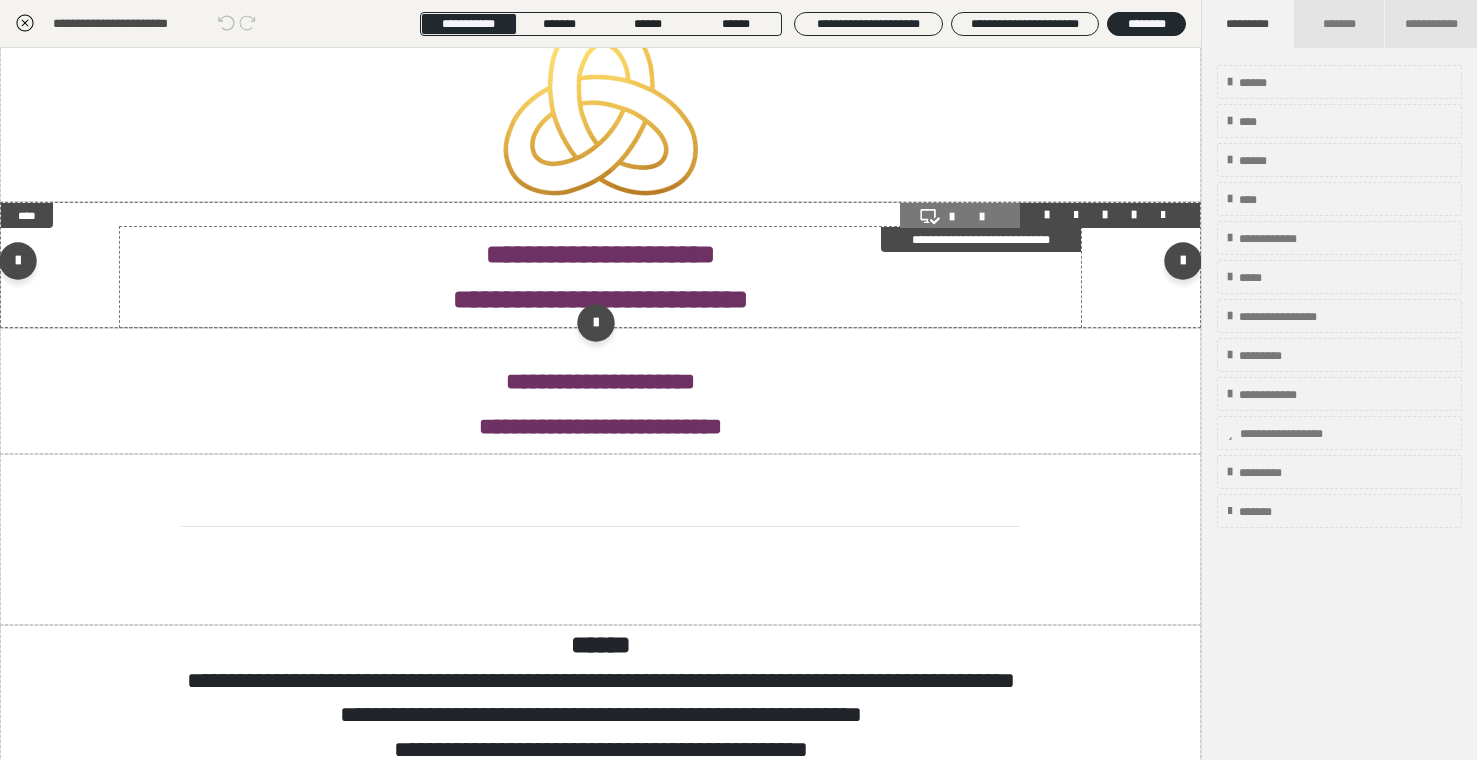 click on "**********" at bounding box center (600, 254) 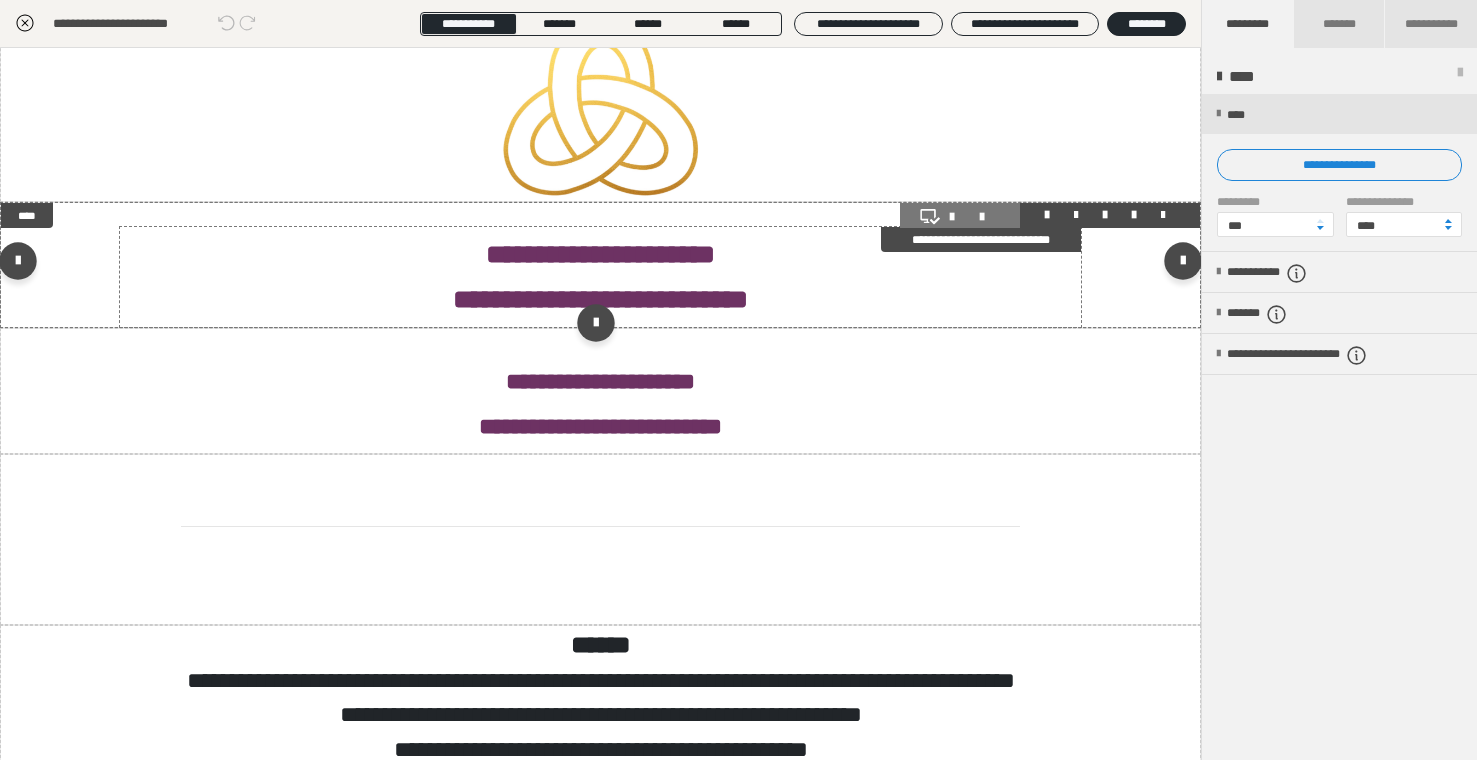 click on "**********" at bounding box center (600, 254) 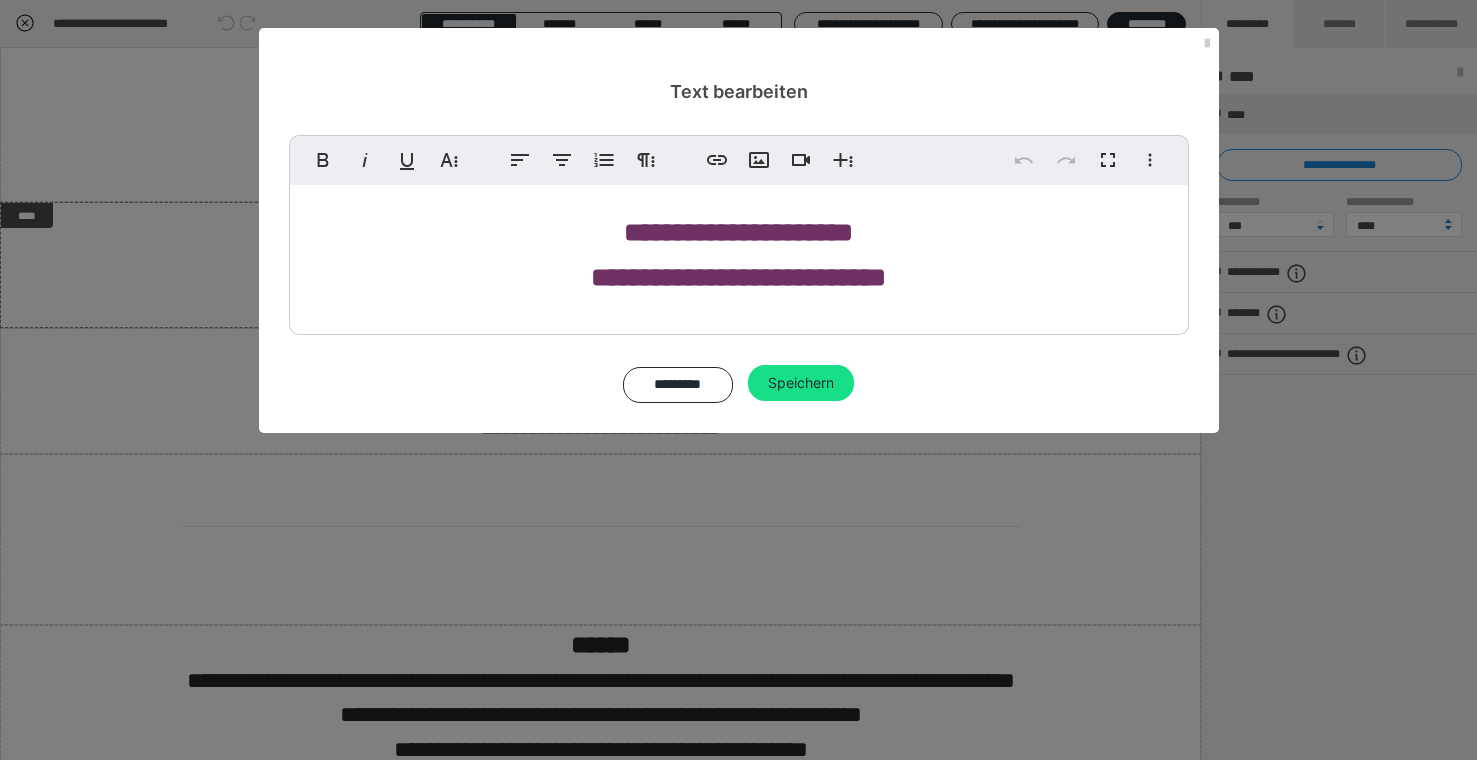click on "**********" at bounding box center (738, 232) 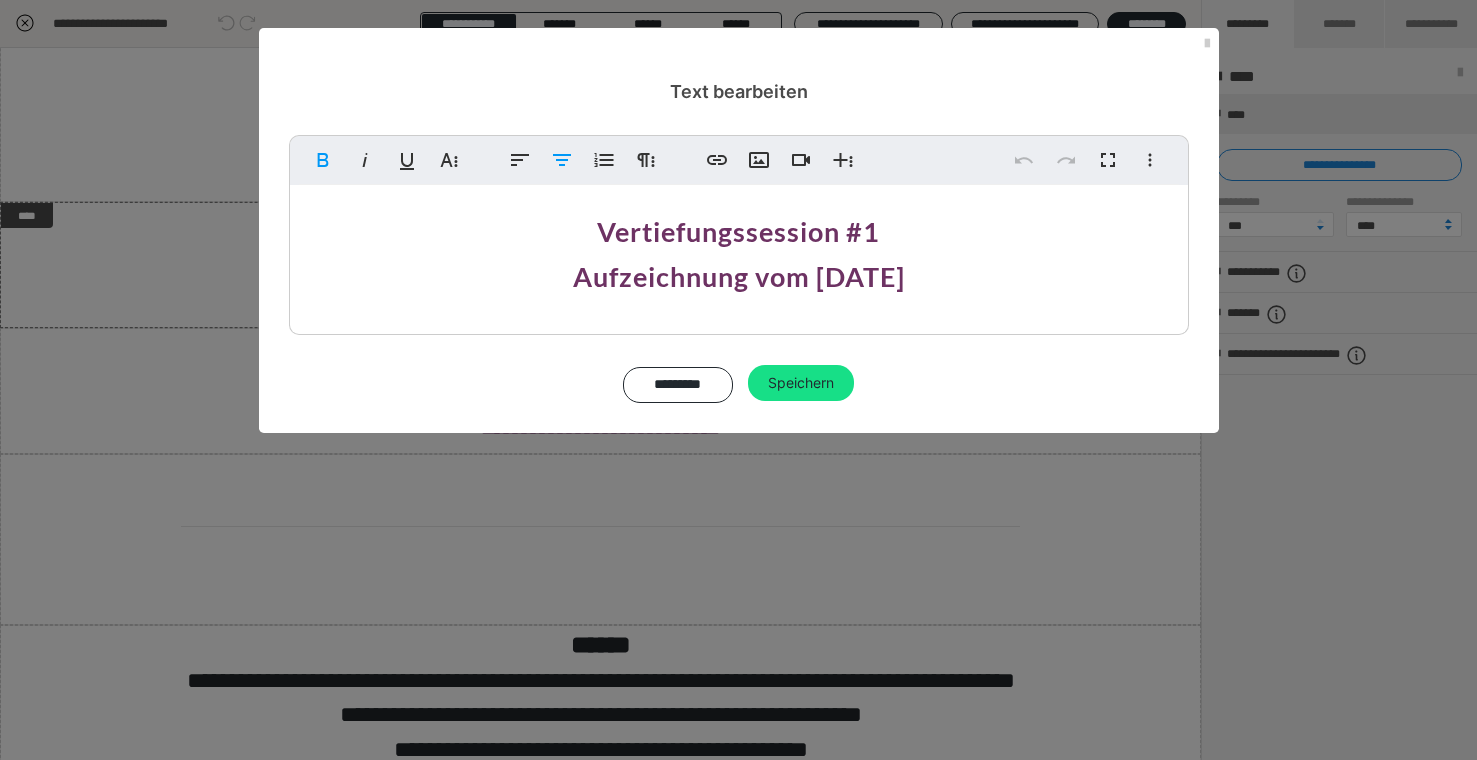 type 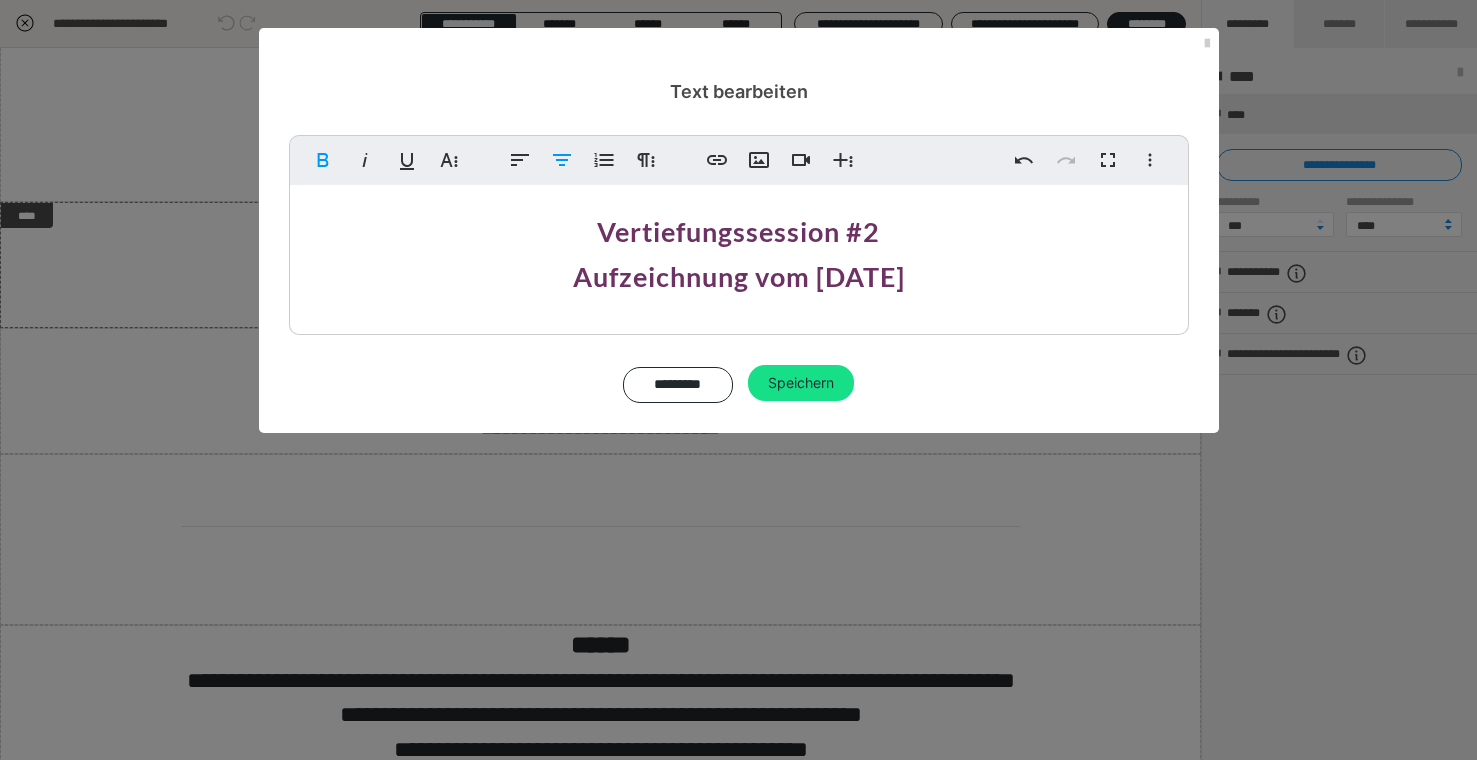 click on "Aufzeichnung vom 07.04.2025" at bounding box center [739, 276] 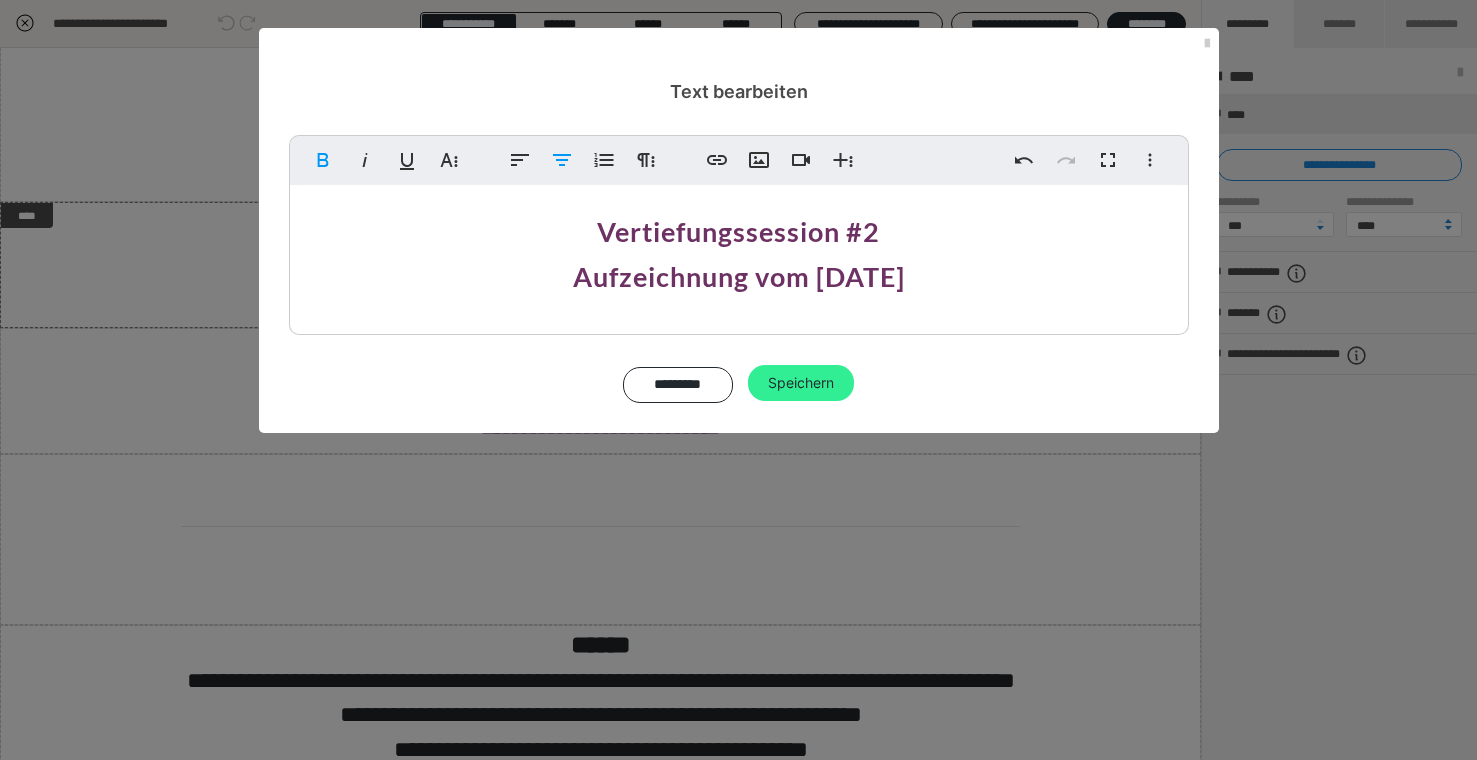 click on "Speichern" at bounding box center (801, 383) 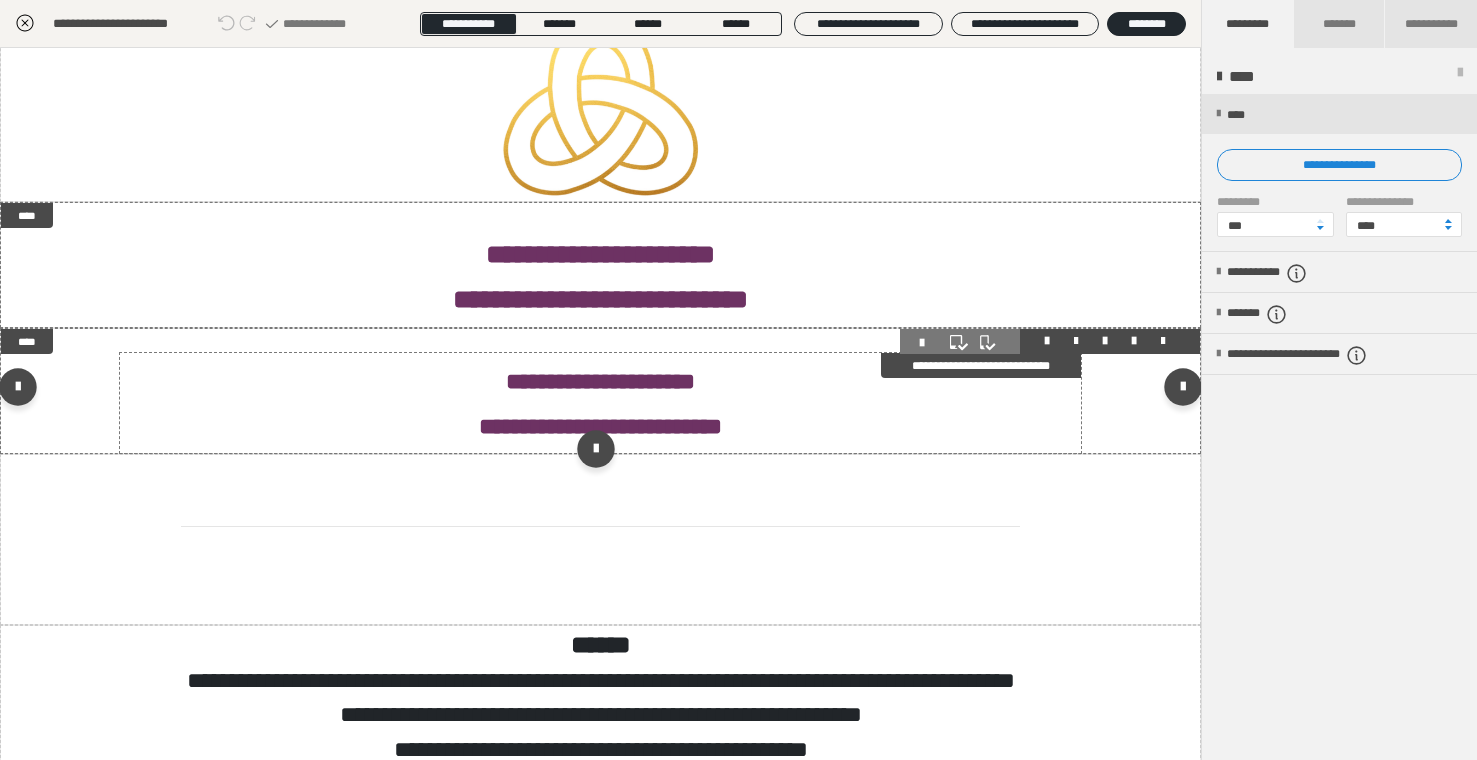 click on "**********" at bounding box center [600, 403] 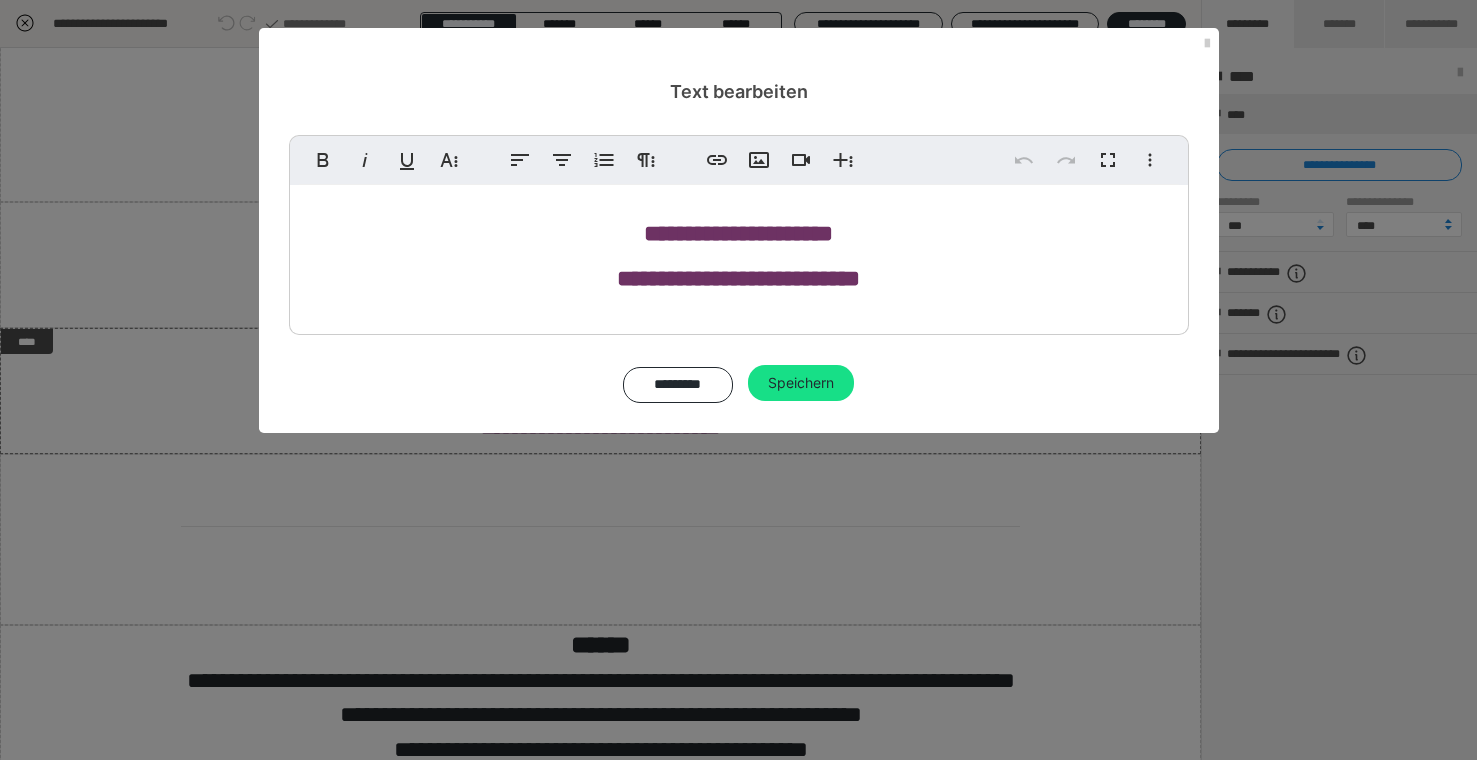 click on "**********" at bounding box center [738, 233] 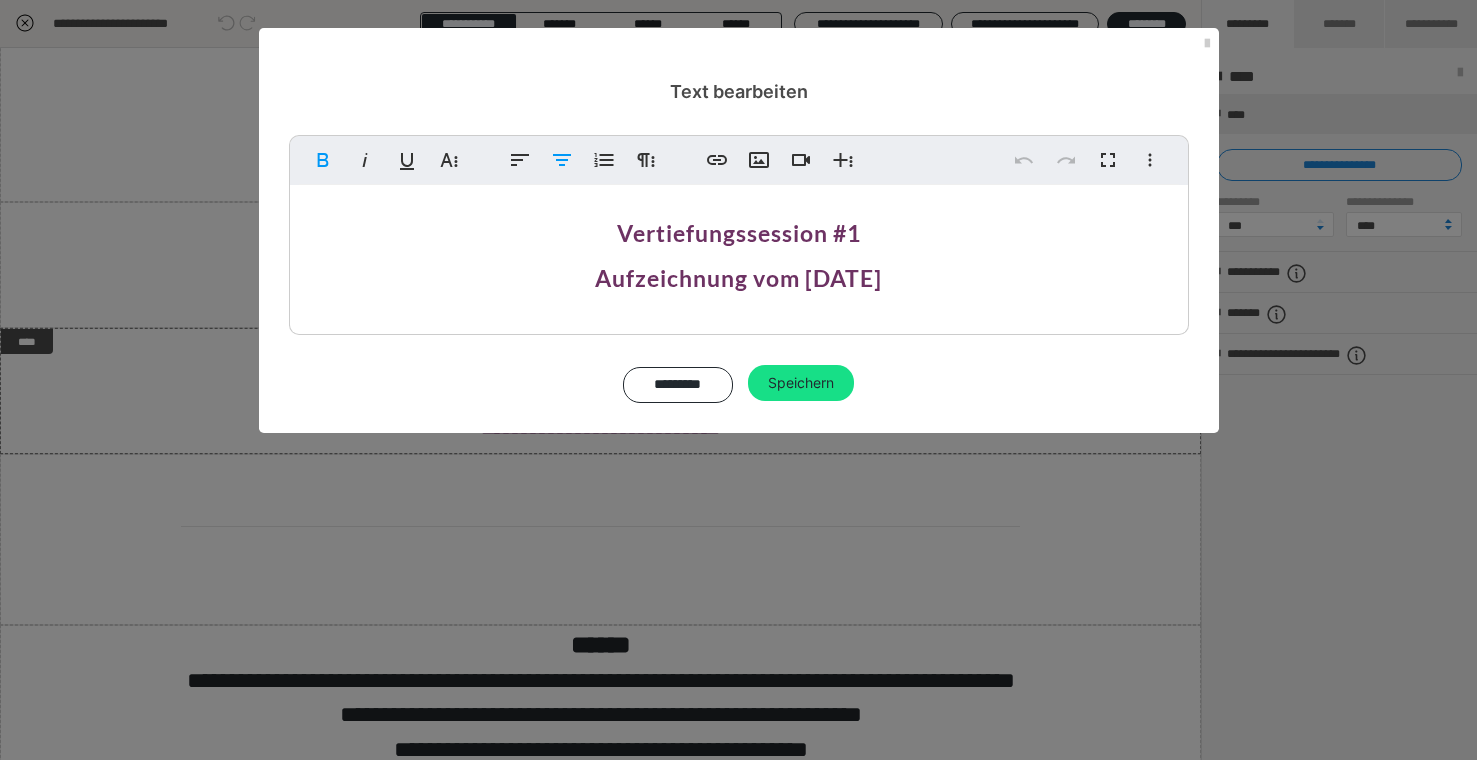 type 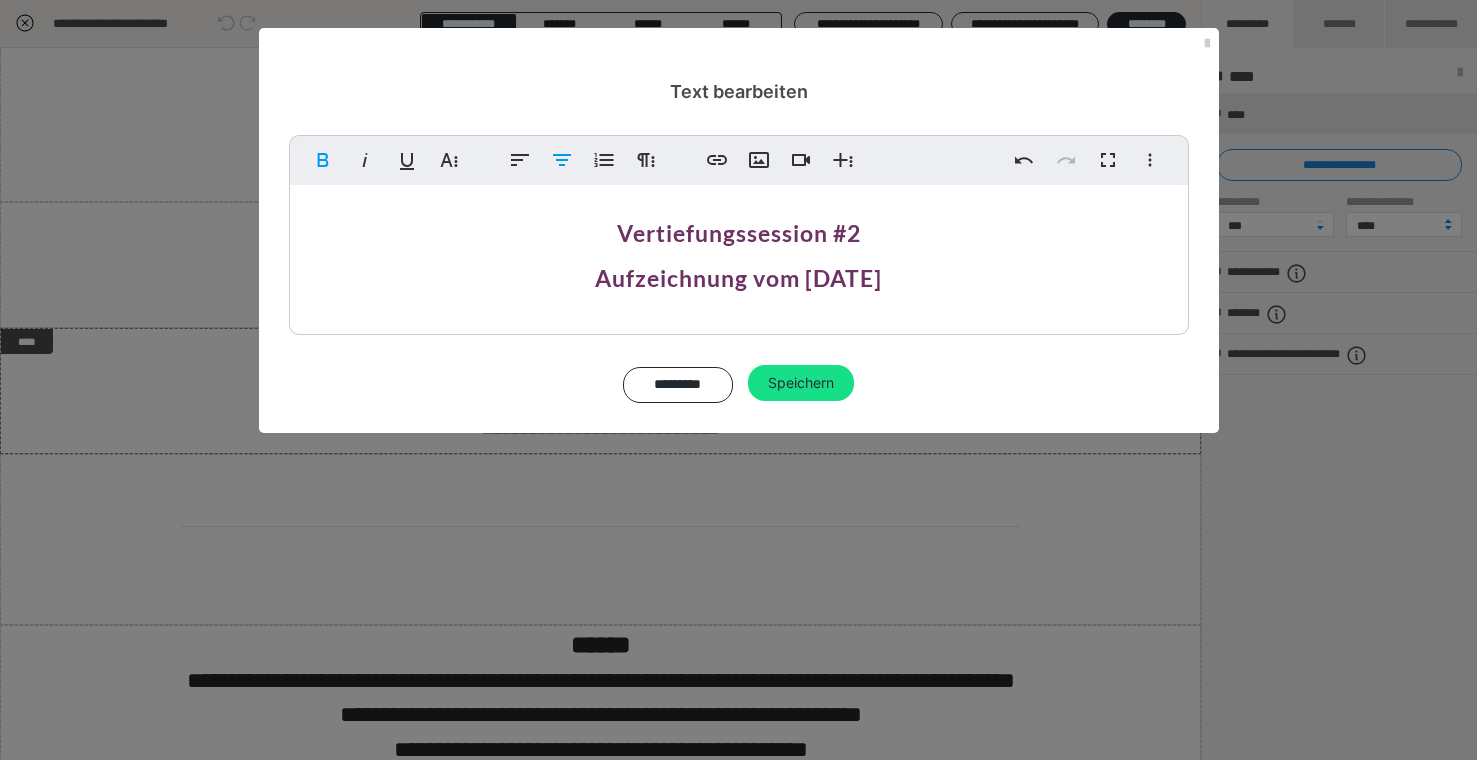 click on "Aufzeichnung vom 07.04.2025" at bounding box center [738, 278] 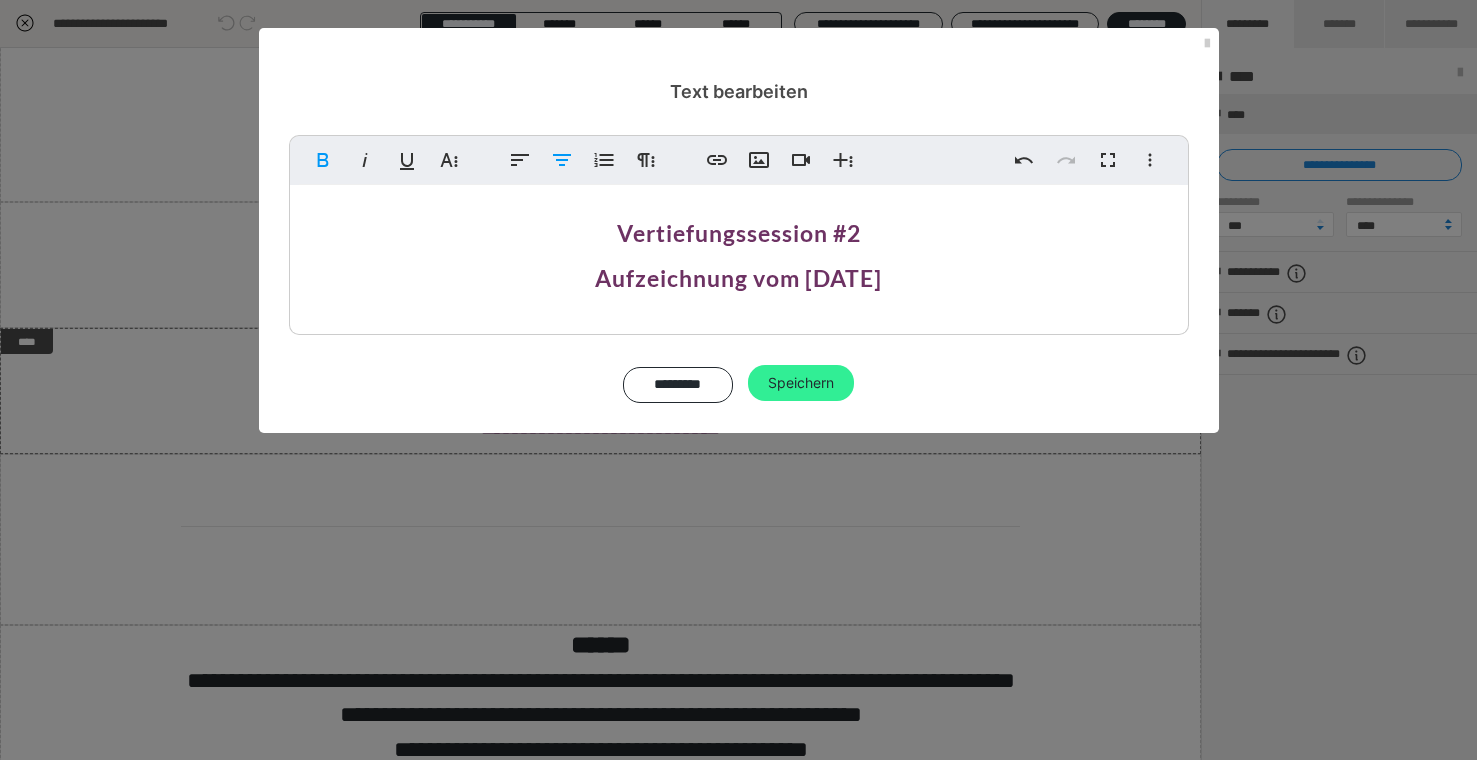 click on "Speichern" at bounding box center (801, 383) 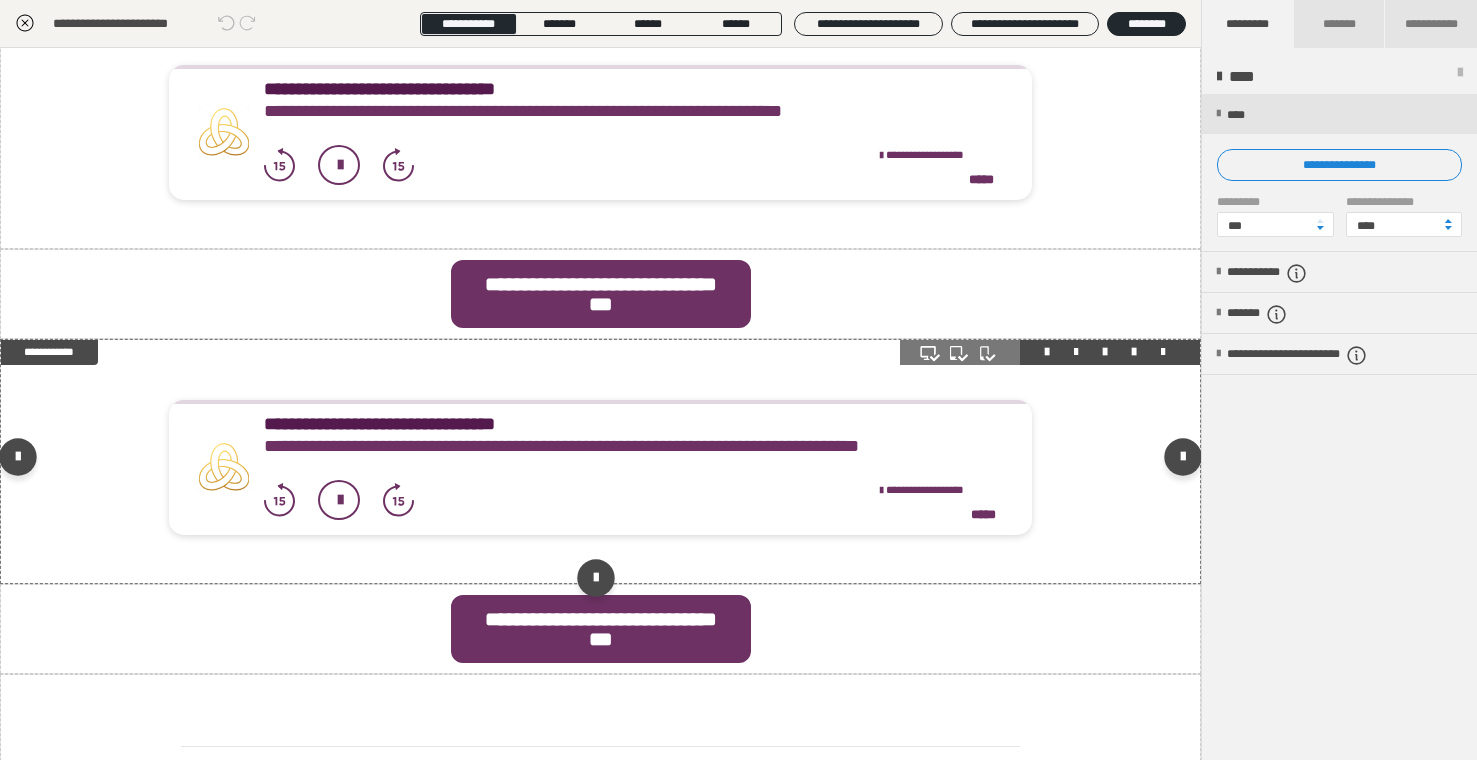 scroll, scrollTop: 4708, scrollLeft: 0, axis: vertical 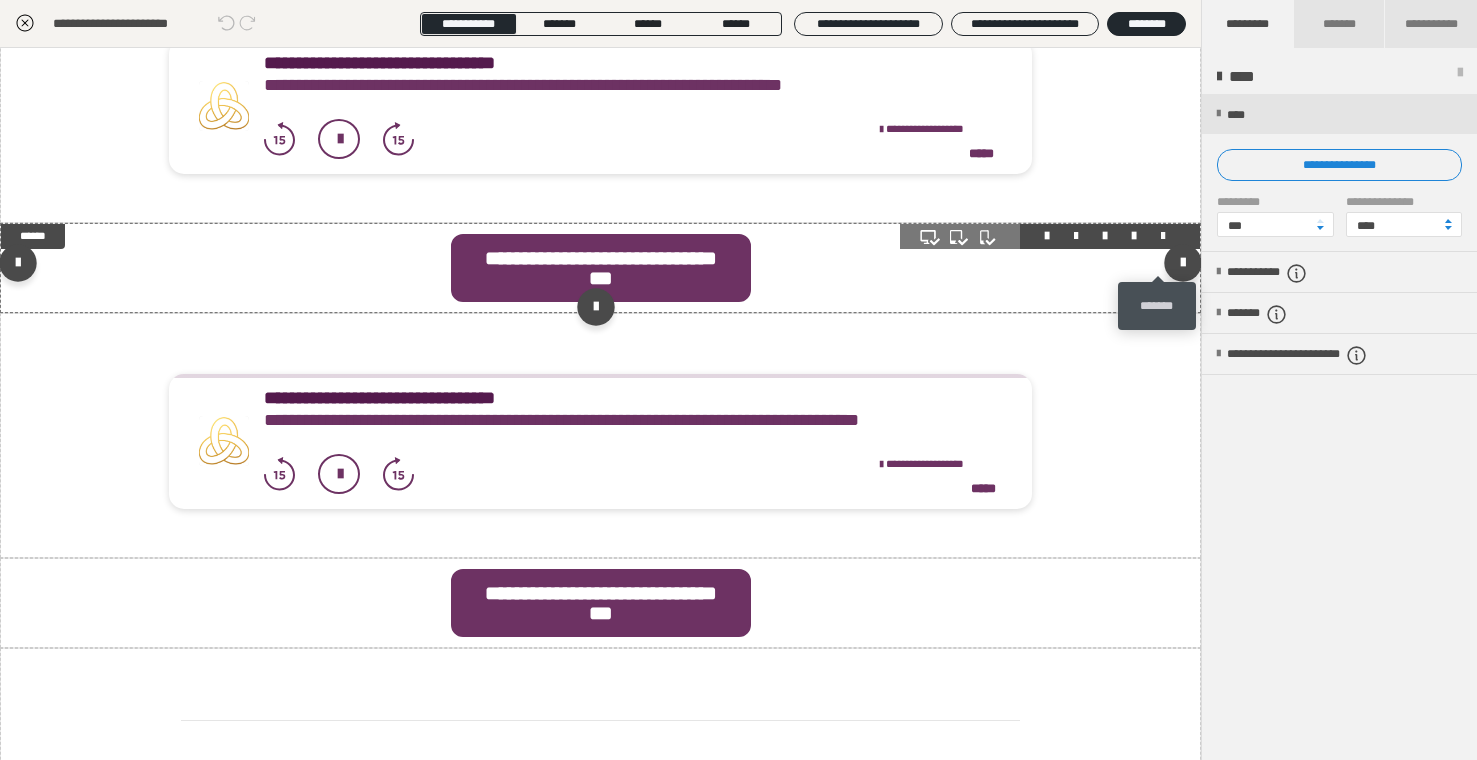 click at bounding box center [1163, 236] 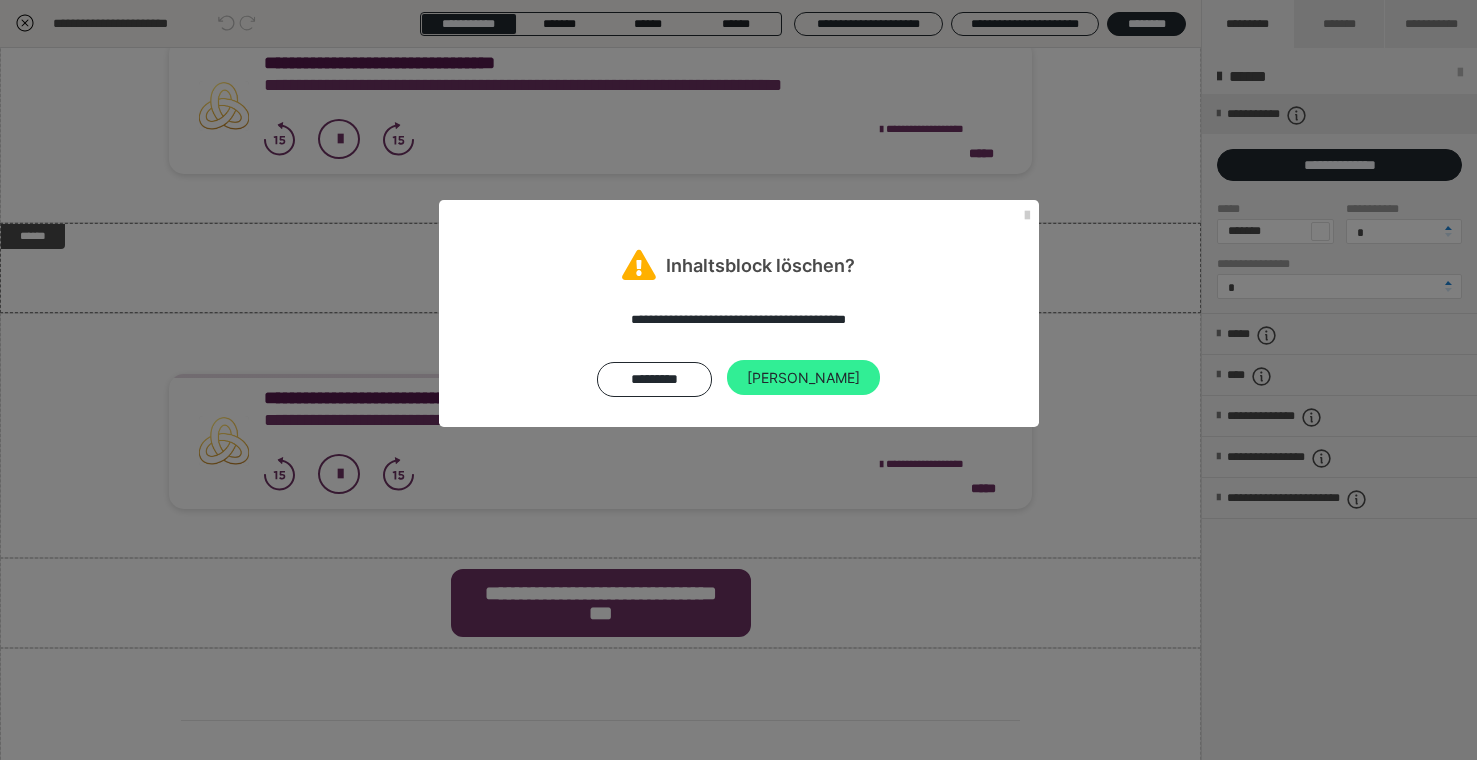 click on "[PERSON_NAME]" at bounding box center [803, 378] 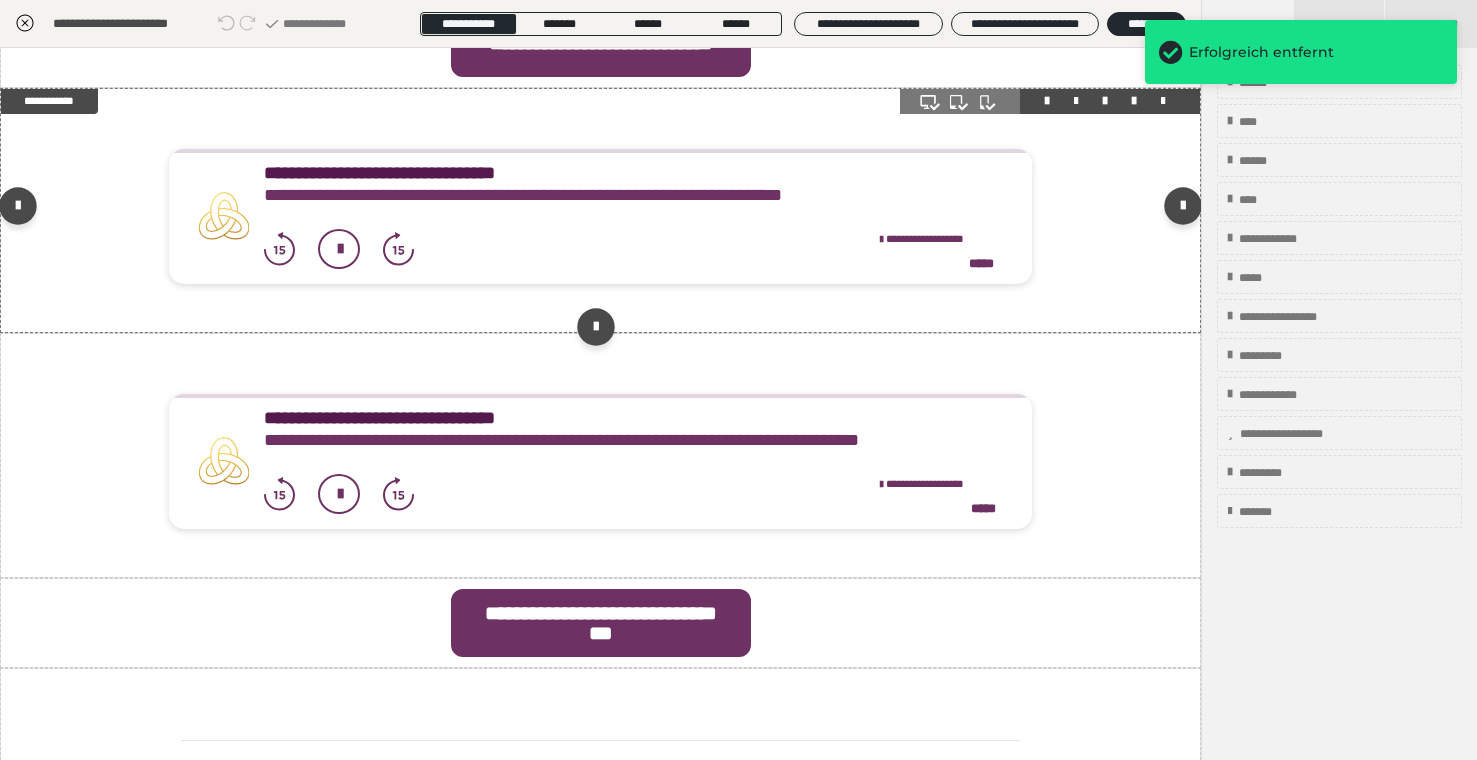 scroll, scrollTop: 4594, scrollLeft: 0, axis: vertical 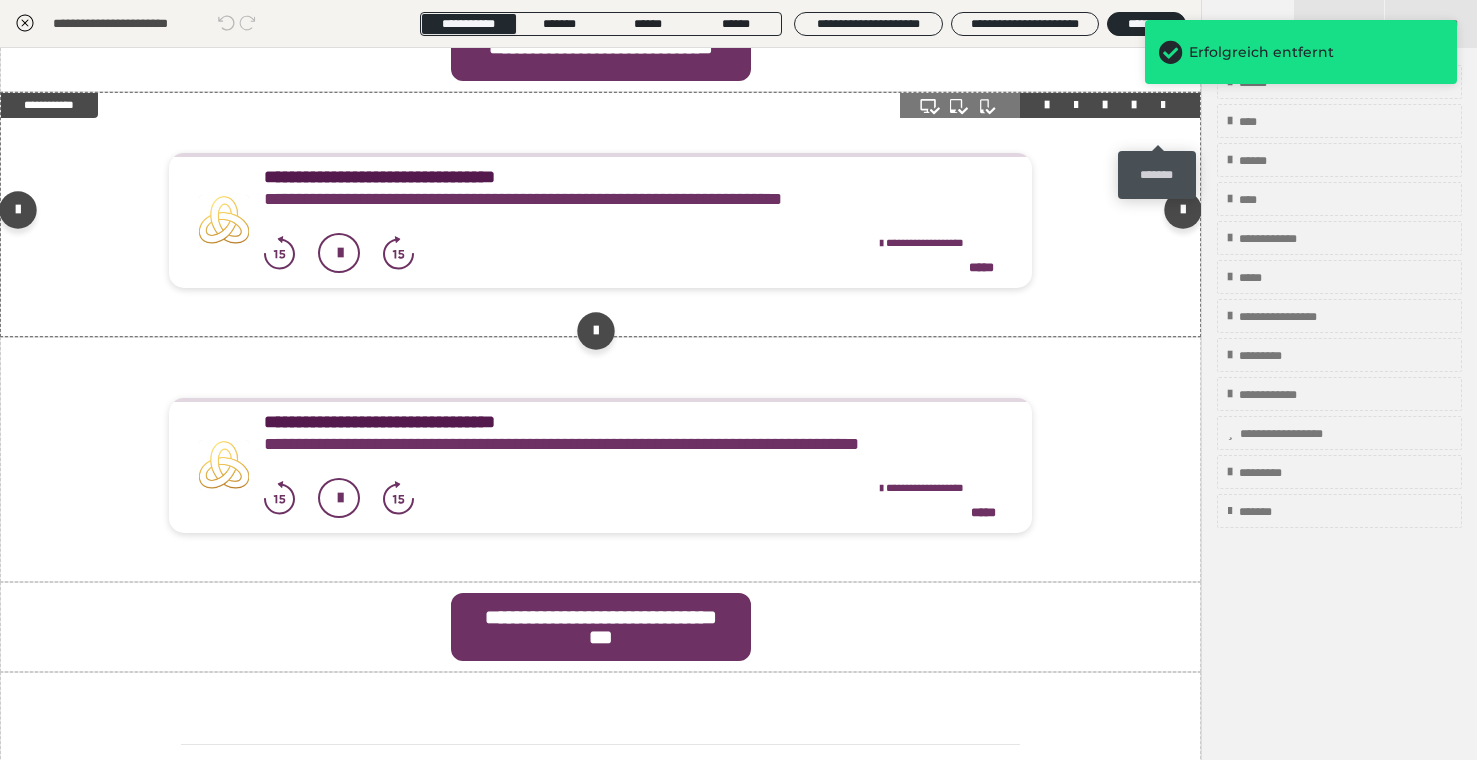 click at bounding box center [1163, 105] 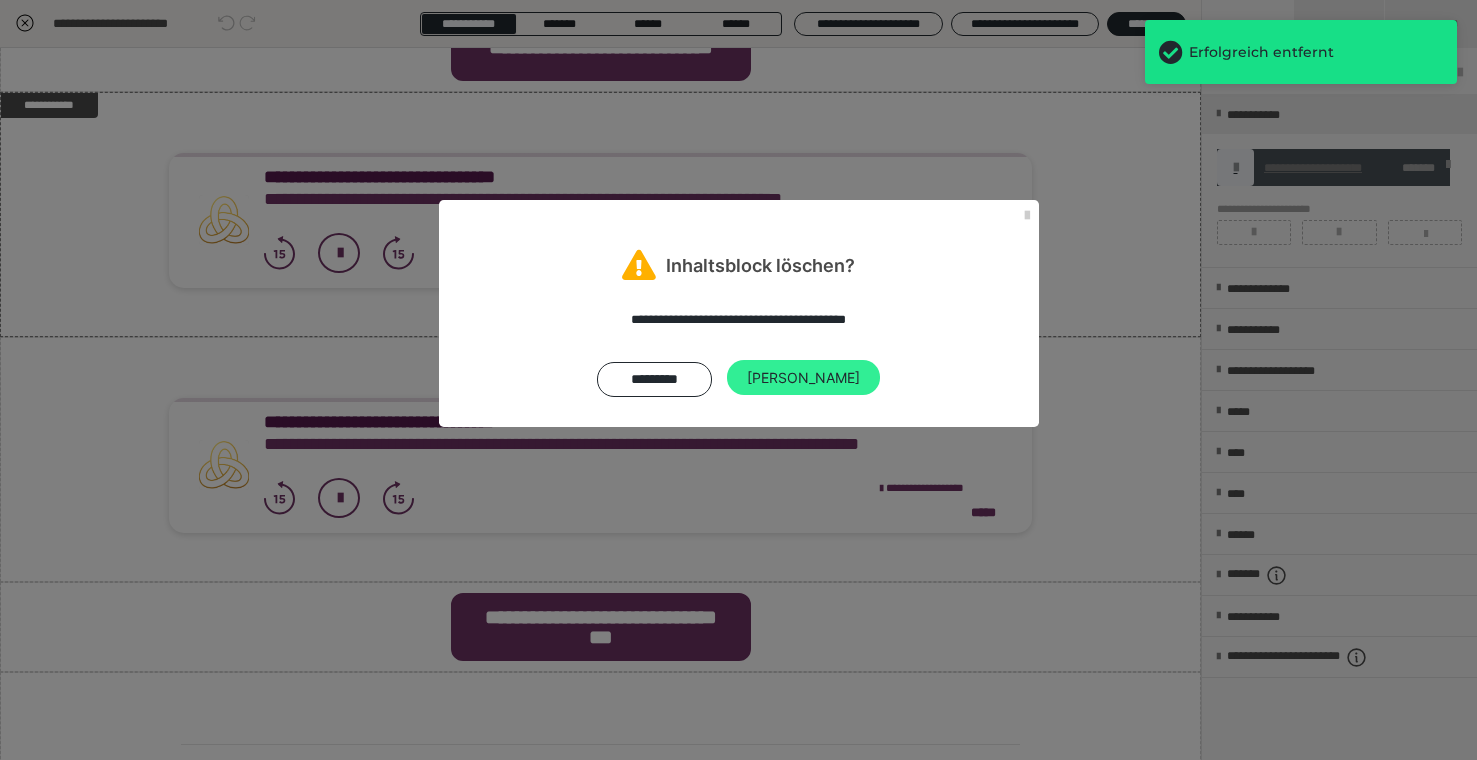 click on "[PERSON_NAME]" at bounding box center [803, 378] 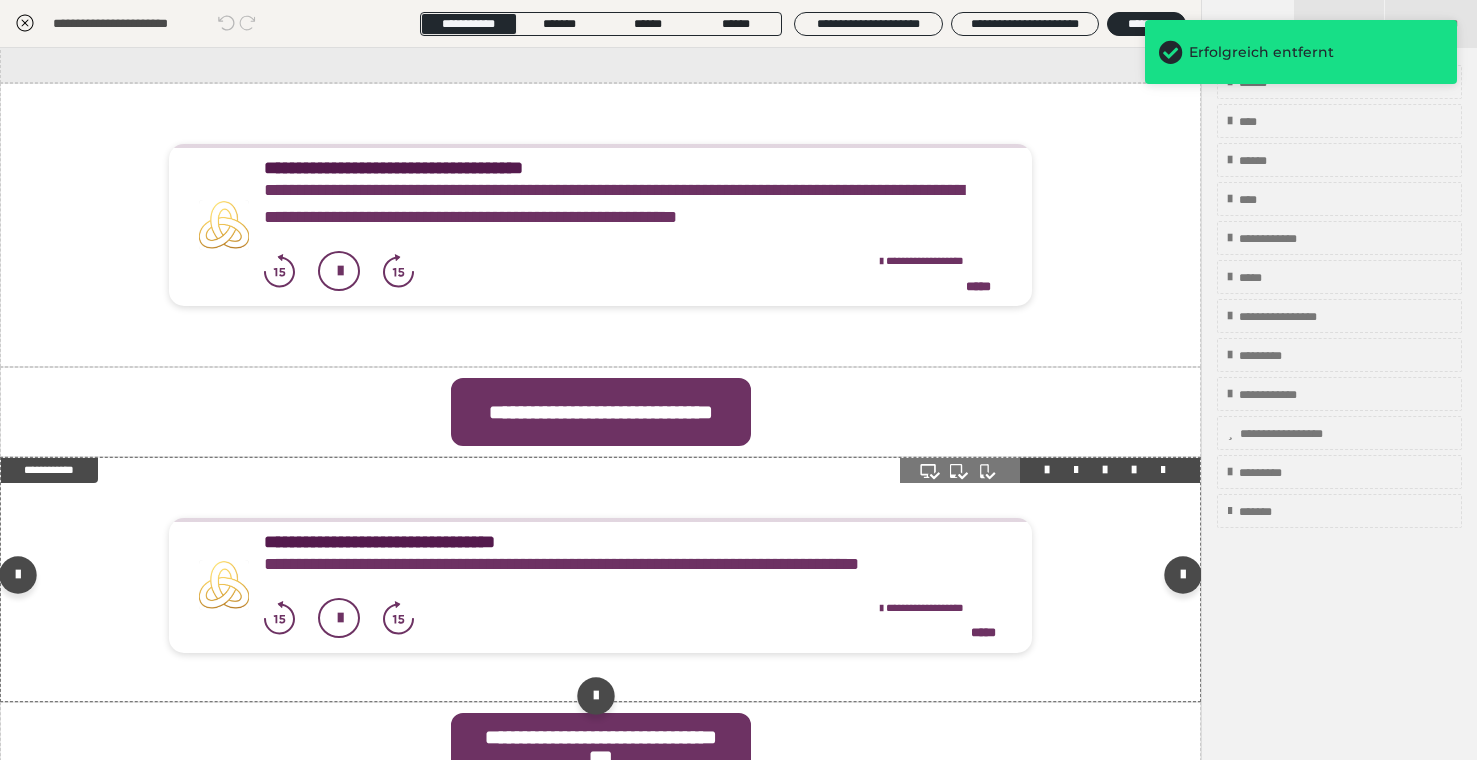 scroll, scrollTop: 4289, scrollLeft: 0, axis: vertical 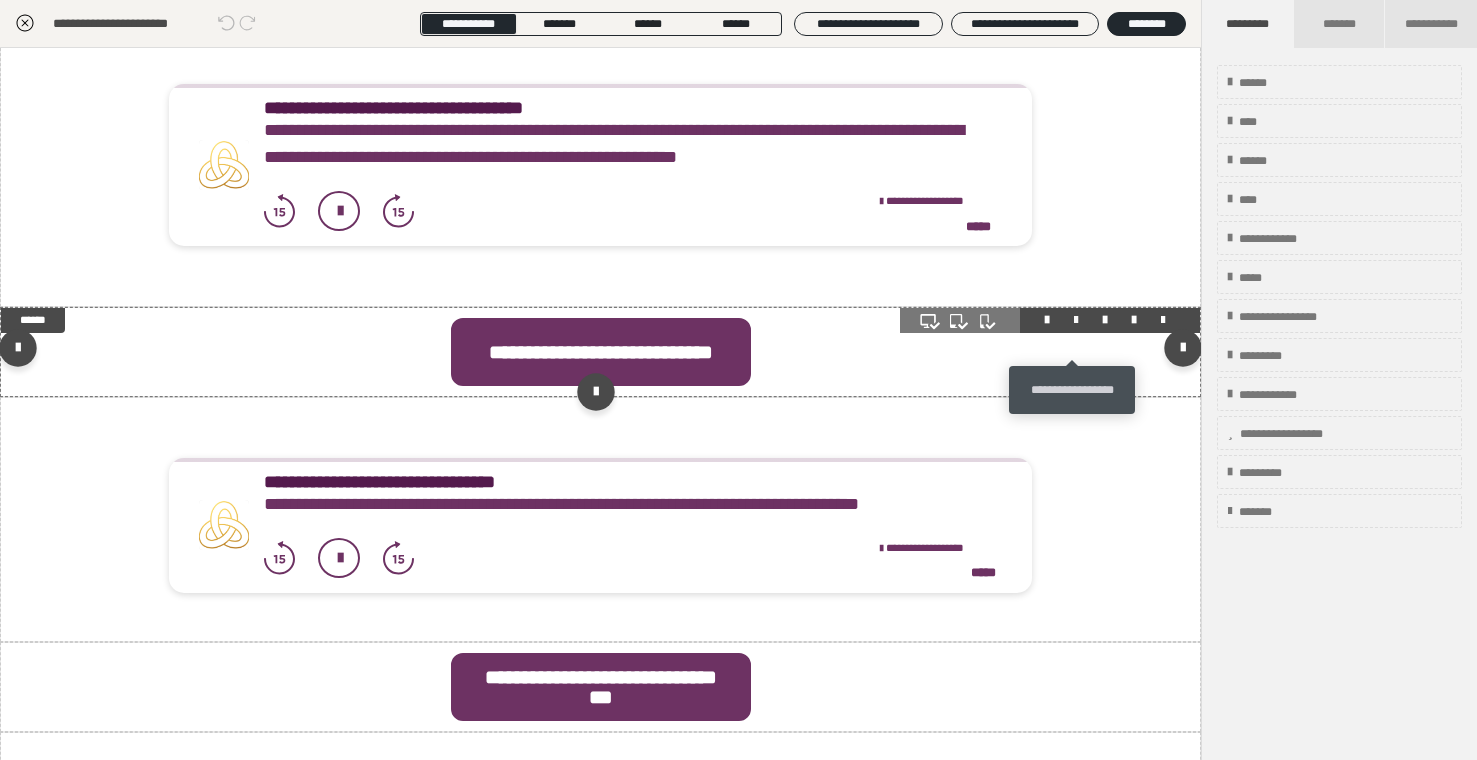 click at bounding box center (1076, 320) 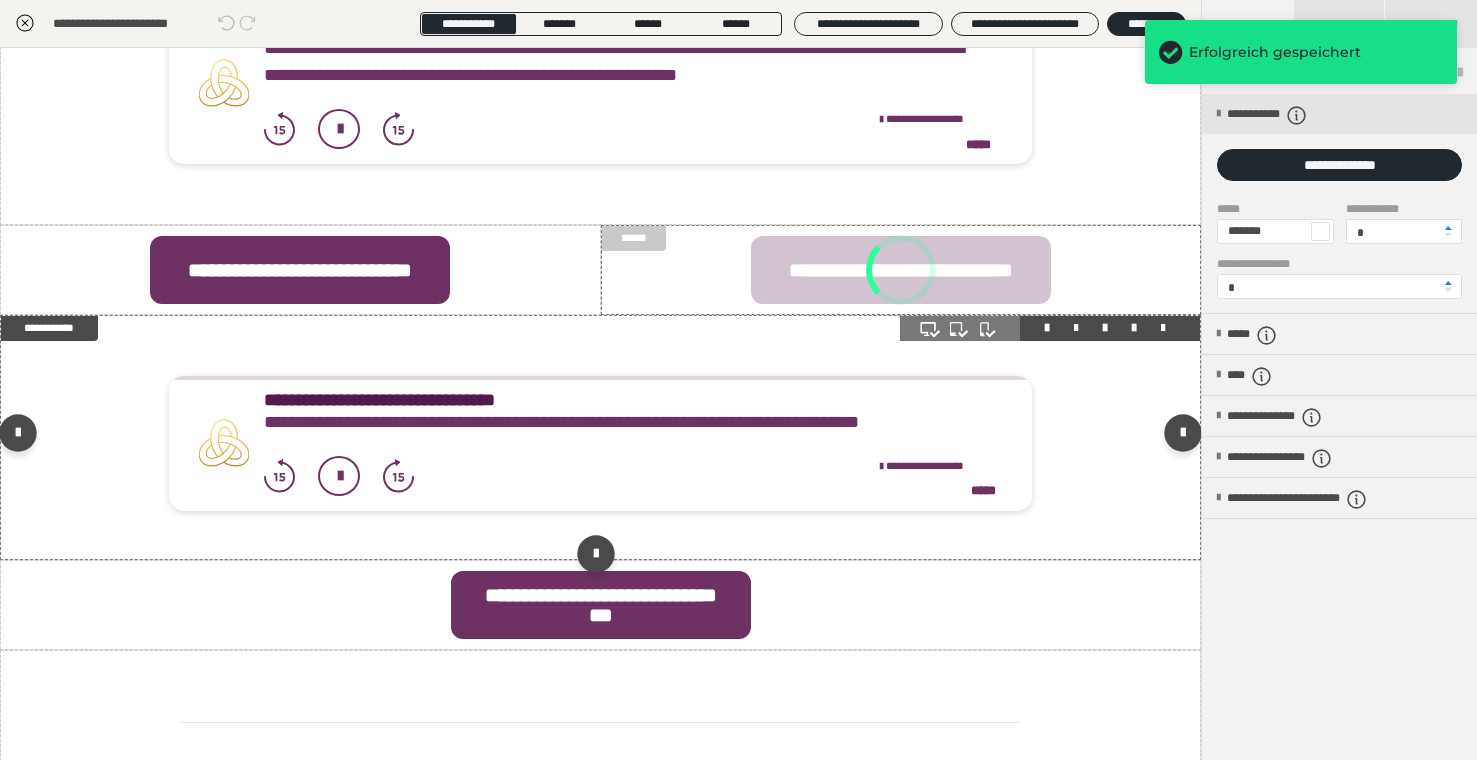 scroll, scrollTop: 4289, scrollLeft: 0, axis: vertical 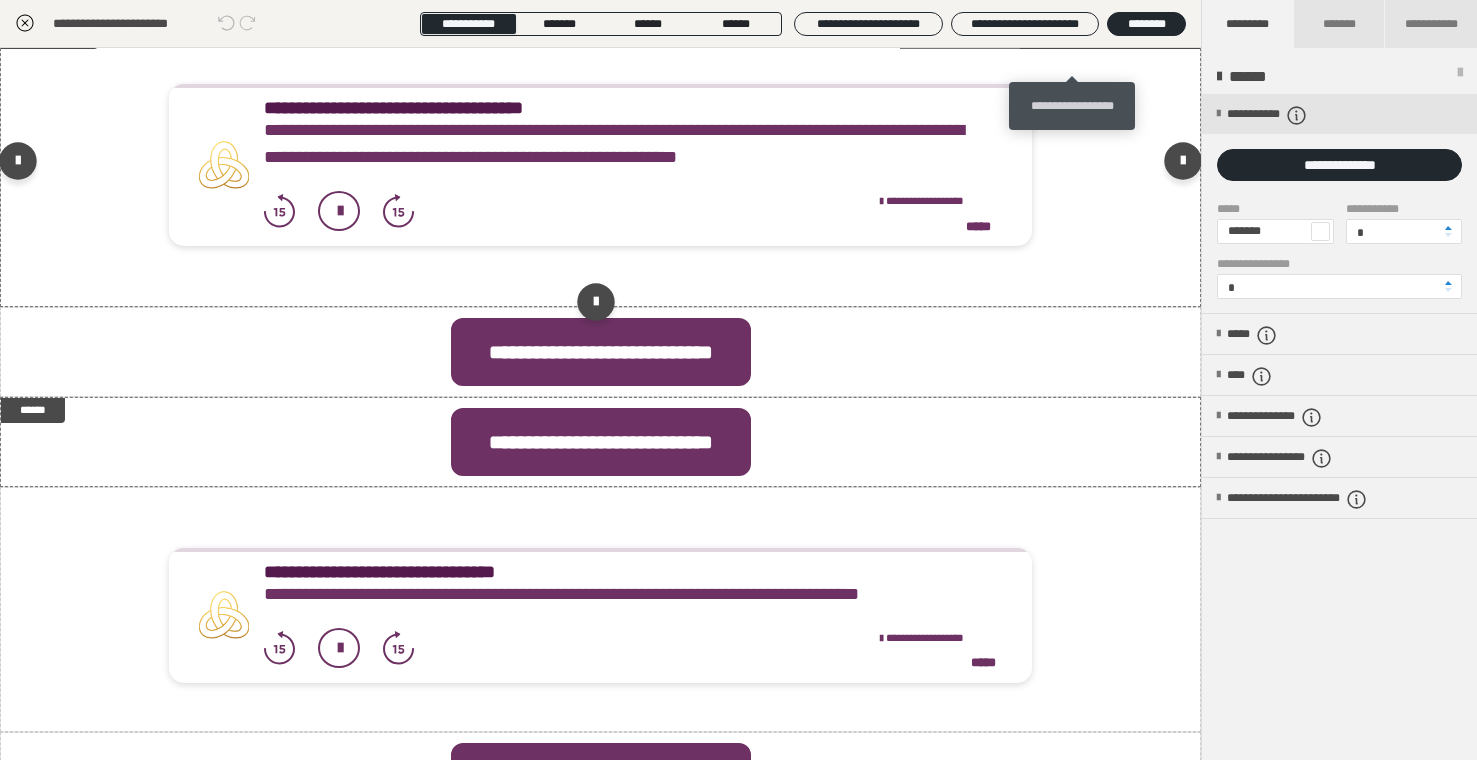 click at bounding box center [1076, 36] 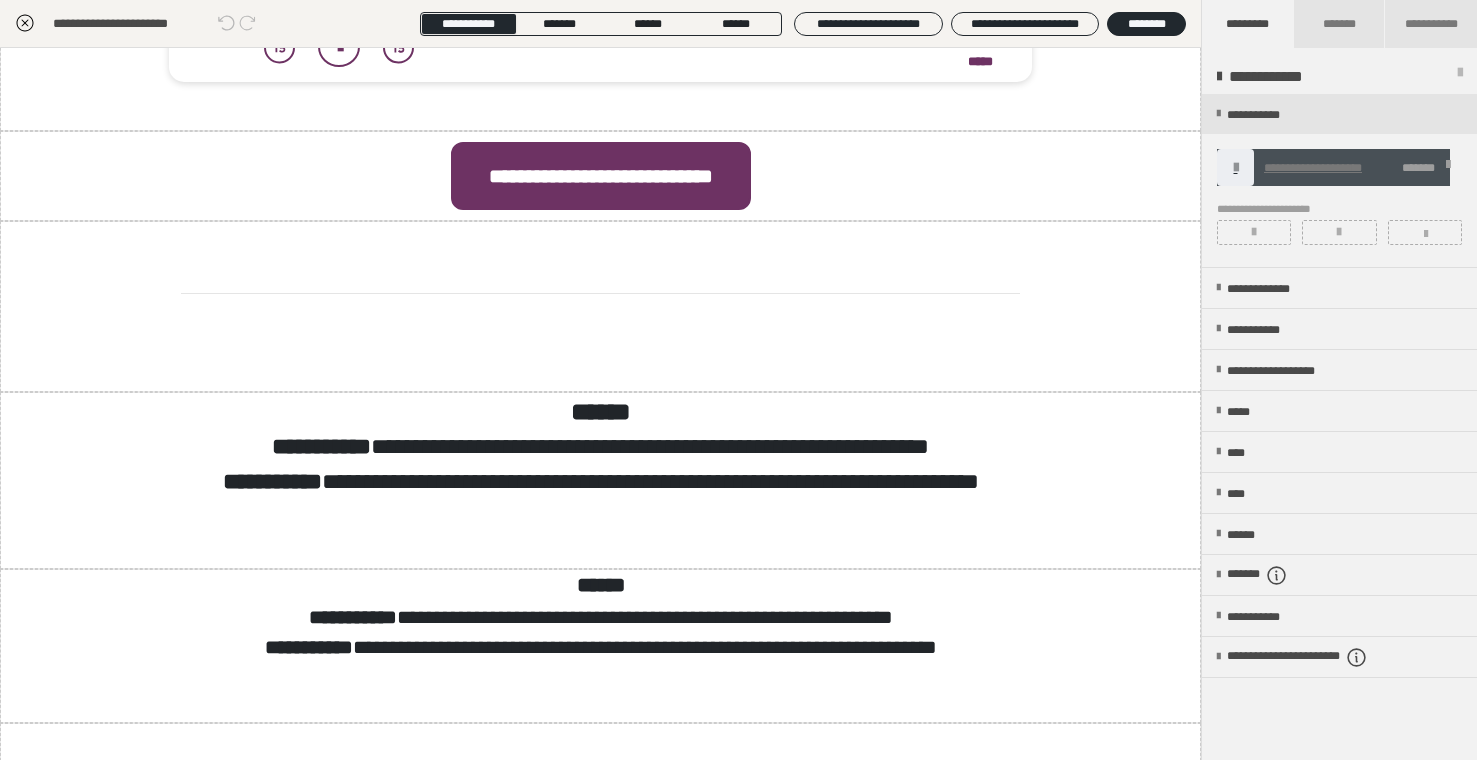 scroll, scrollTop: 2480, scrollLeft: 0, axis: vertical 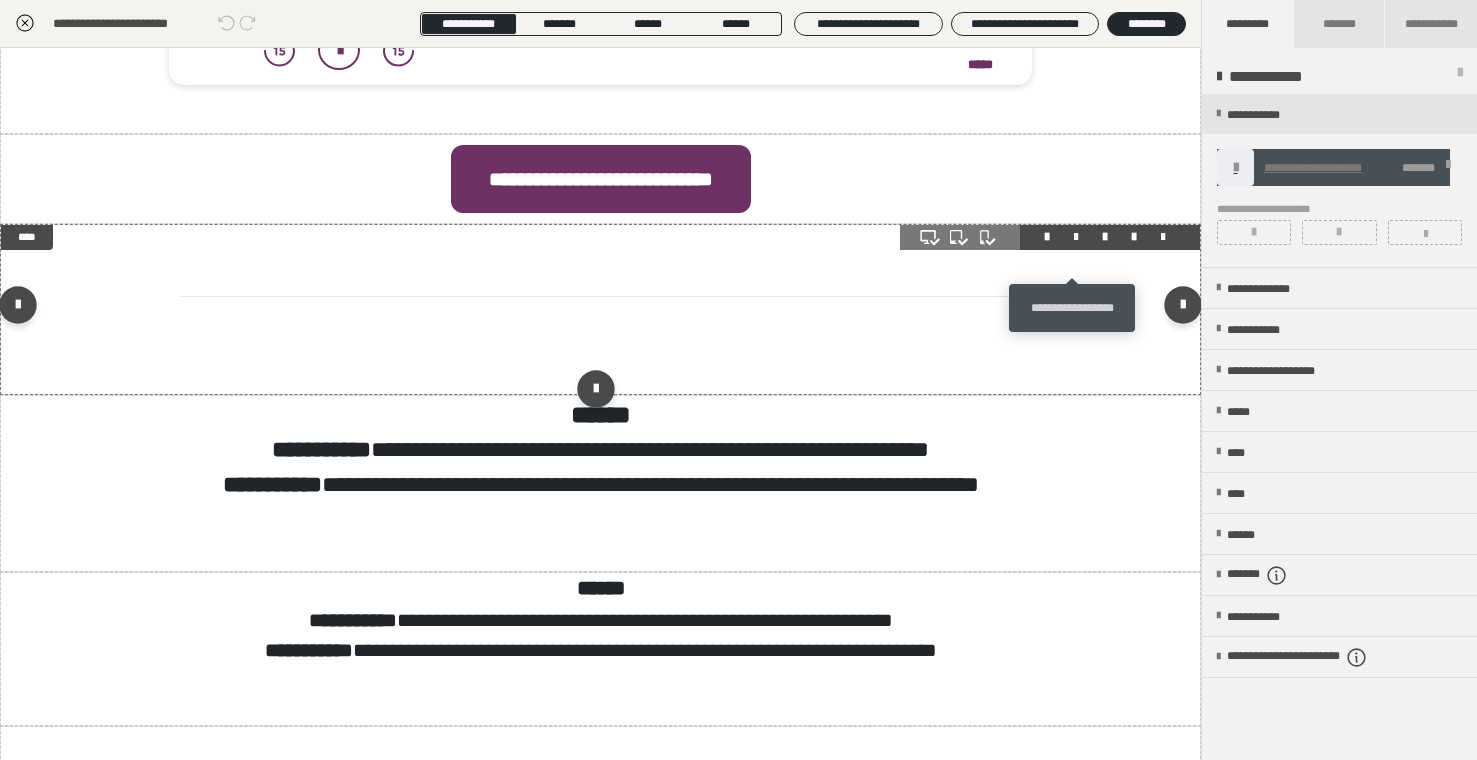 click at bounding box center (1076, 237) 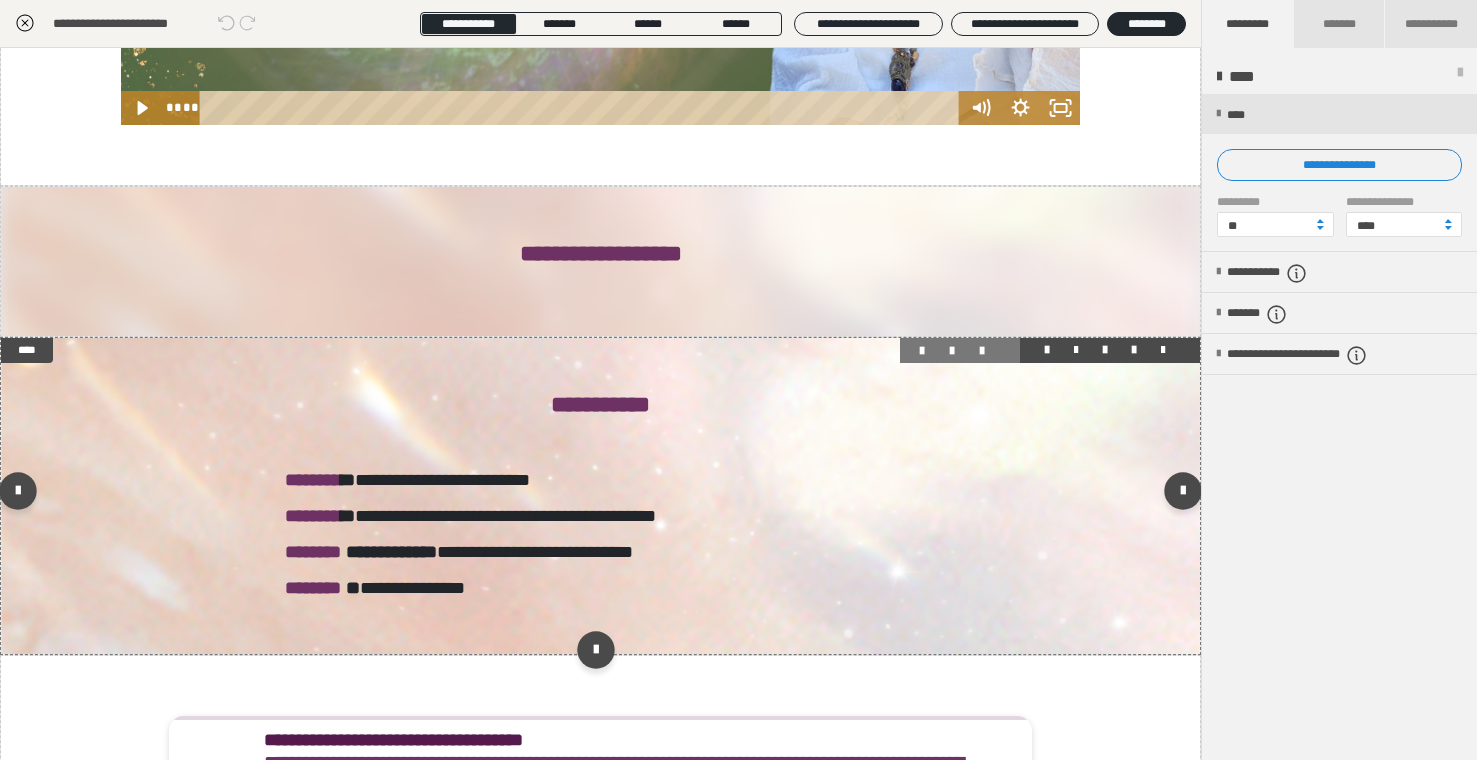 scroll, scrollTop: 3676, scrollLeft: 0, axis: vertical 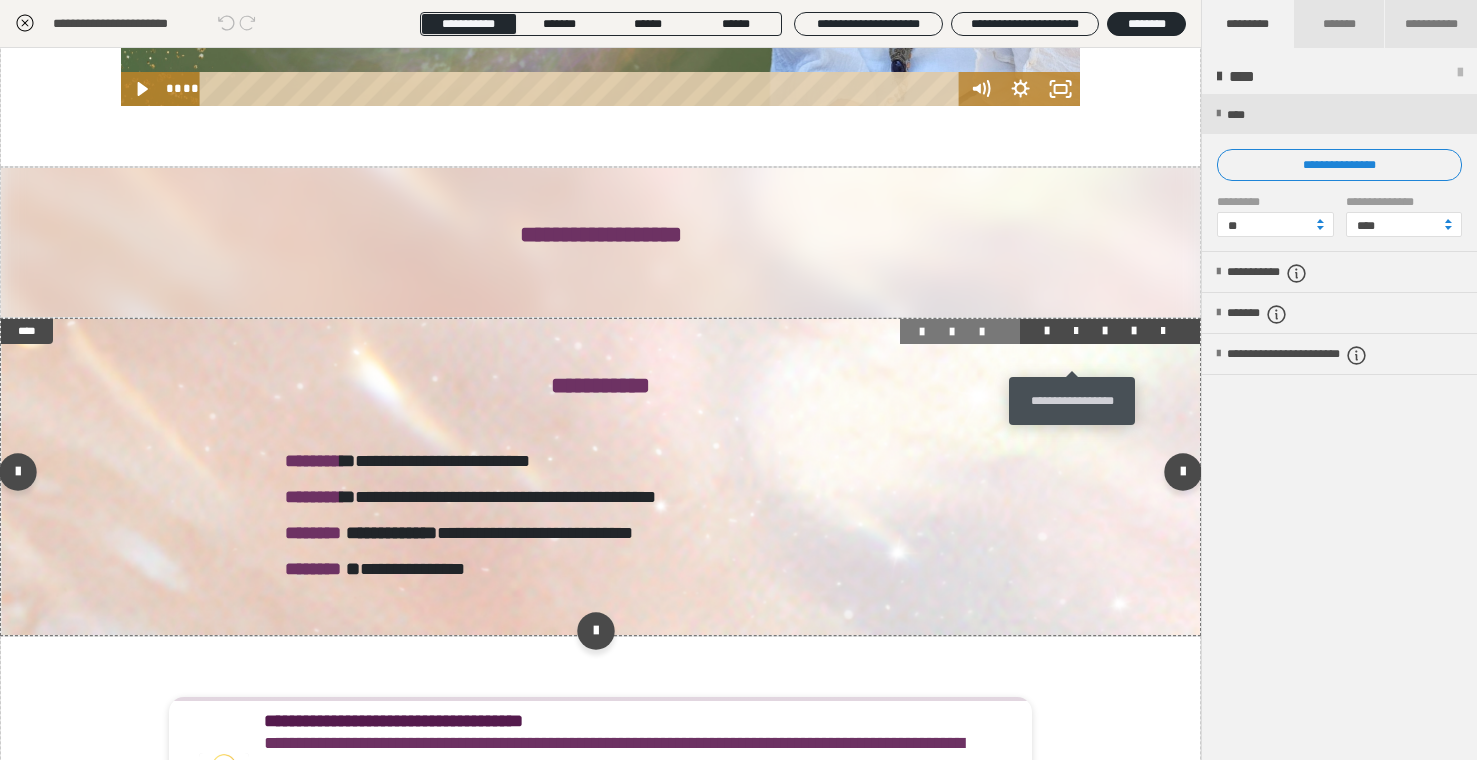 click at bounding box center [1076, 331] 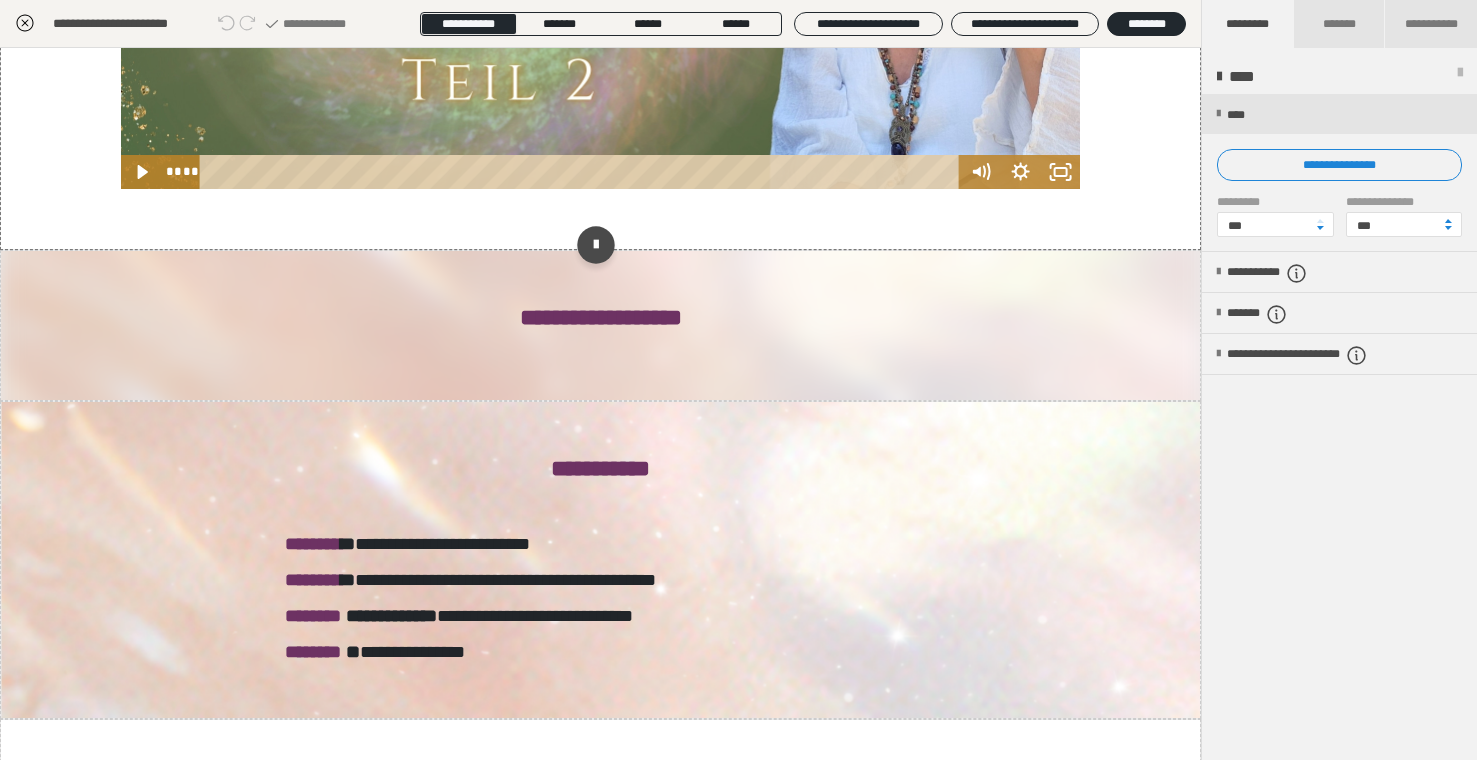 scroll, scrollTop: 3589, scrollLeft: 0, axis: vertical 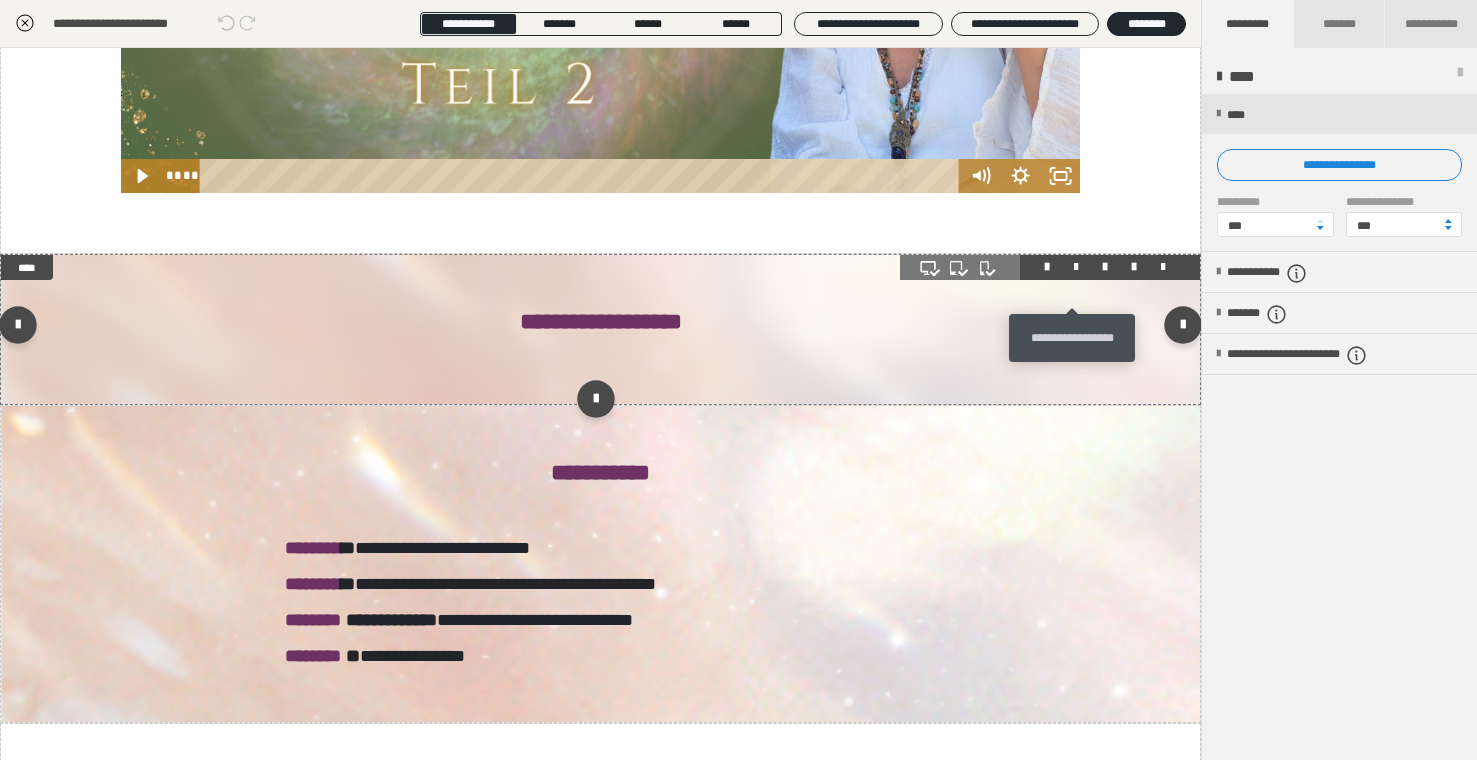click at bounding box center [1076, 267] 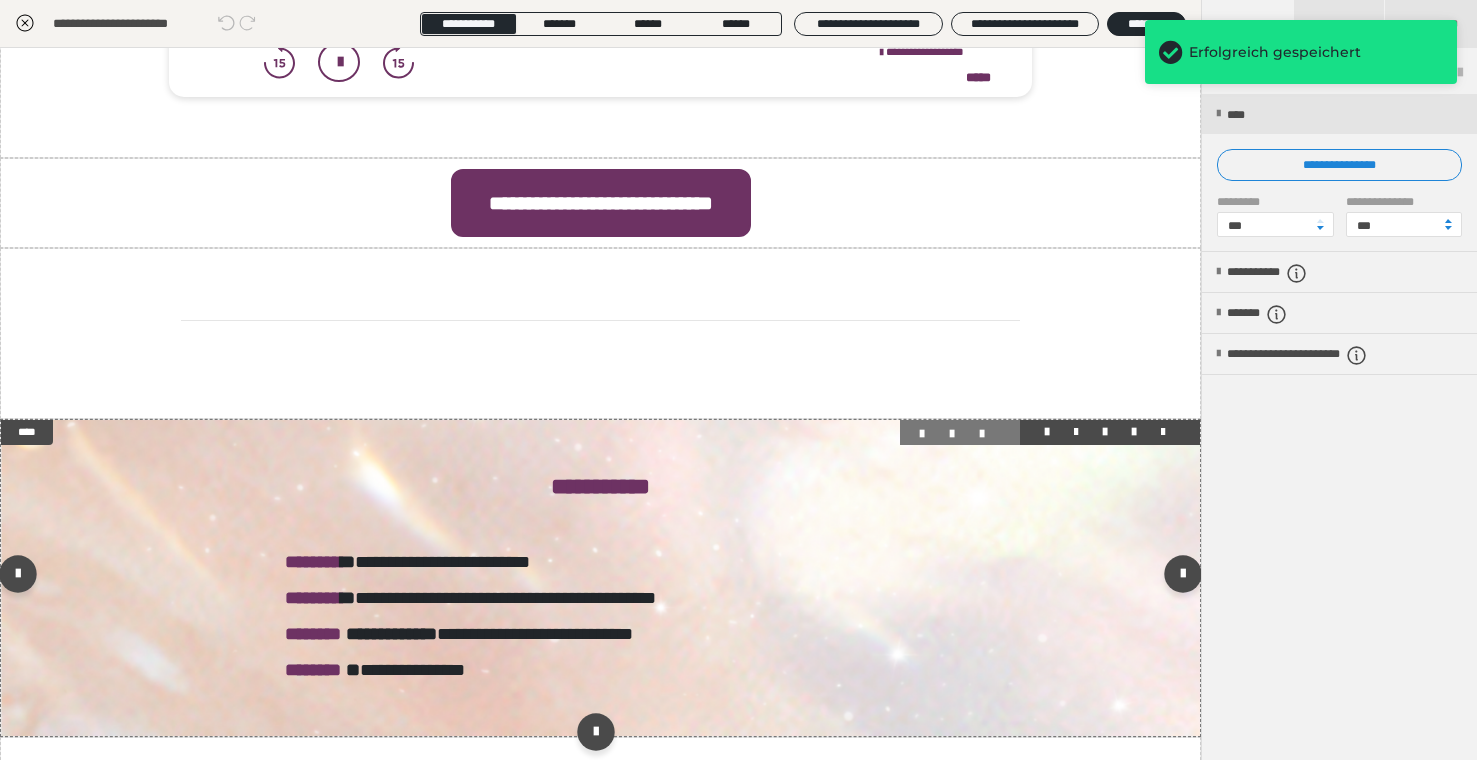 click at bounding box center [600, 578] 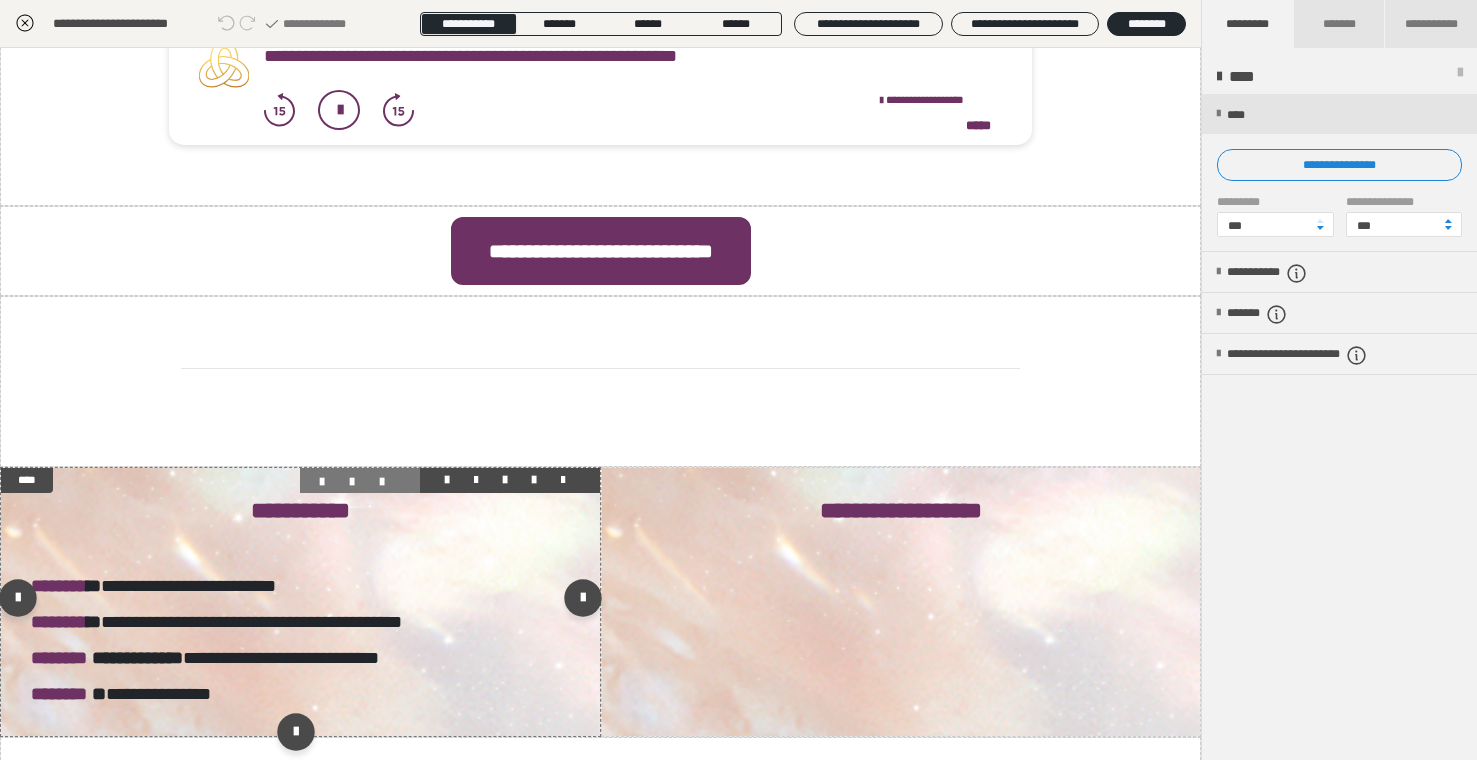 scroll, scrollTop: 4438, scrollLeft: 0, axis: vertical 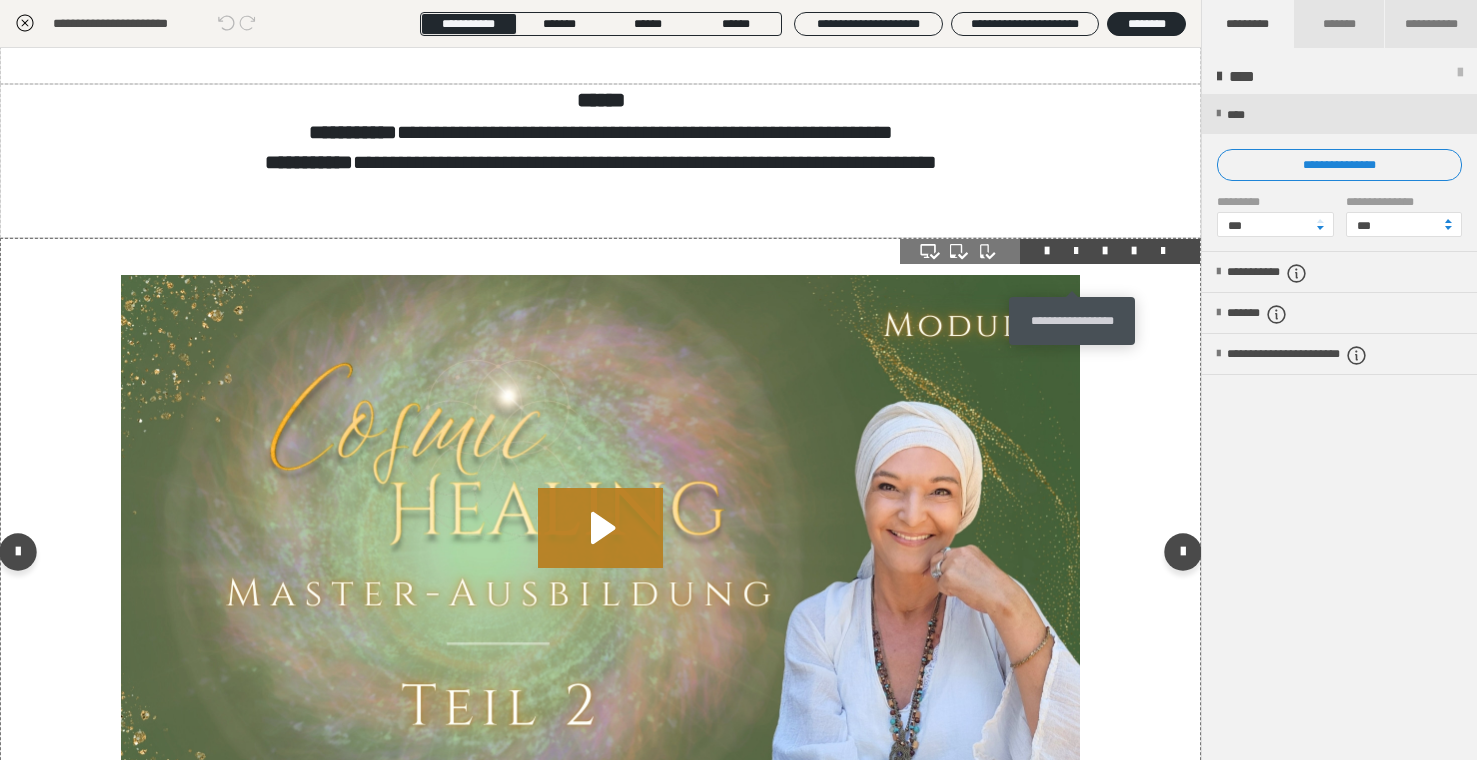 click at bounding box center [1076, 251] 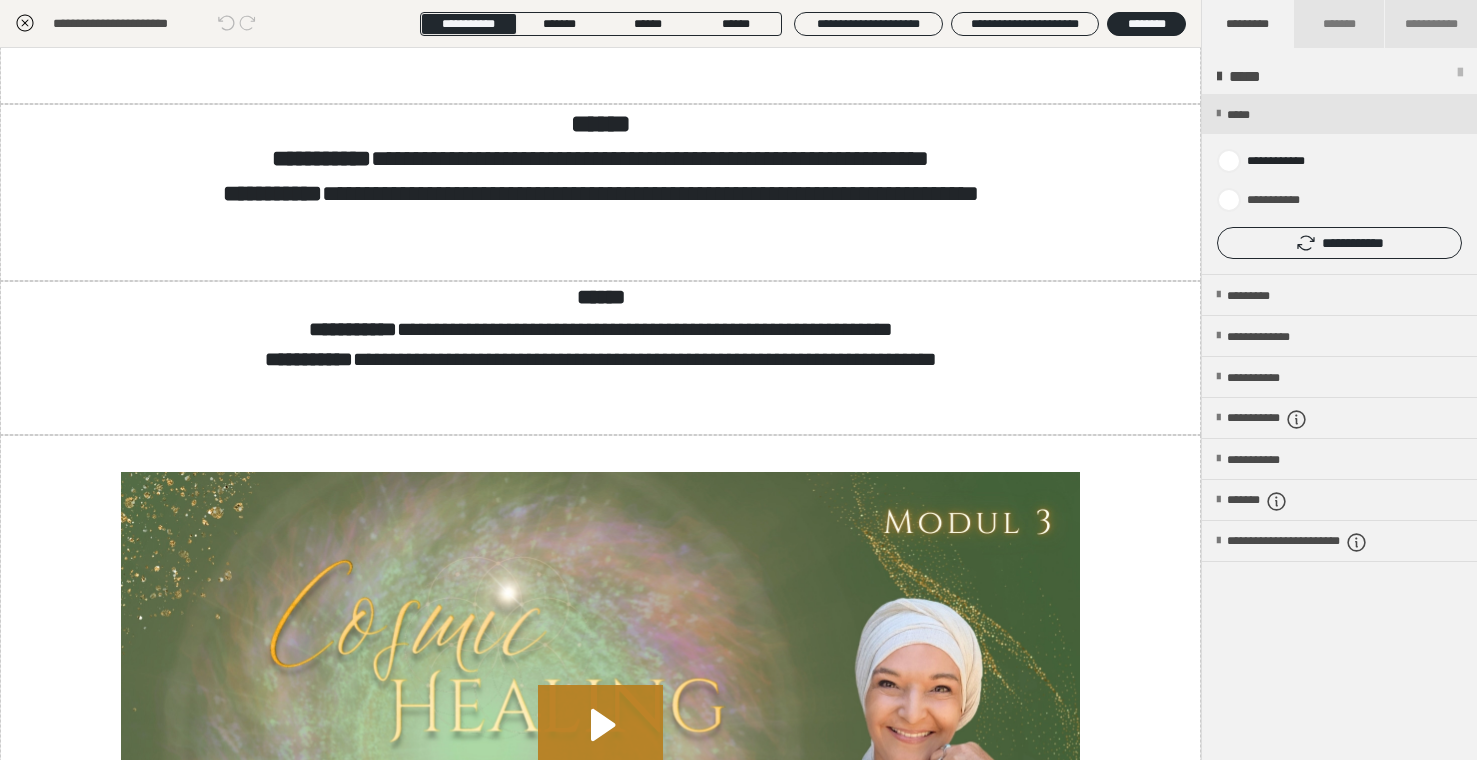 scroll, scrollTop: 2752, scrollLeft: 0, axis: vertical 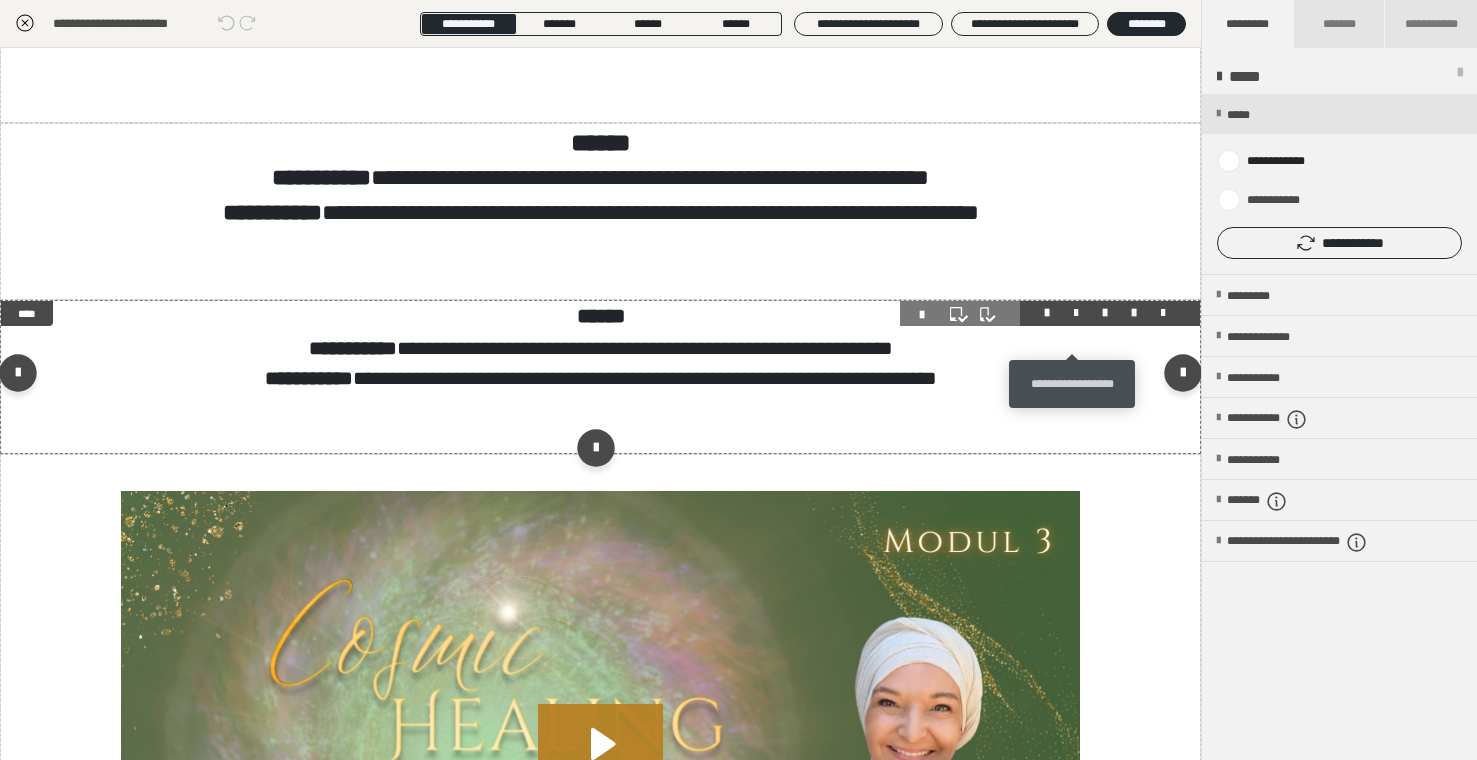 click at bounding box center [1076, 313] 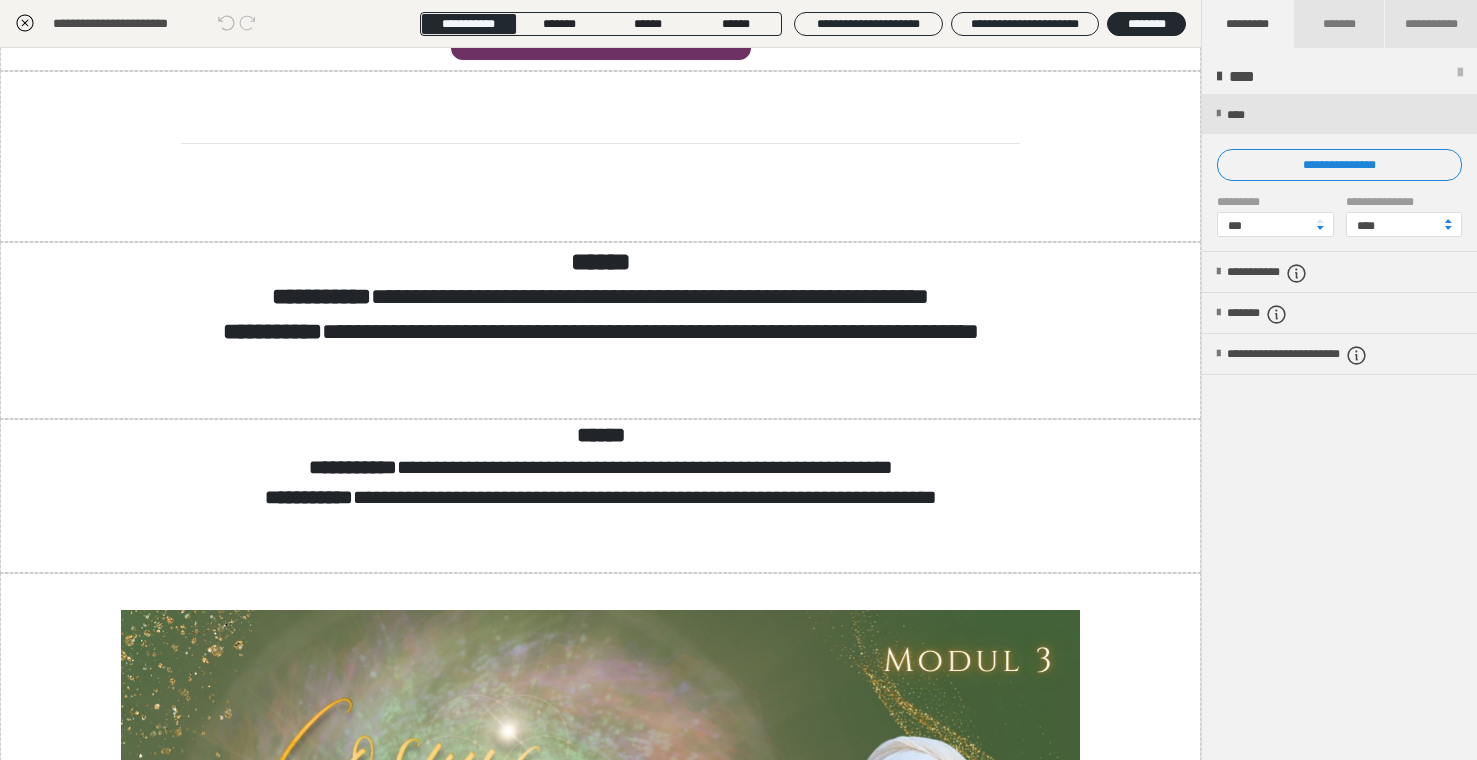 scroll, scrollTop: 2594, scrollLeft: 0, axis: vertical 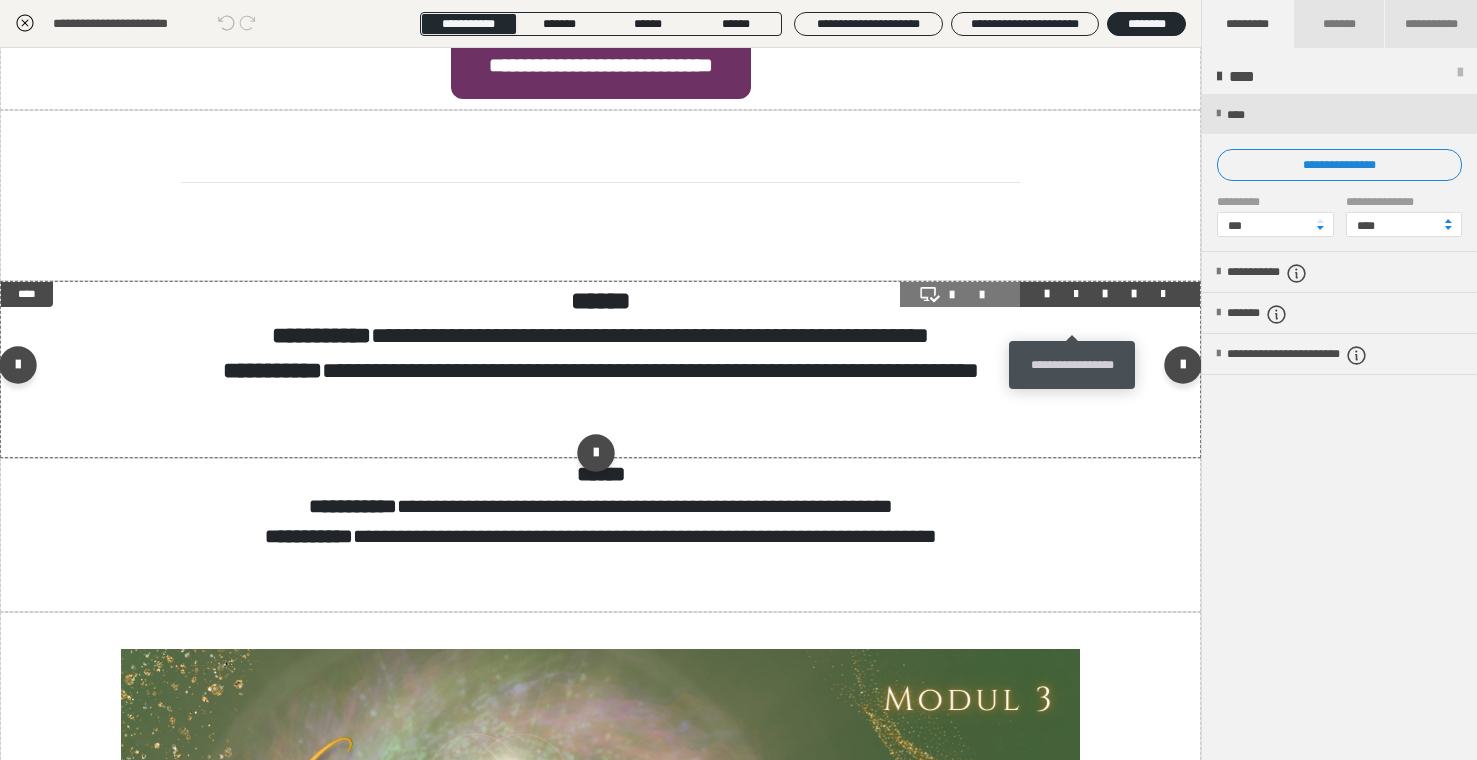 click at bounding box center (1076, 294) 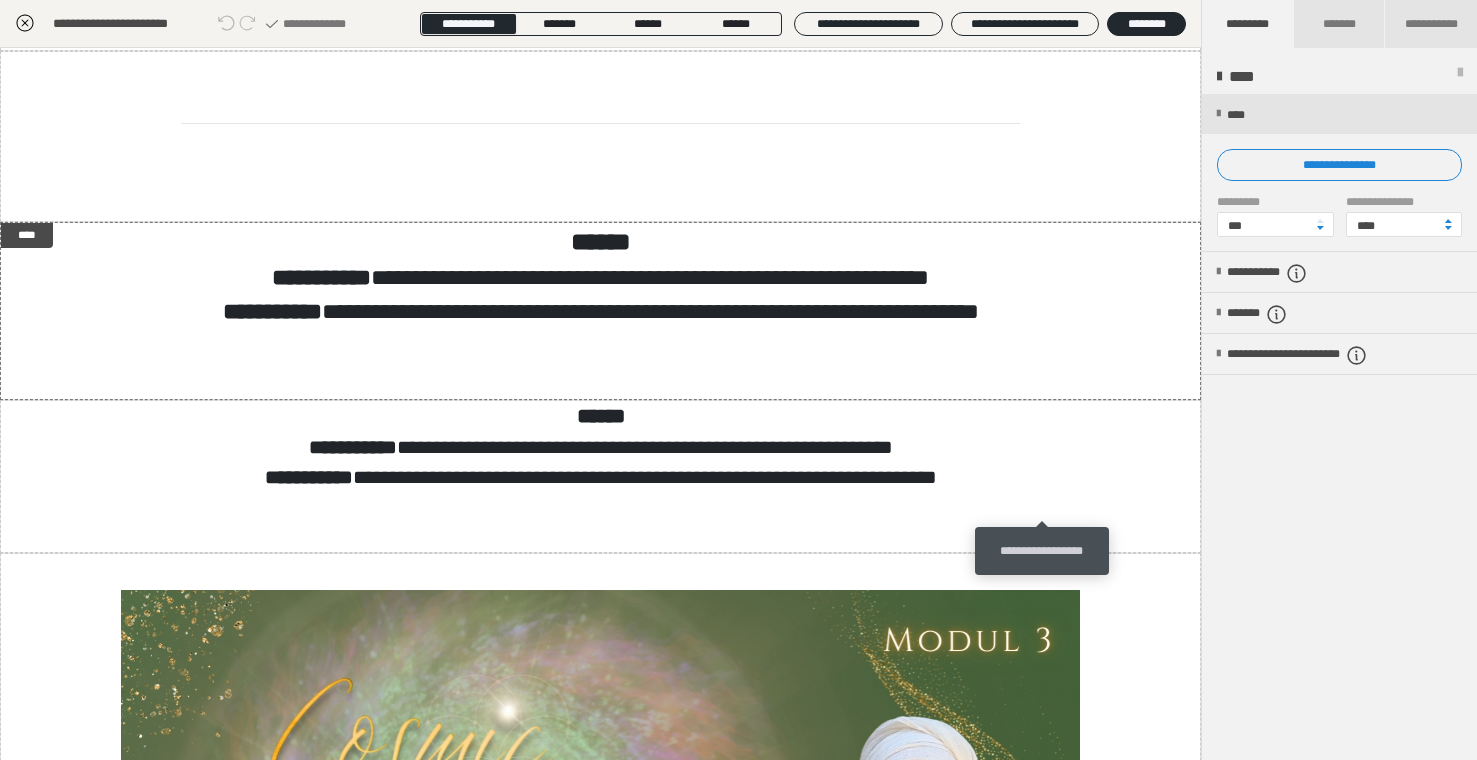 scroll, scrollTop: 4566, scrollLeft: 0, axis: vertical 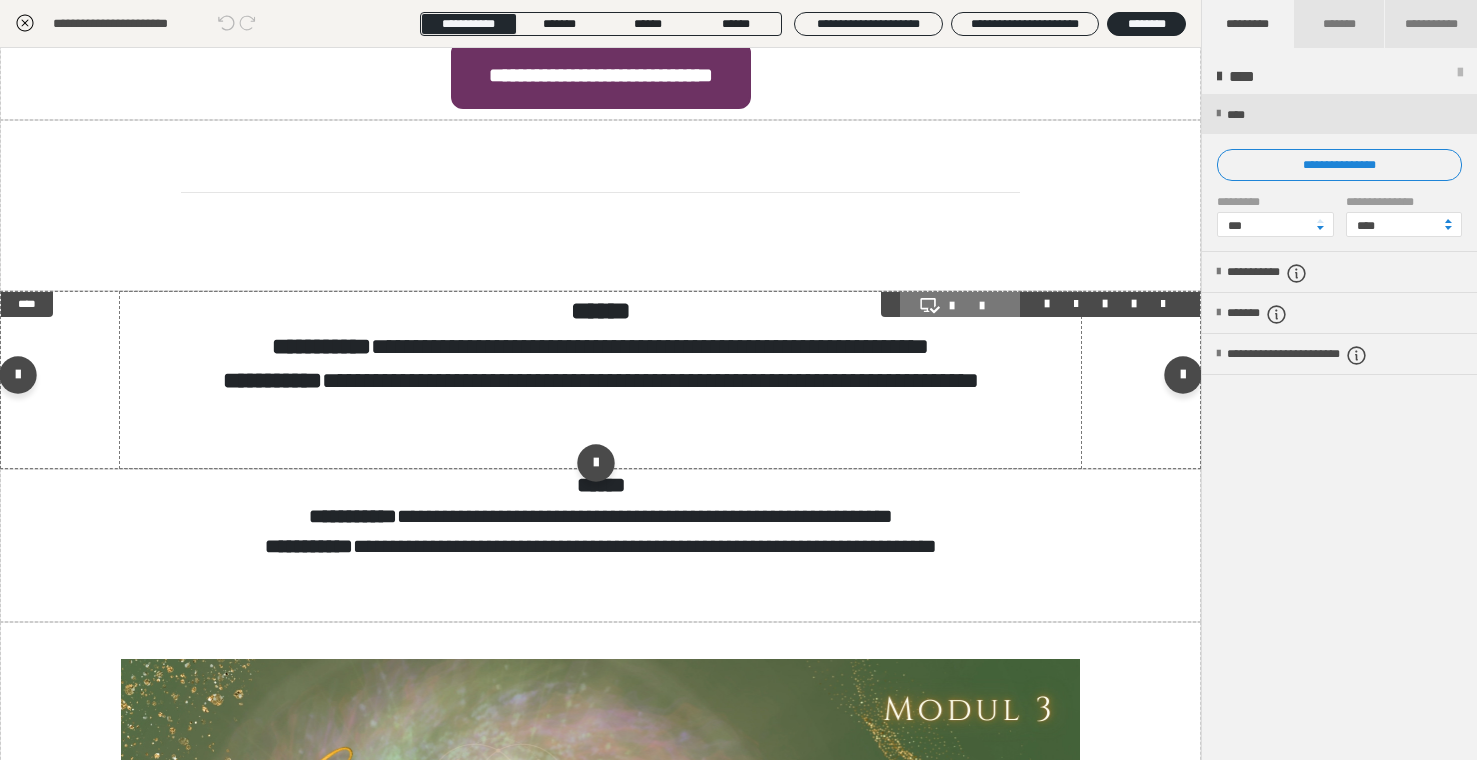click on "**********" at bounding box center [600, 380] 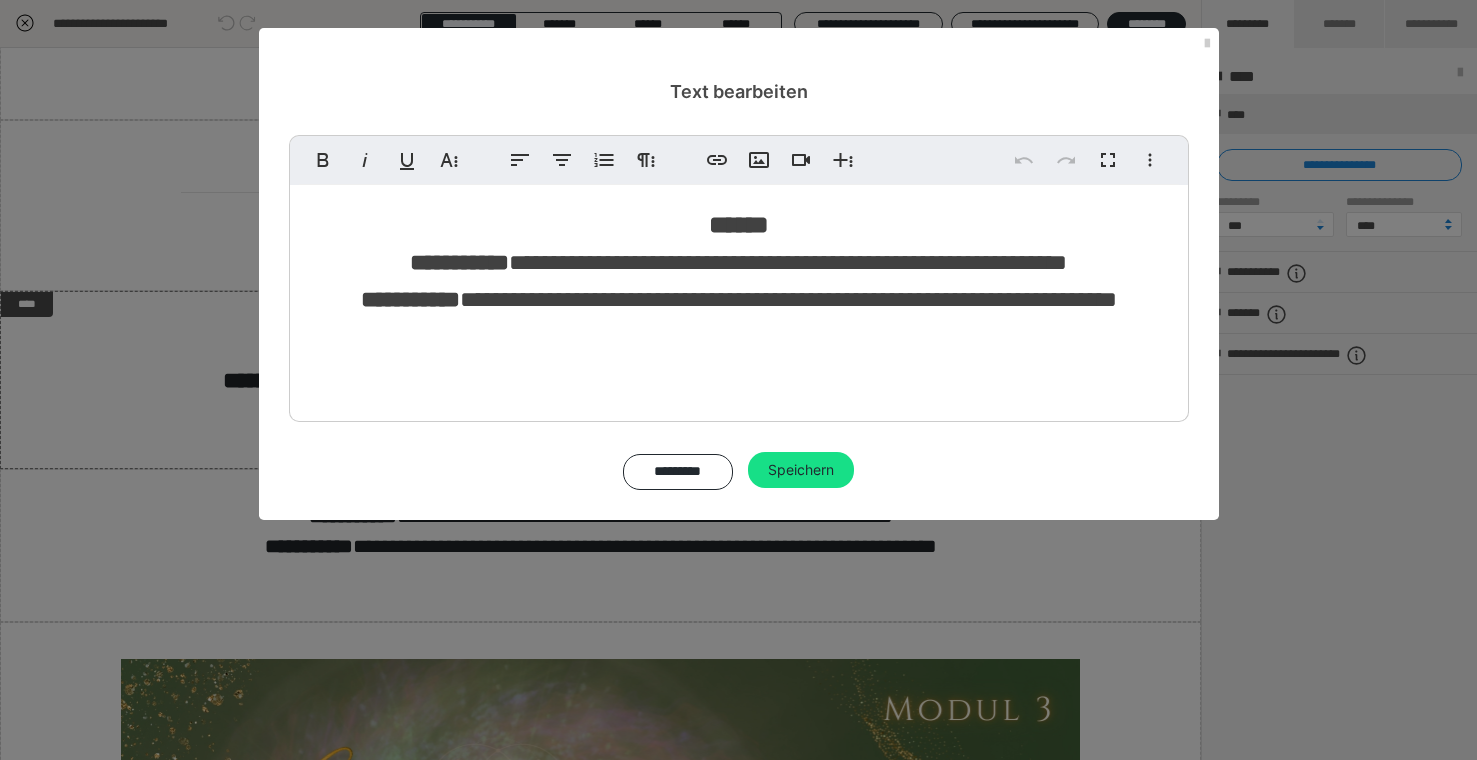 click on "******" at bounding box center [739, 224] 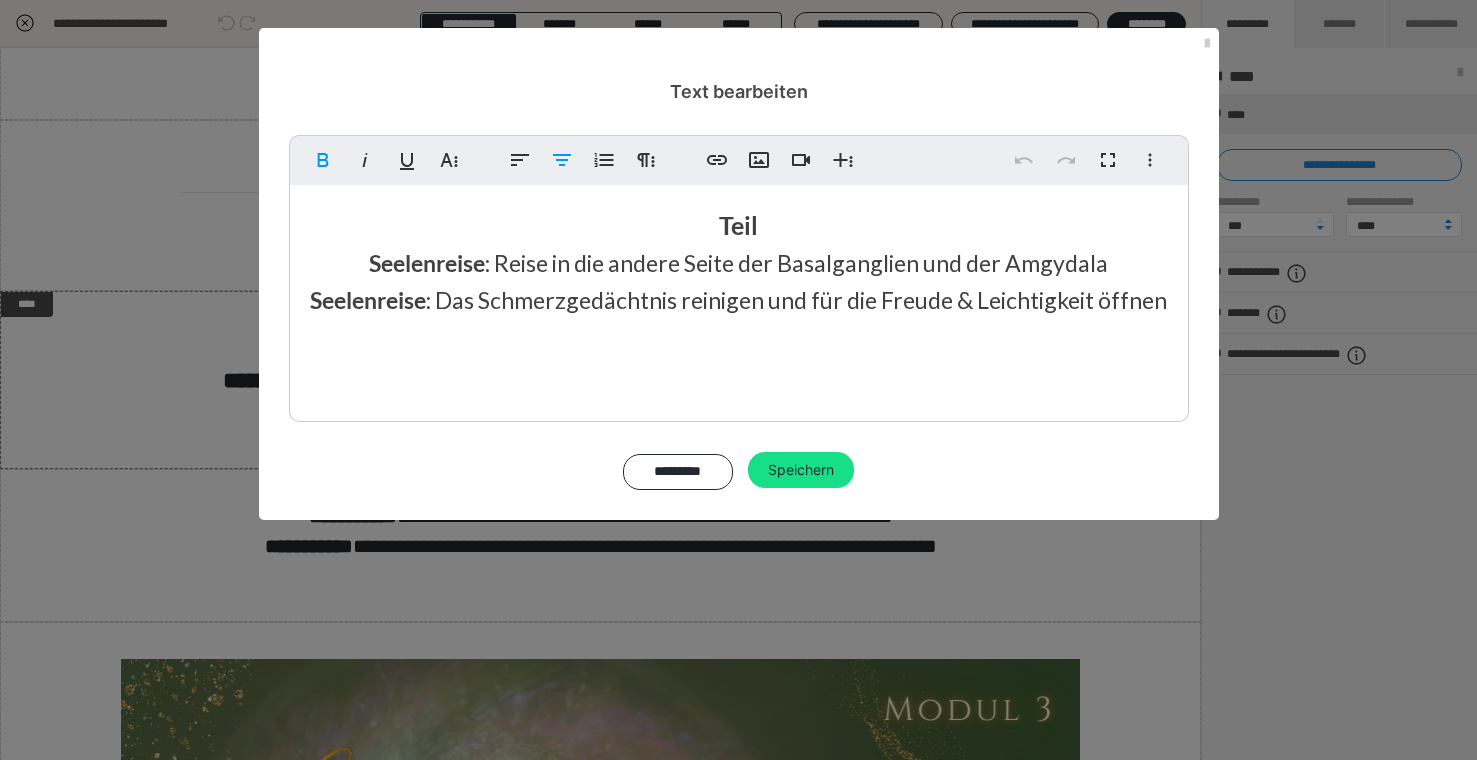 type 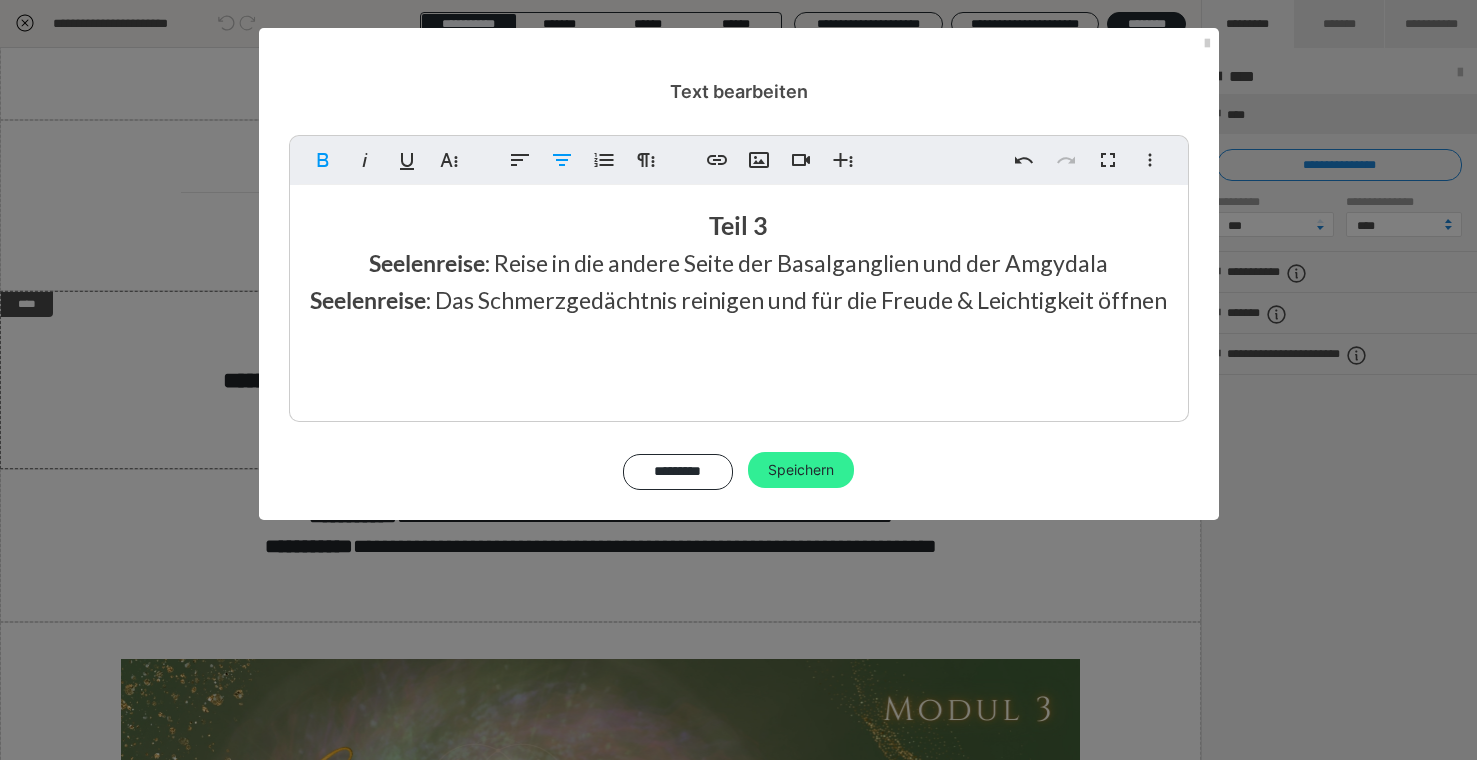 click on "Speichern" at bounding box center (801, 470) 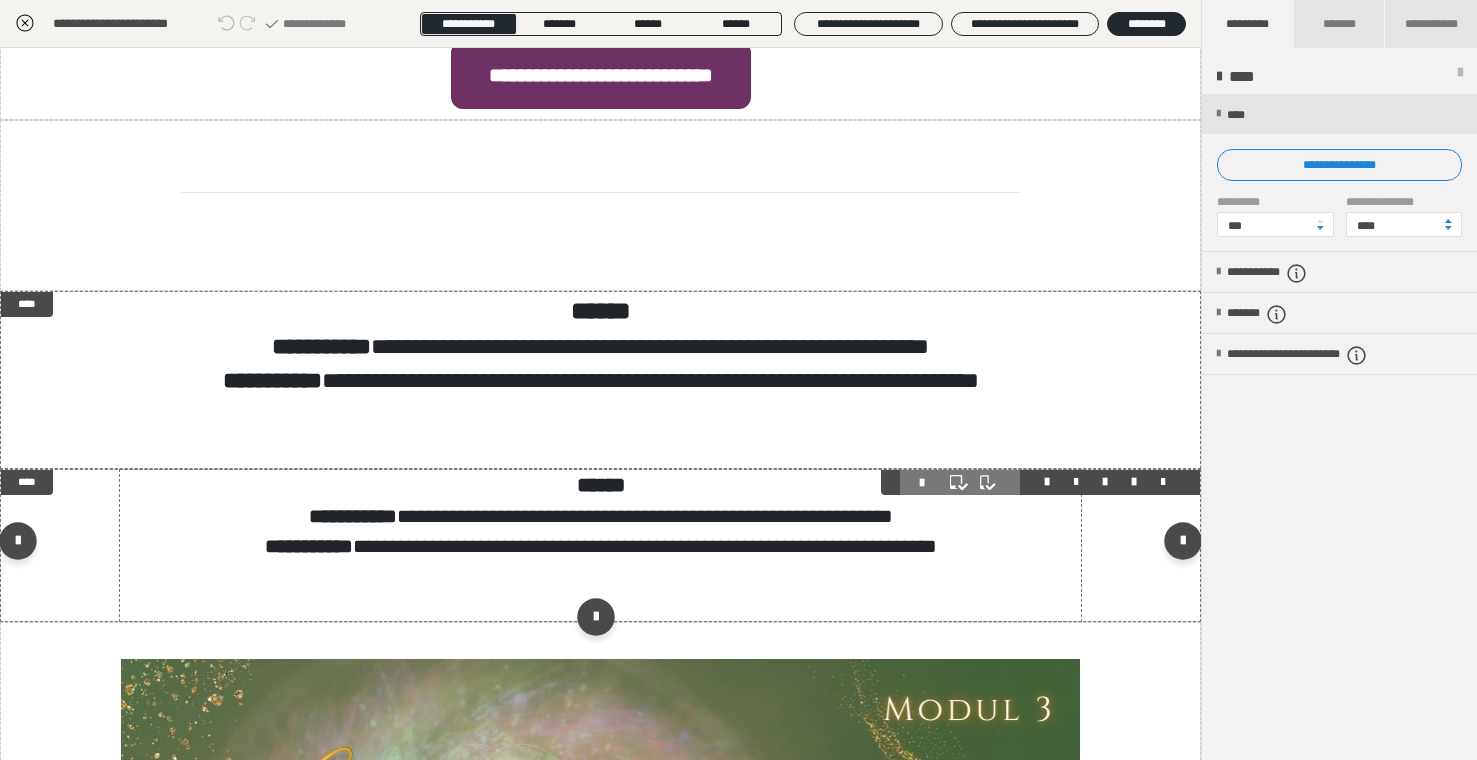 click on "**********" at bounding box center (600, 546) 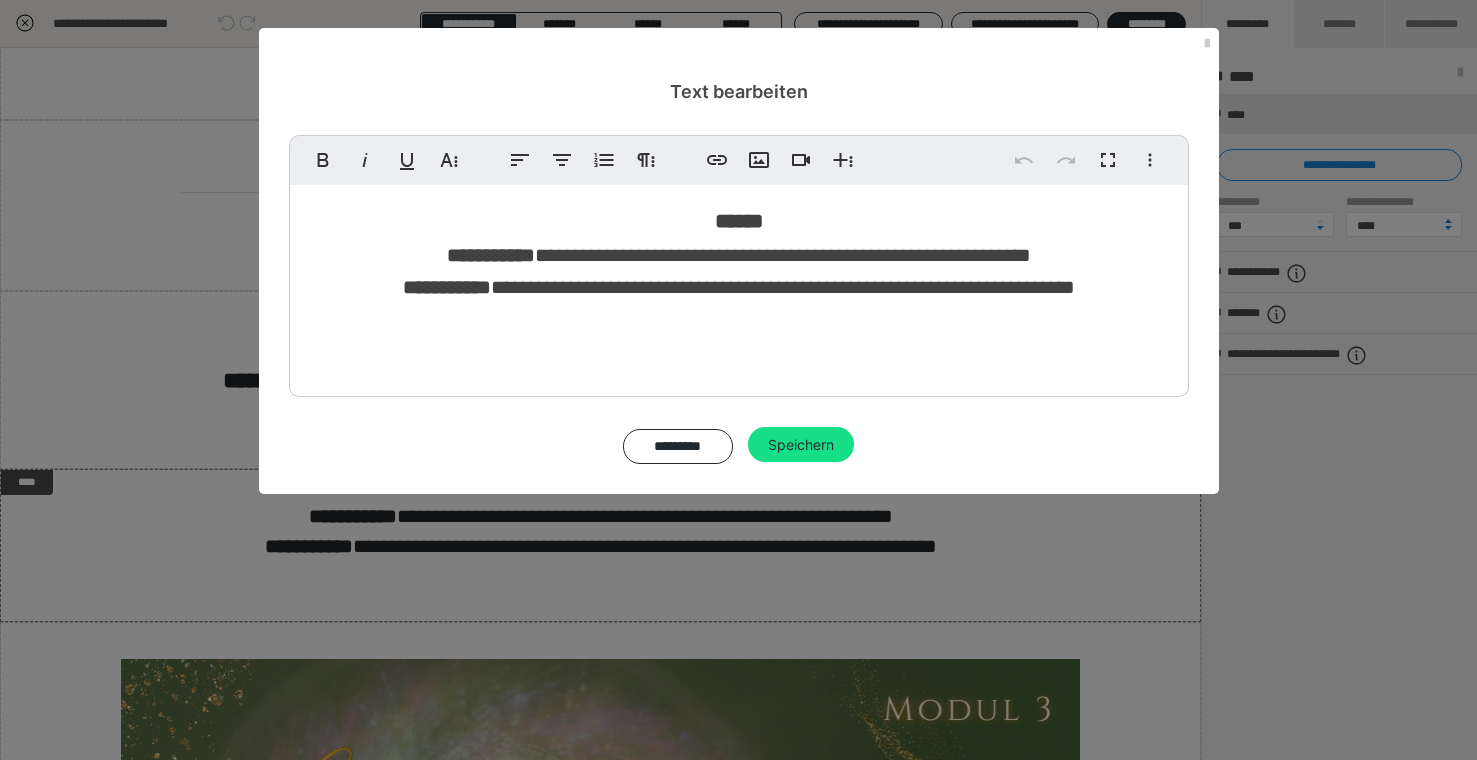 click on "******" at bounding box center [739, 221] 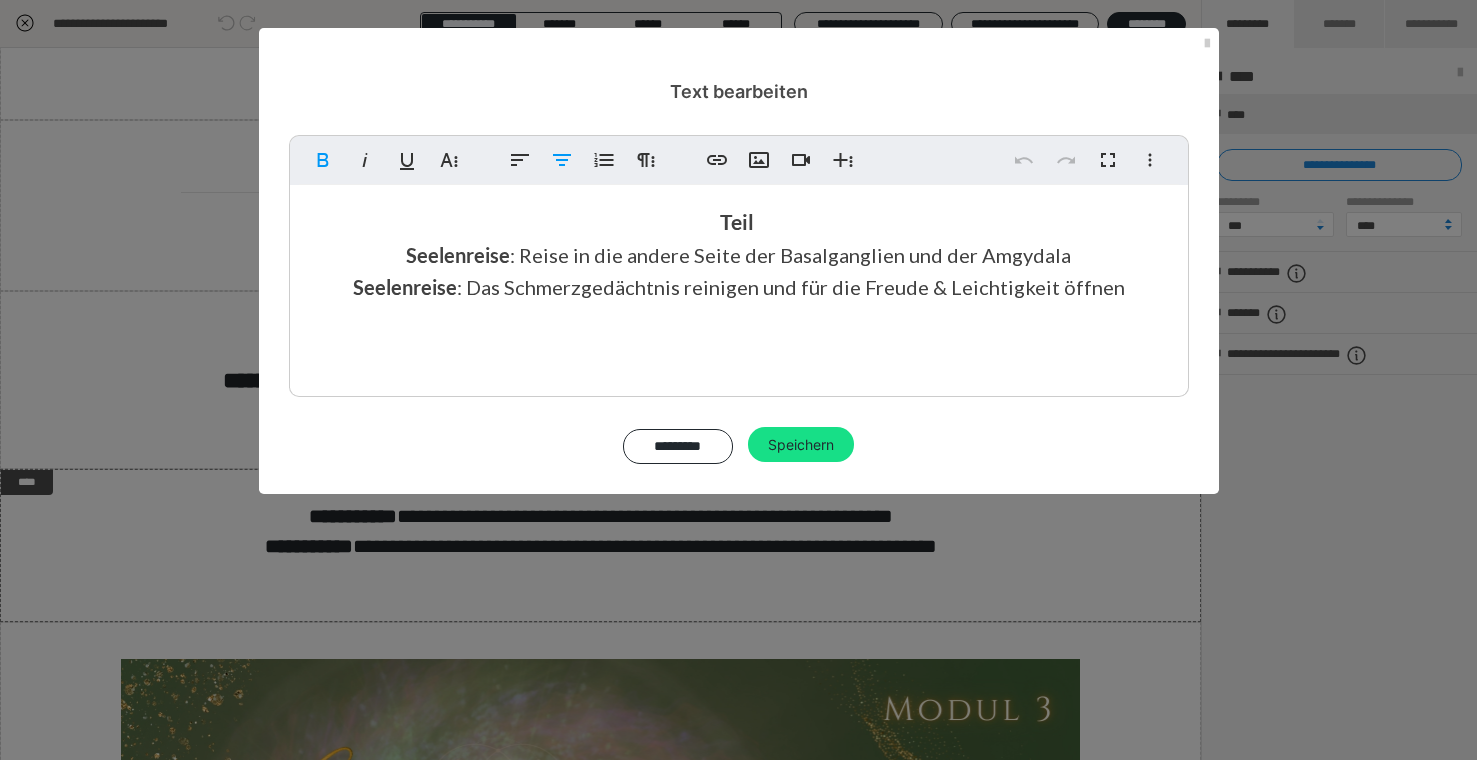 type 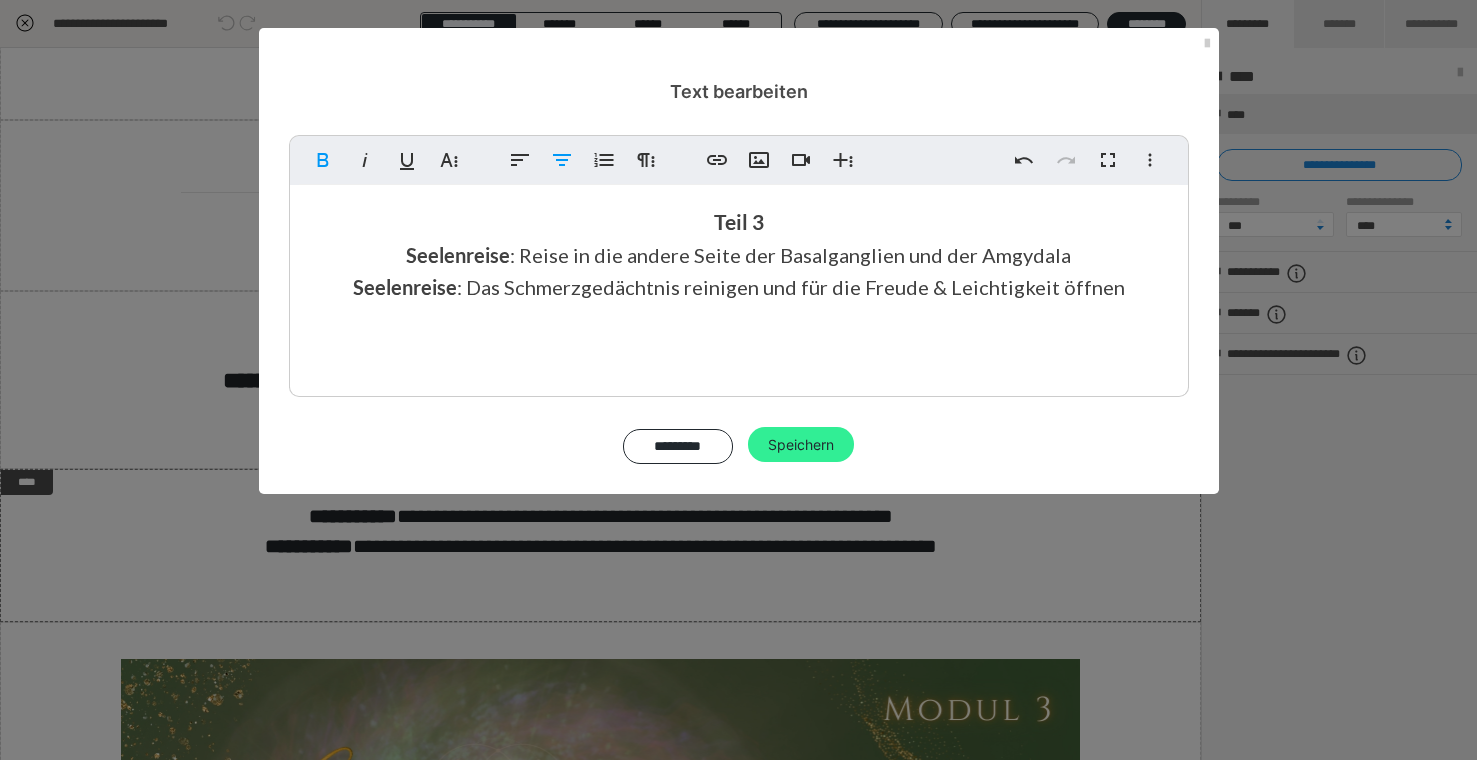 click on "Speichern" at bounding box center (801, 445) 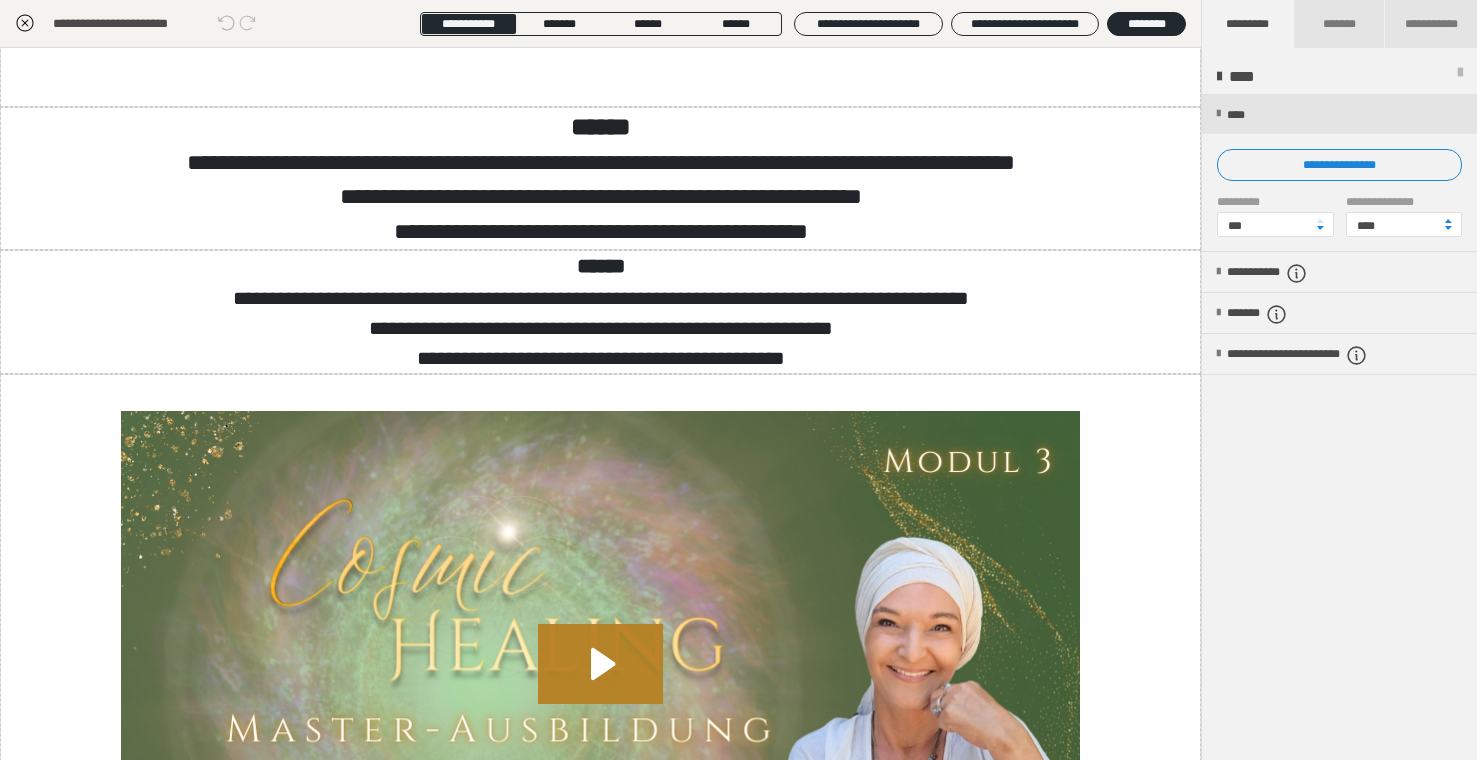scroll, scrollTop: 703, scrollLeft: 0, axis: vertical 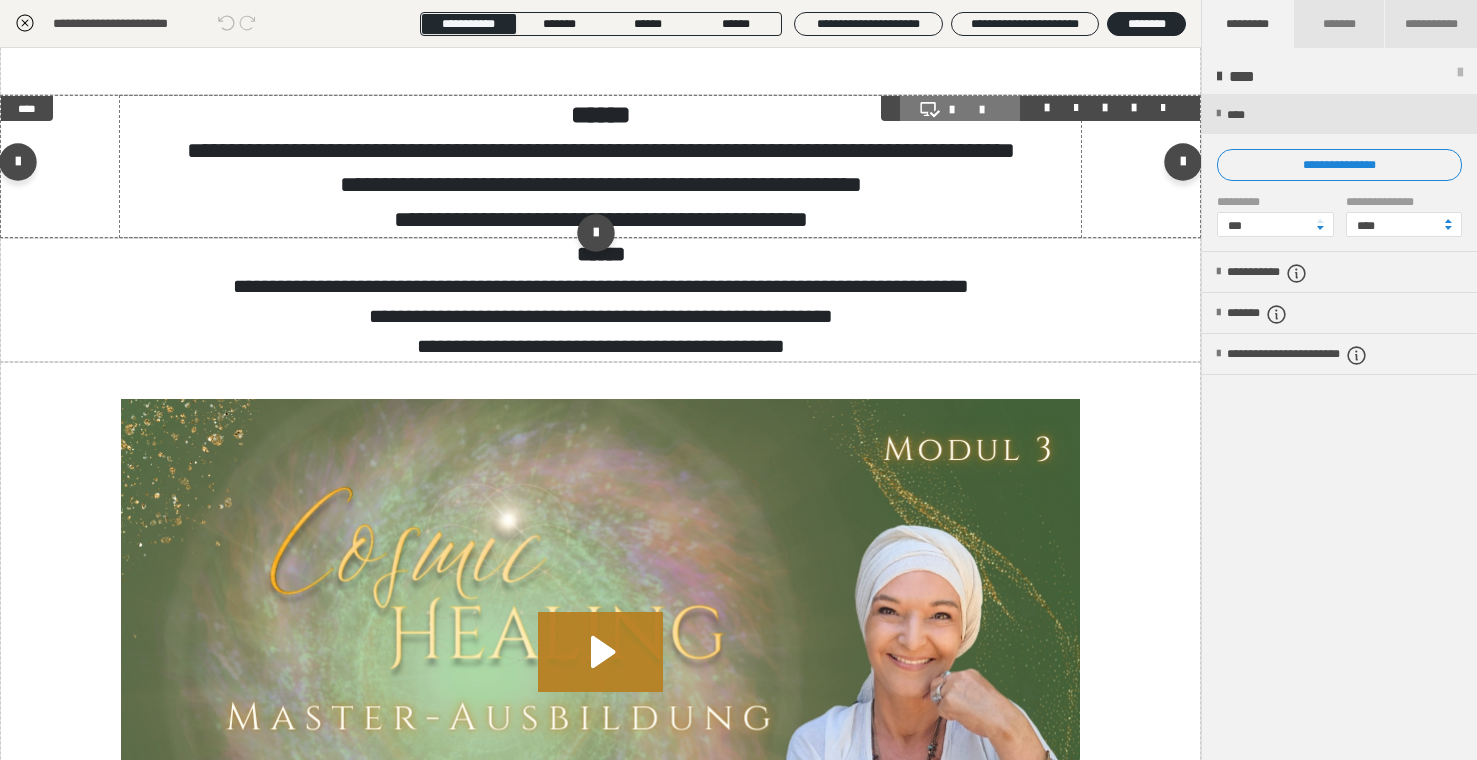 click on "**********" at bounding box center (600, 166) 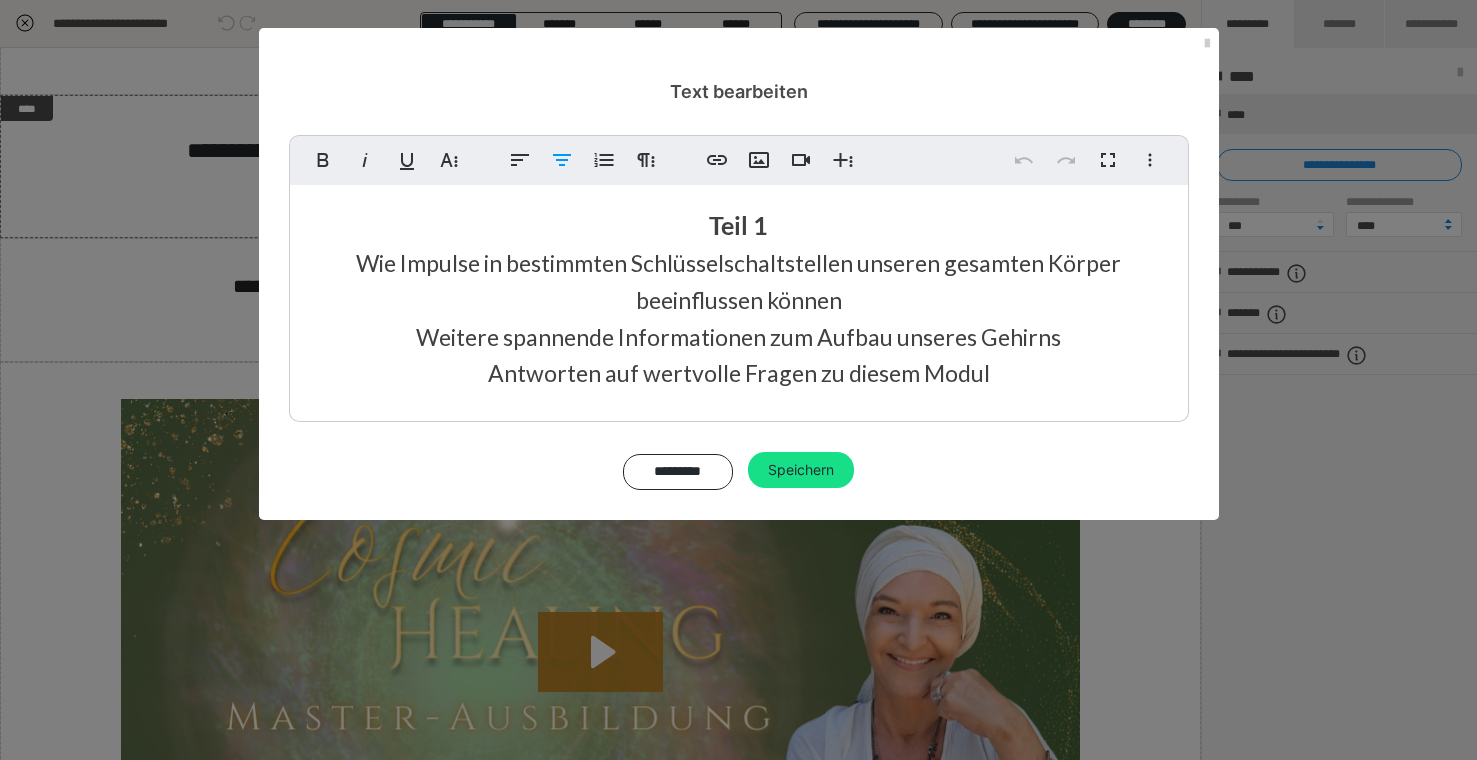 click on "Wie Impulse in bestimmten Schlüsselschaltstellen unseren gesamten Körper beeinflussen können Weitere spannende Informationen zum Aufbau unseres Gehirns Antworten auf wertvolle Fragen zu diesem Modul" at bounding box center (738, 318) 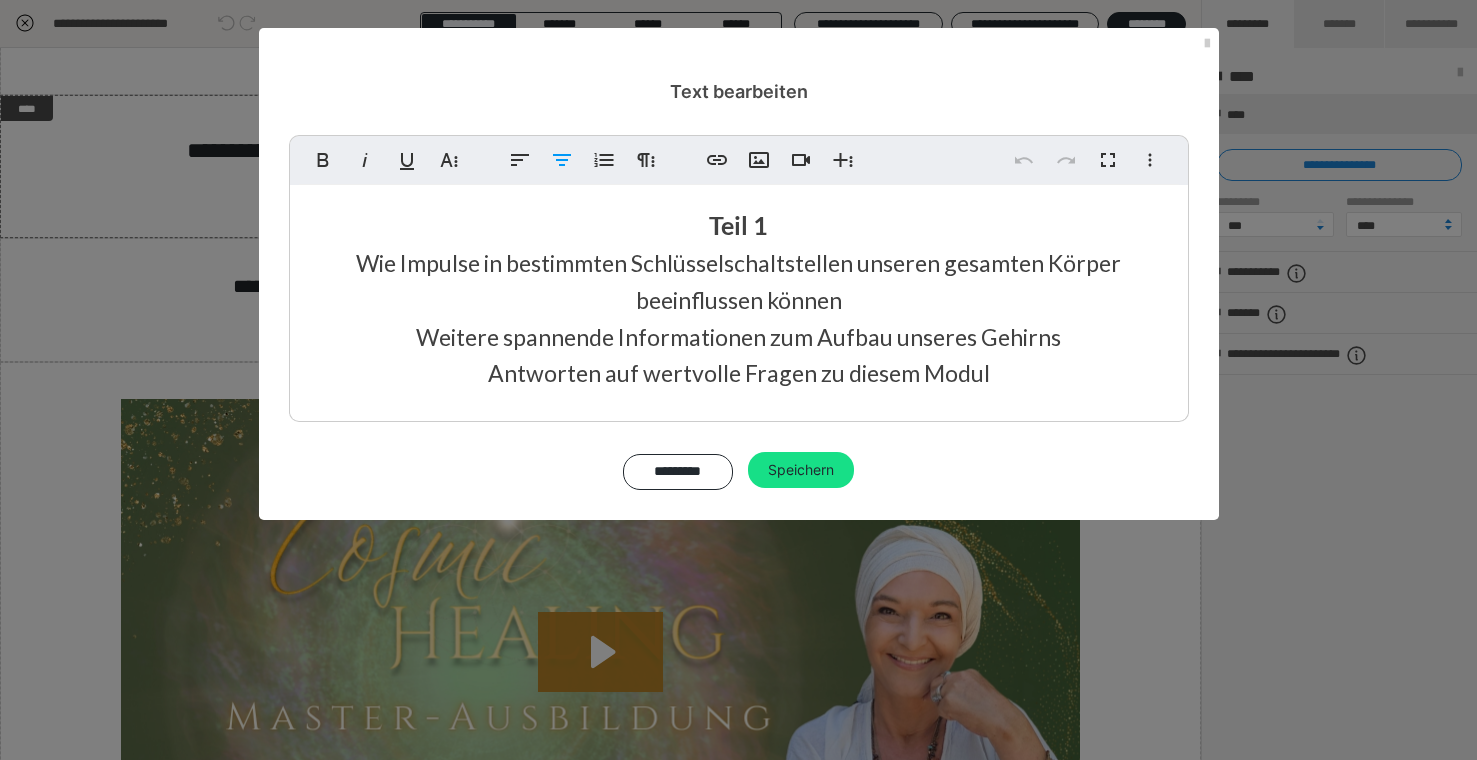 click on "Wie Impulse in bestimmten Schlüsselschaltstellen unseren gesamten Körper beeinflussen können Weitere spannende Informationen zum Aufbau unseres Gehirns Antworten auf wertvolle Fragen zu diesem Modul" at bounding box center (738, 318) 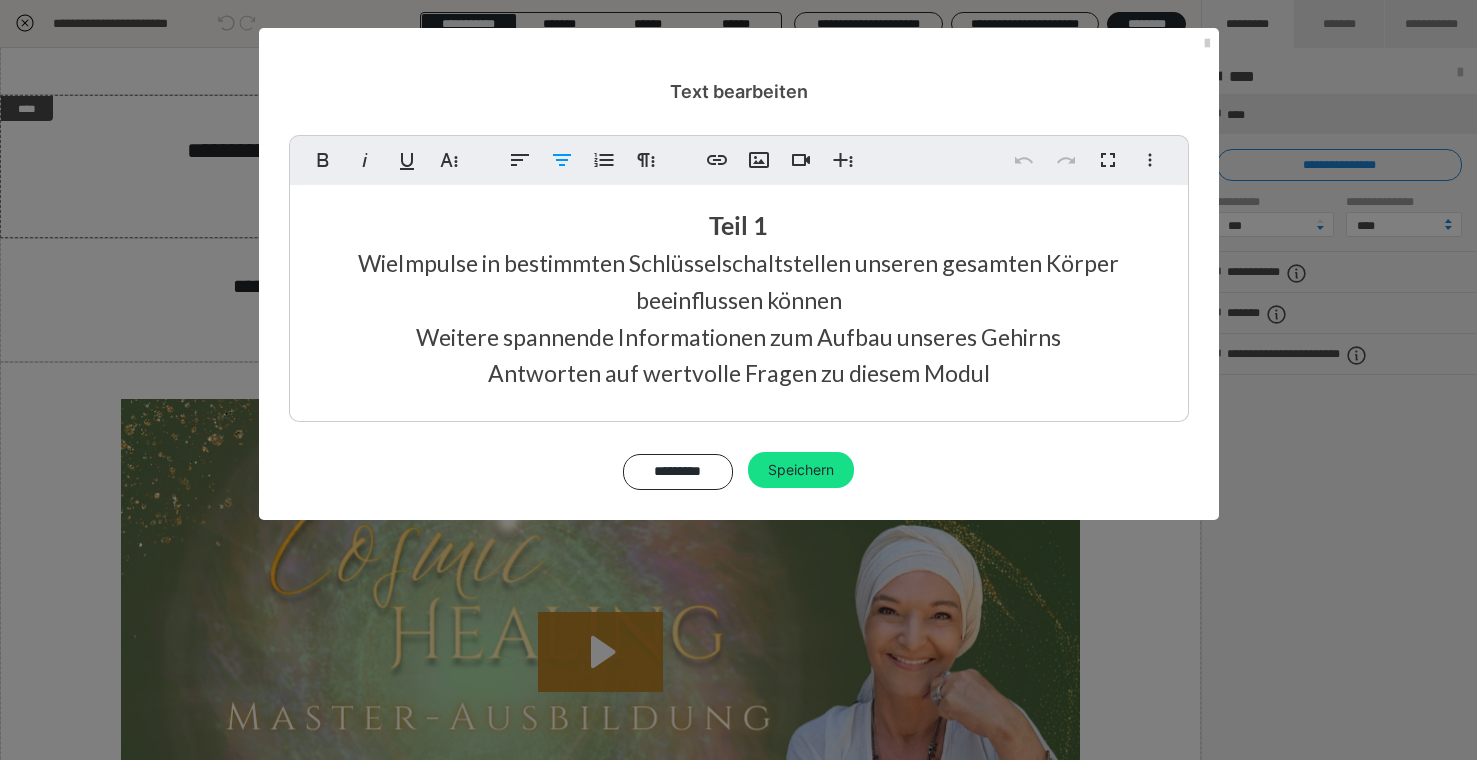 scroll, scrollTop: 120, scrollLeft: 0, axis: vertical 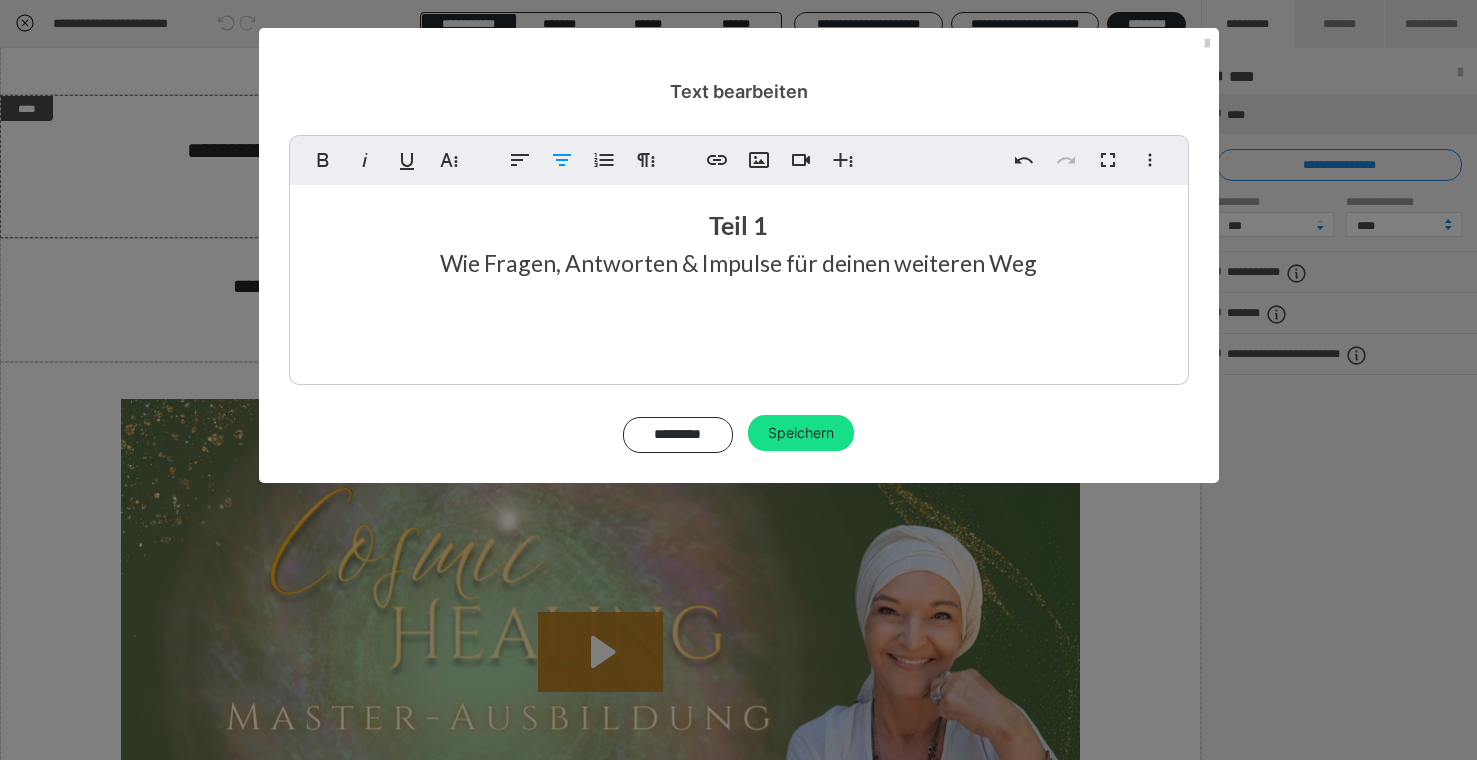 click on "Wie Fragen, Antworten & Impulse für deinen weiteren Weg" at bounding box center [738, 263] 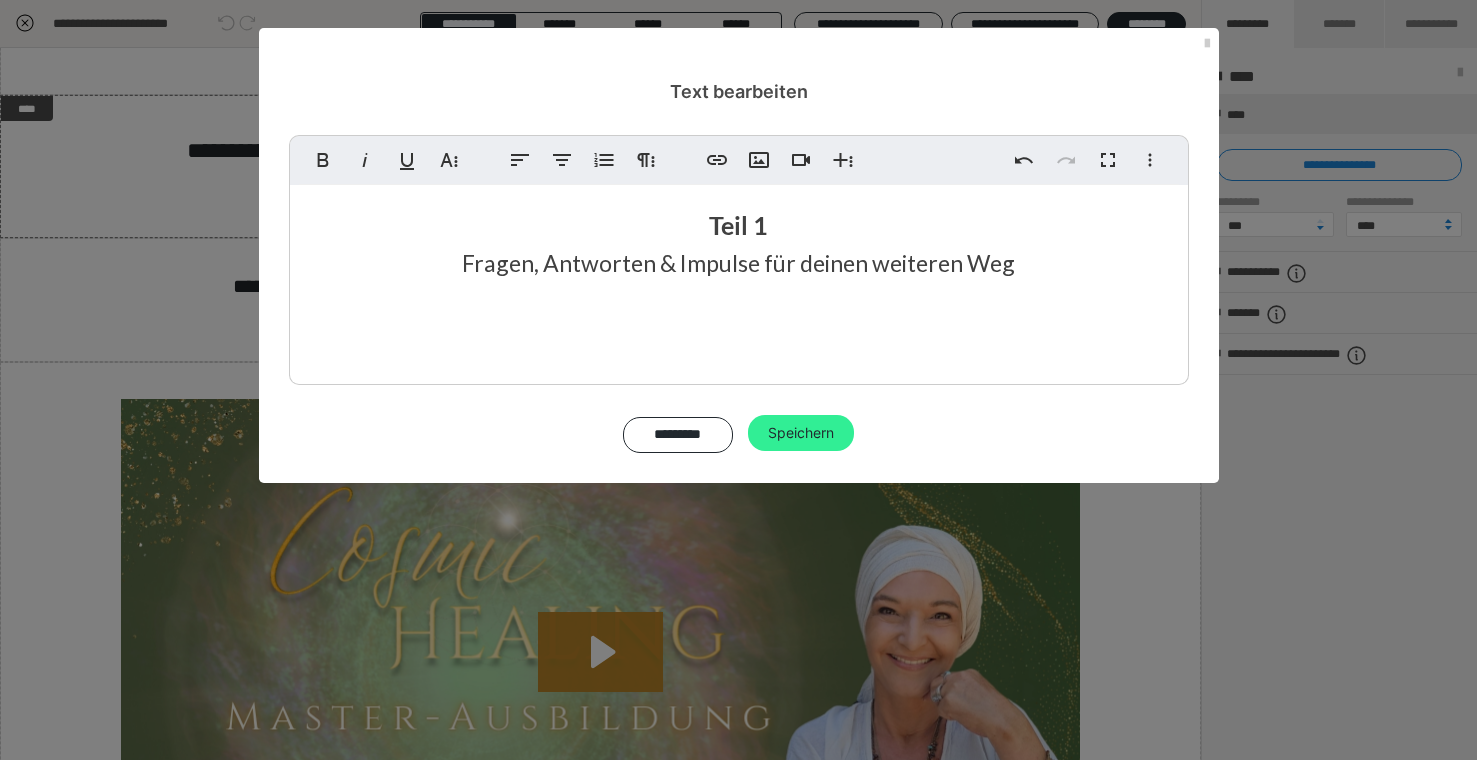 click on "Speichern" at bounding box center [801, 433] 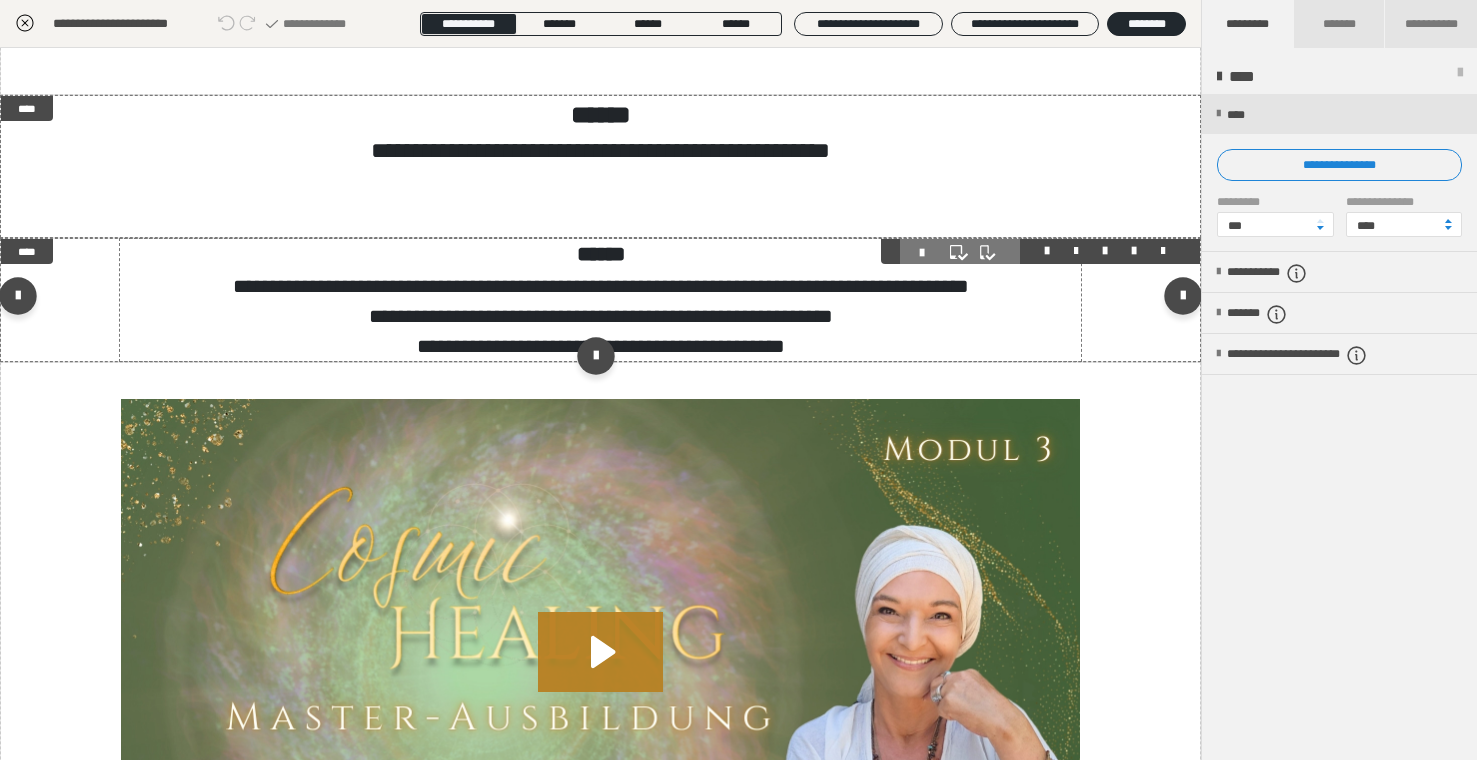click on "**********" at bounding box center (601, 316) 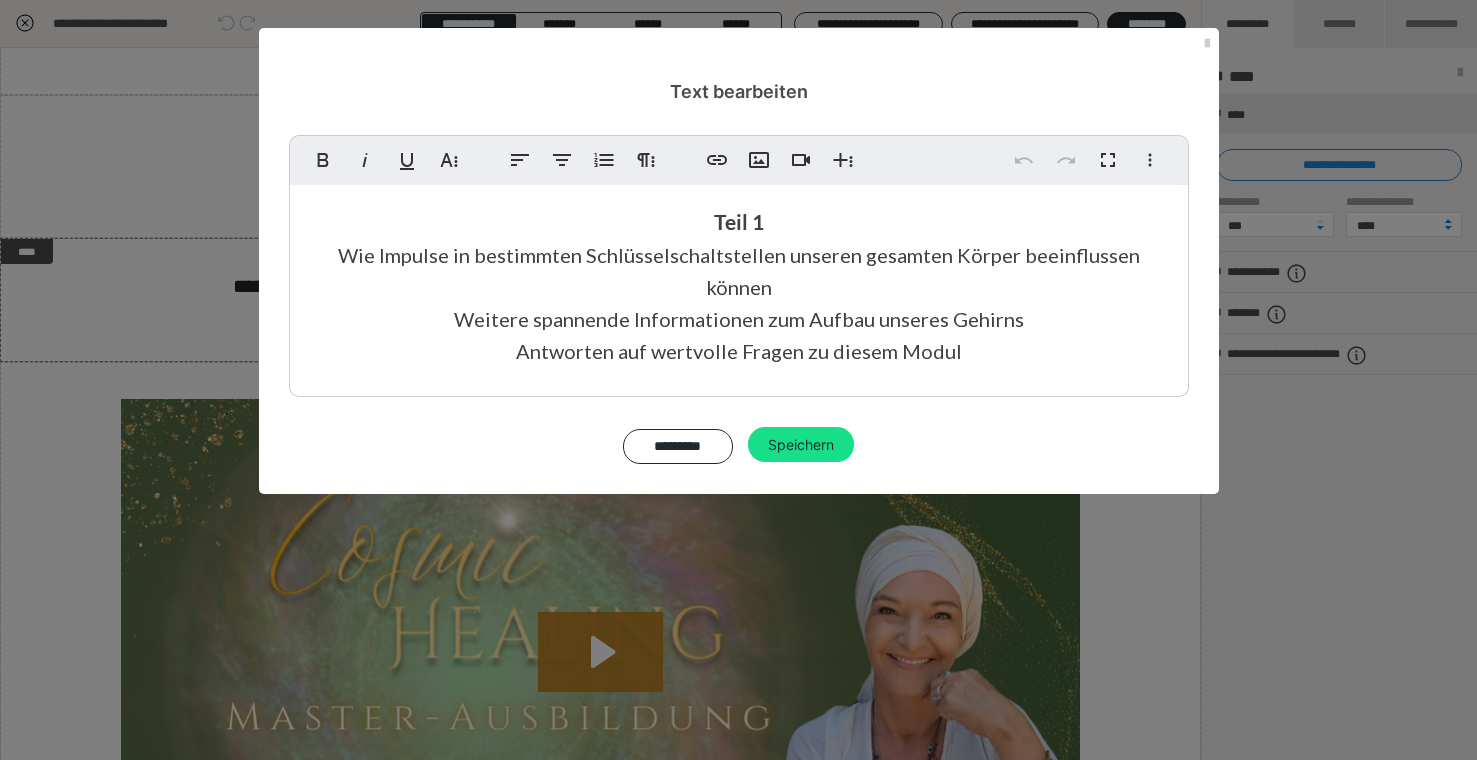 click on "Wie Impulse in bestimmten Schlüsselschaltstellen unseren gesamten Körper beeinflussen können Weitere spannende Informationen zum Aufbau unseres Gehirns Antworten auf wertvolle Fragen zu diesem Modul" at bounding box center (739, 303) 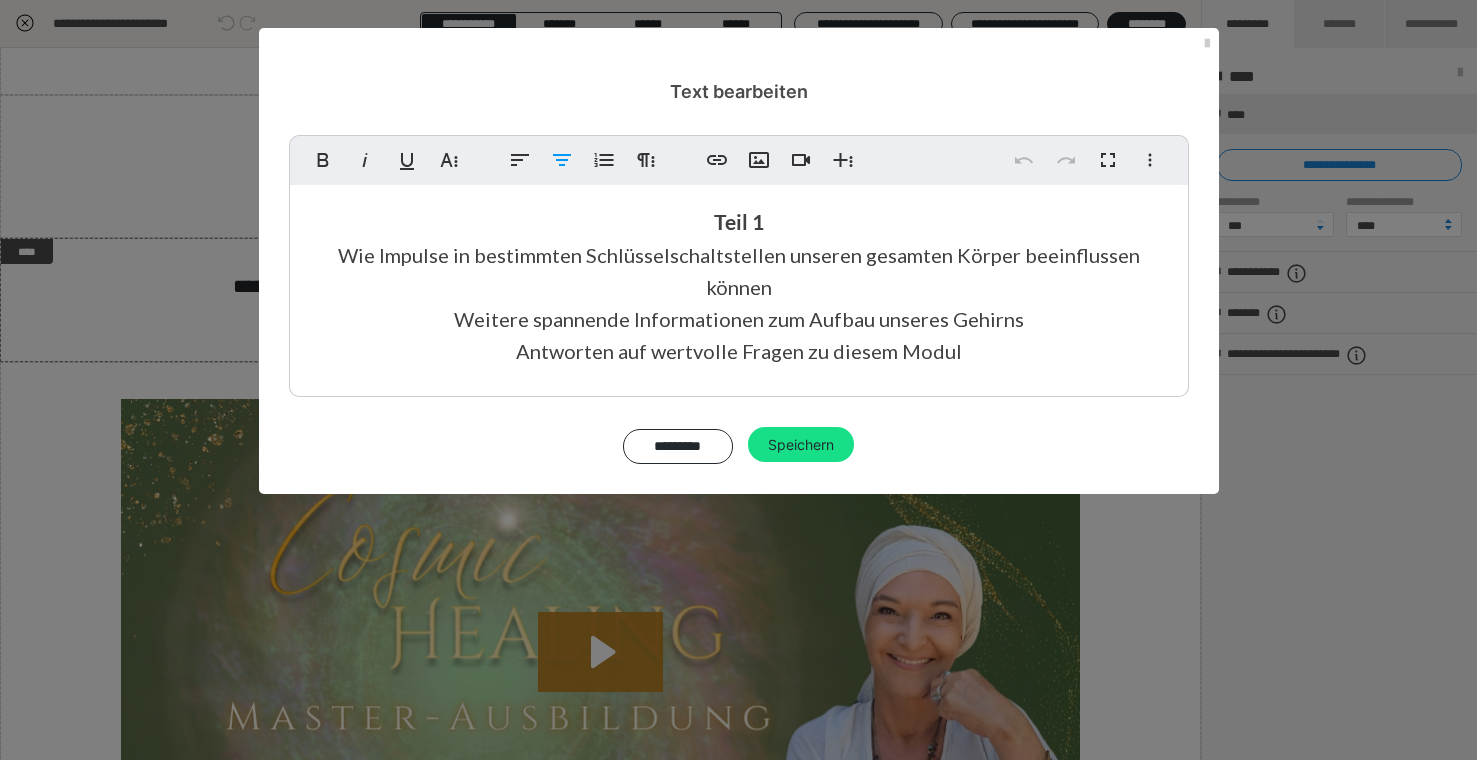 click on "Wie Impulse in bestimmten Schlüsselschaltstellen unseren gesamten Körper beeinflussen können Weitere spannende Informationen zum Aufbau unseres Gehirns Antworten auf wertvolle Fragen zu diesem Modul" at bounding box center [739, 303] 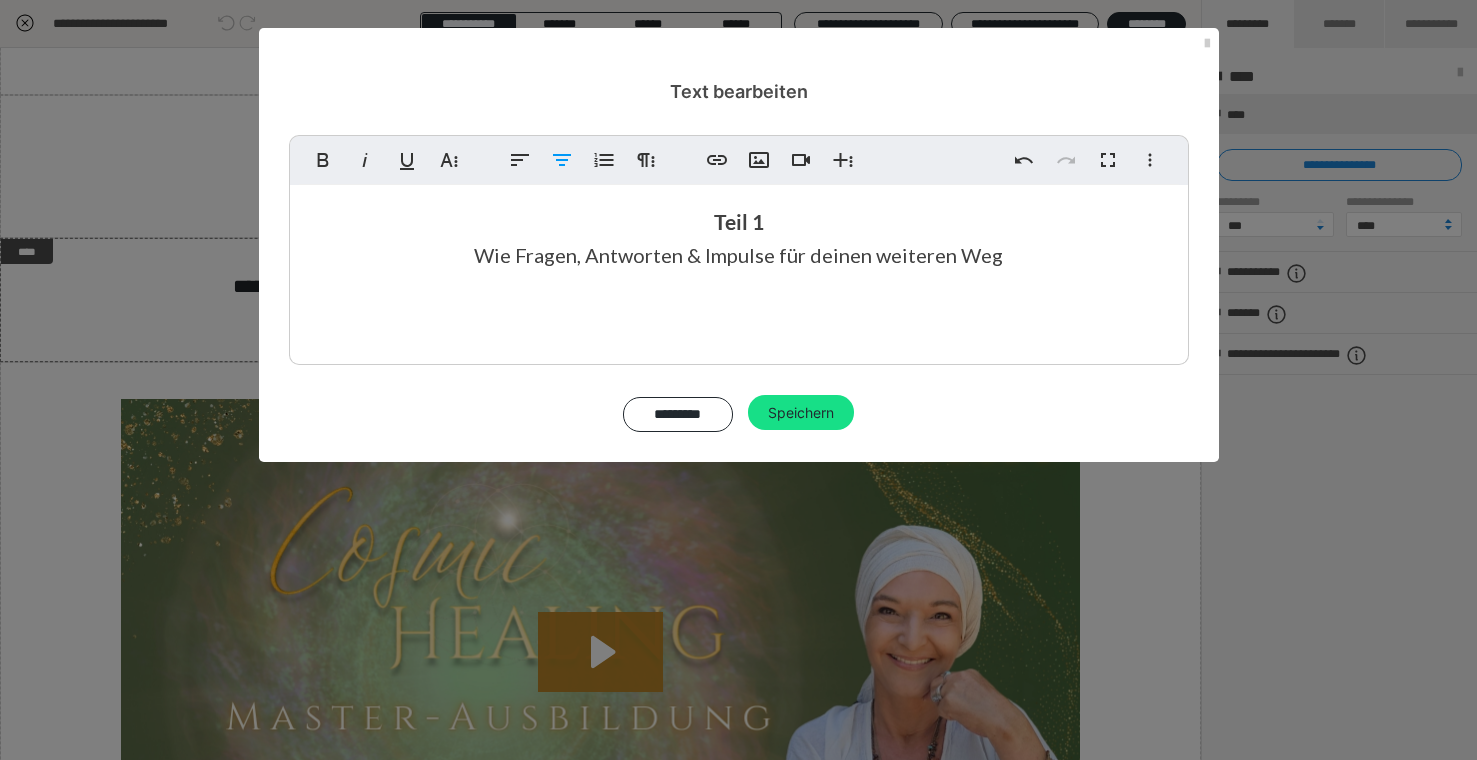 scroll, scrollTop: 120, scrollLeft: 0, axis: vertical 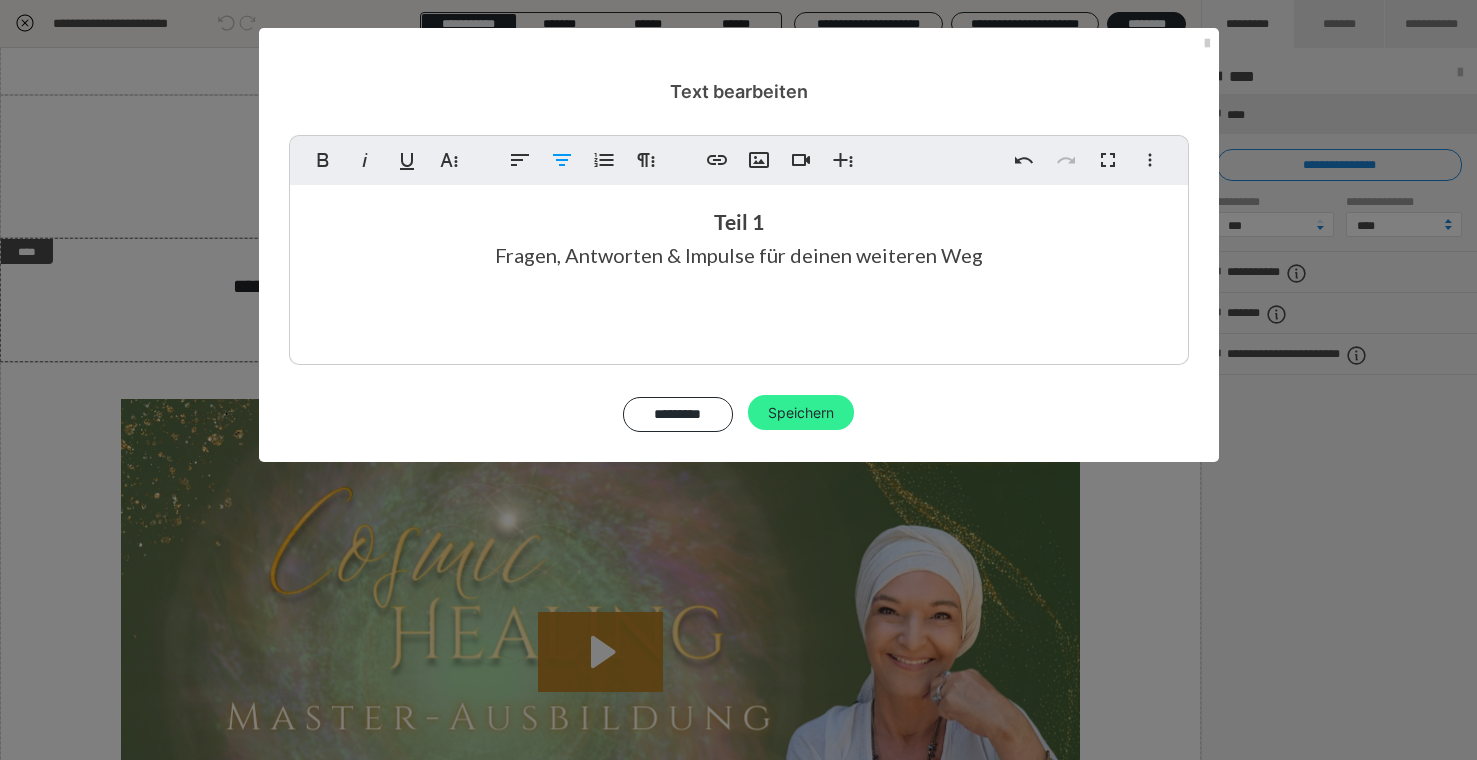 click on "Speichern" at bounding box center (801, 413) 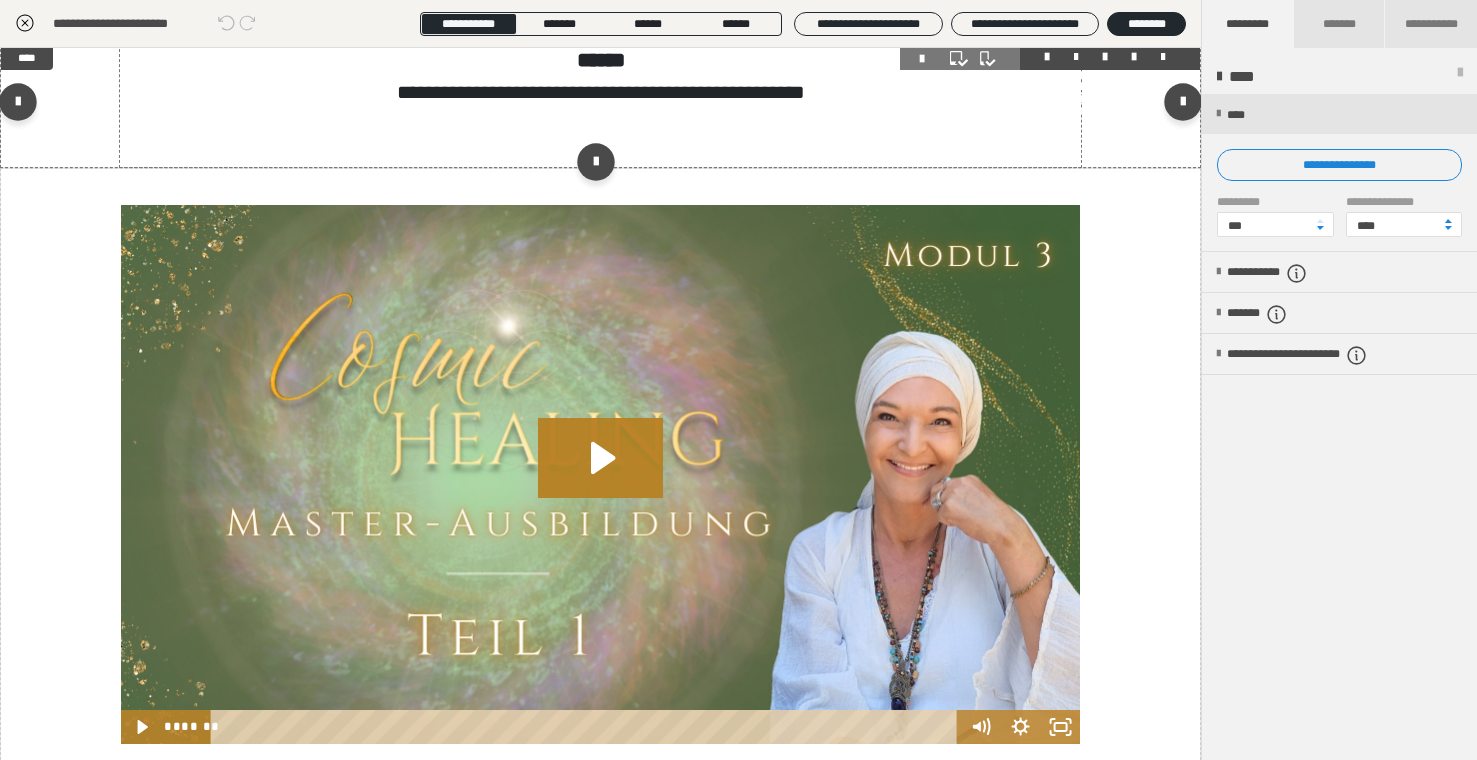 scroll, scrollTop: 900, scrollLeft: 0, axis: vertical 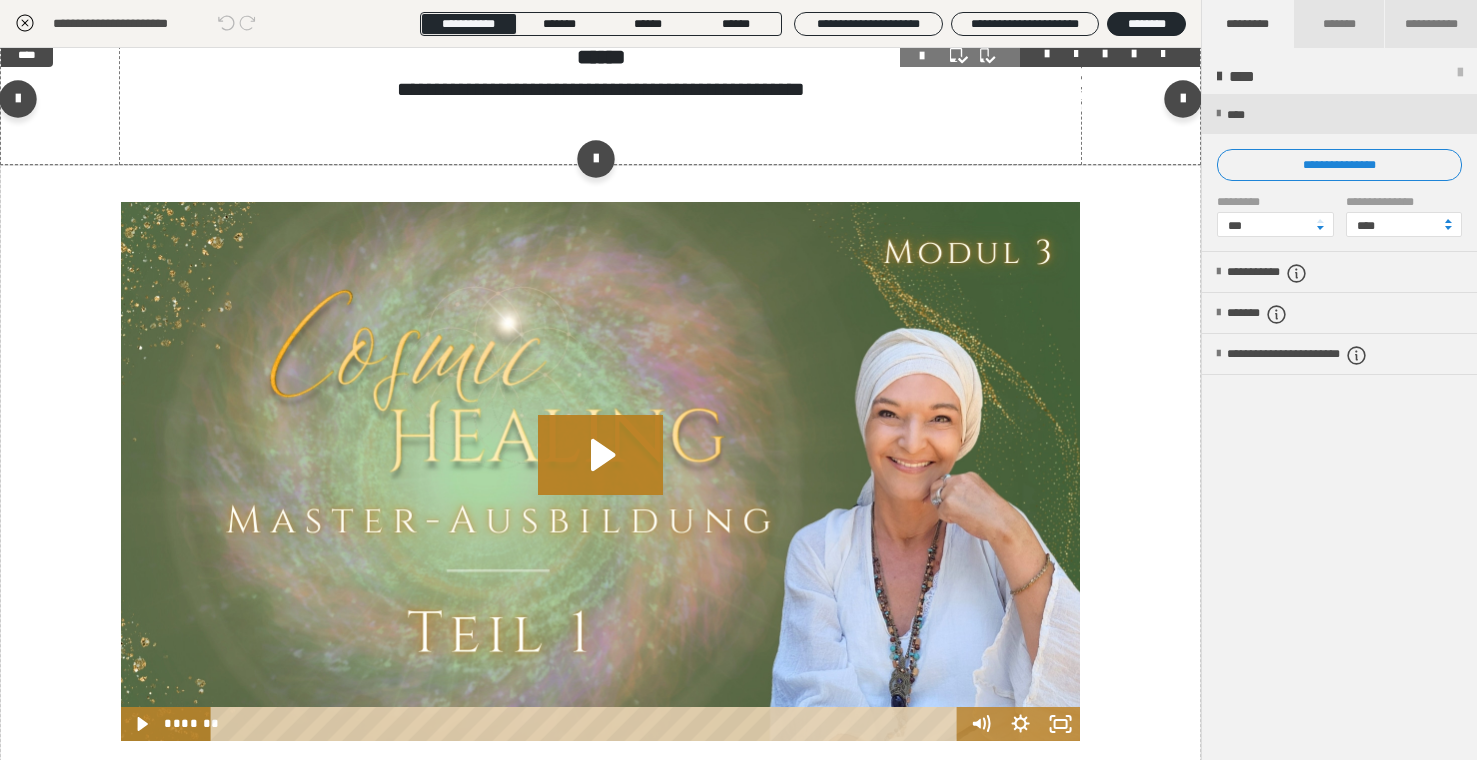 type 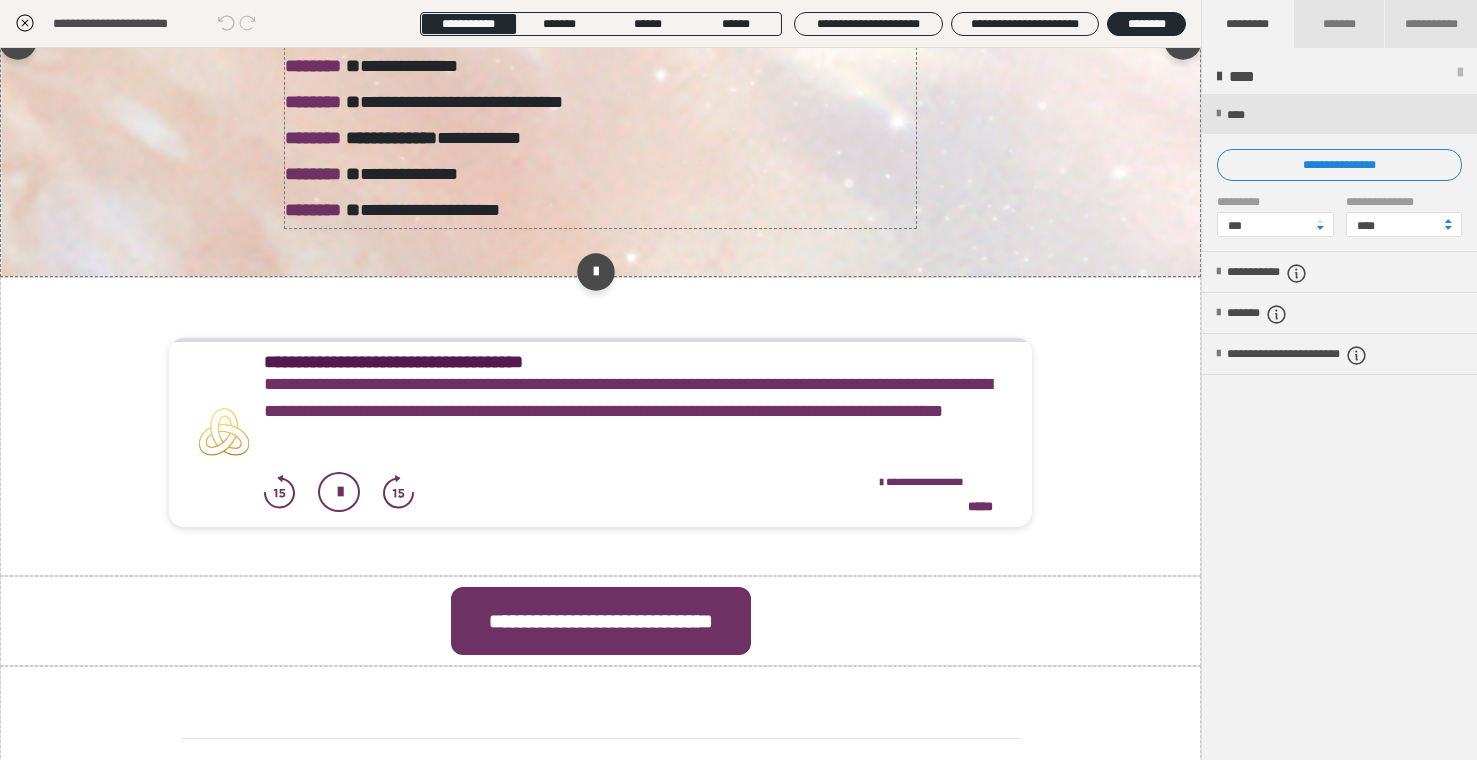 scroll, scrollTop: 2083, scrollLeft: 0, axis: vertical 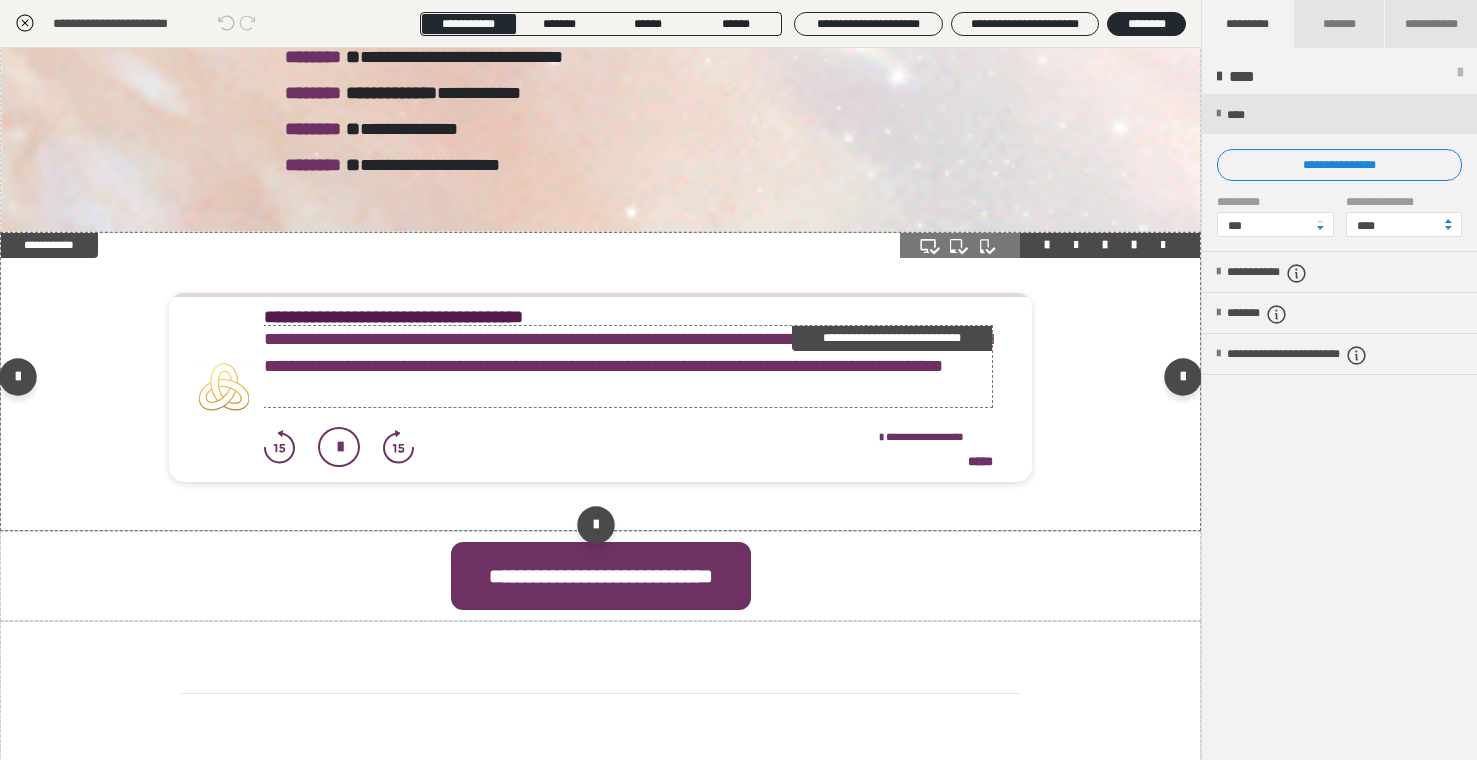 click on "**********" at bounding box center (628, 366) 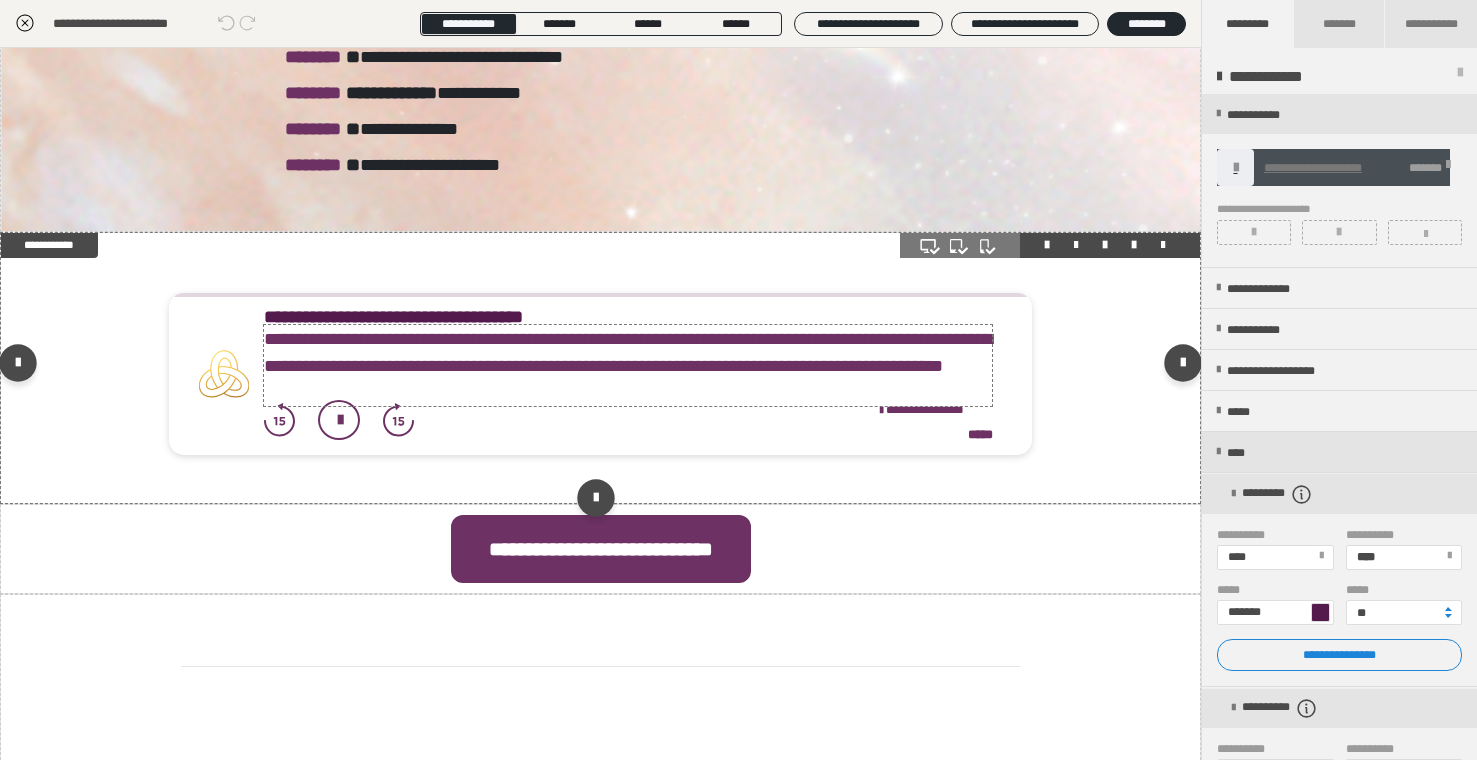 click on "**********" at bounding box center [628, 353] 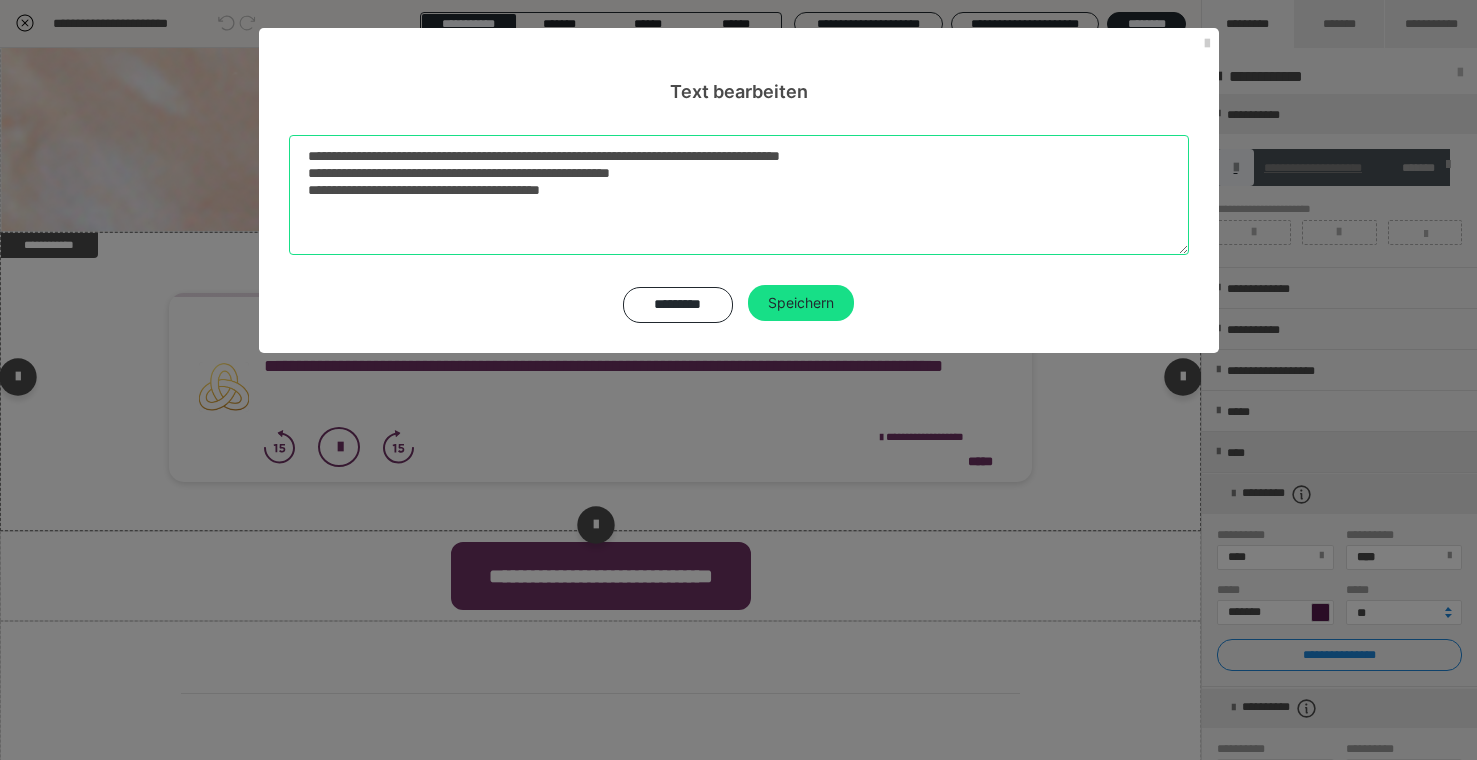 click on "**********" at bounding box center (739, 195) 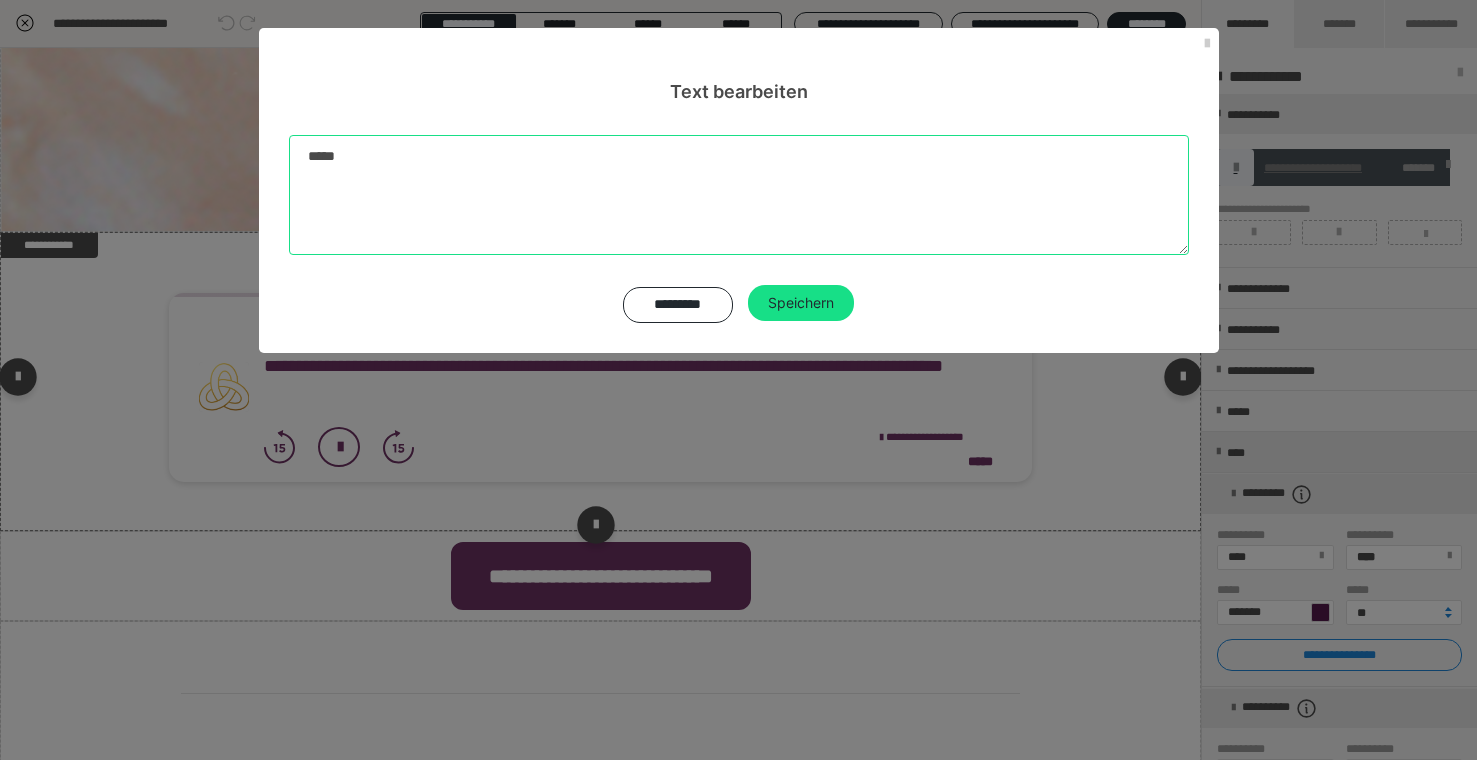 paste on "**********" 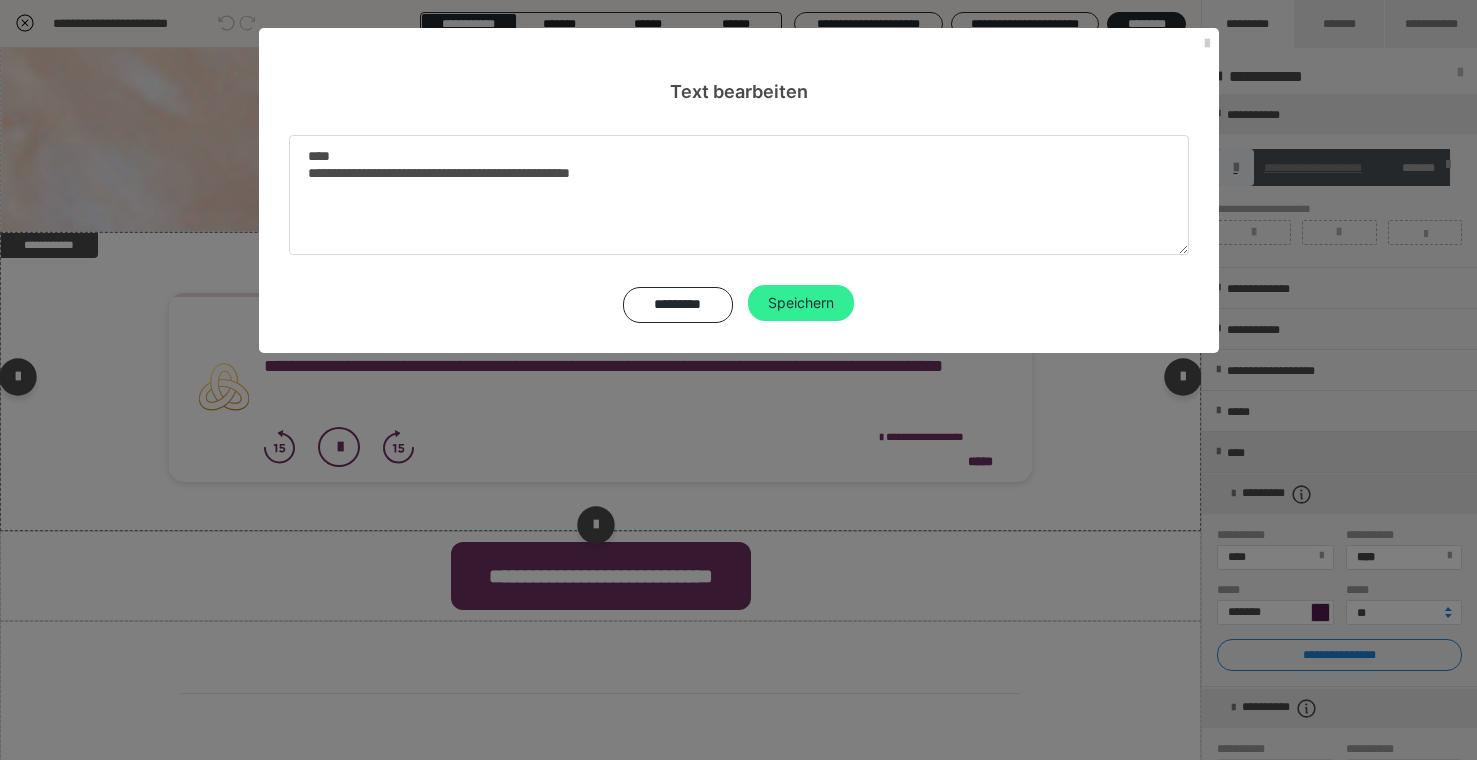 type on "**********" 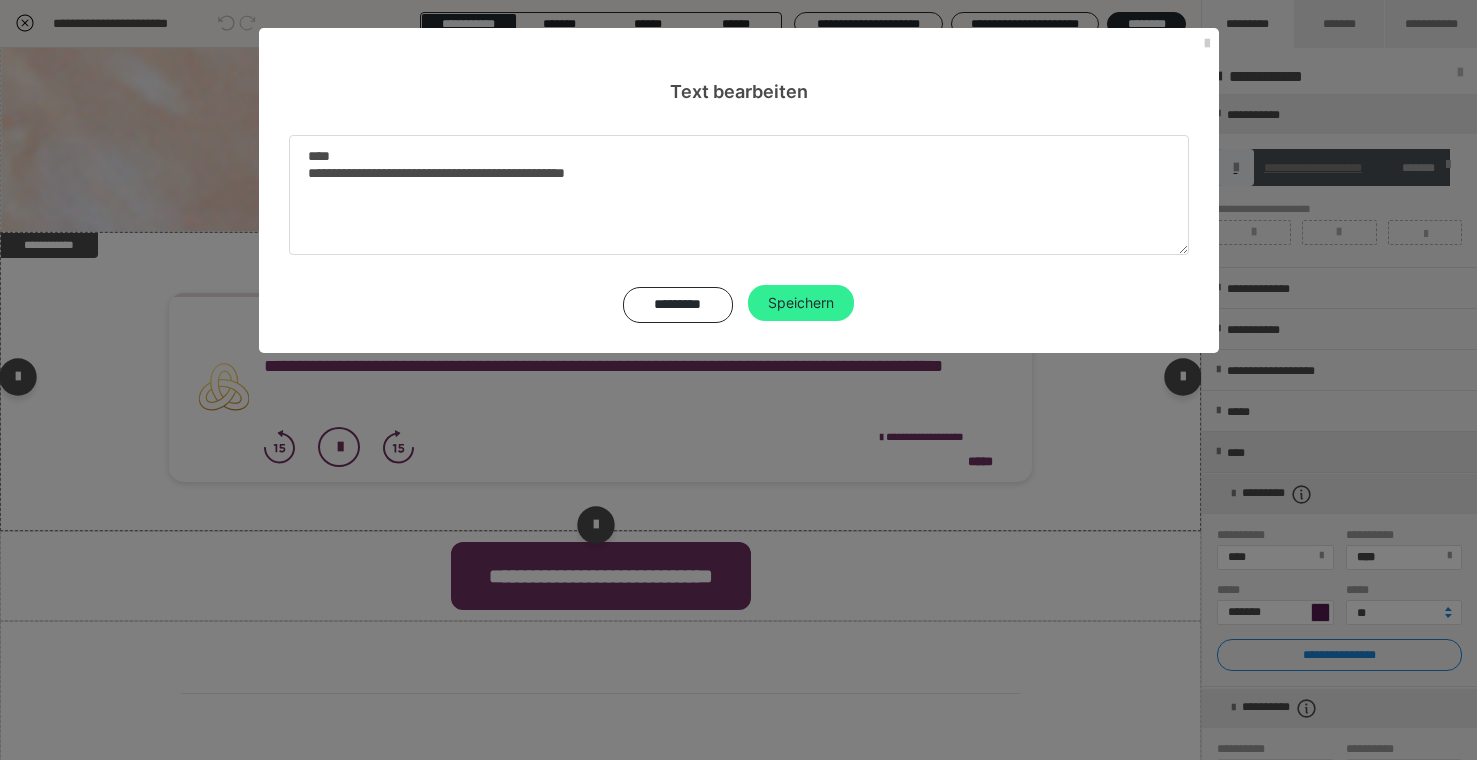 click on "Speichern" at bounding box center [801, 303] 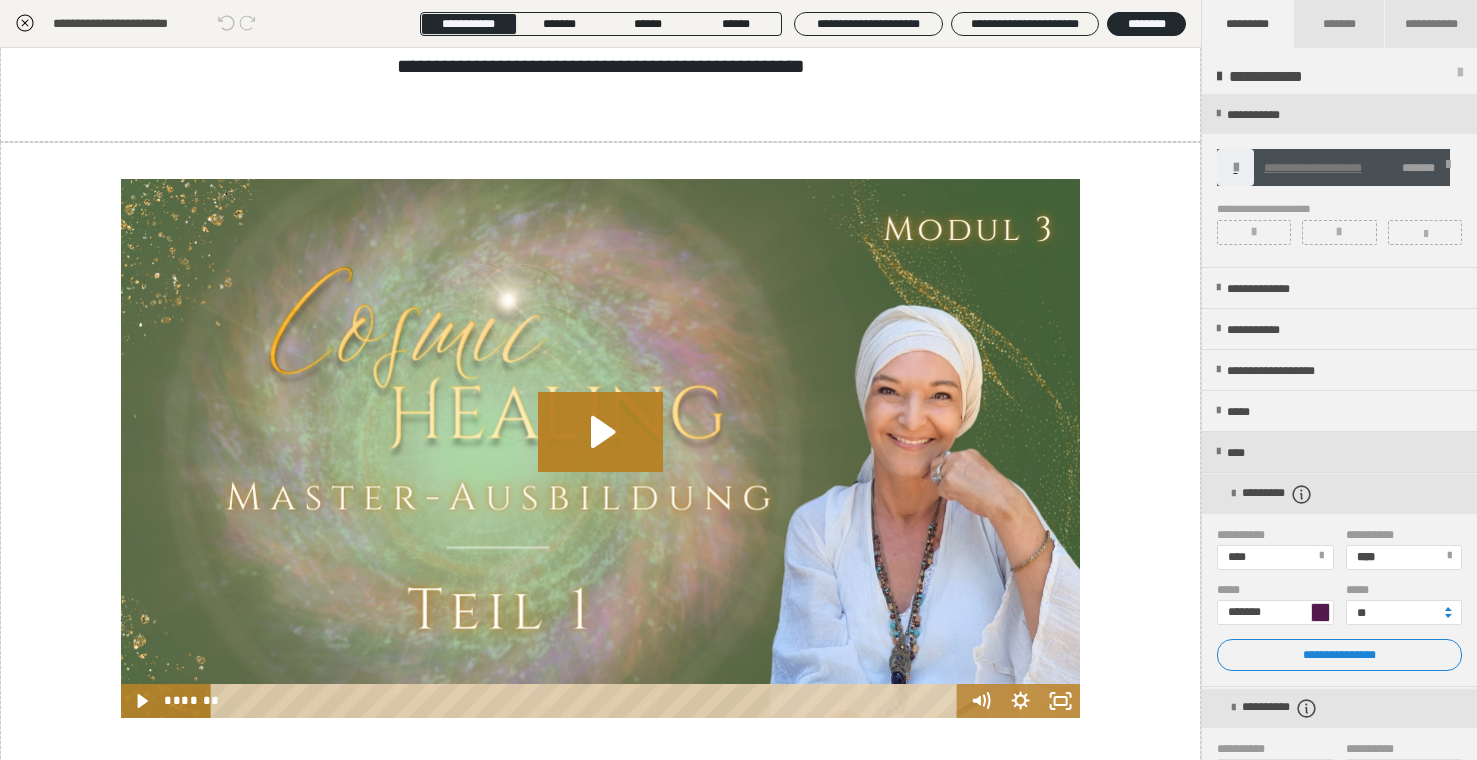 scroll, scrollTop: 939, scrollLeft: 0, axis: vertical 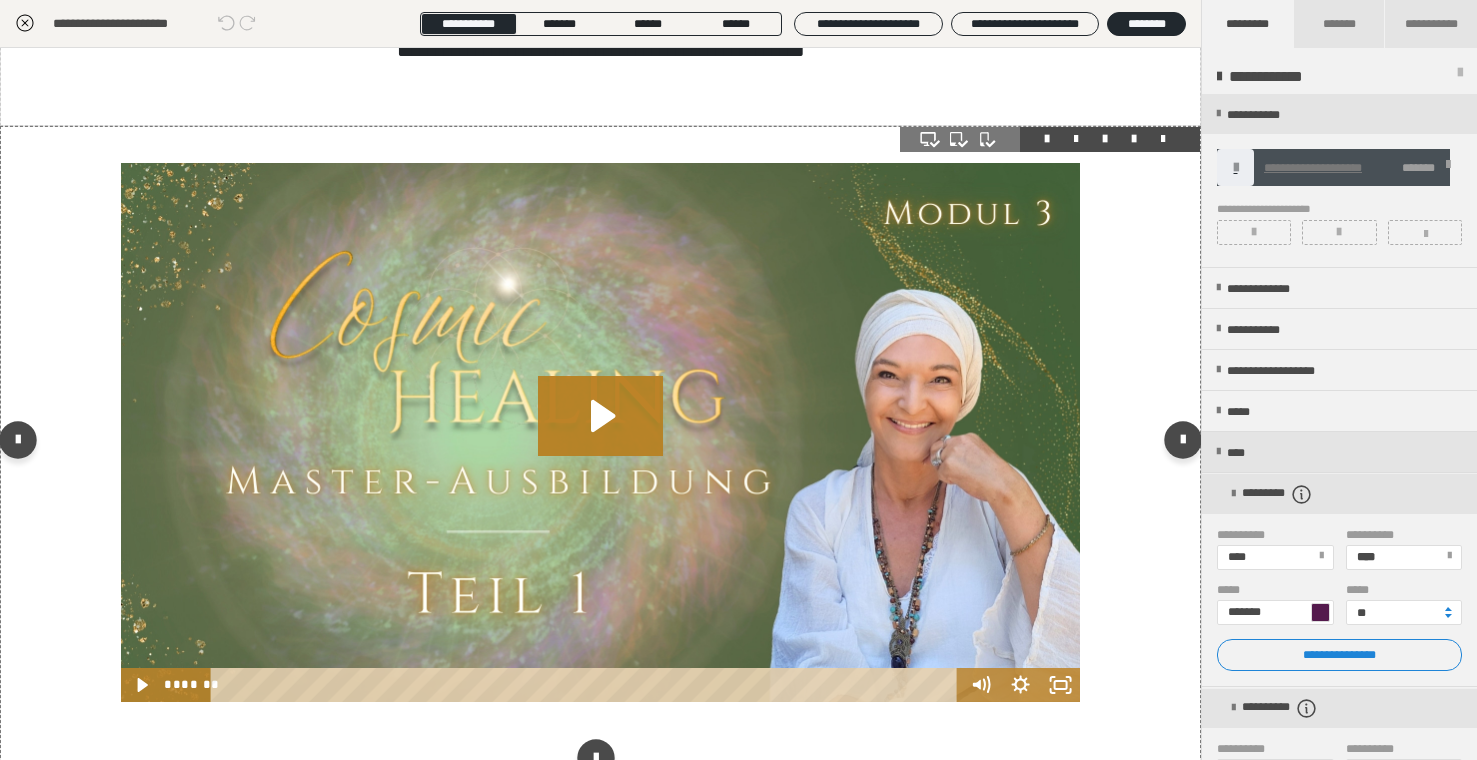 click at bounding box center [600, 433] 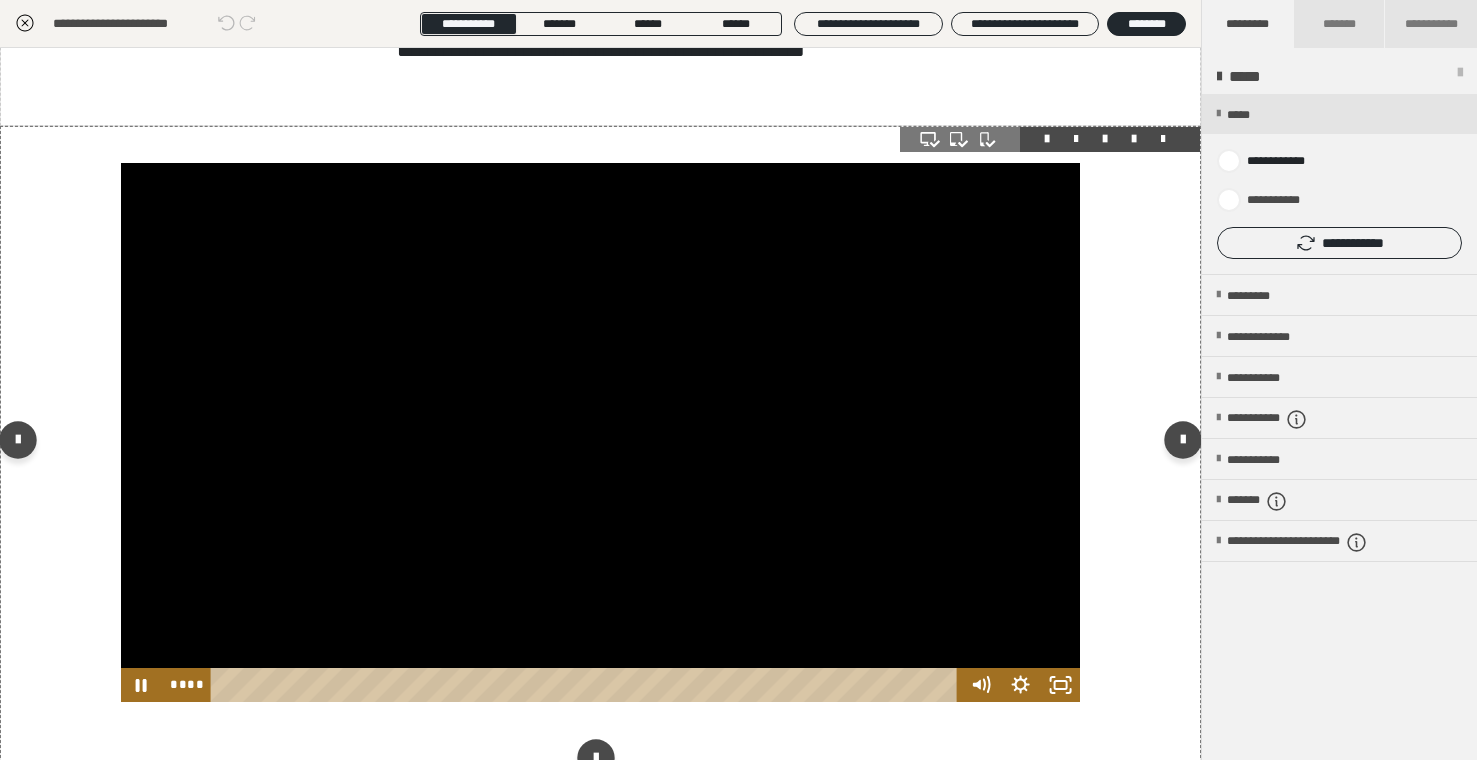 click at bounding box center [600, 433] 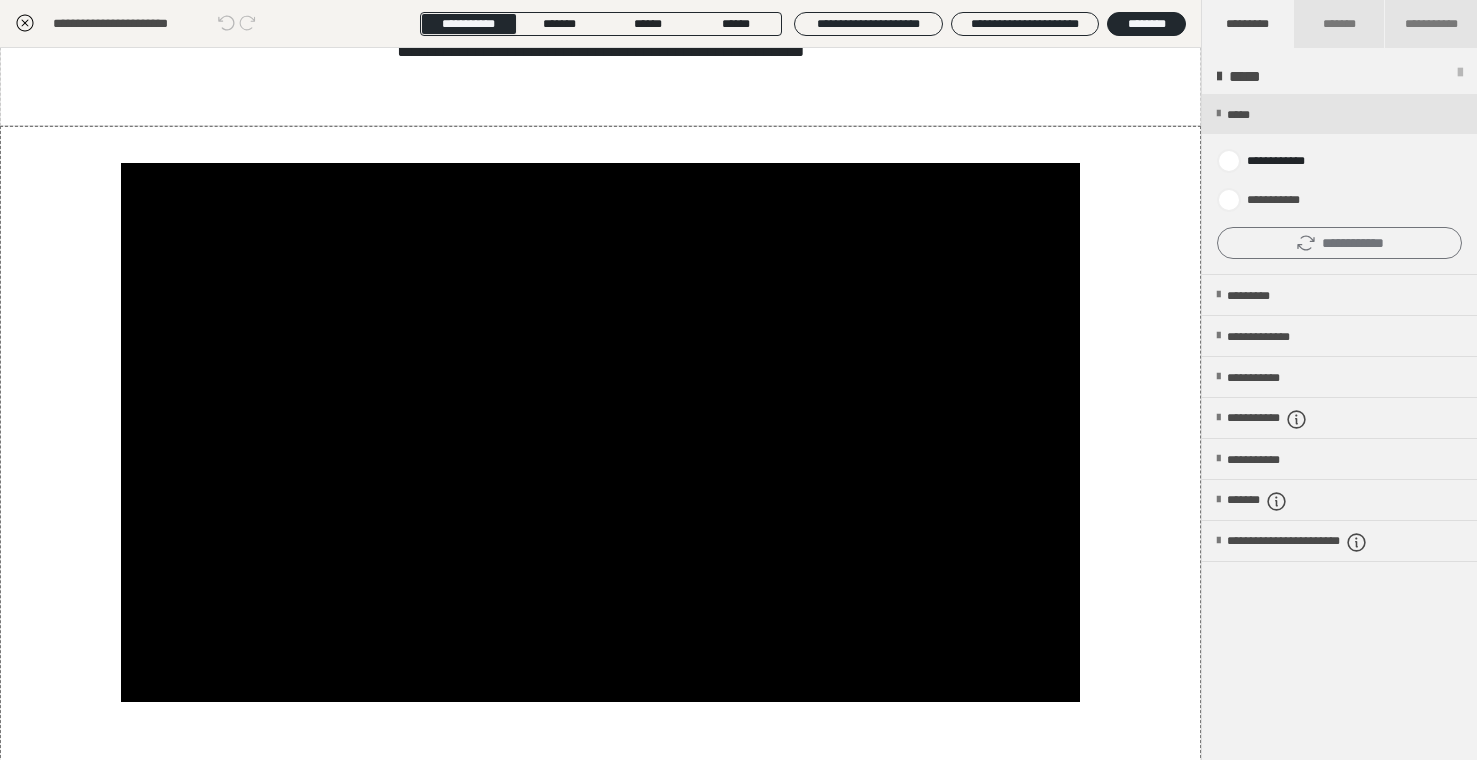 click on "**********" at bounding box center (1339, 243) 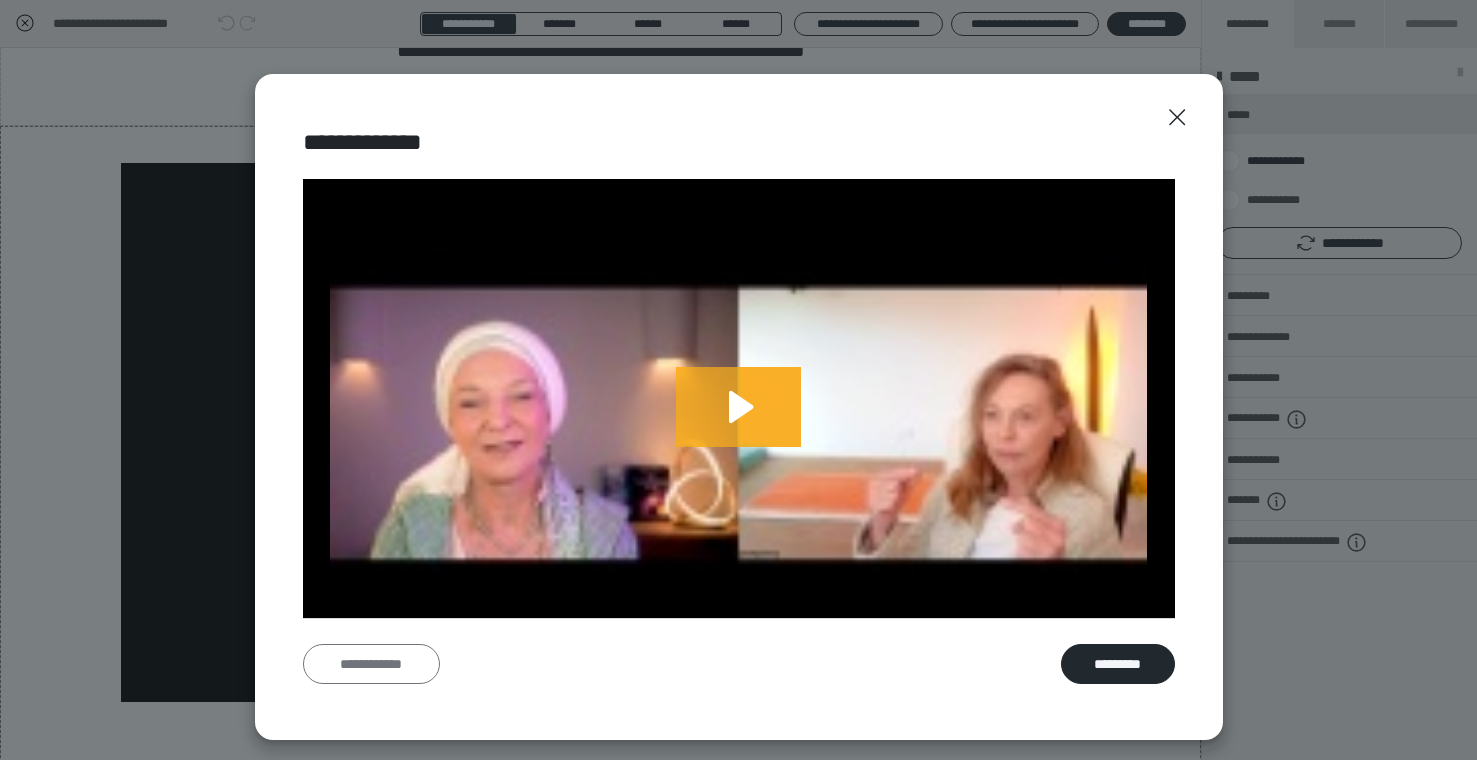 click on "**********" at bounding box center [371, 664] 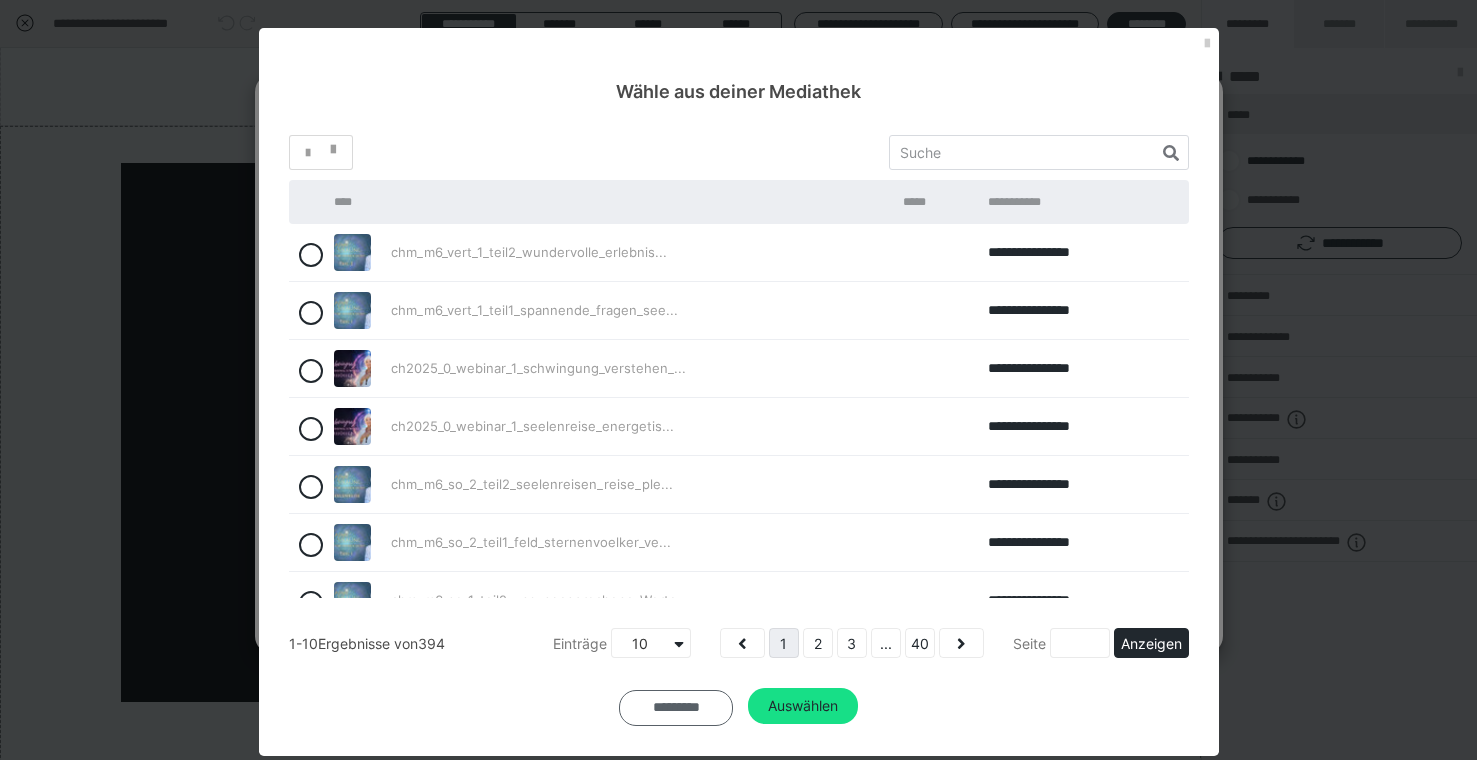 click on "*********" at bounding box center [676, 708] 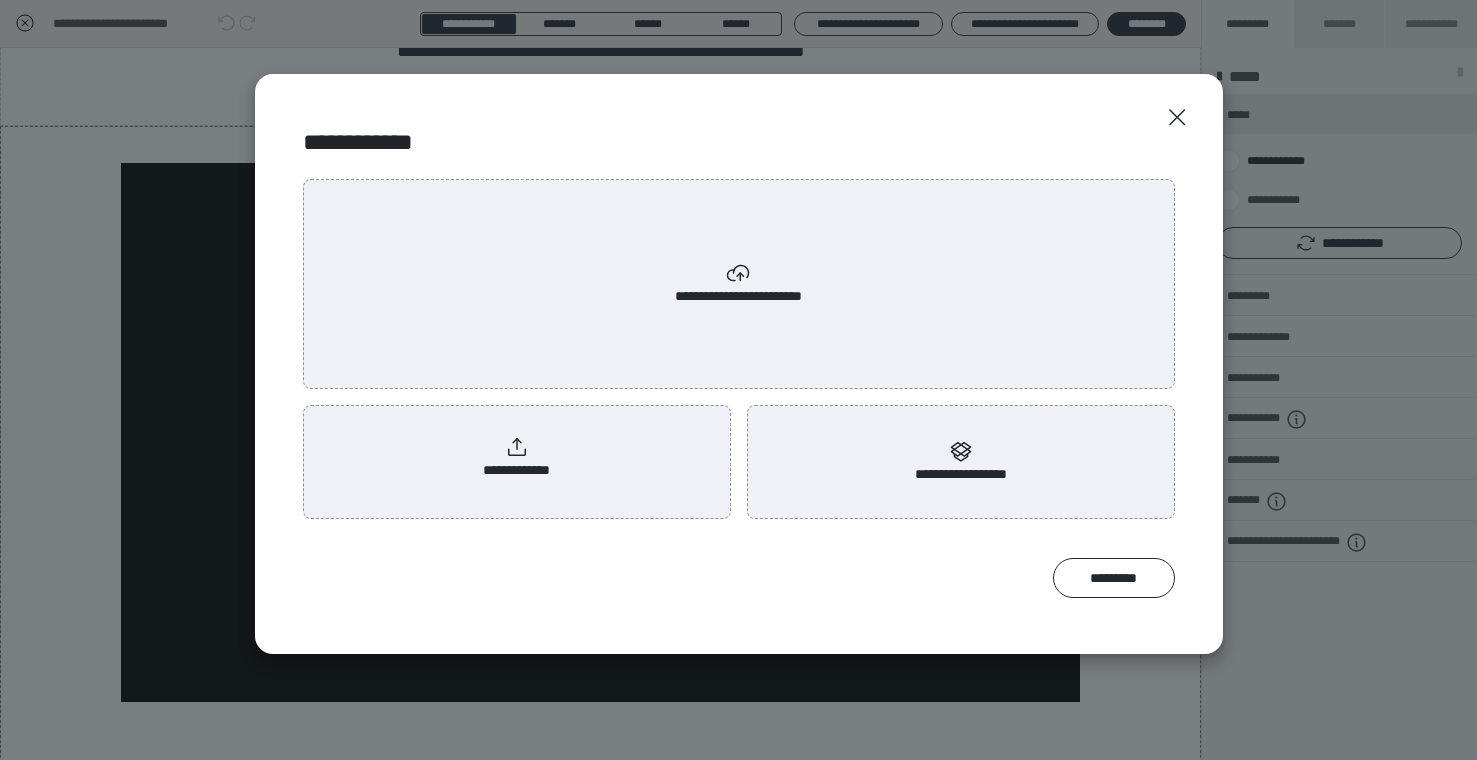 click on "**********" at bounding box center [960, 462] 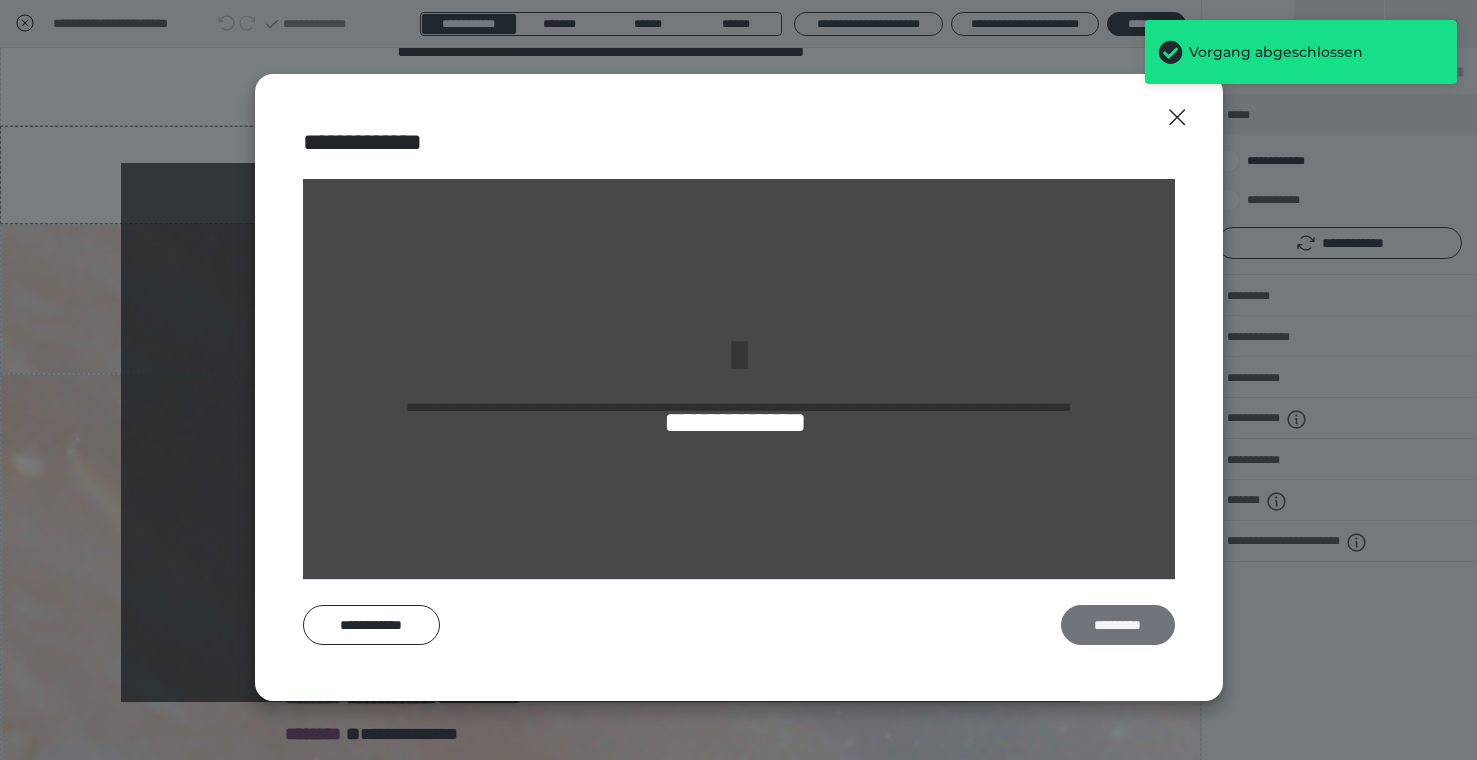 click on "*********" at bounding box center [1118, 625] 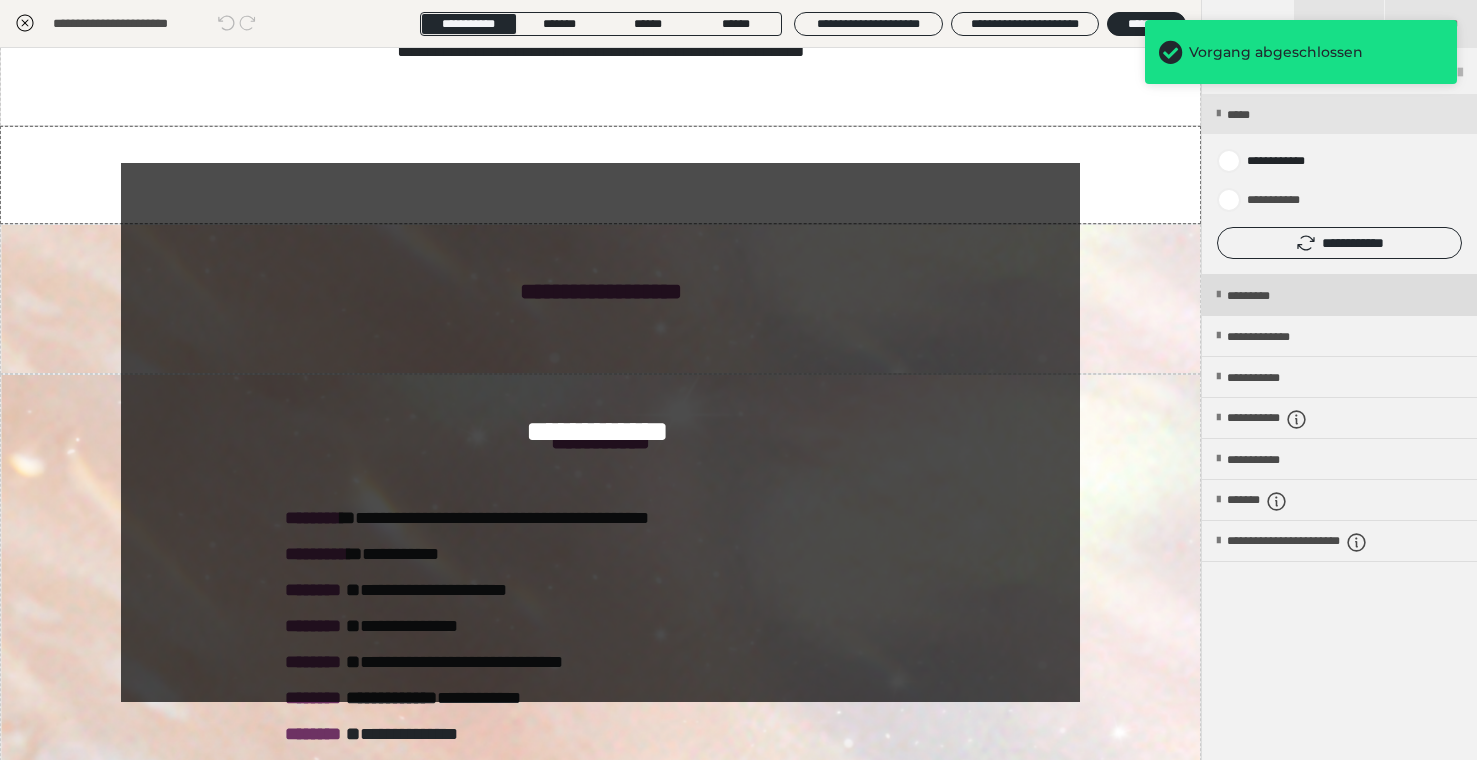 click on "*********" at bounding box center (1265, 296) 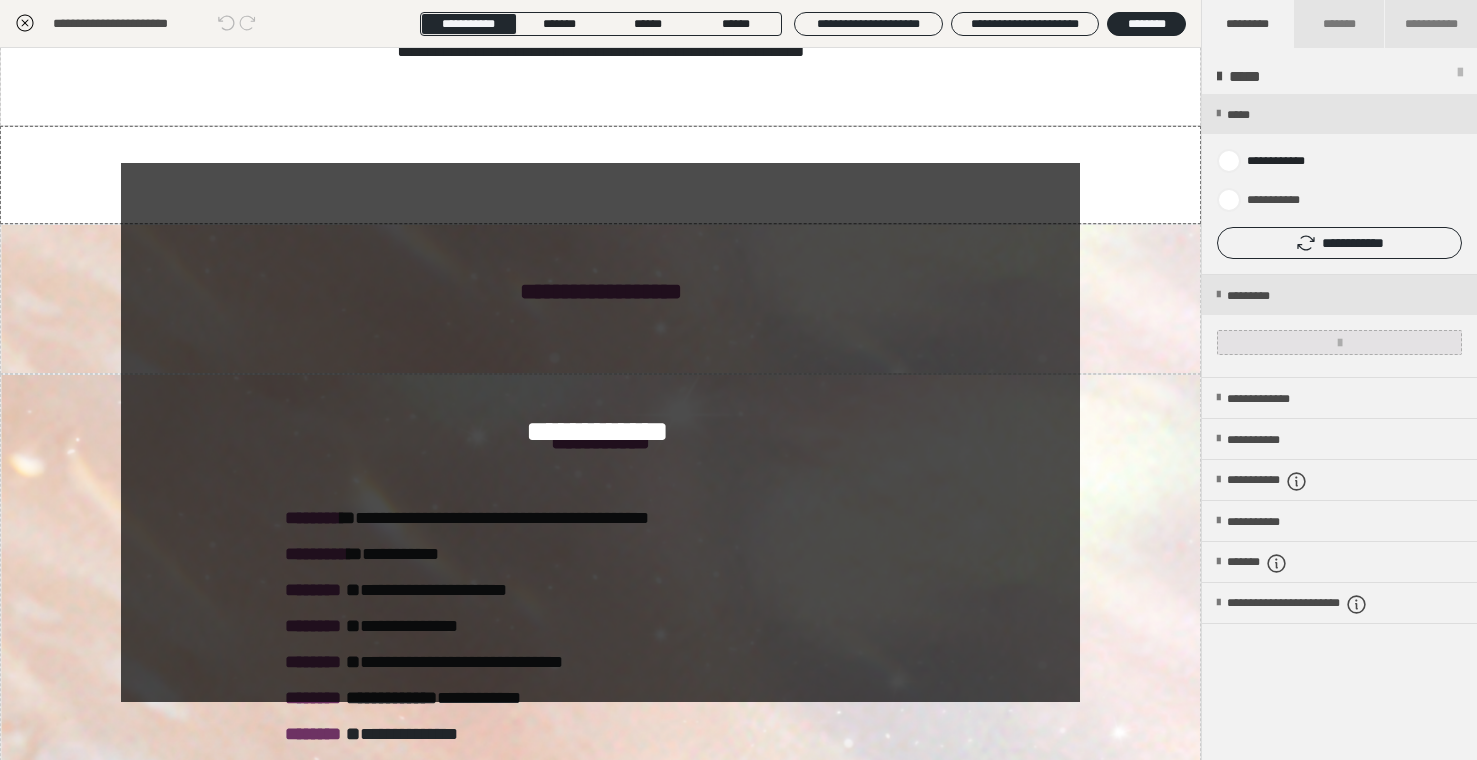 click at bounding box center [1339, 342] 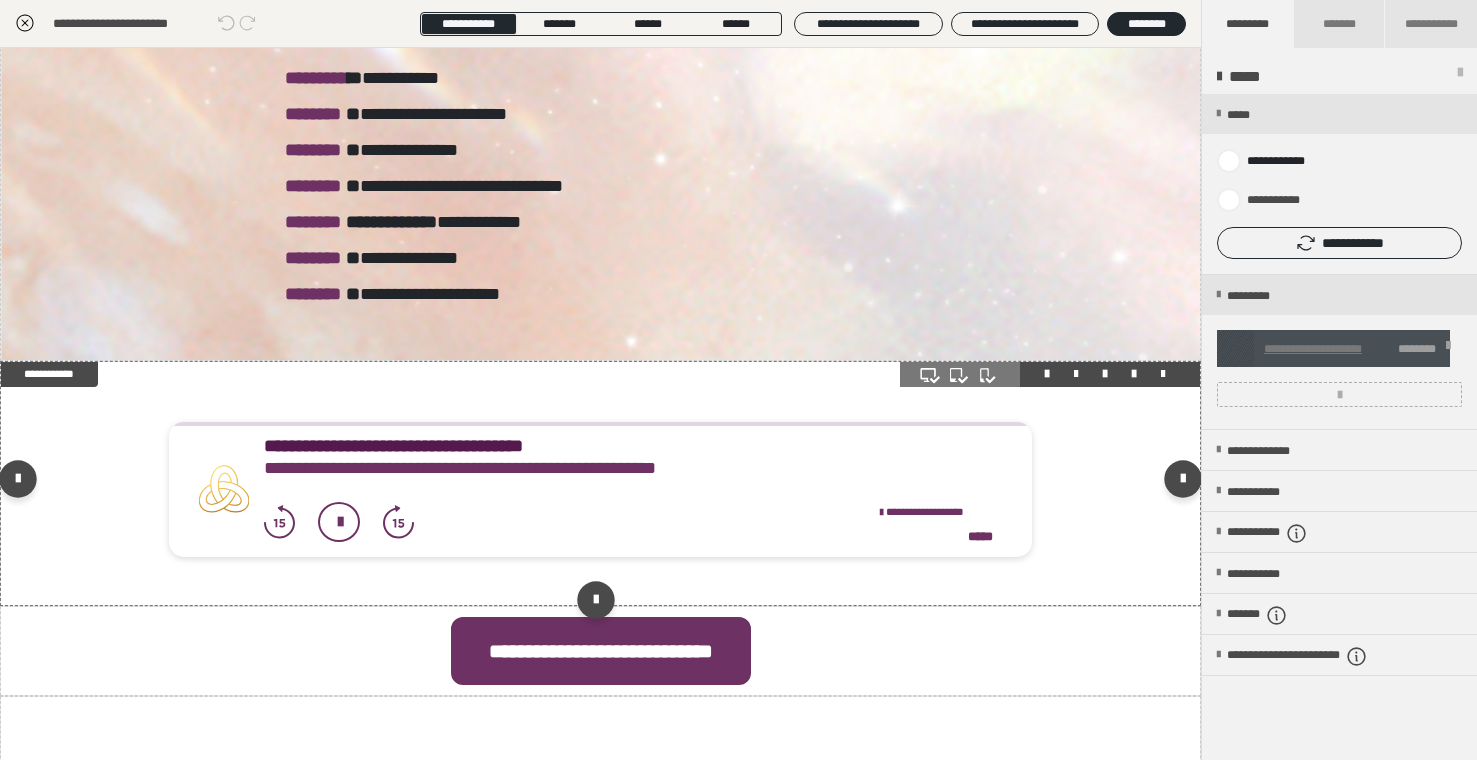 scroll, scrollTop: 2493, scrollLeft: 0, axis: vertical 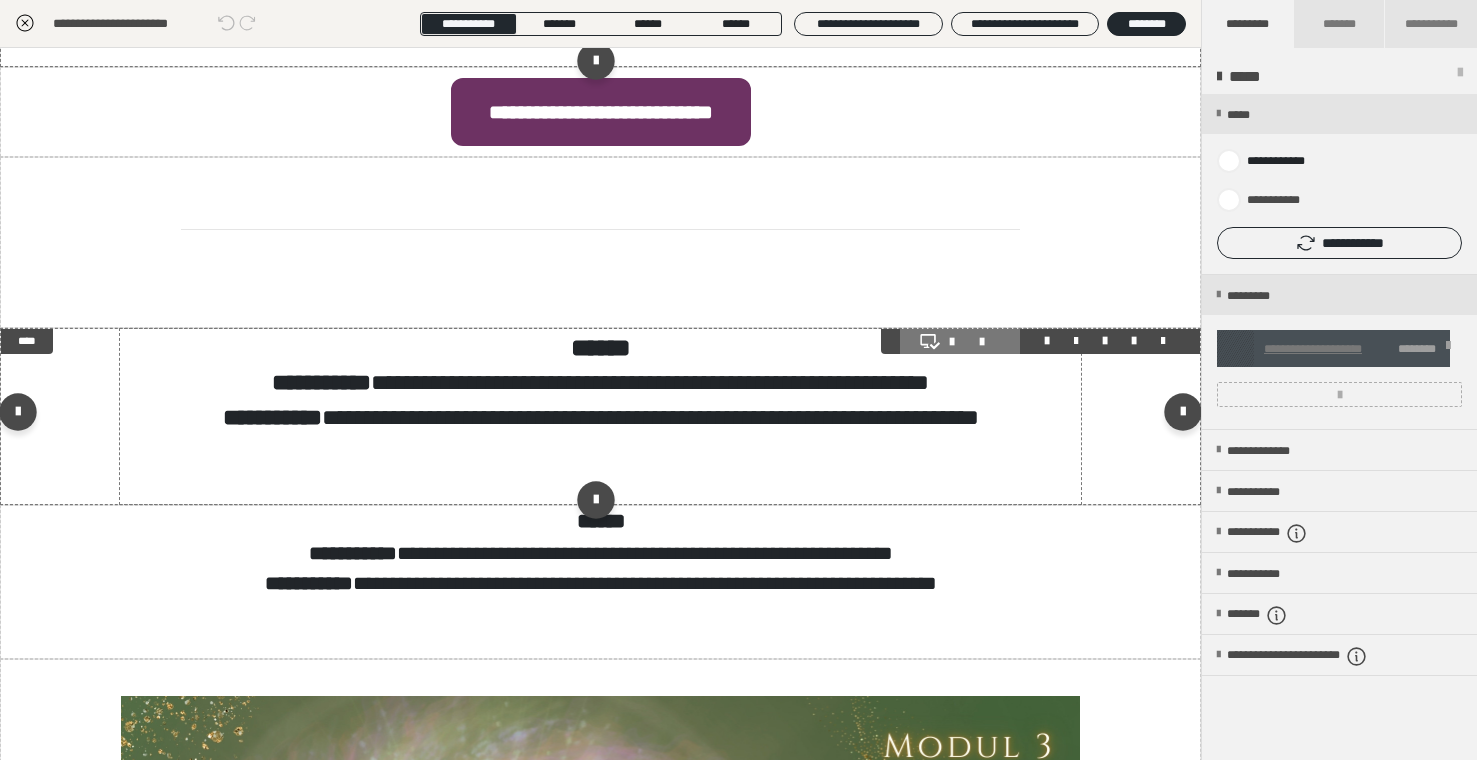 click on "**********" at bounding box center (601, 400) 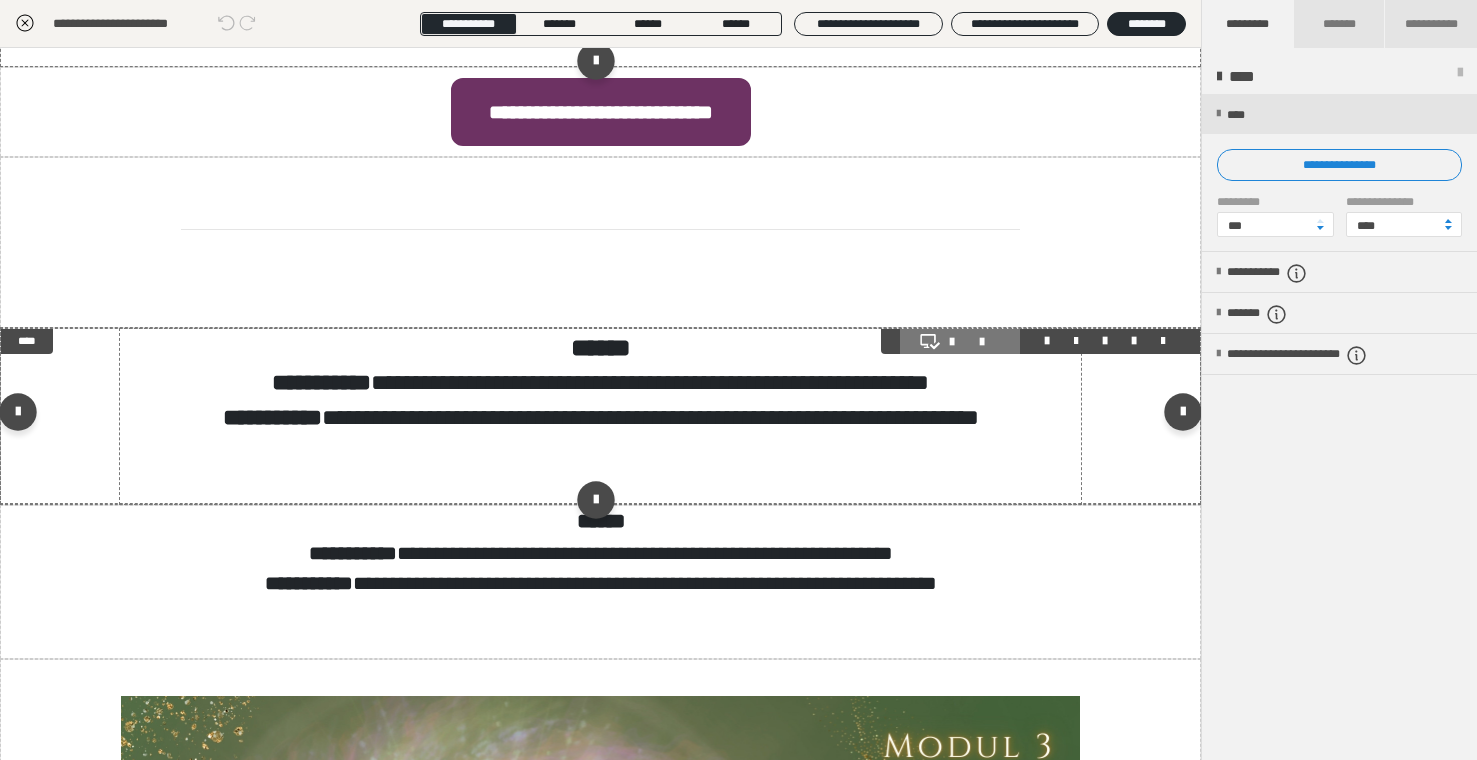 click on "**********" at bounding box center (601, 400) 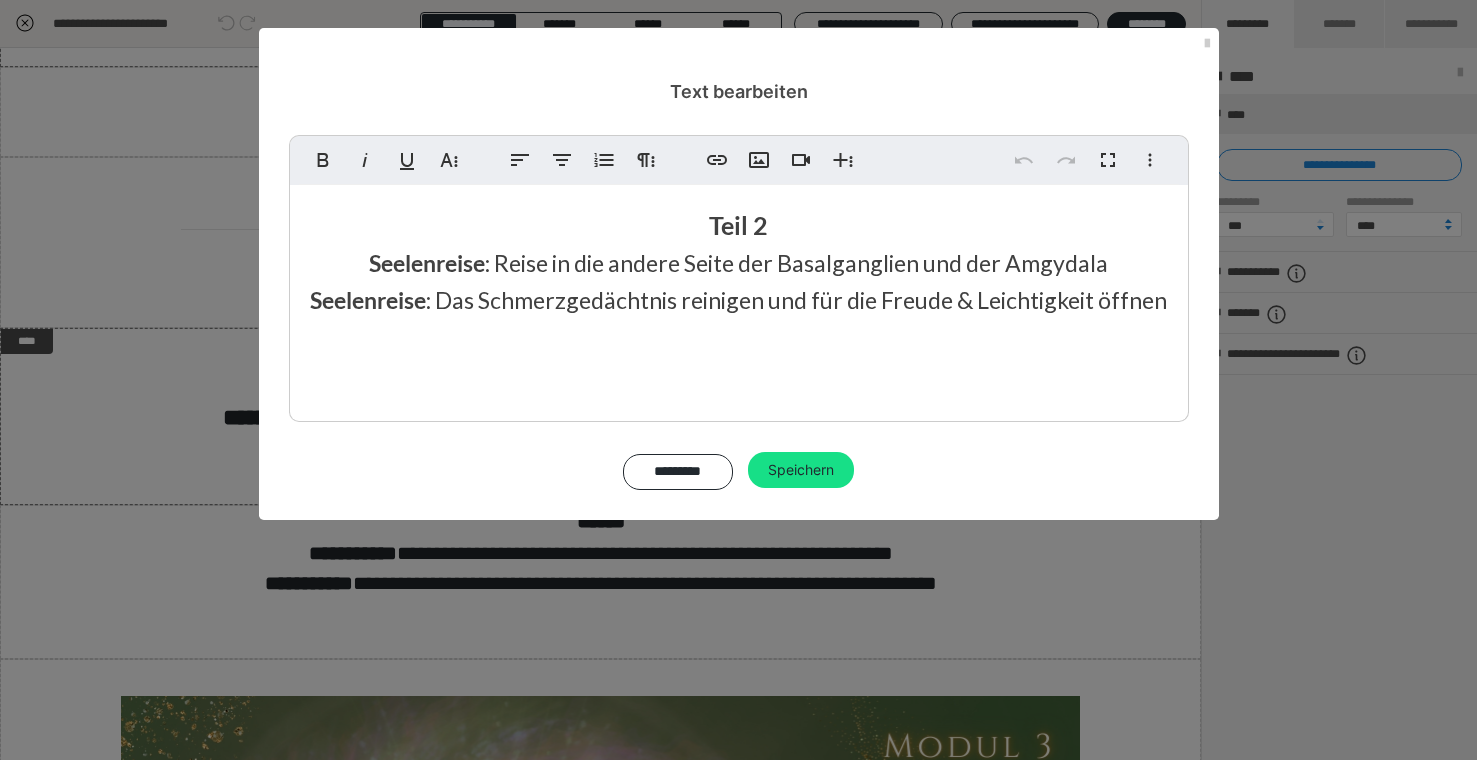 click on "Seelenreise : Reise in die andere Seite der Basalganglien und der Amgydala Seelenreise : Das Schmerzgedächtnis reinigen und für die Freude & Leichtigkeit öffnen" at bounding box center (738, 281) 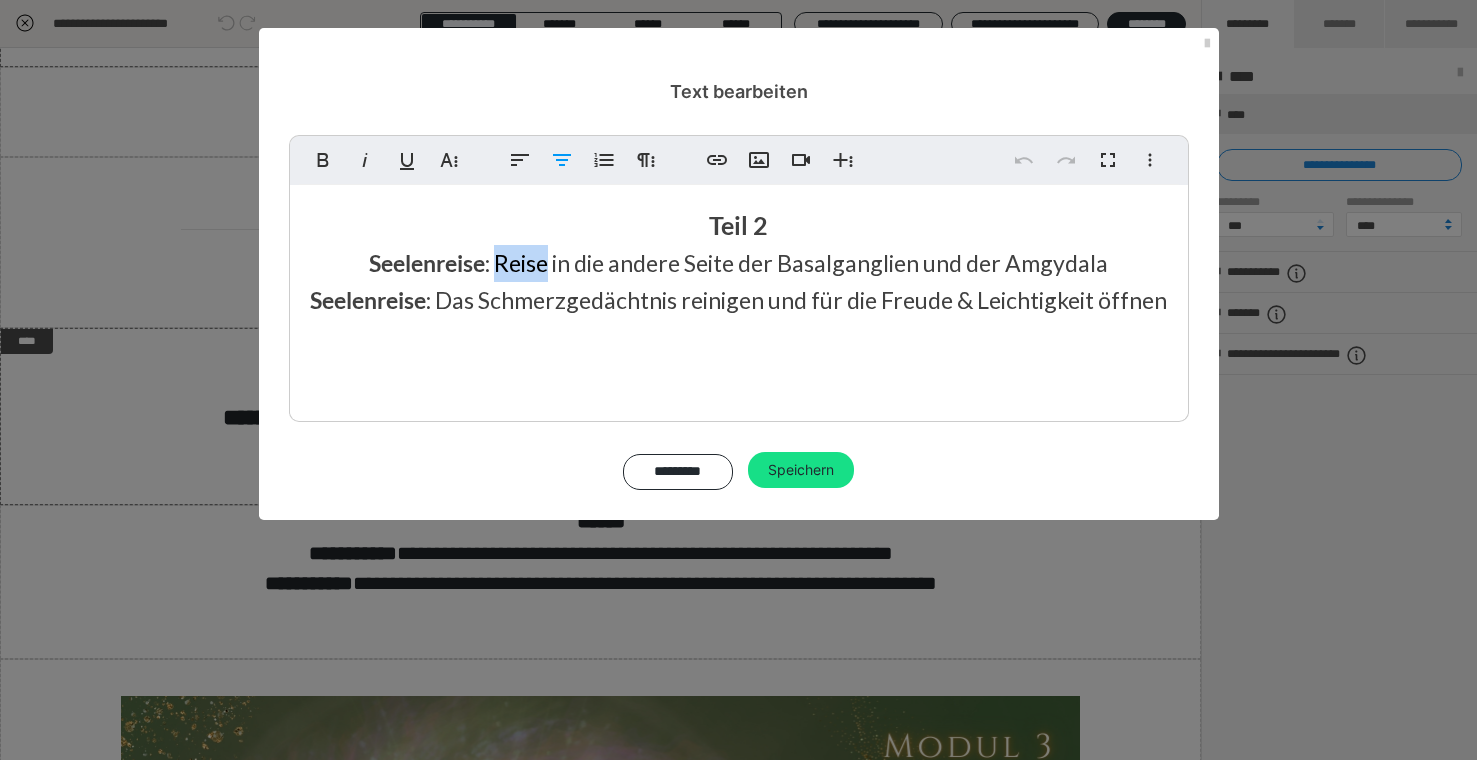 click on "Seelenreise : Reise in die andere Seite der Basalganglien und der Amgydala Seelenreise : Das Schmerzgedächtnis reinigen und für die Freude & Leichtigkeit öffnen" at bounding box center (738, 281) 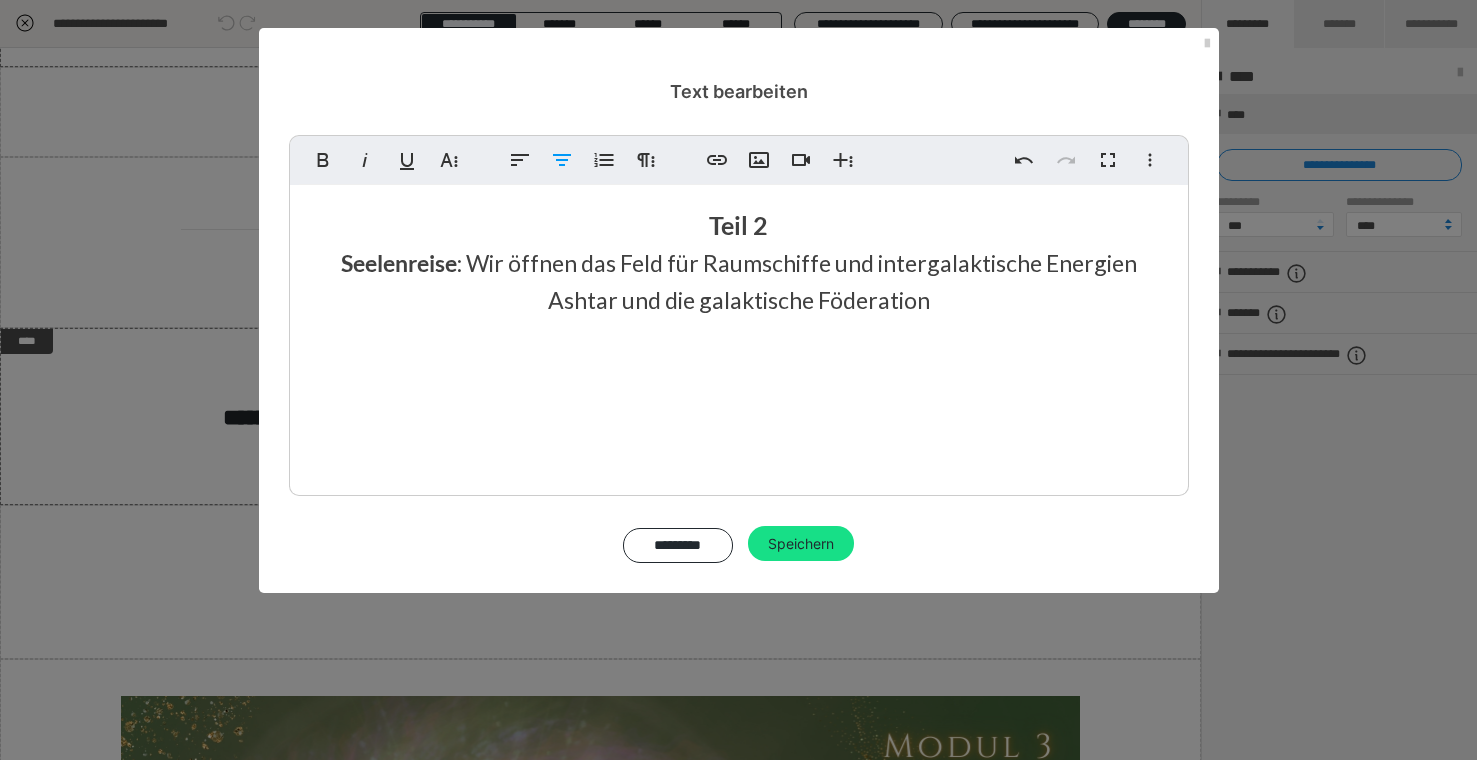 scroll, scrollTop: 1022, scrollLeft: 0, axis: vertical 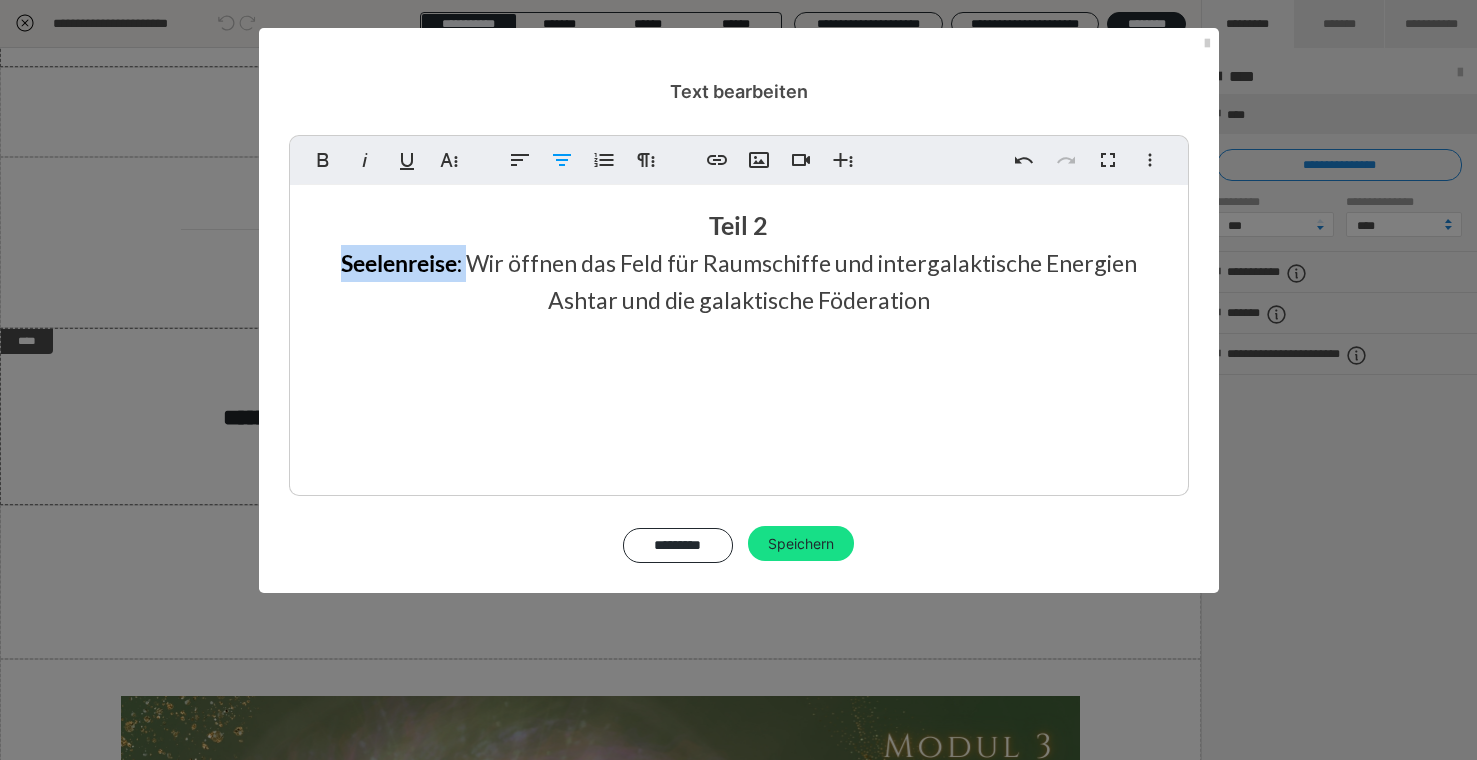 drag, startPoint x: 471, startPoint y: 266, endPoint x: 338, endPoint y: 272, distance: 133.13527 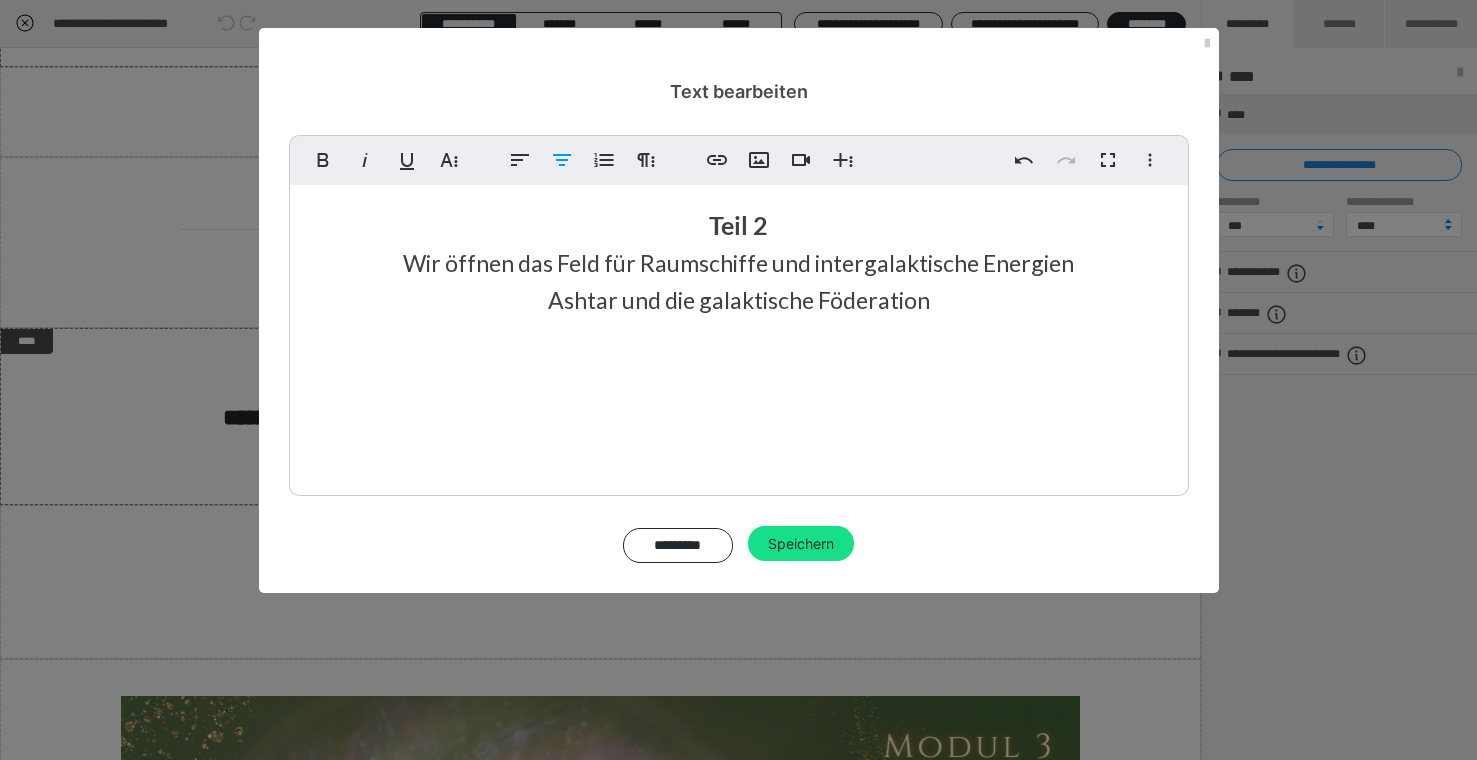 click on "Teil 2 Wir öffnen das Feld für Raumschiffe und intergalaktische Energien Ashtar und die galaktische Föderation" at bounding box center (739, 335) 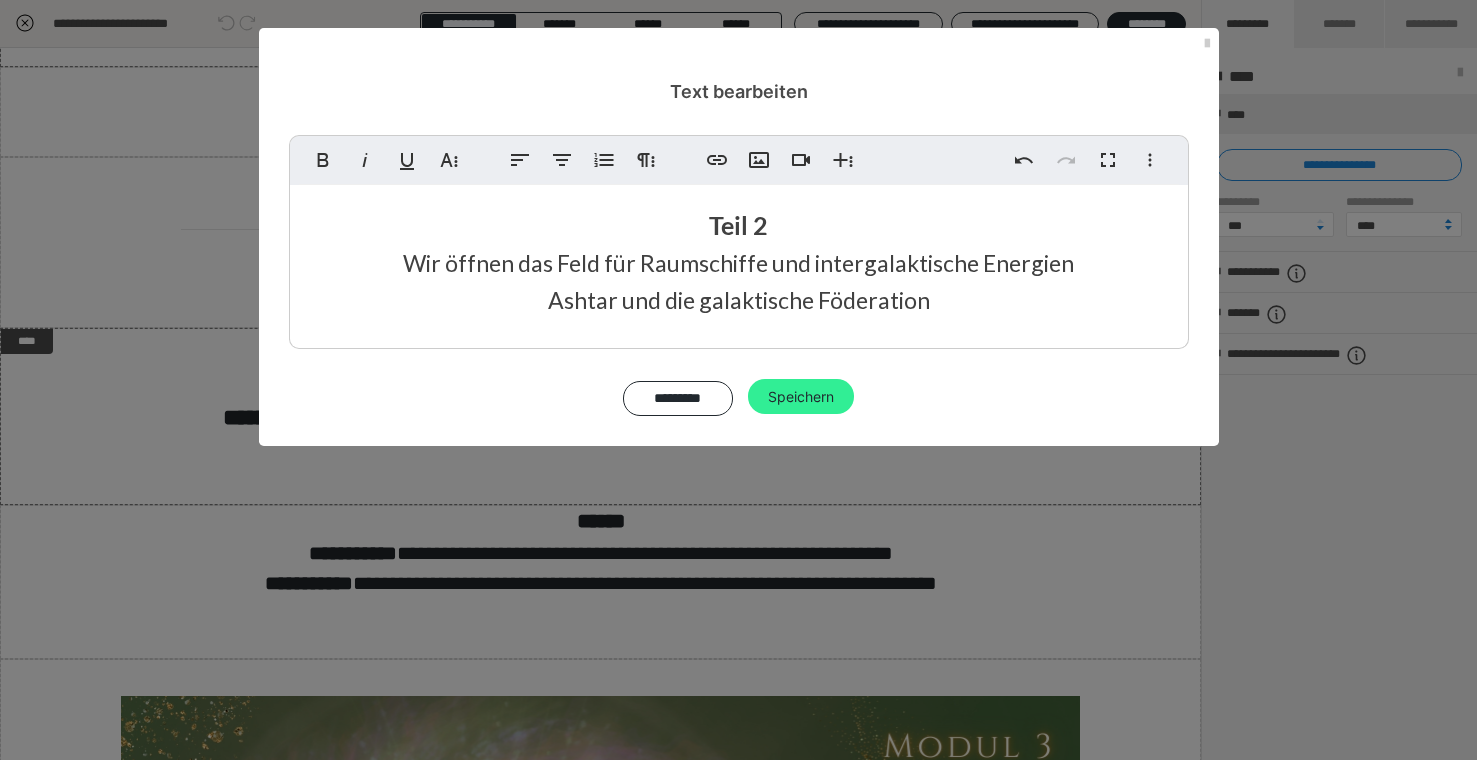 click on "Speichern" at bounding box center [801, 397] 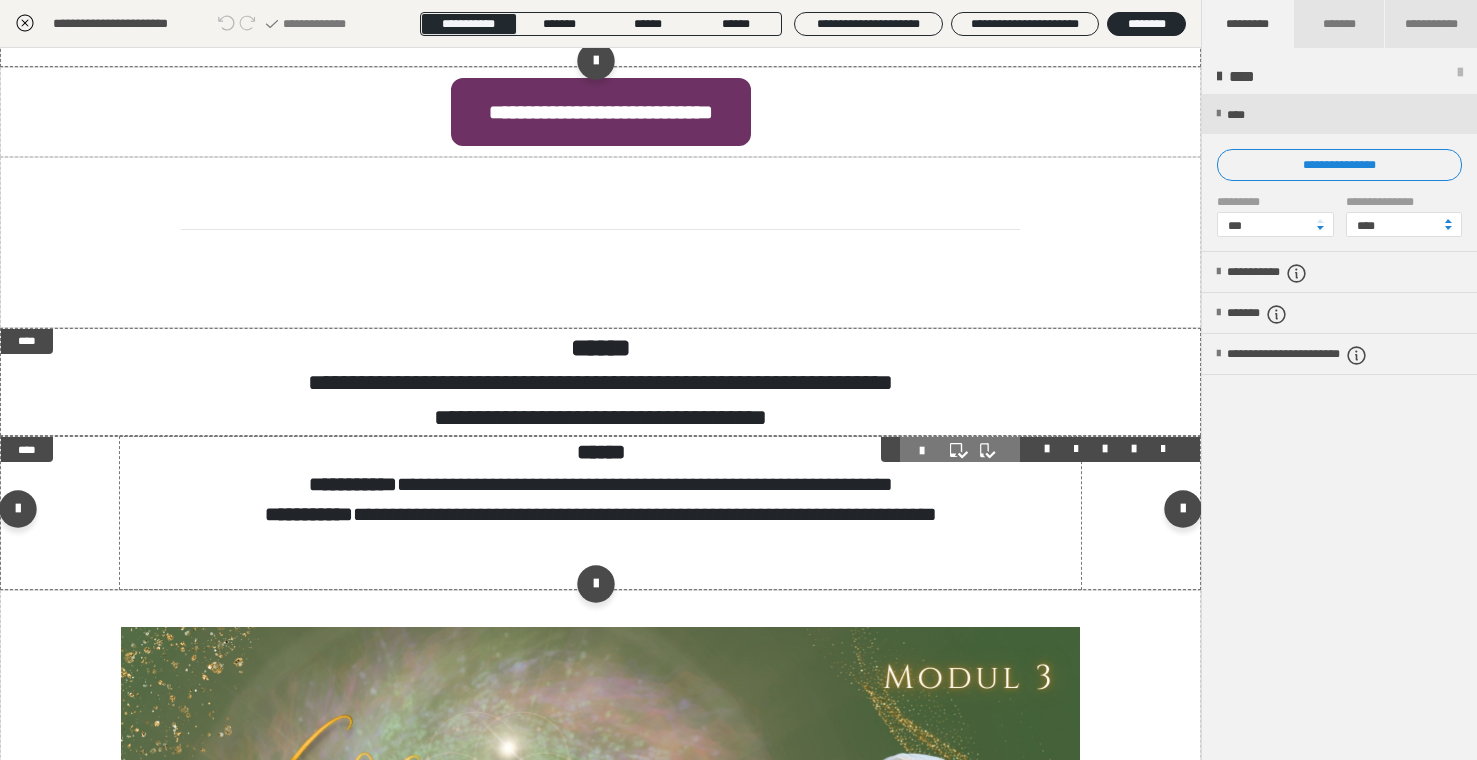 click on "**********" at bounding box center (601, 499) 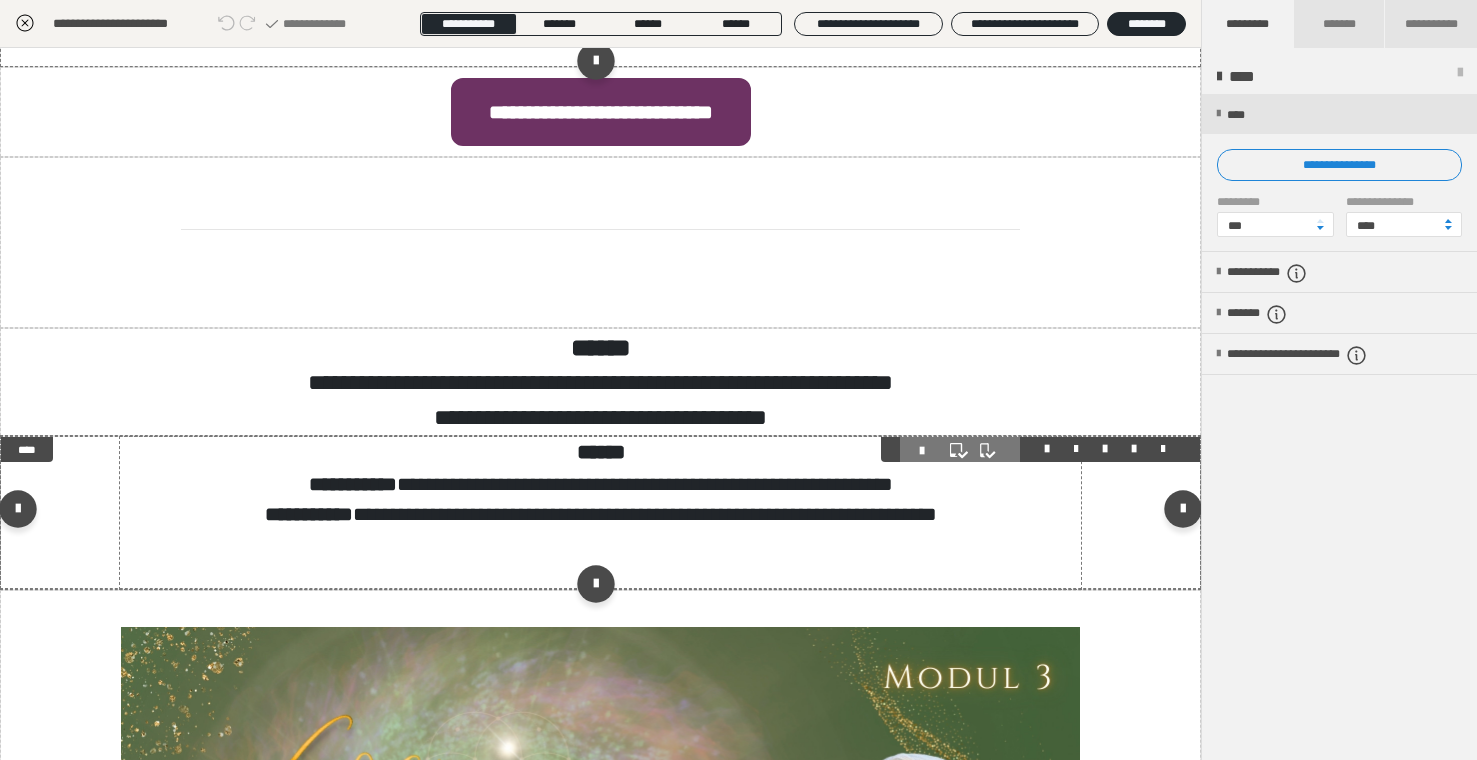 click on "**********" at bounding box center [601, 499] 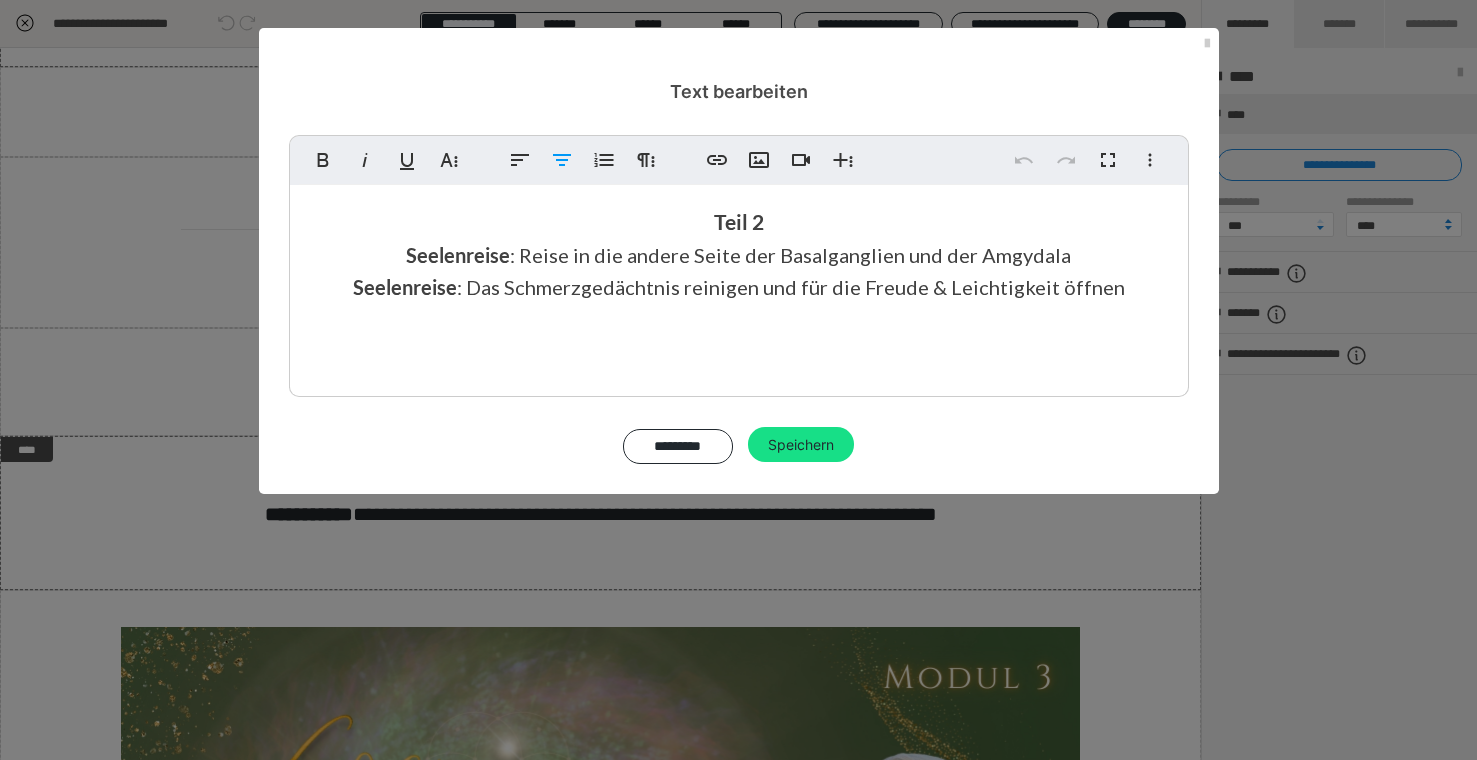 drag, startPoint x: 531, startPoint y: 255, endPoint x: 563, endPoint y: 337, distance: 88.02273 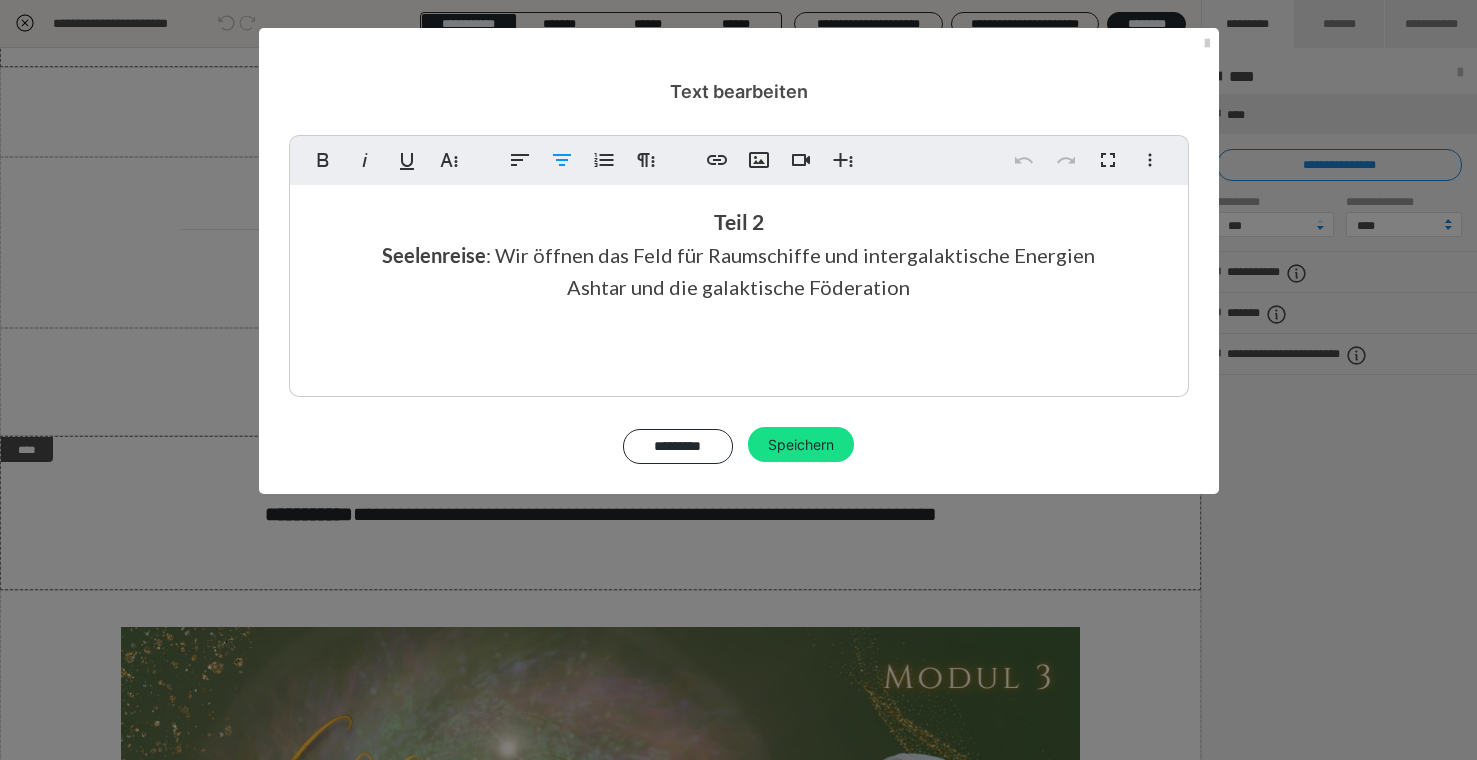 scroll, scrollTop: 1022, scrollLeft: 0, axis: vertical 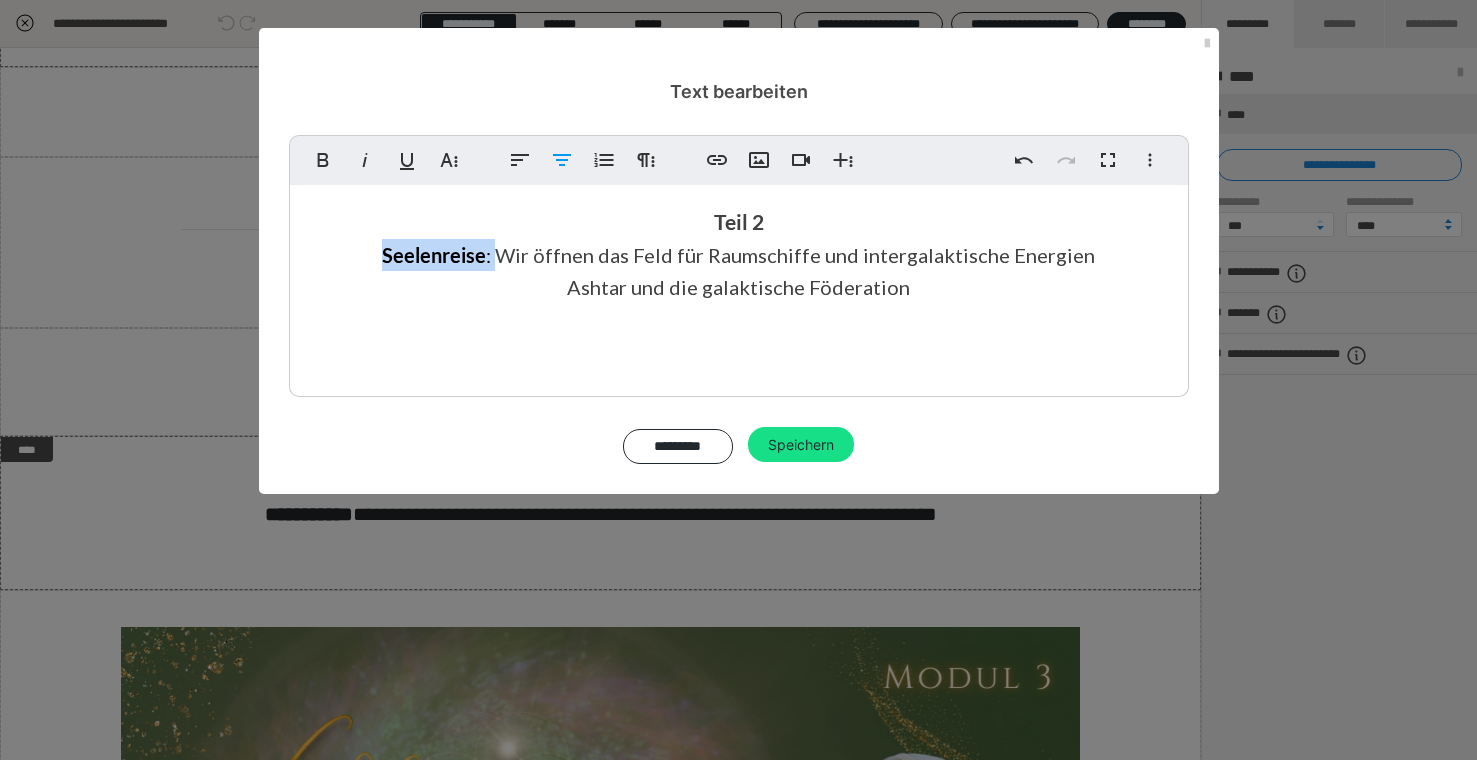drag, startPoint x: 509, startPoint y: 255, endPoint x: 392, endPoint y: 255, distance: 117 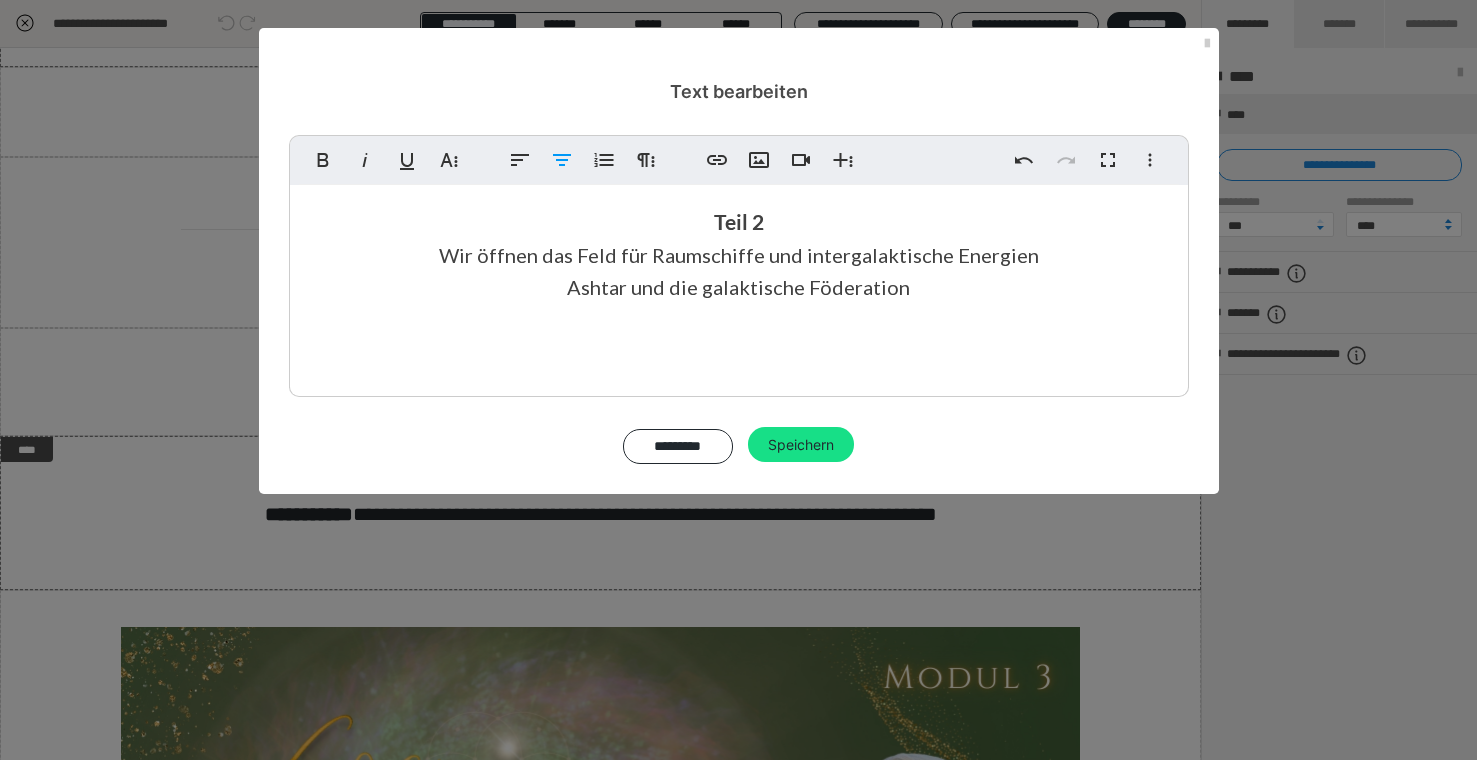 click on "Teil 2 Wir öffnen das Feld für Raumschiffe und intergalaktische Energien Ashtar und die galaktische Föderation" at bounding box center [739, 286] 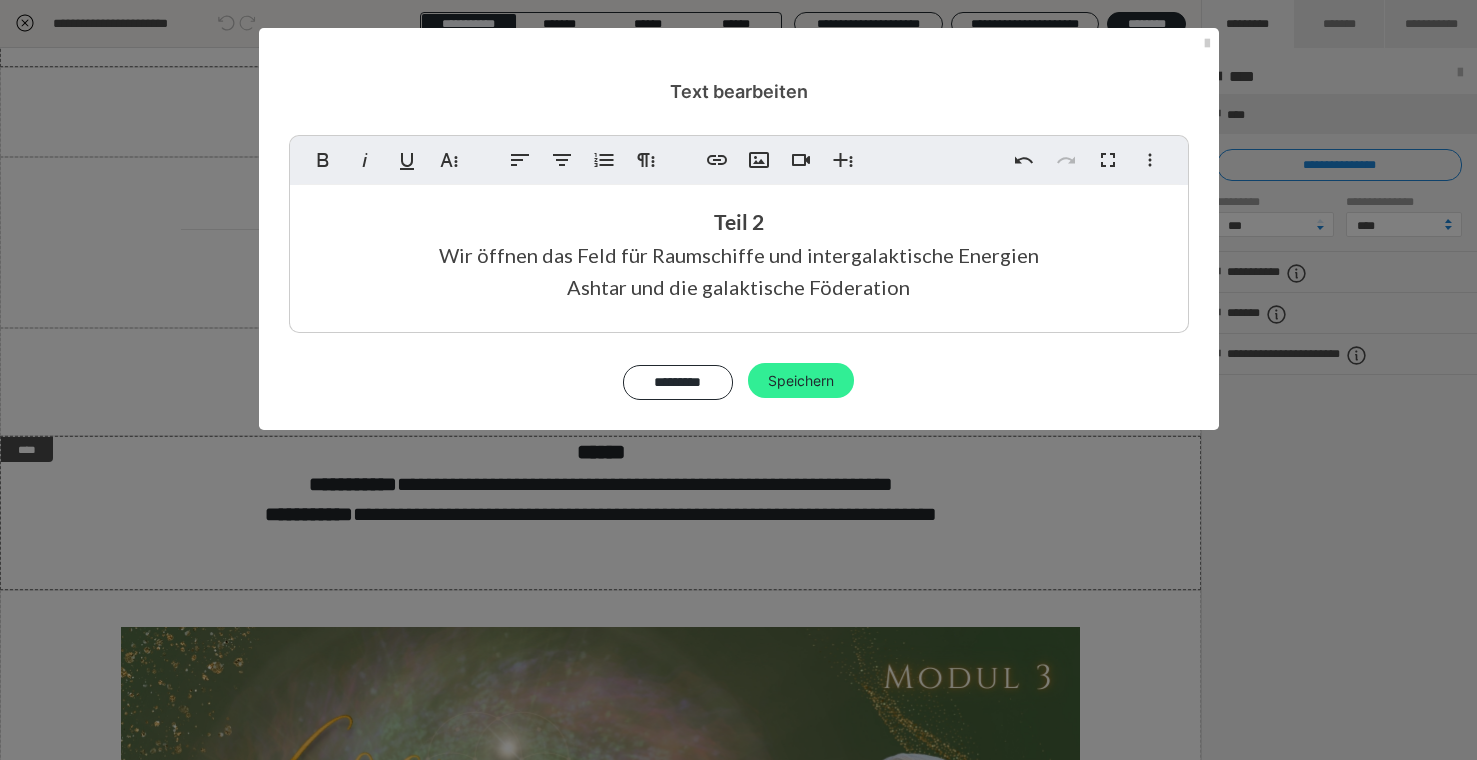 click on "Speichern" at bounding box center [801, 381] 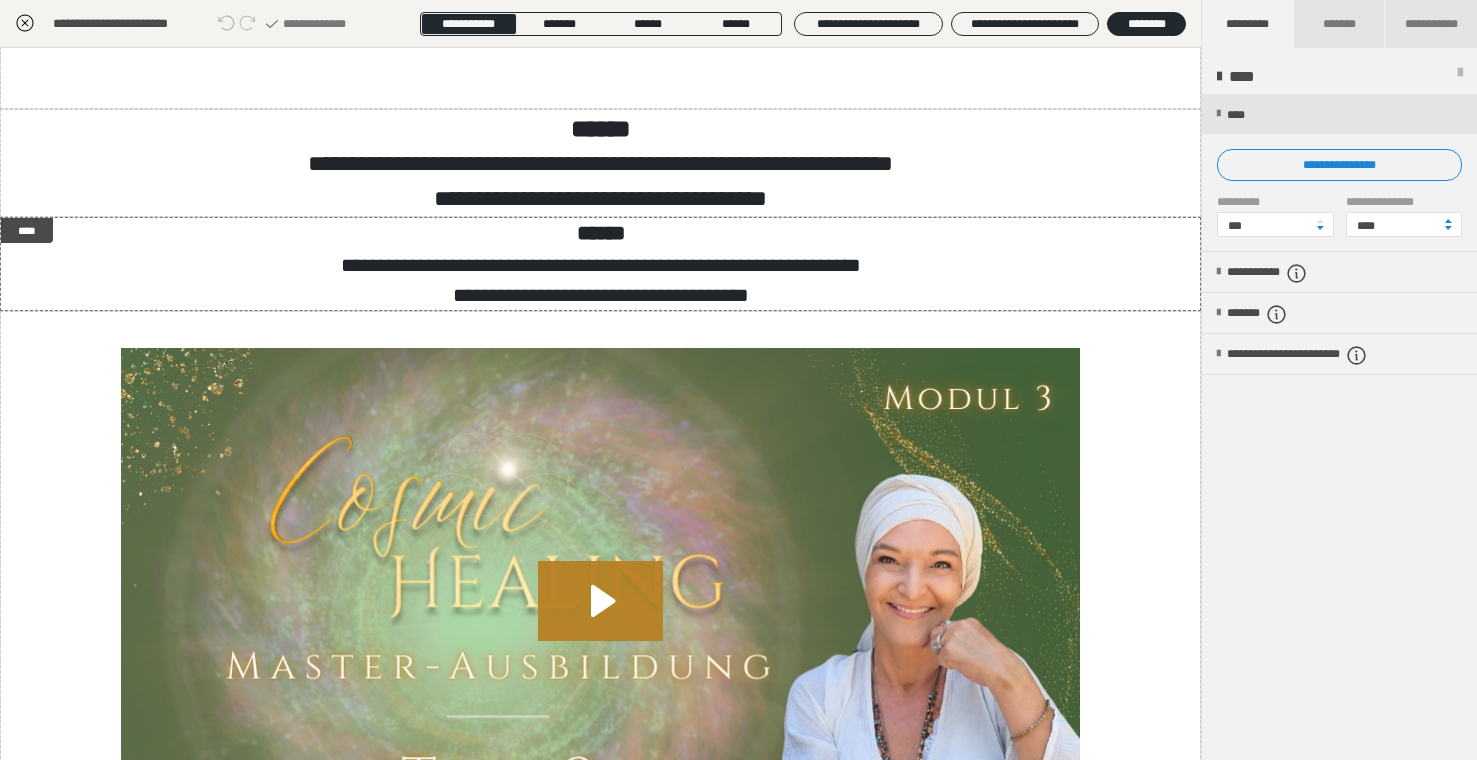 scroll, scrollTop: 2713, scrollLeft: 0, axis: vertical 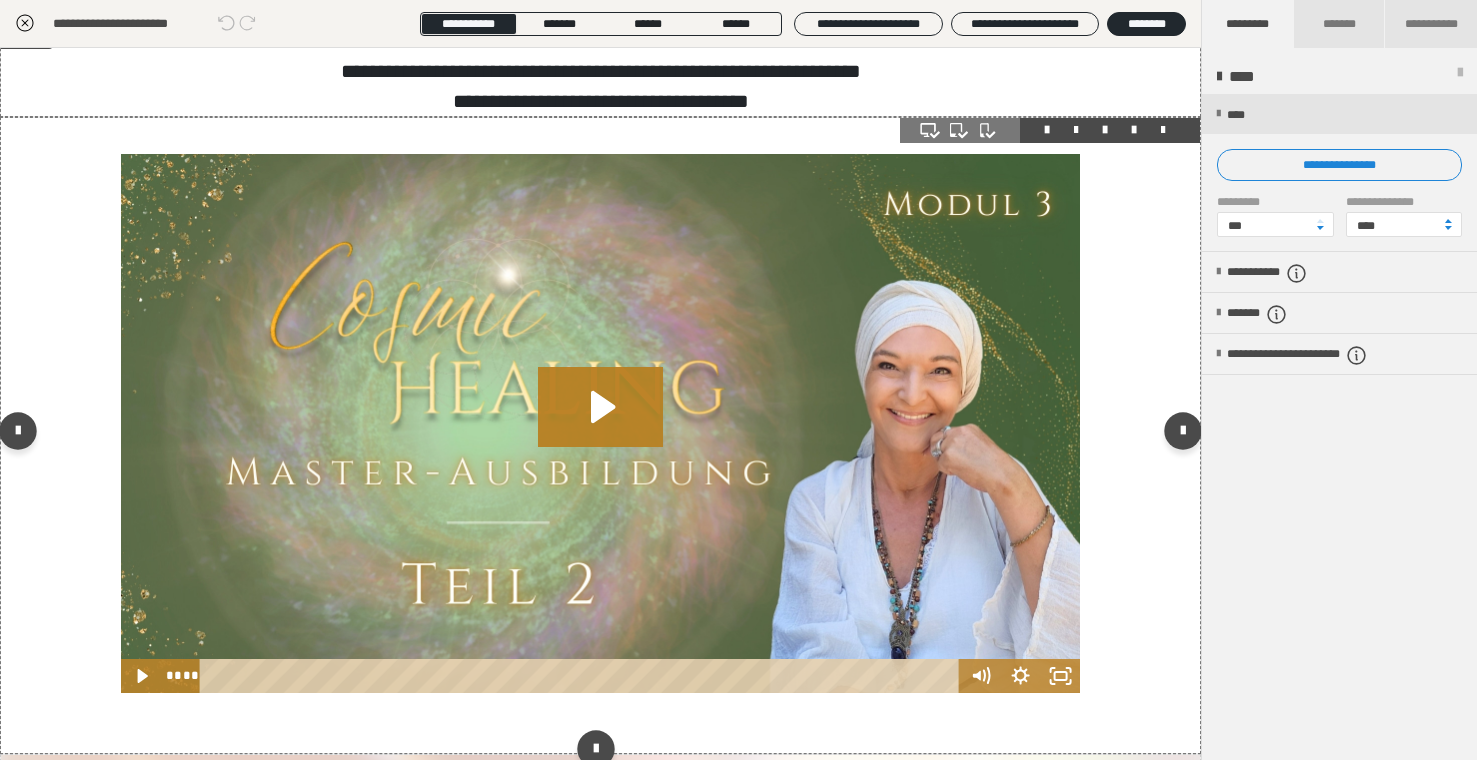 click at bounding box center (600, 424) 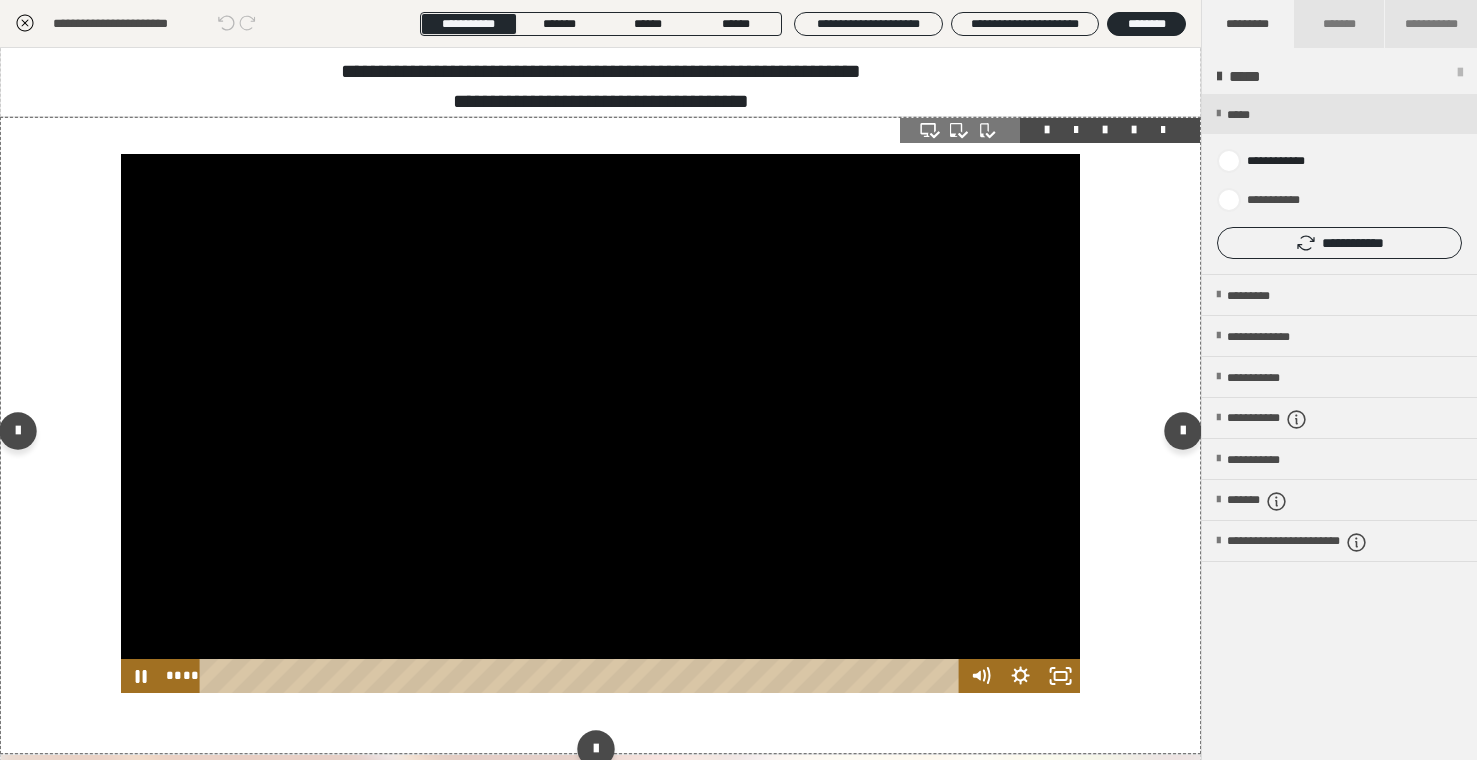 click at bounding box center (600, 424) 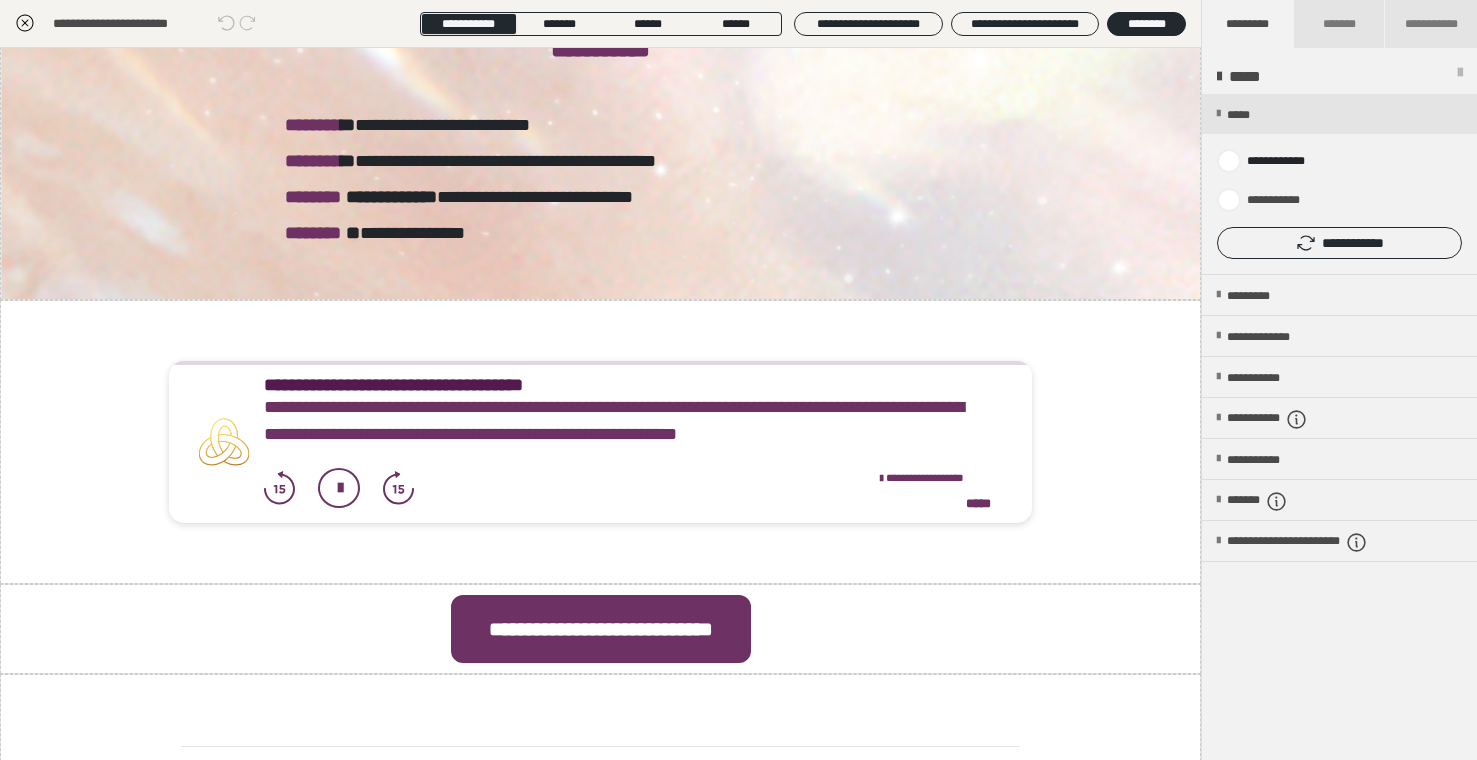 scroll, scrollTop: 3872, scrollLeft: 0, axis: vertical 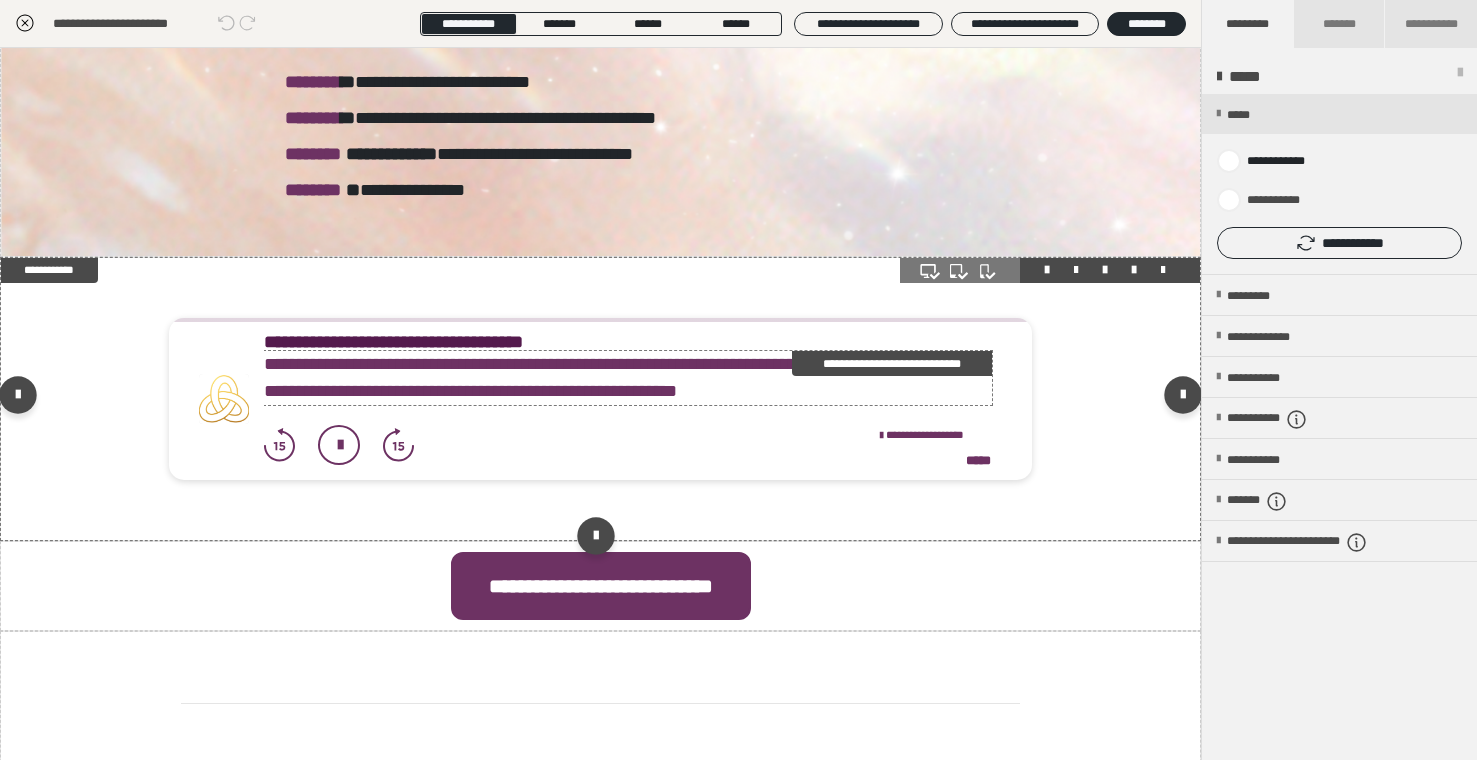 click on "**********" at bounding box center [628, 378] 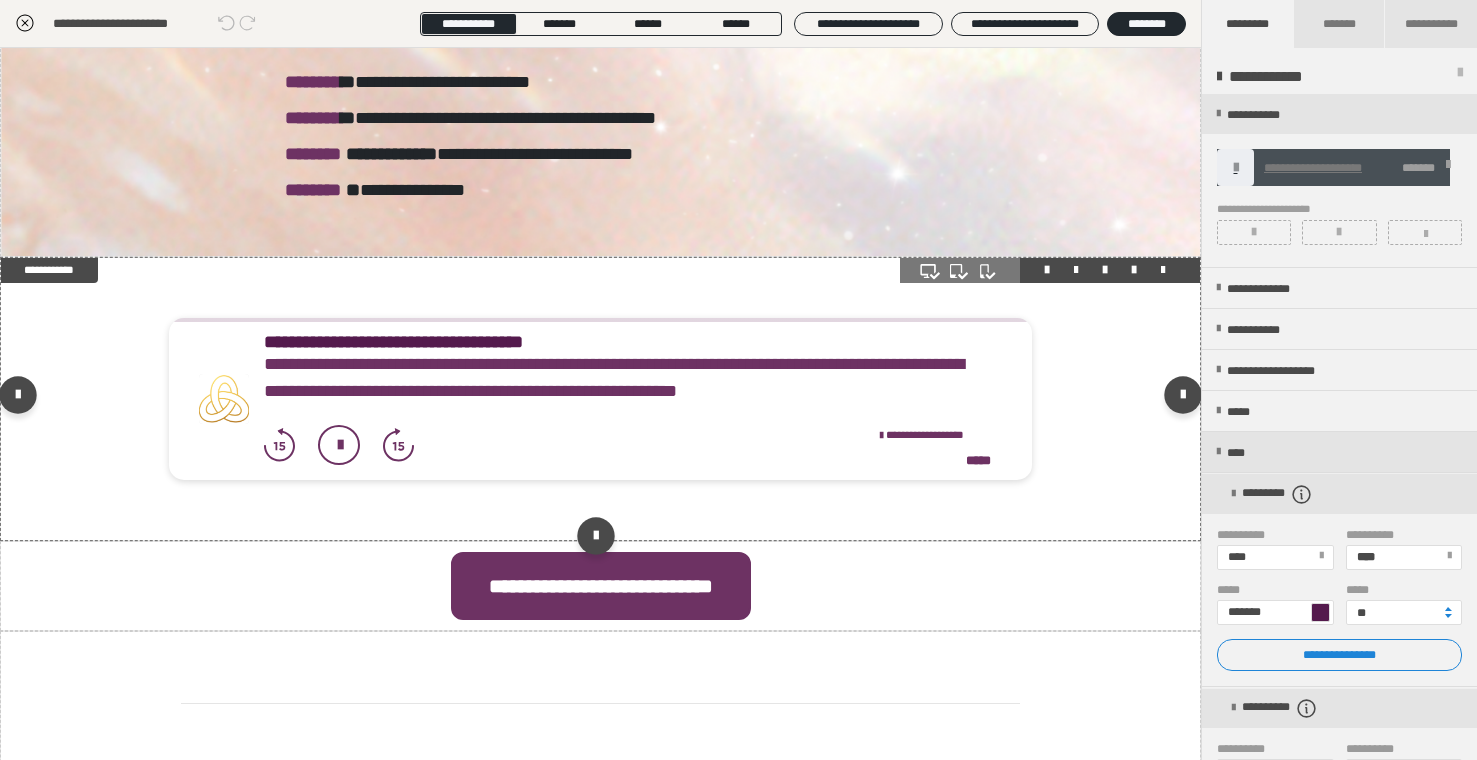 click on "**********" at bounding box center [628, 378] 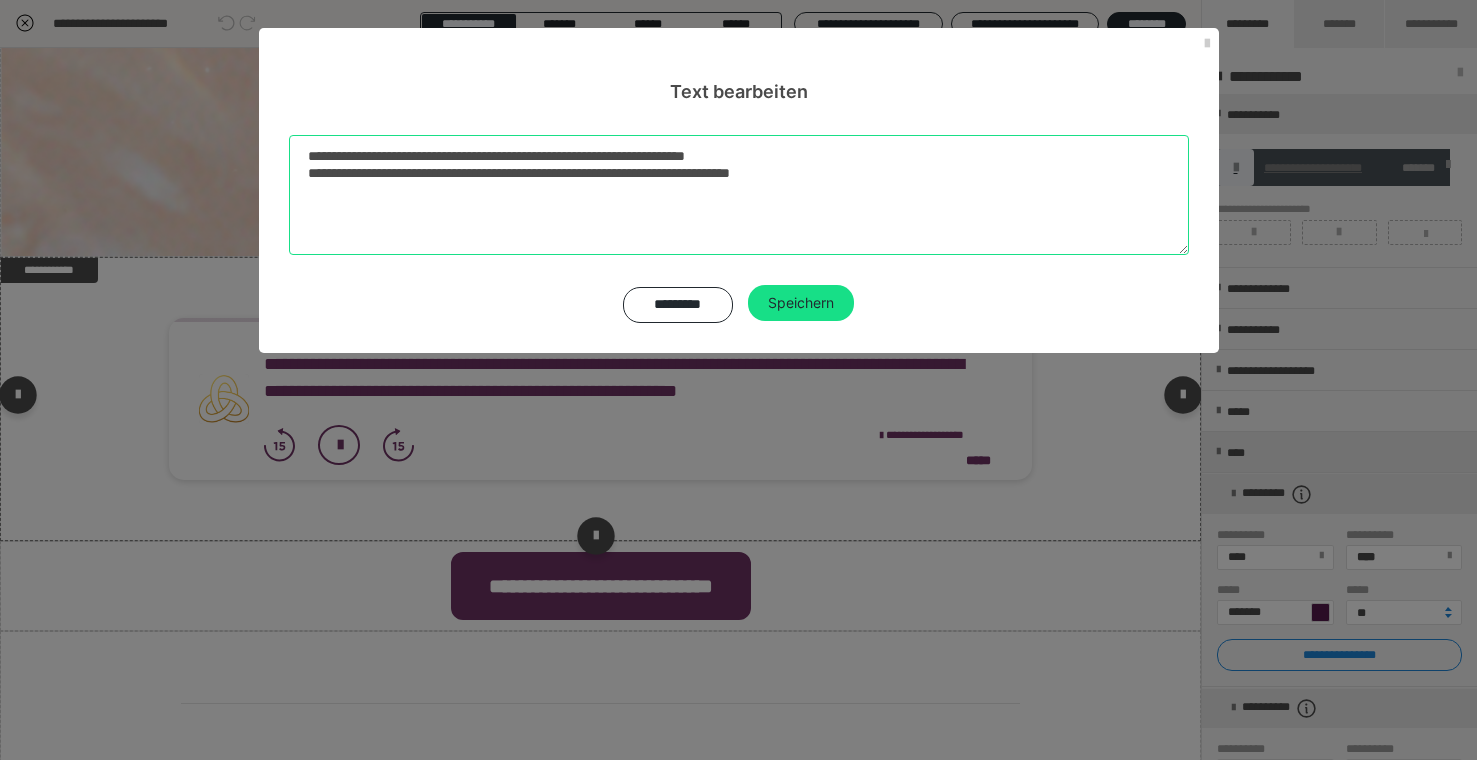 click on "**********" at bounding box center (739, 195) 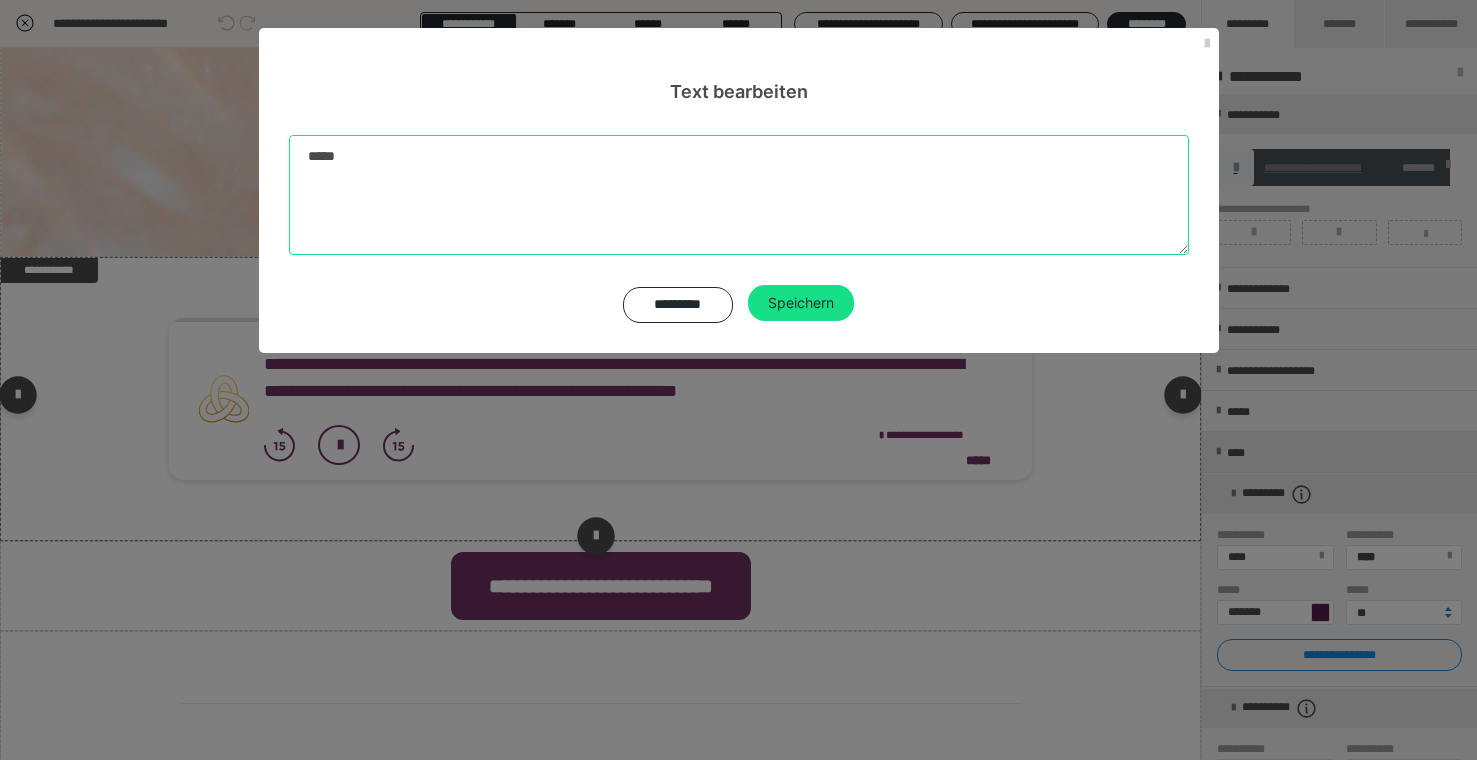 paste on "**********" 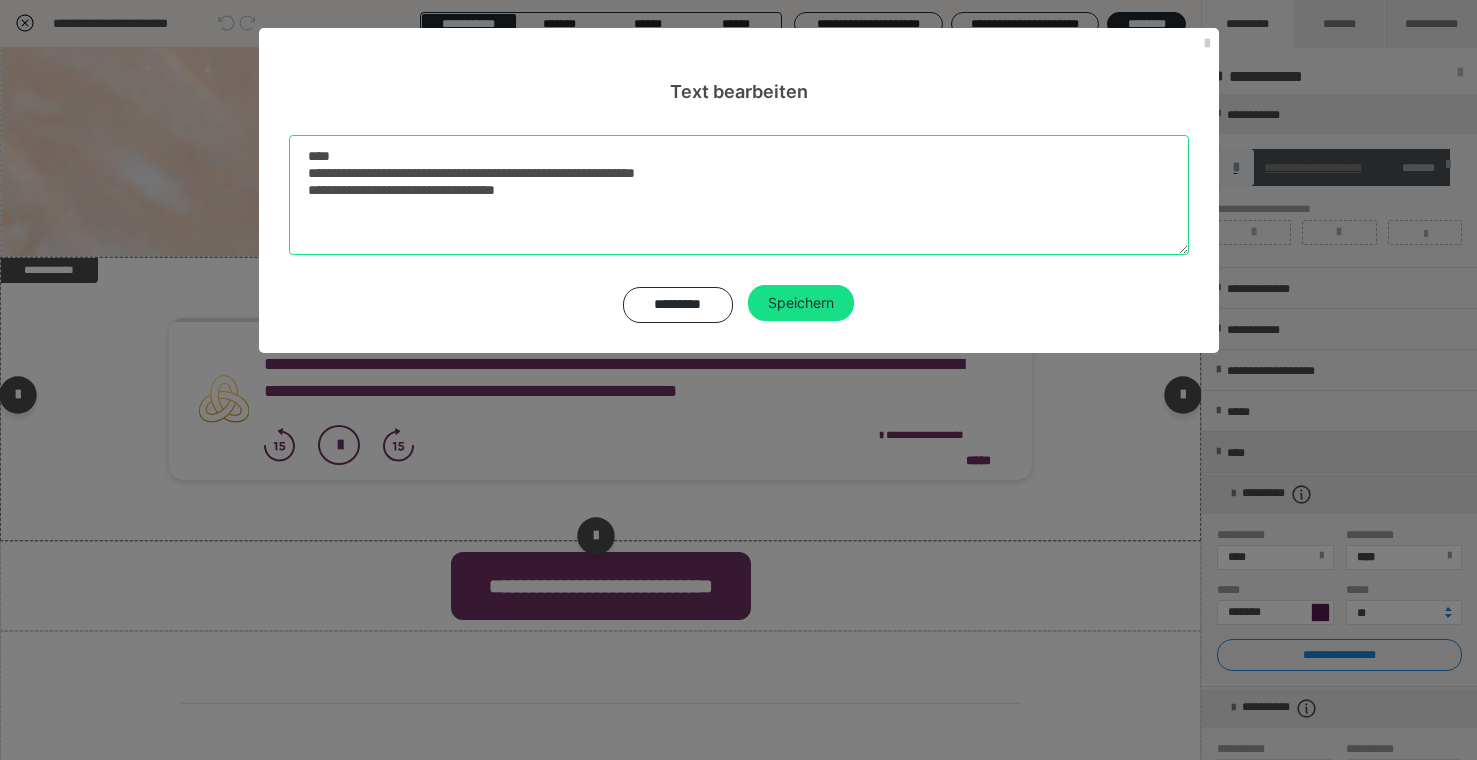 click on "**********" at bounding box center (739, 195) 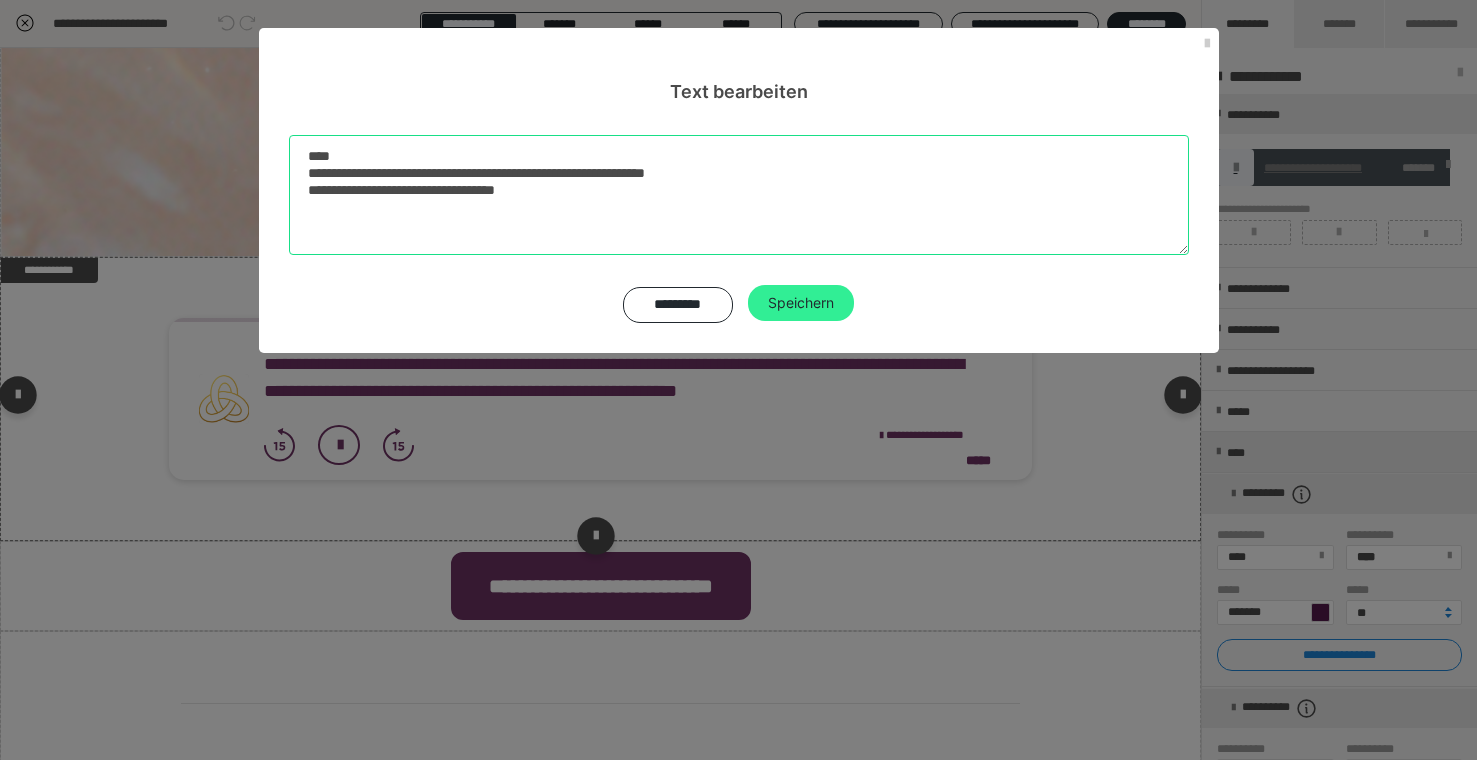 type on "**********" 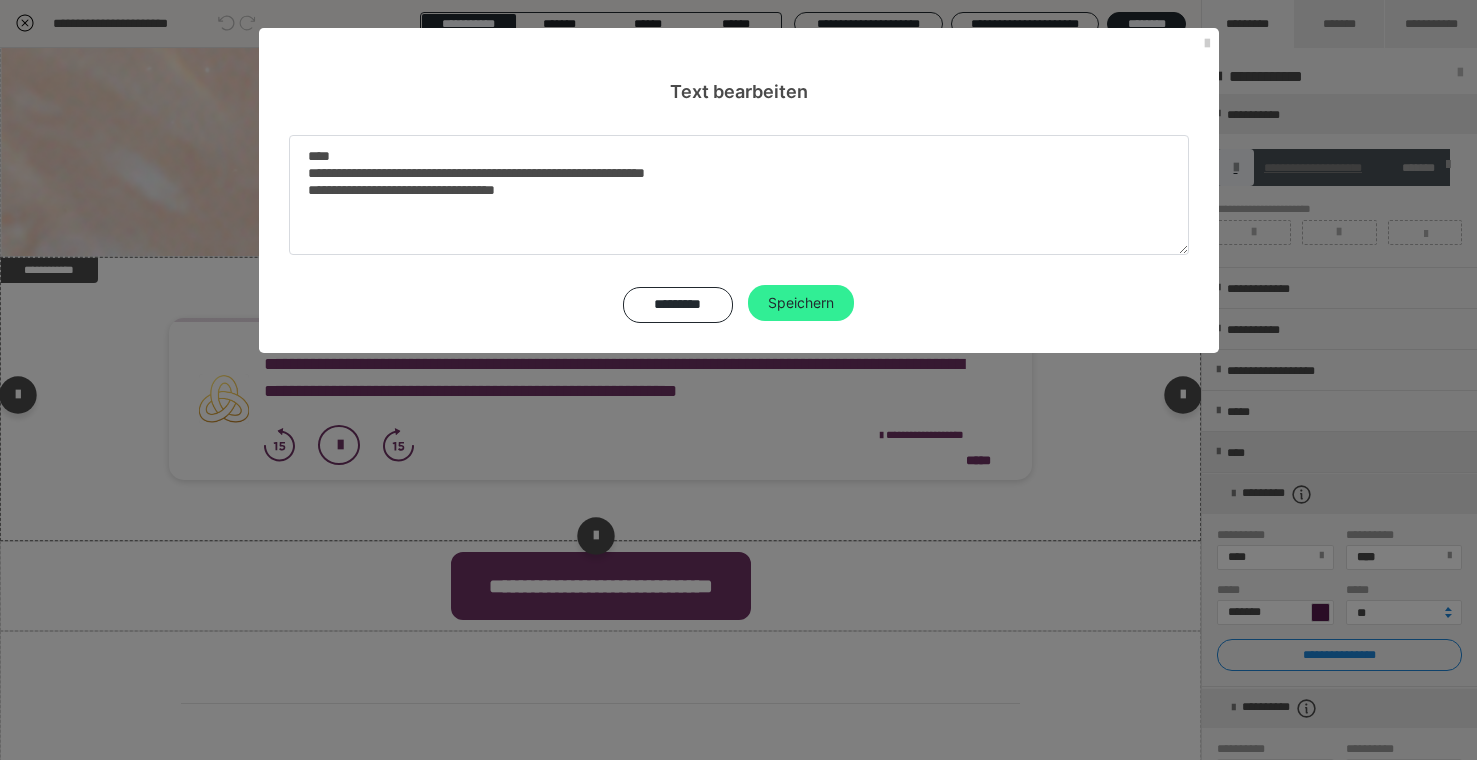 click on "Speichern" at bounding box center (801, 303) 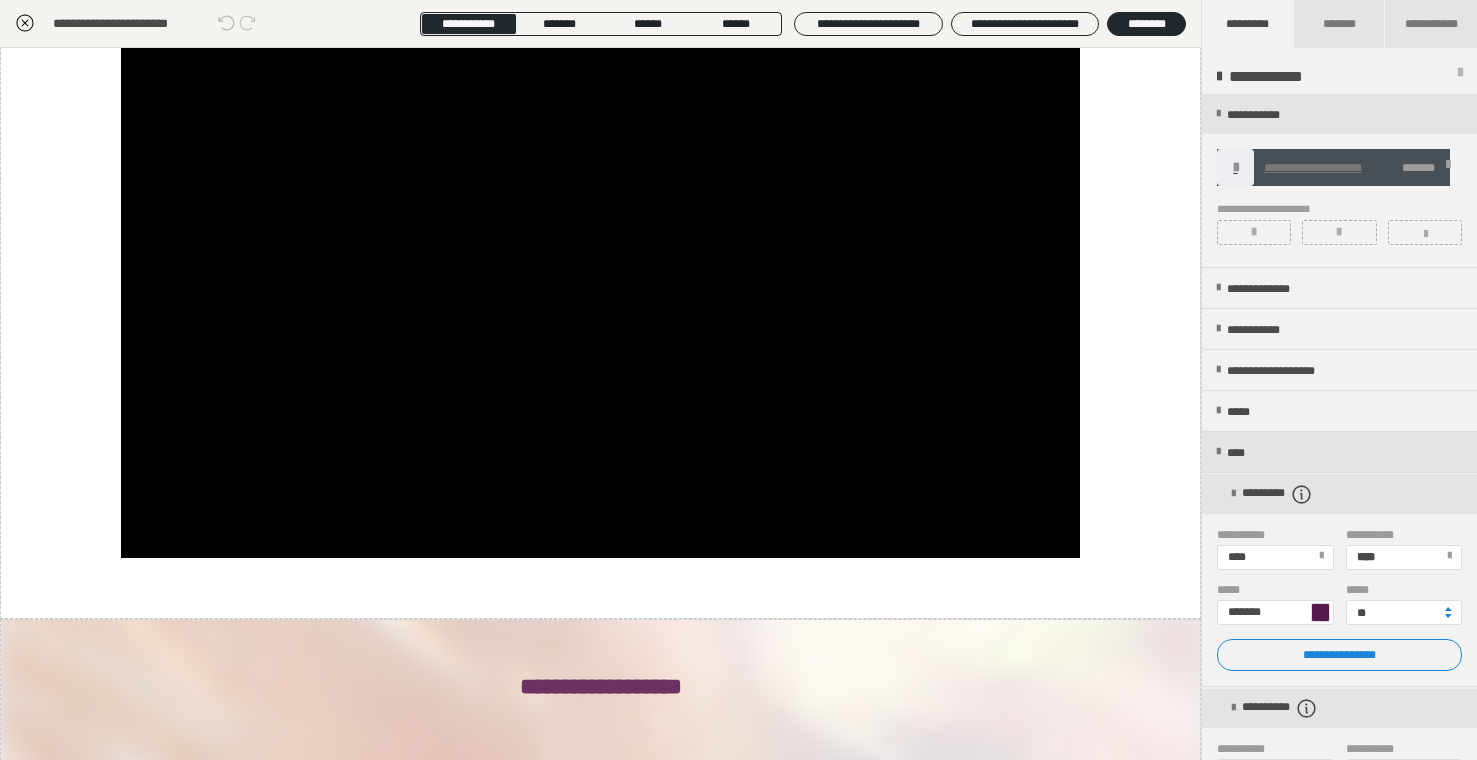 scroll, scrollTop: 3067, scrollLeft: 0, axis: vertical 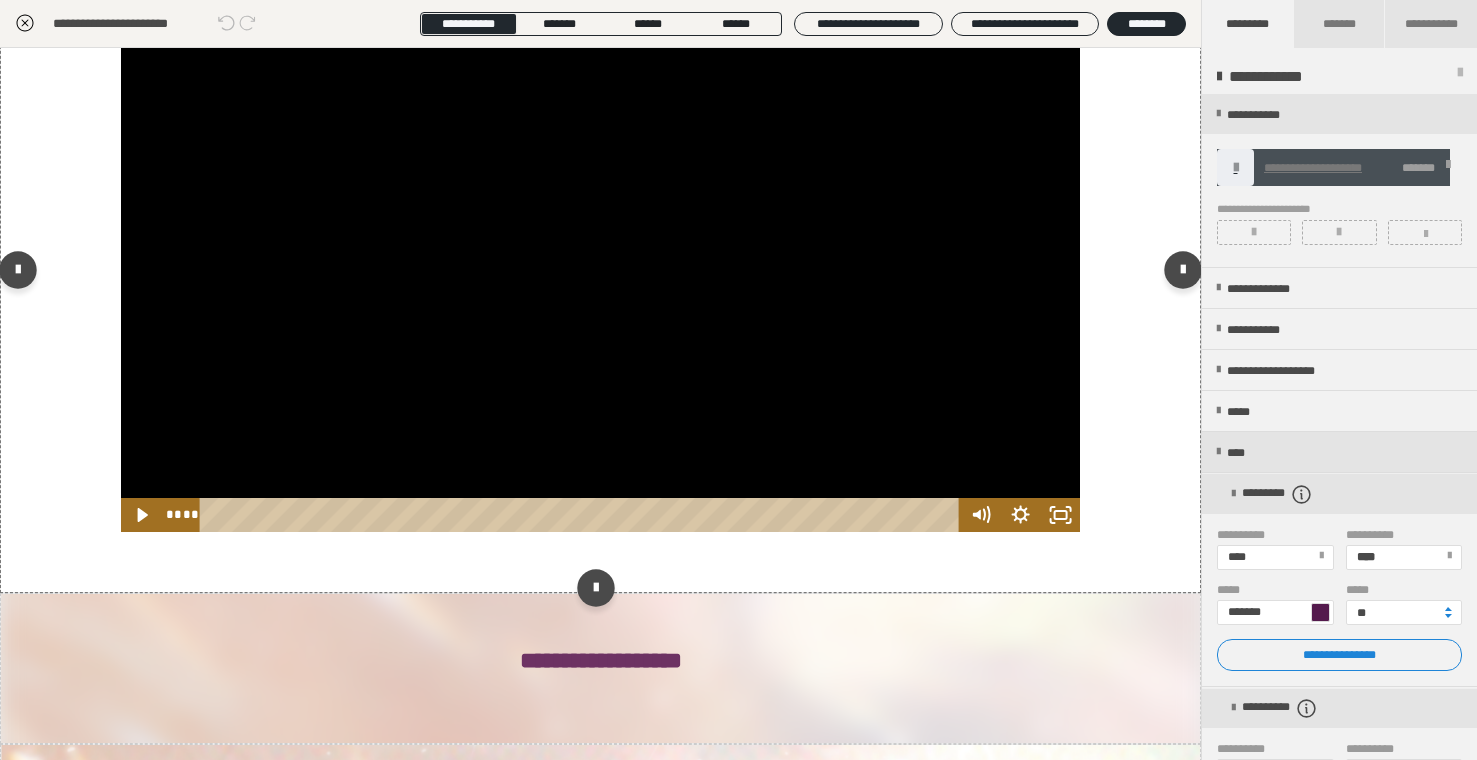click at bounding box center (600, 263) 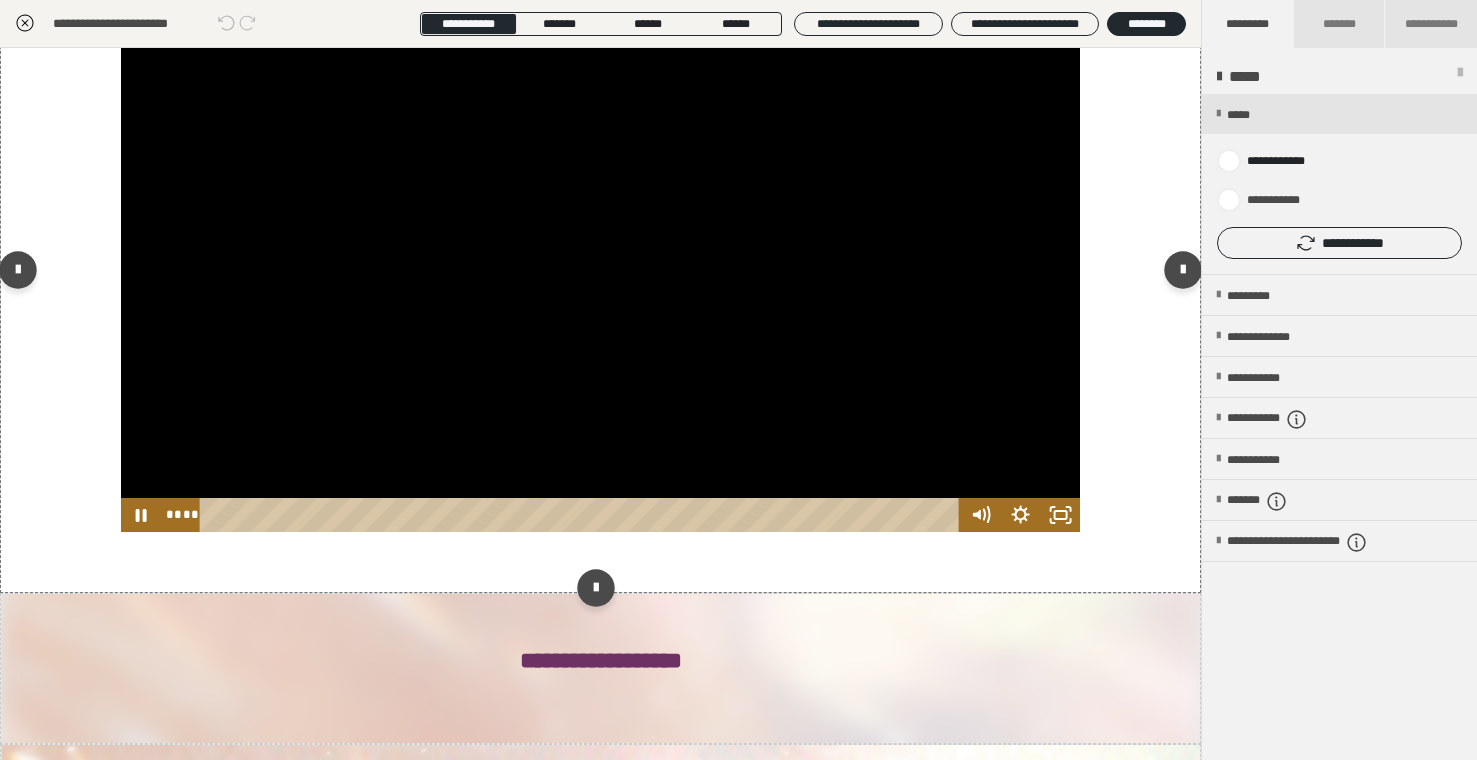 click at bounding box center [600, 263] 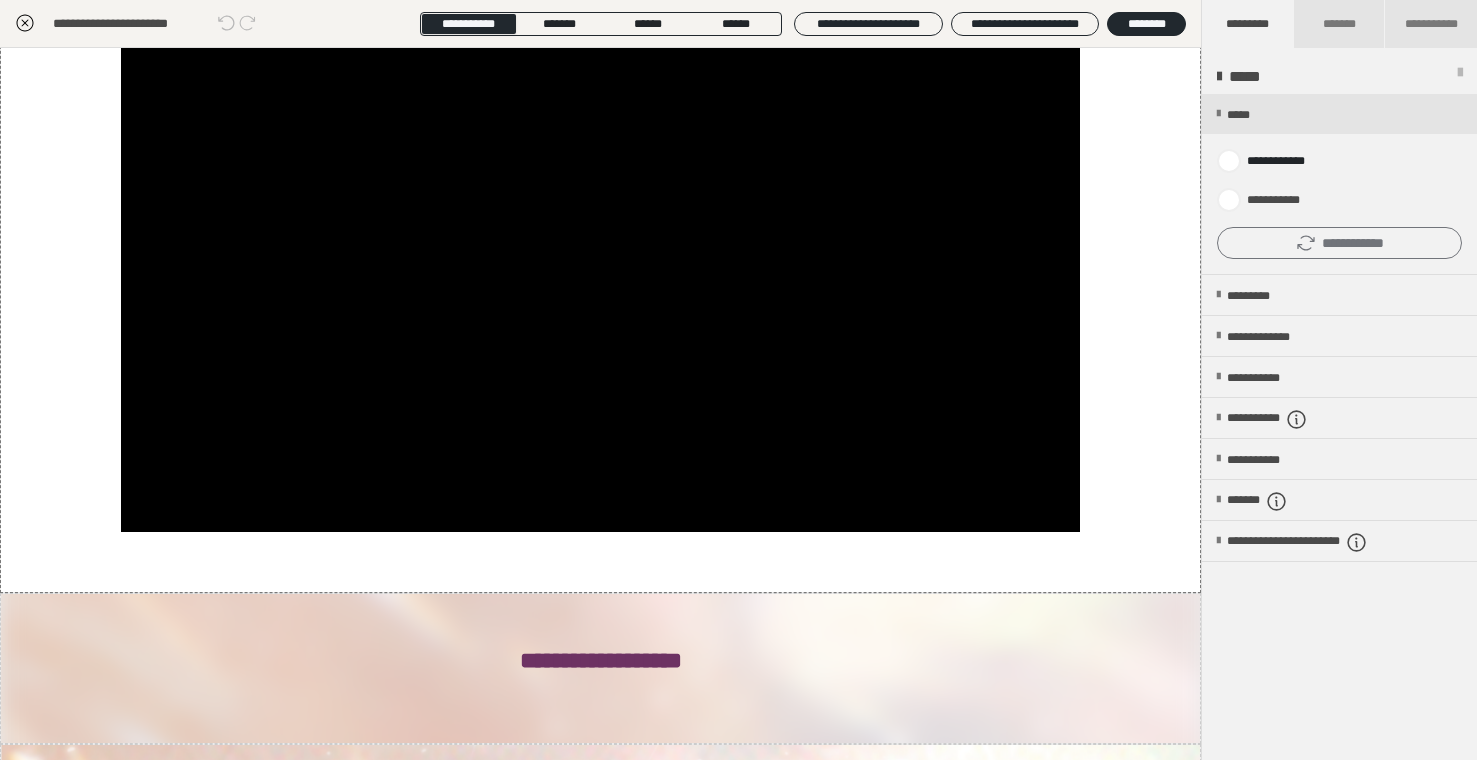click on "**********" at bounding box center [1339, 243] 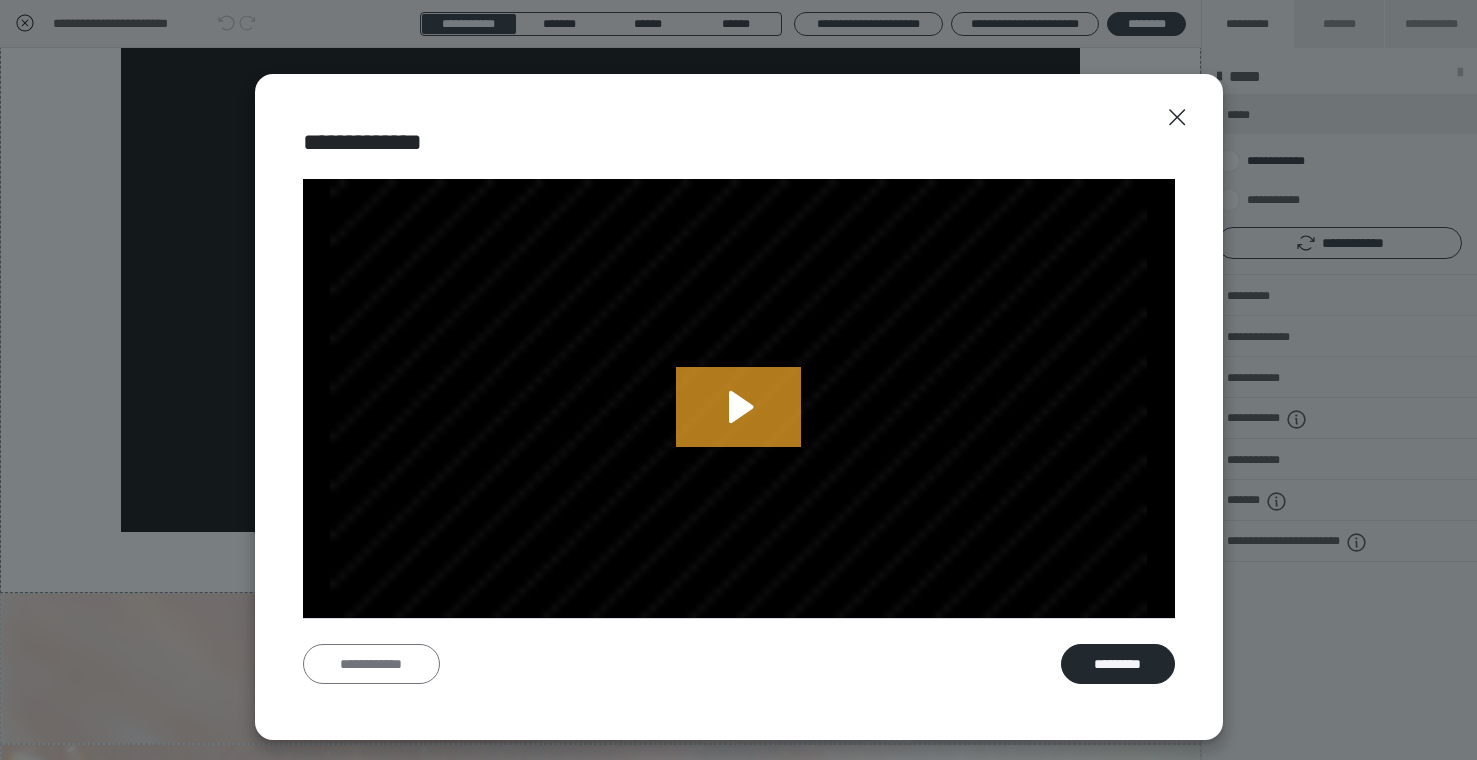 click on "**********" at bounding box center [371, 664] 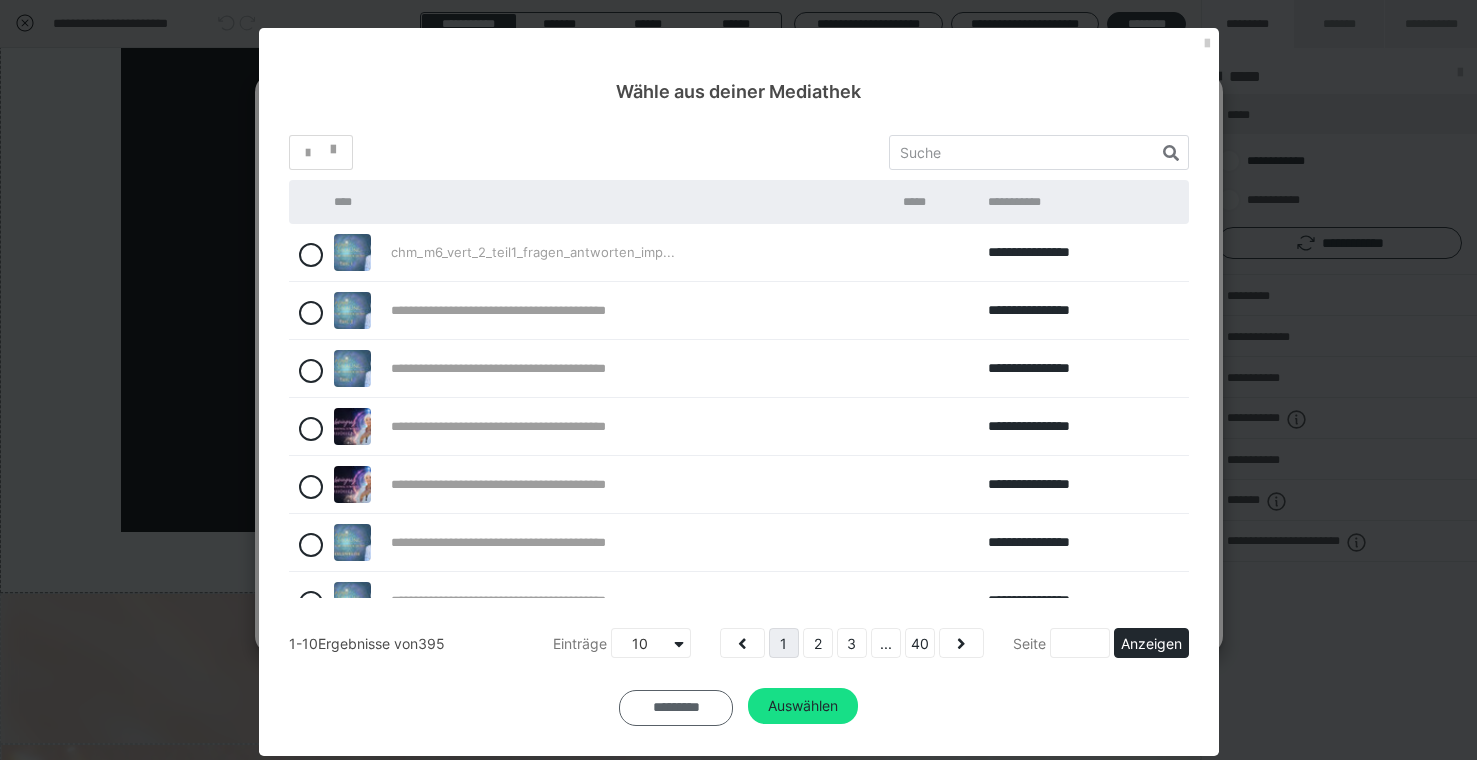 click on "*********" at bounding box center (676, 708) 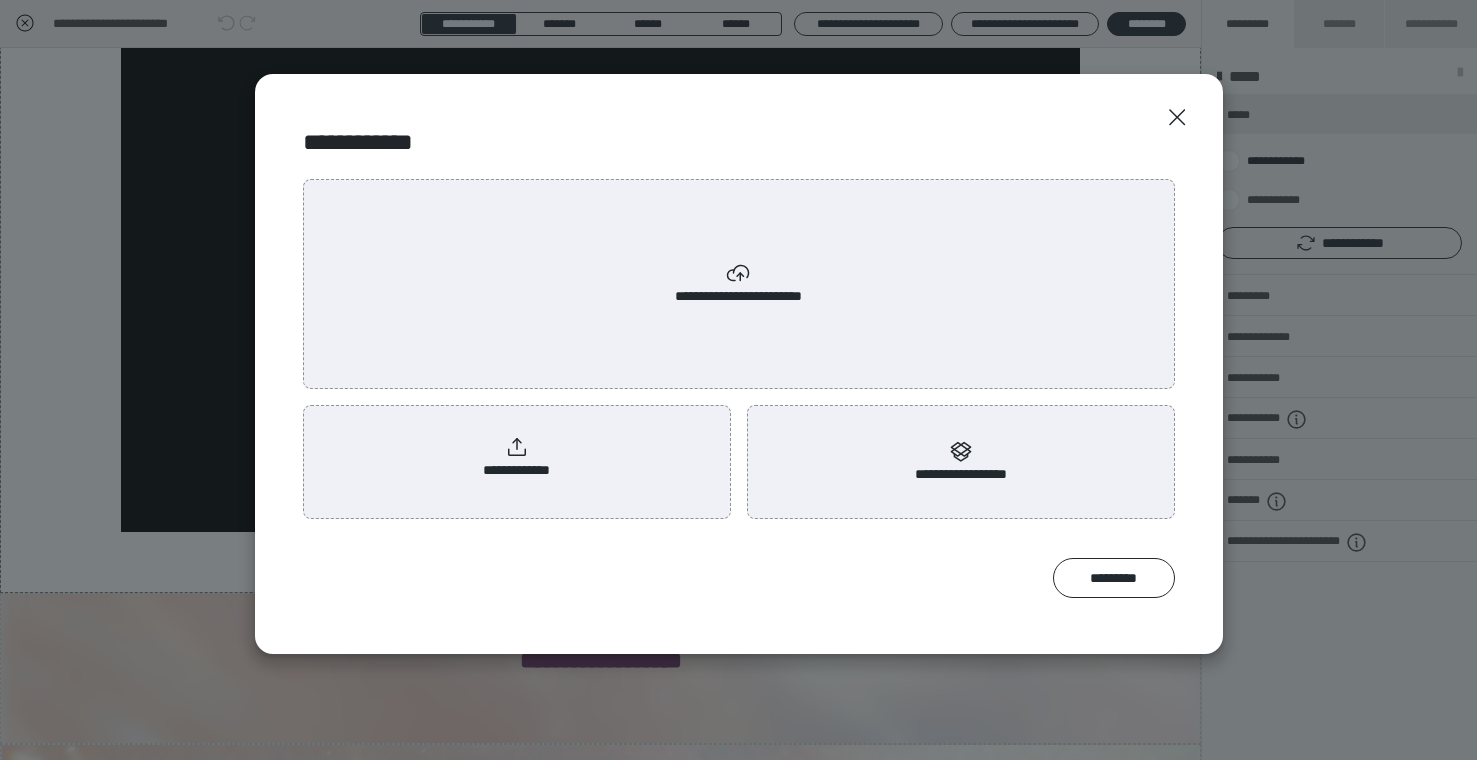 click on "**********" at bounding box center (961, 462) 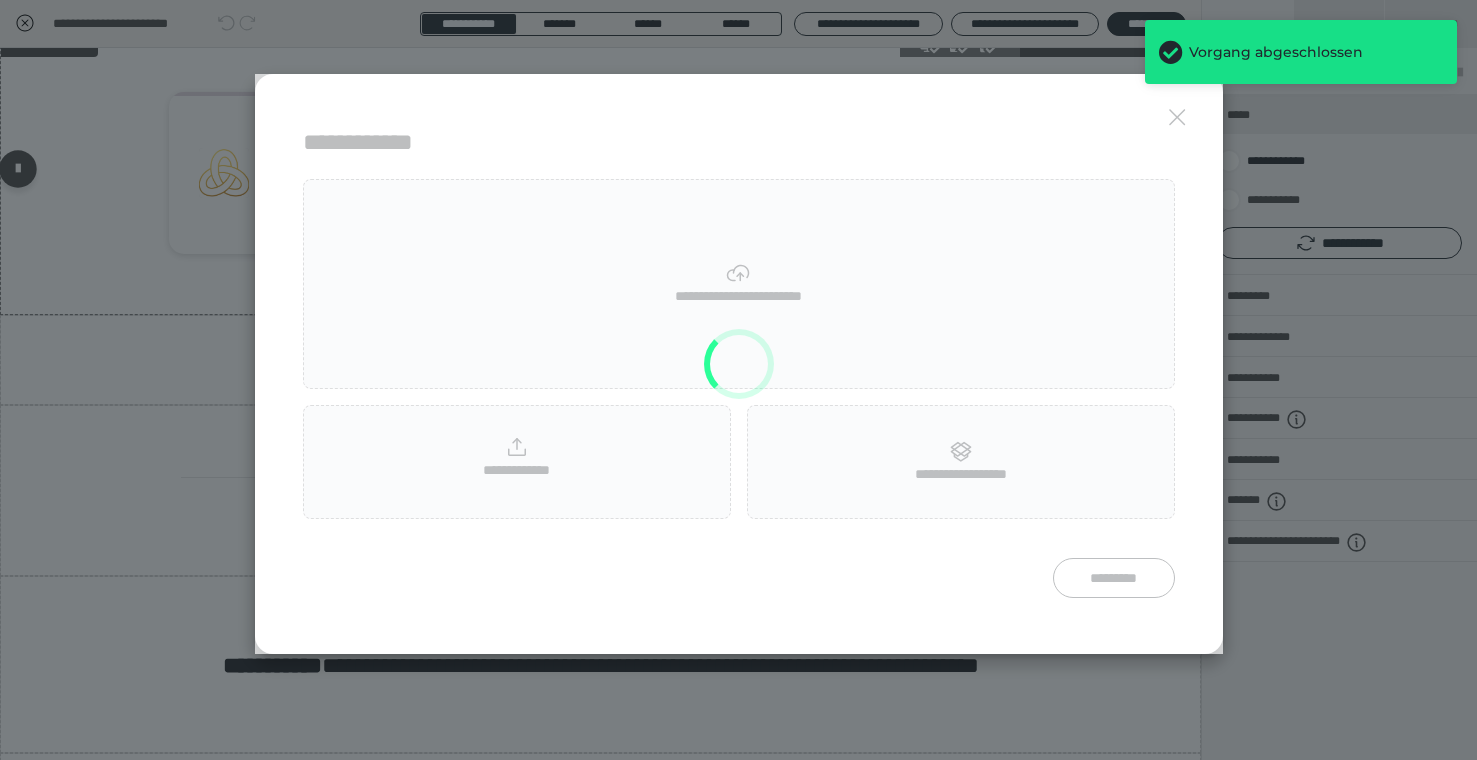 scroll, scrollTop: 2552, scrollLeft: 0, axis: vertical 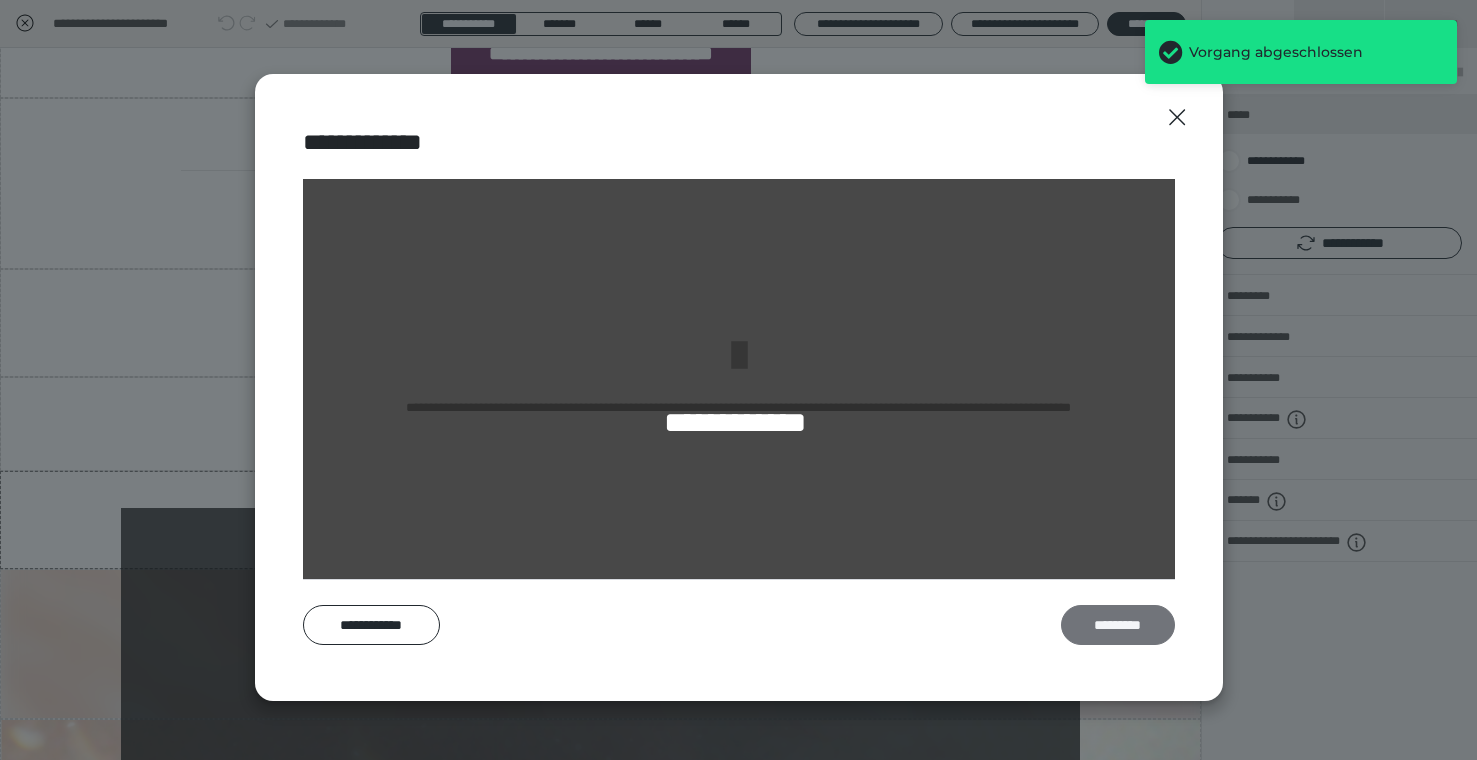 click on "*********" at bounding box center (1118, 625) 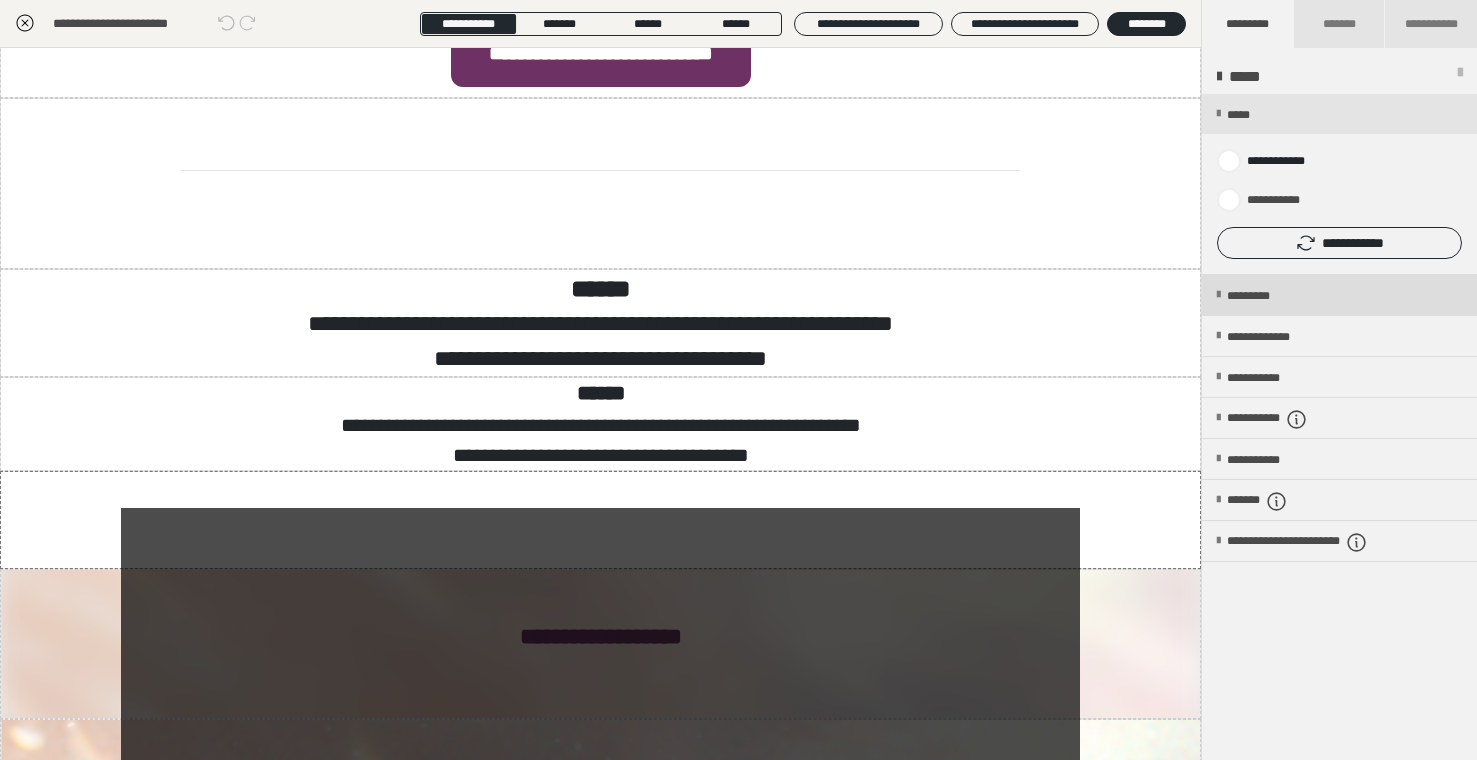 click on "*********" at bounding box center [1265, 296] 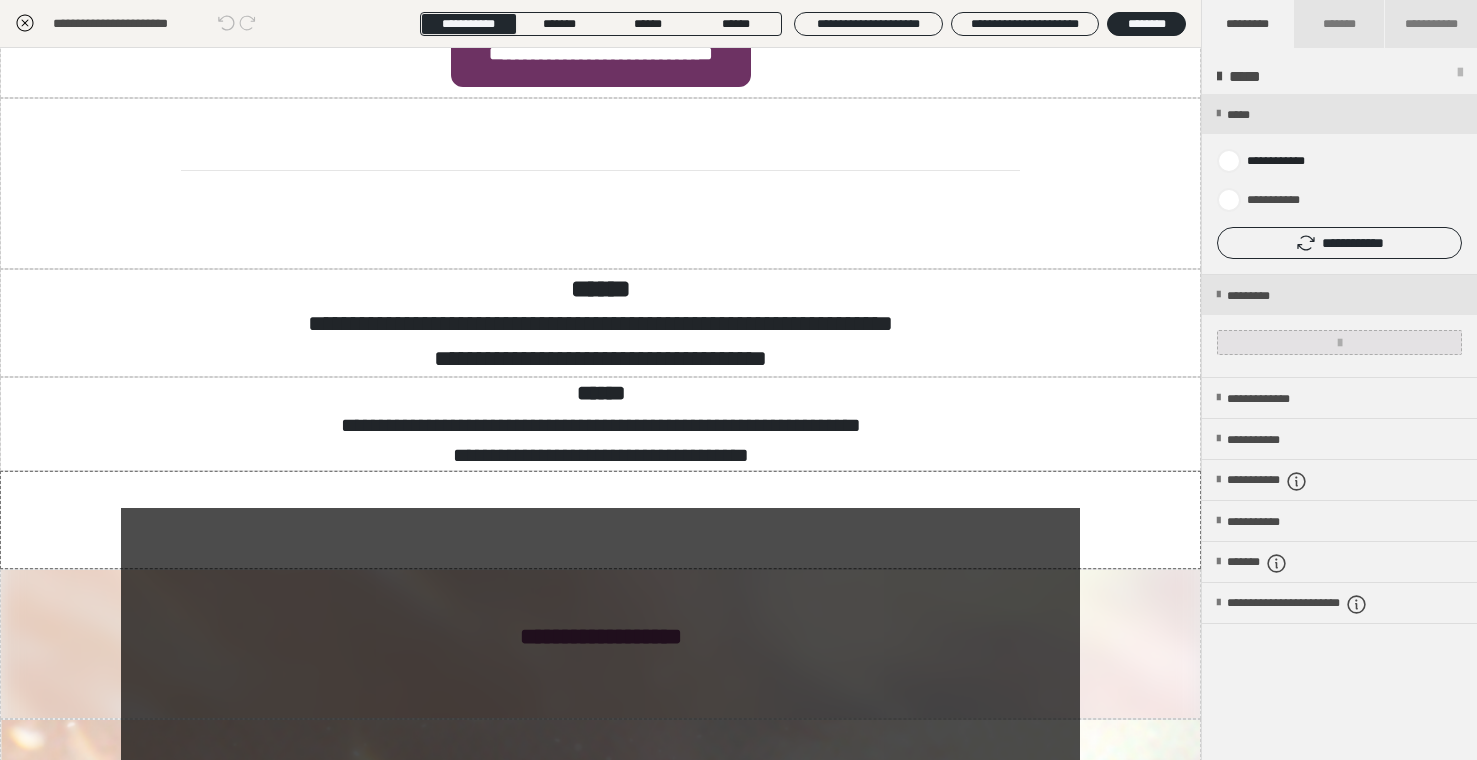 click at bounding box center (1339, 342) 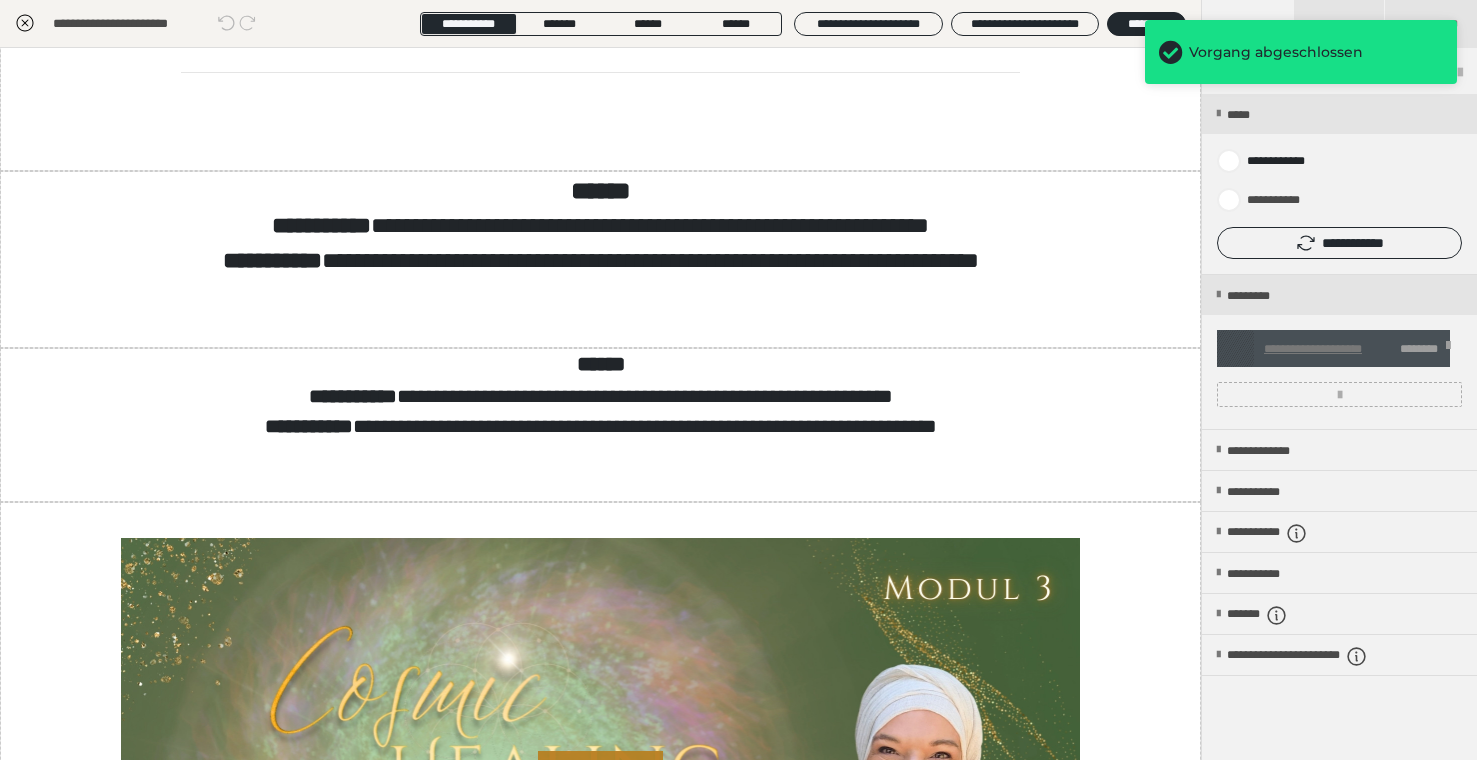 scroll, scrollTop: 3987, scrollLeft: 0, axis: vertical 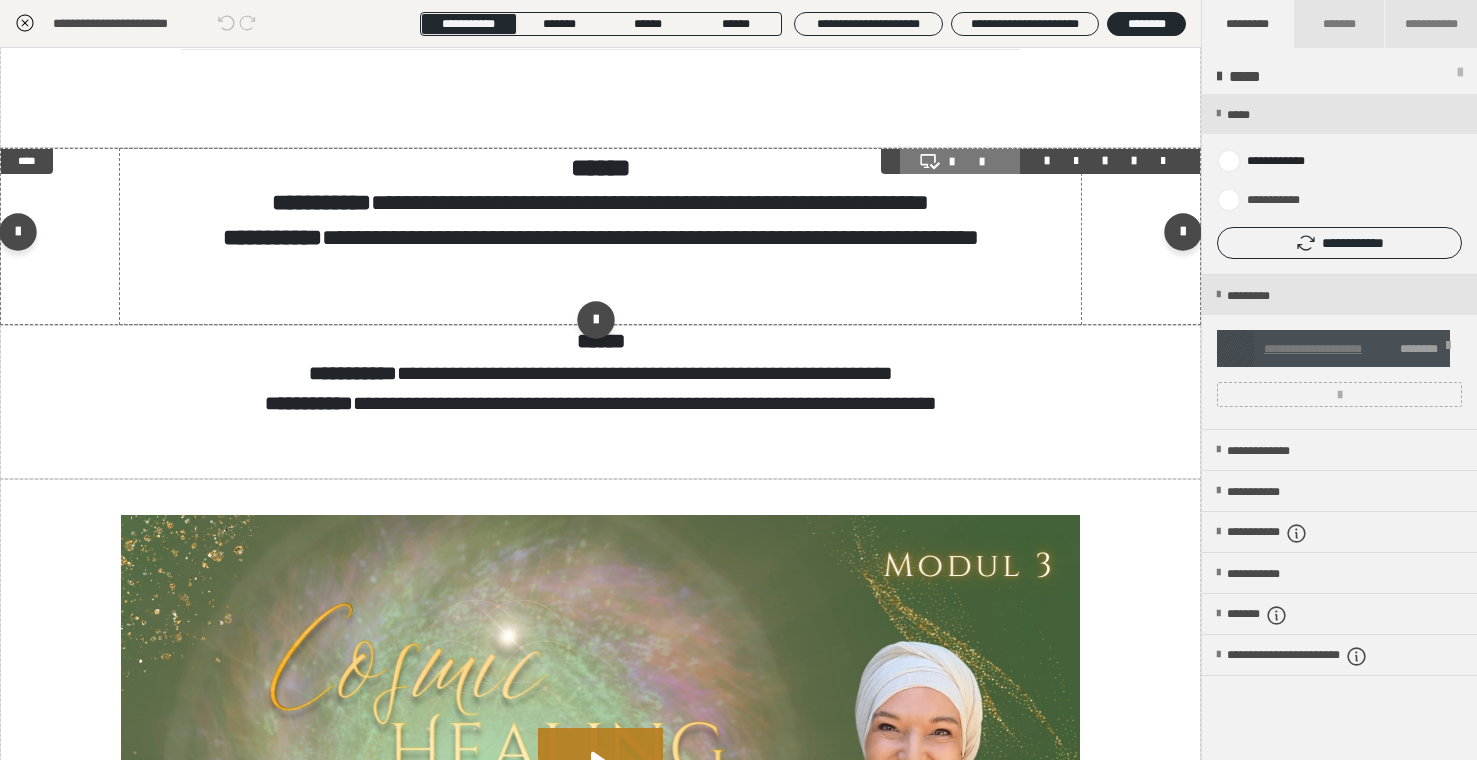 click on "**********" at bounding box center (600, 237) 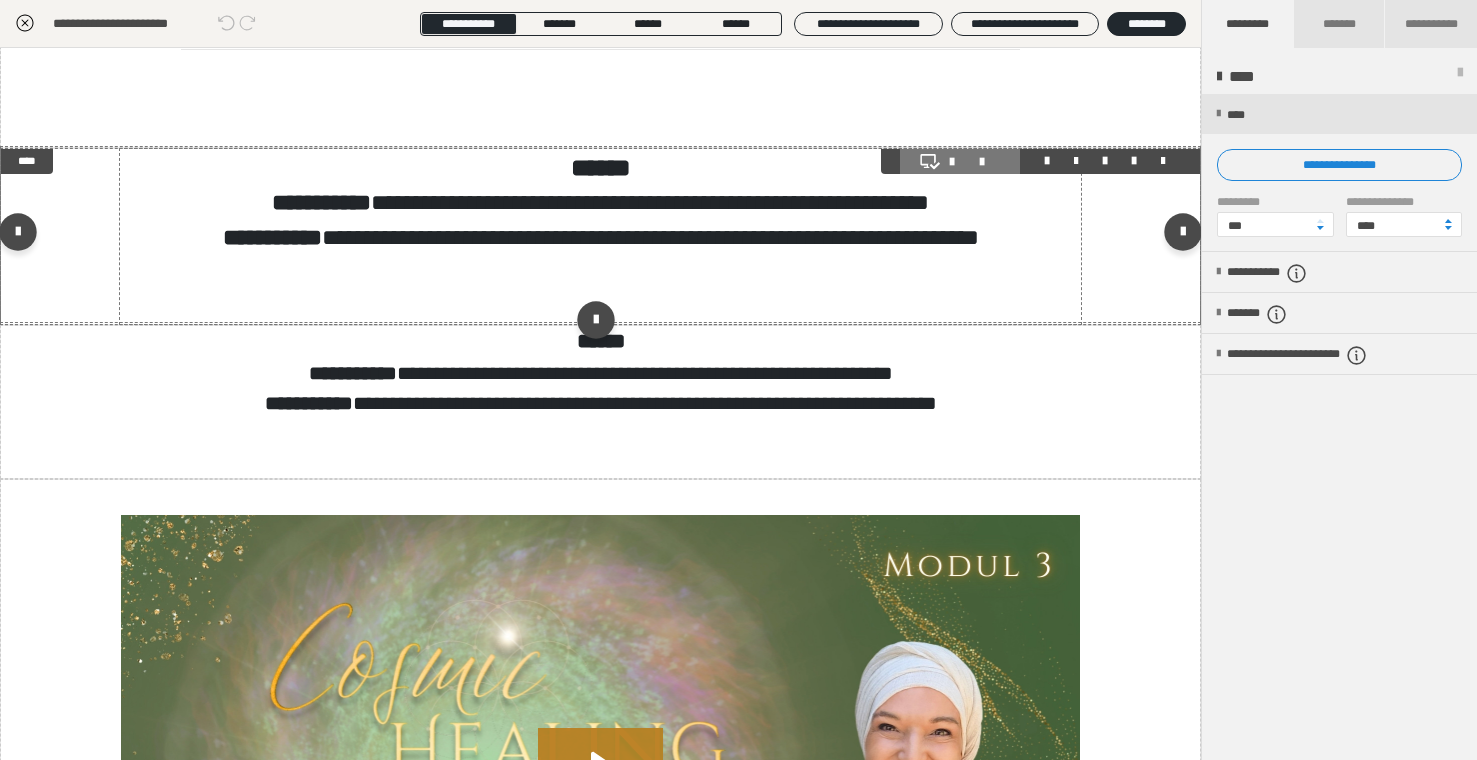 click on "**********" at bounding box center (600, 237) 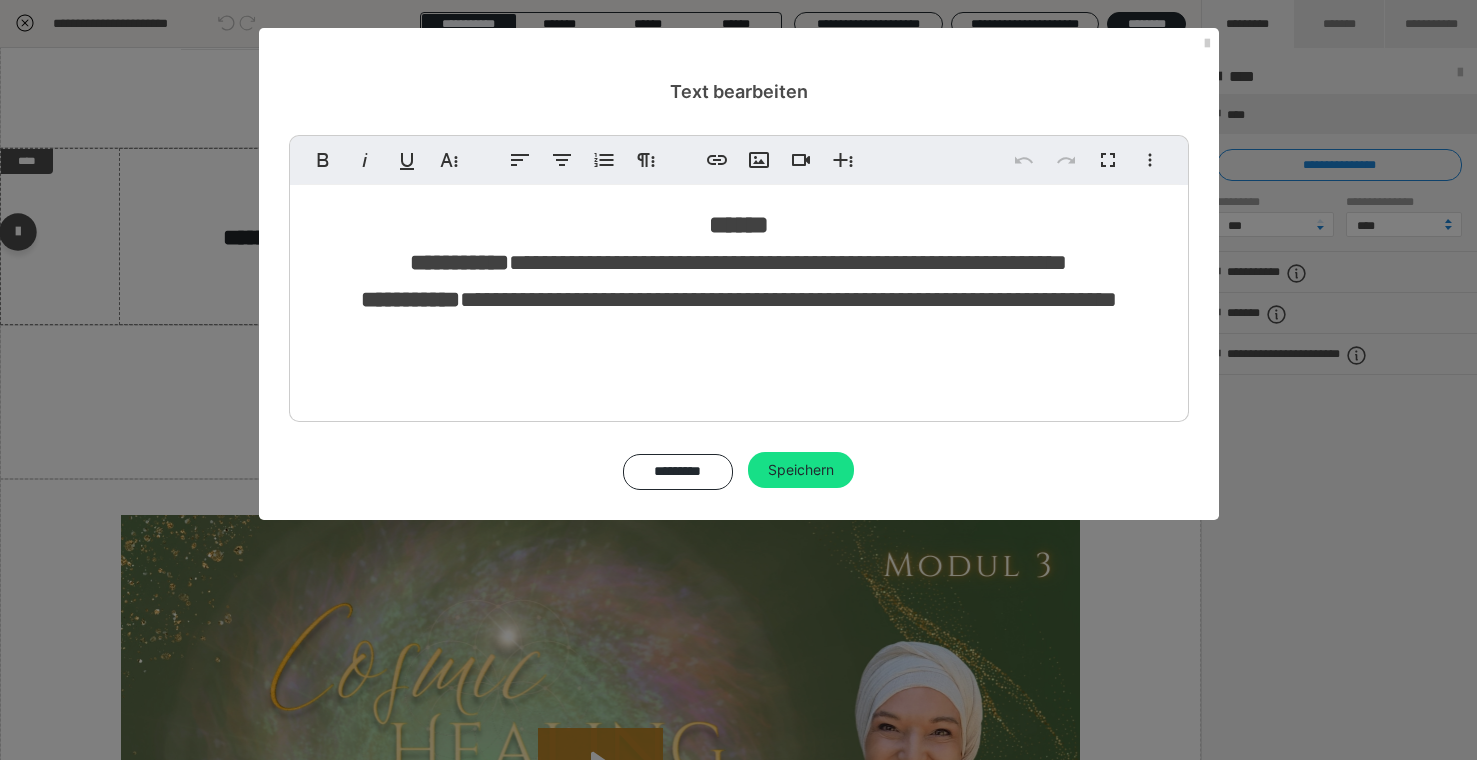 scroll, scrollTop: 4526, scrollLeft: 0, axis: vertical 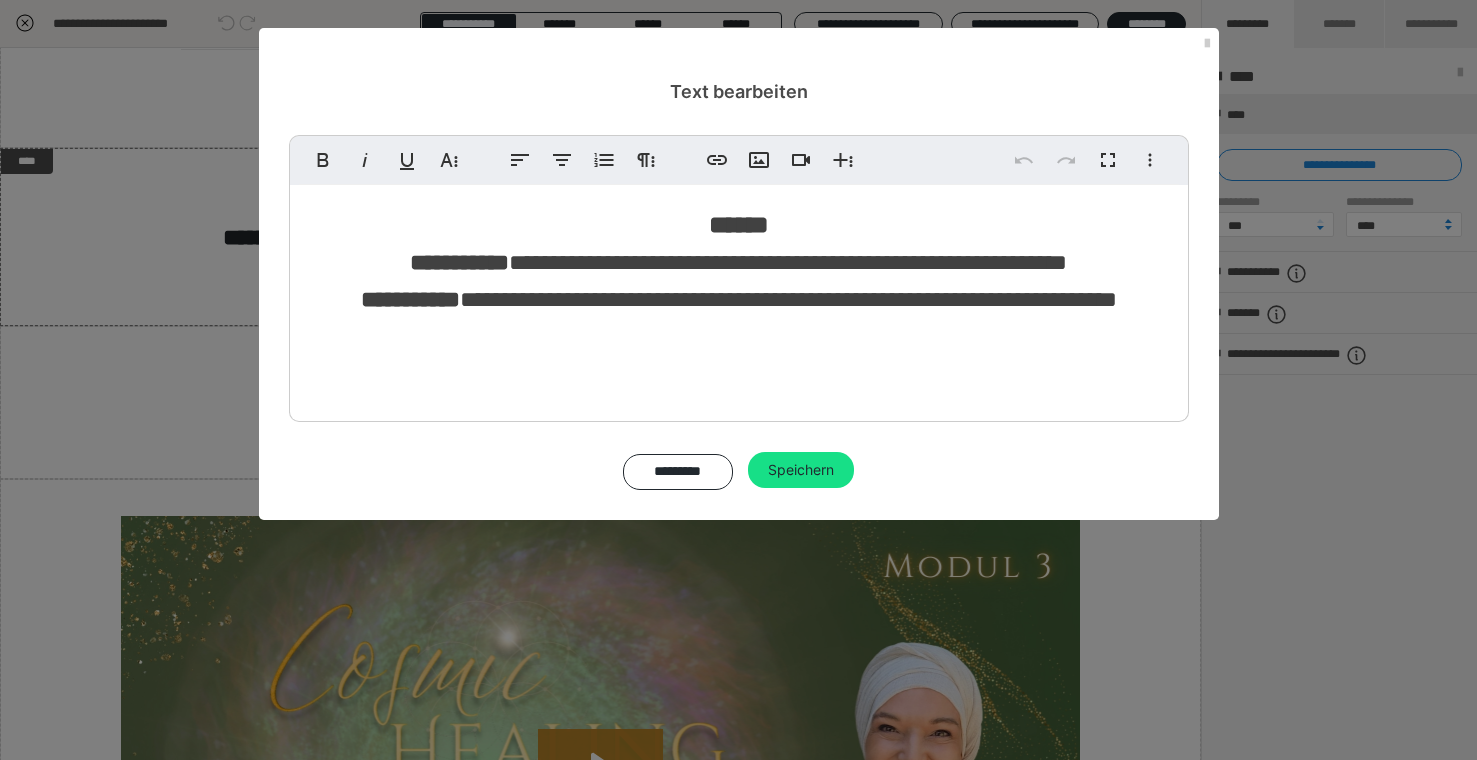 click on "**********" at bounding box center [739, 298] 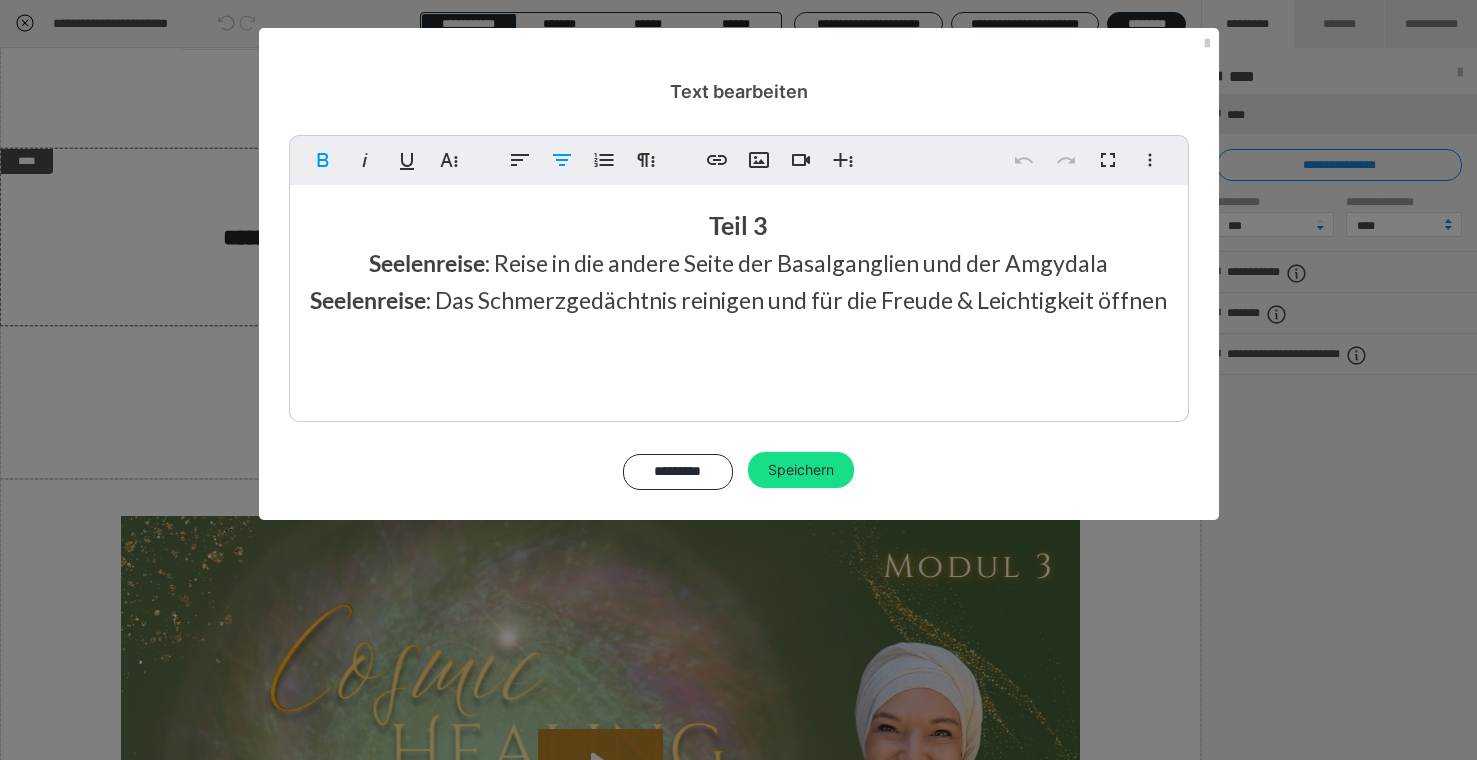 type 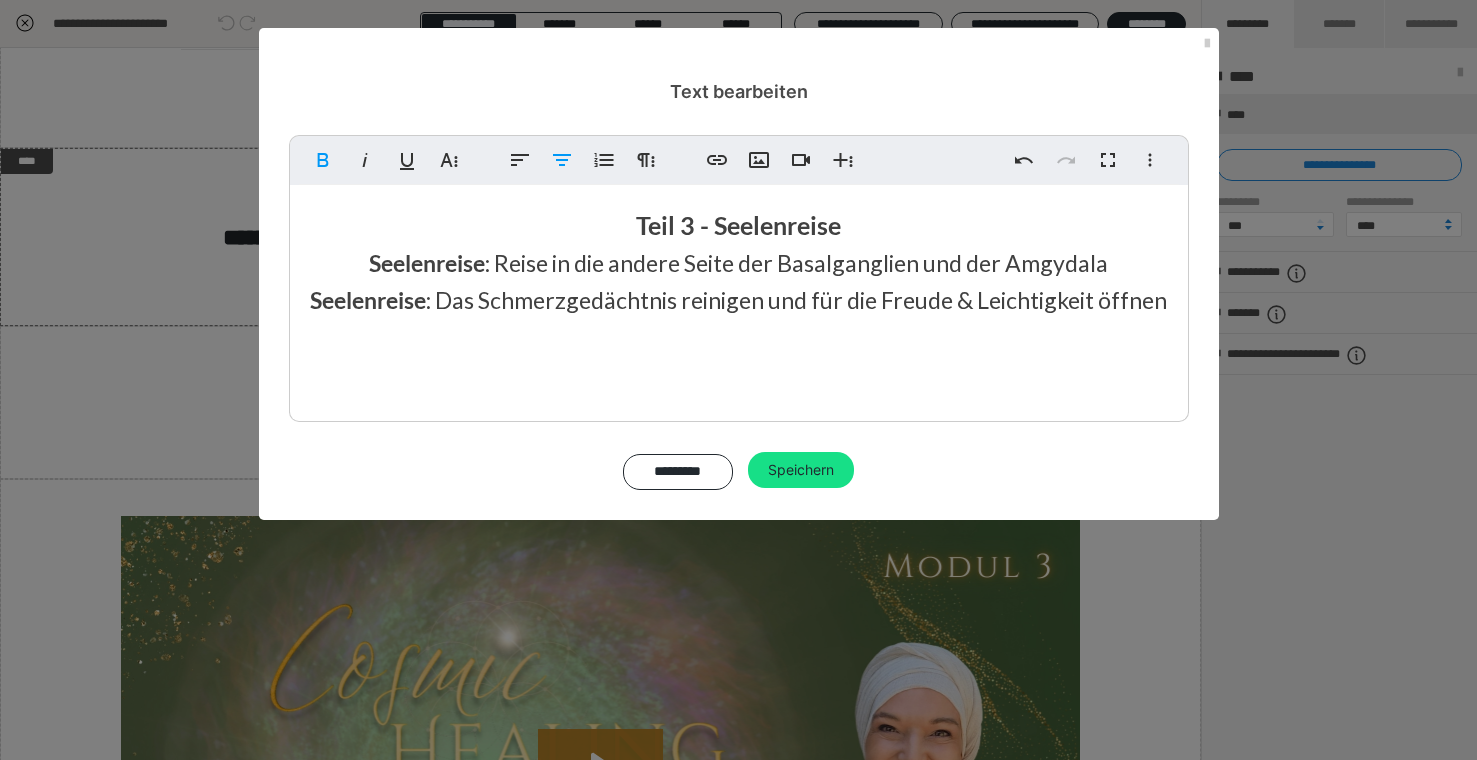 click on "Seelenreise : Reise in die andere Seite der Basalganglien und der Amgydala Seelenreise : Das Schmerzgedächtnis reinigen und für die Freude & Leichtigkeit öffnen" at bounding box center [738, 281] 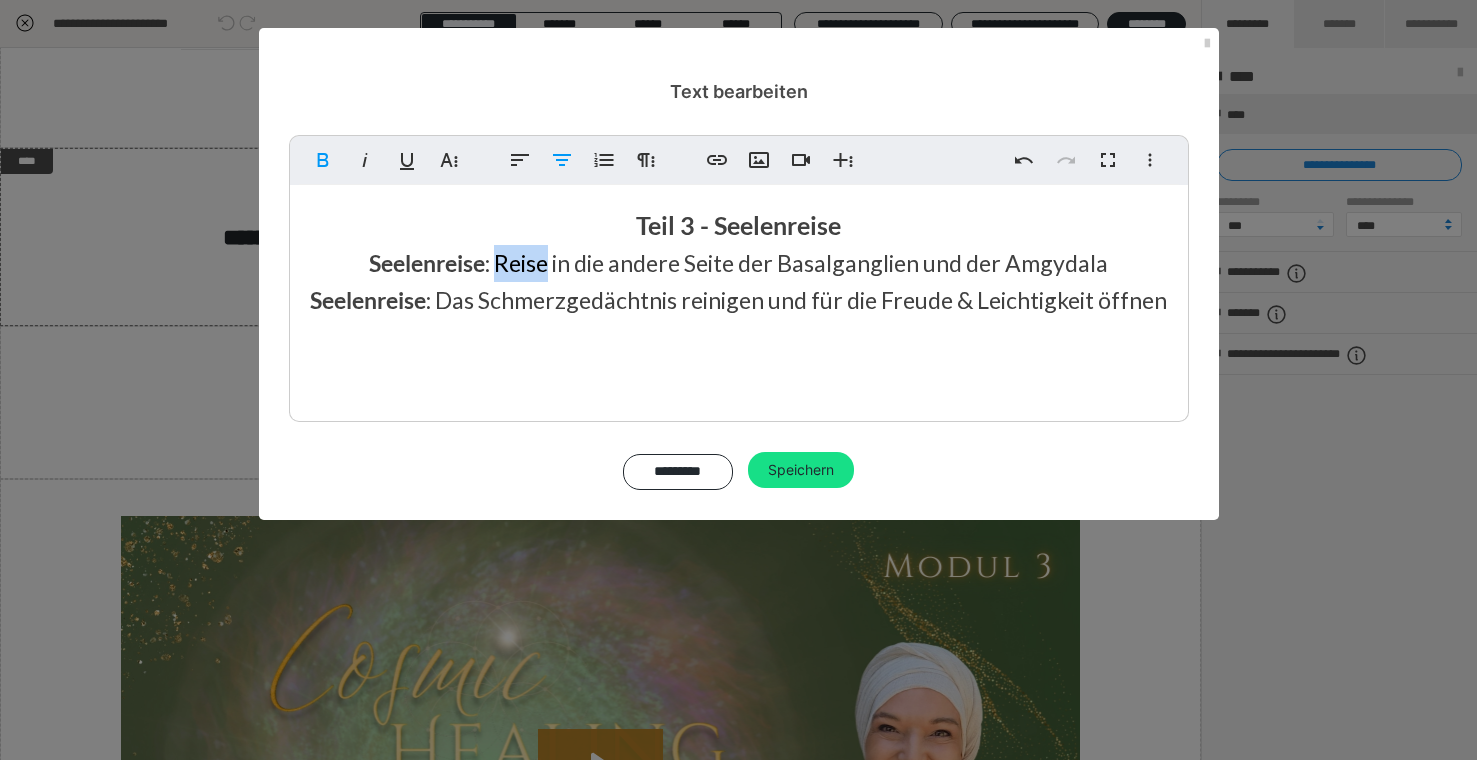 click on "Seelenreise : Reise in die andere Seite der Basalganglien und der Amgydala Seelenreise : Das Schmerzgedächtnis reinigen und für die Freude & Leichtigkeit öffnen" at bounding box center [738, 281] 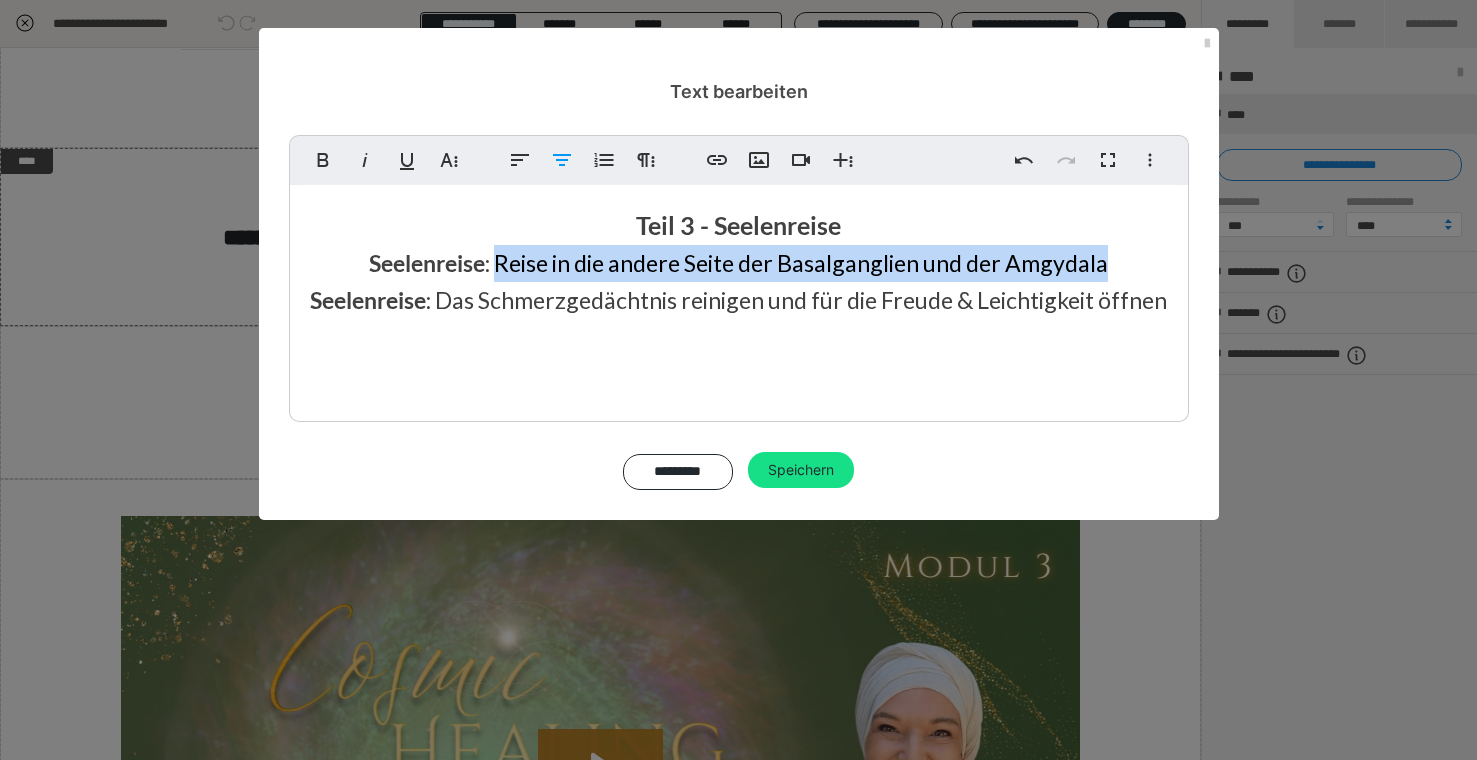 click on "Seelenreise : Reise in die andere Seite der Basalganglien und der Amgydala Seelenreise : Das Schmerzgedächtnis reinigen und für die Freude & Leichtigkeit öffnen" at bounding box center [738, 281] 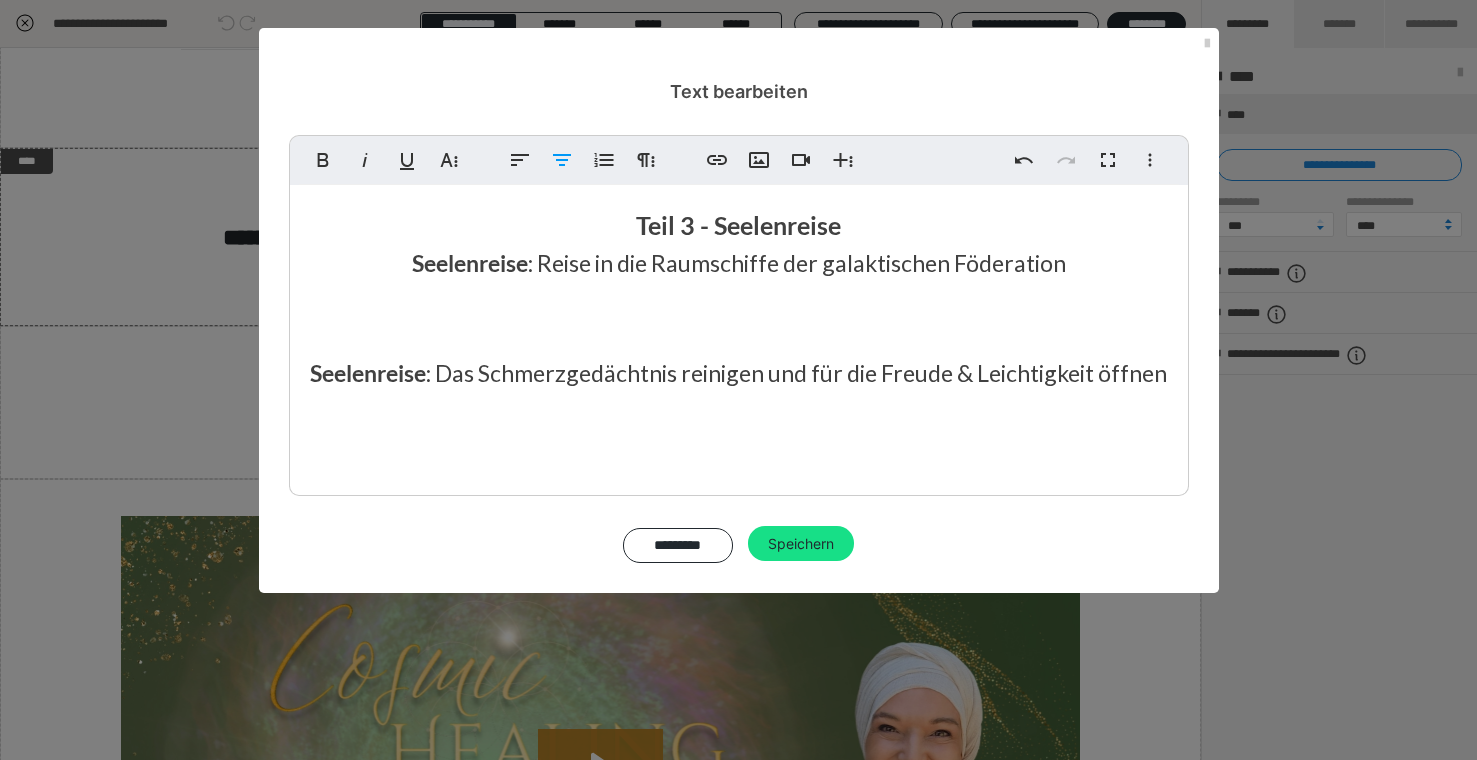 scroll, scrollTop: 160, scrollLeft: 0, axis: vertical 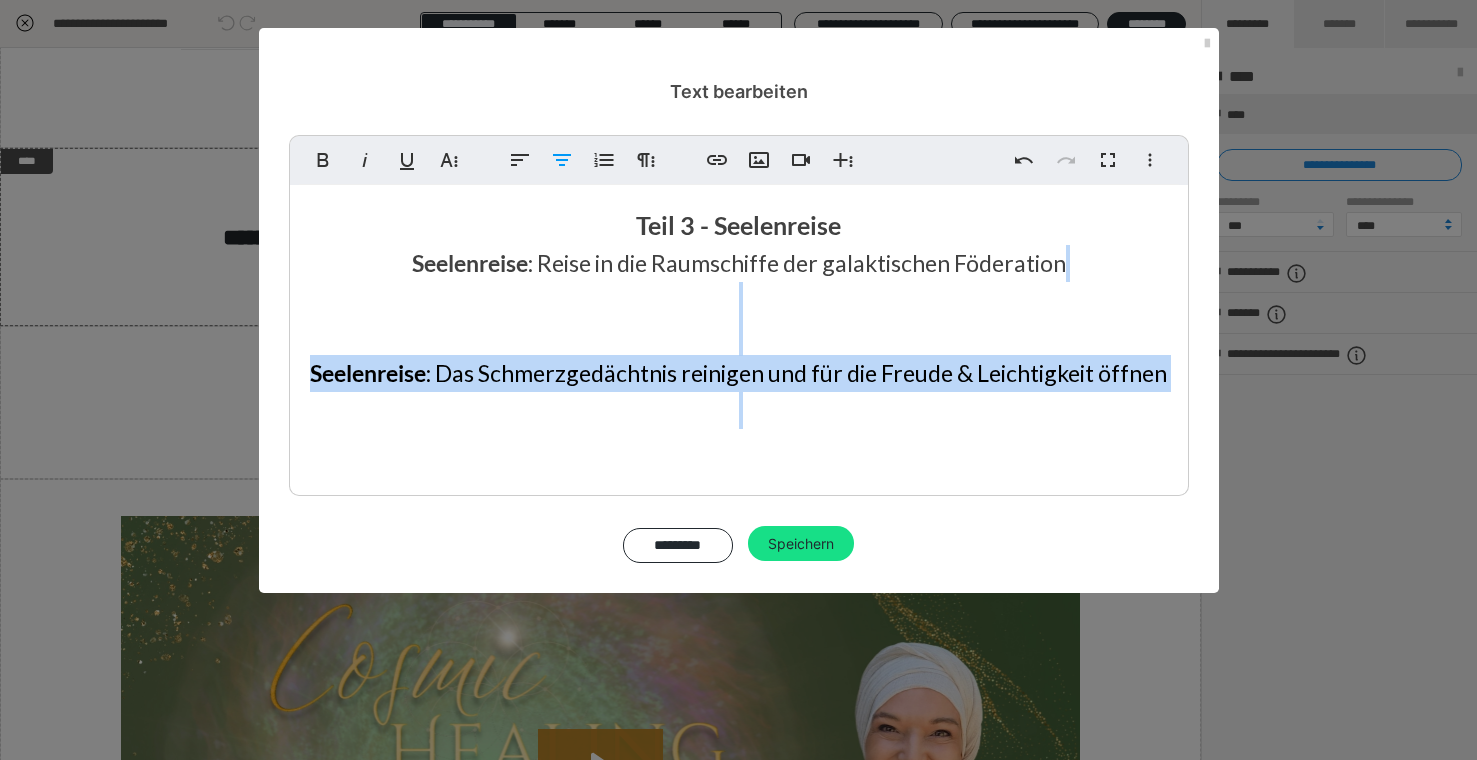 drag, startPoint x: 410, startPoint y: 287, endPoint x: 477, endPoint y: 484, distance: 208.08171 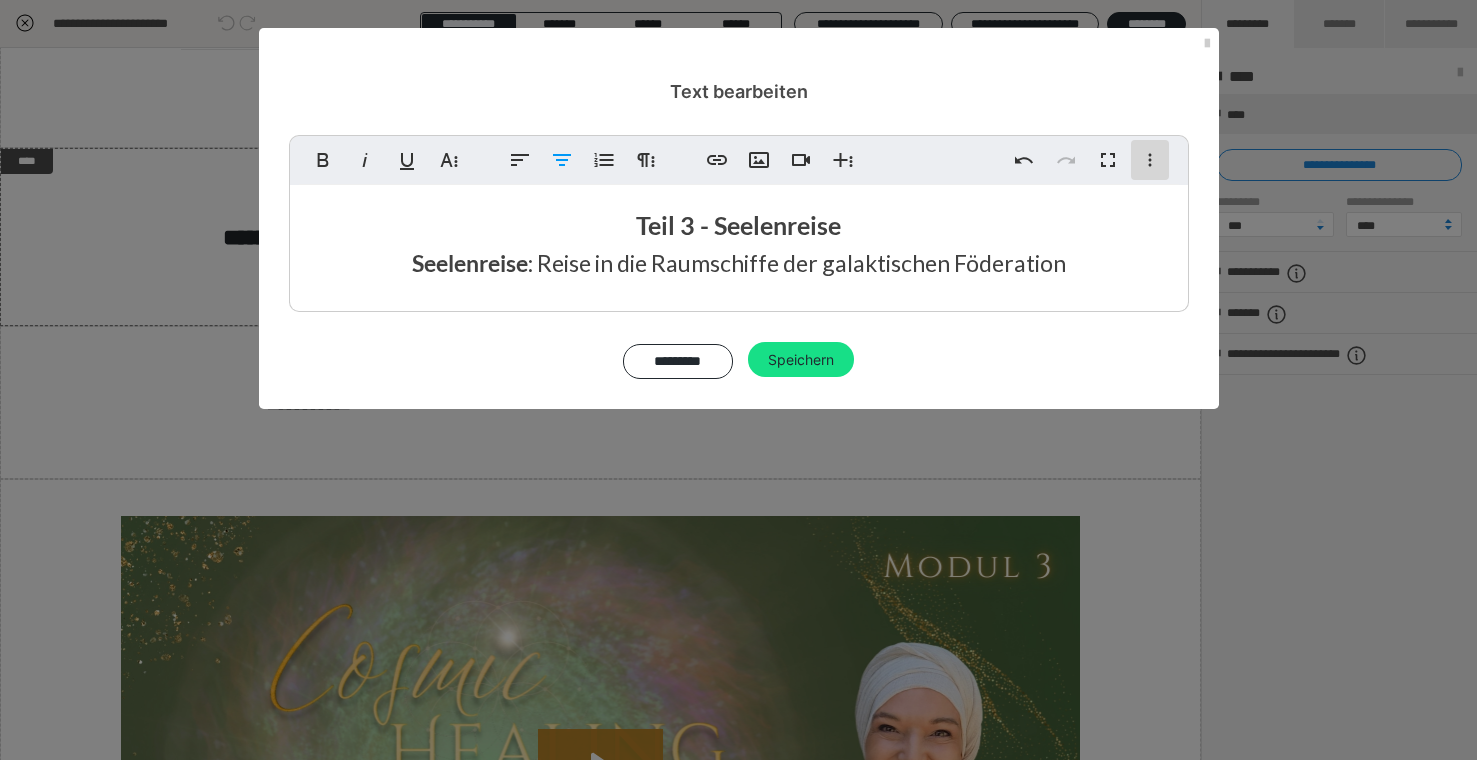 click 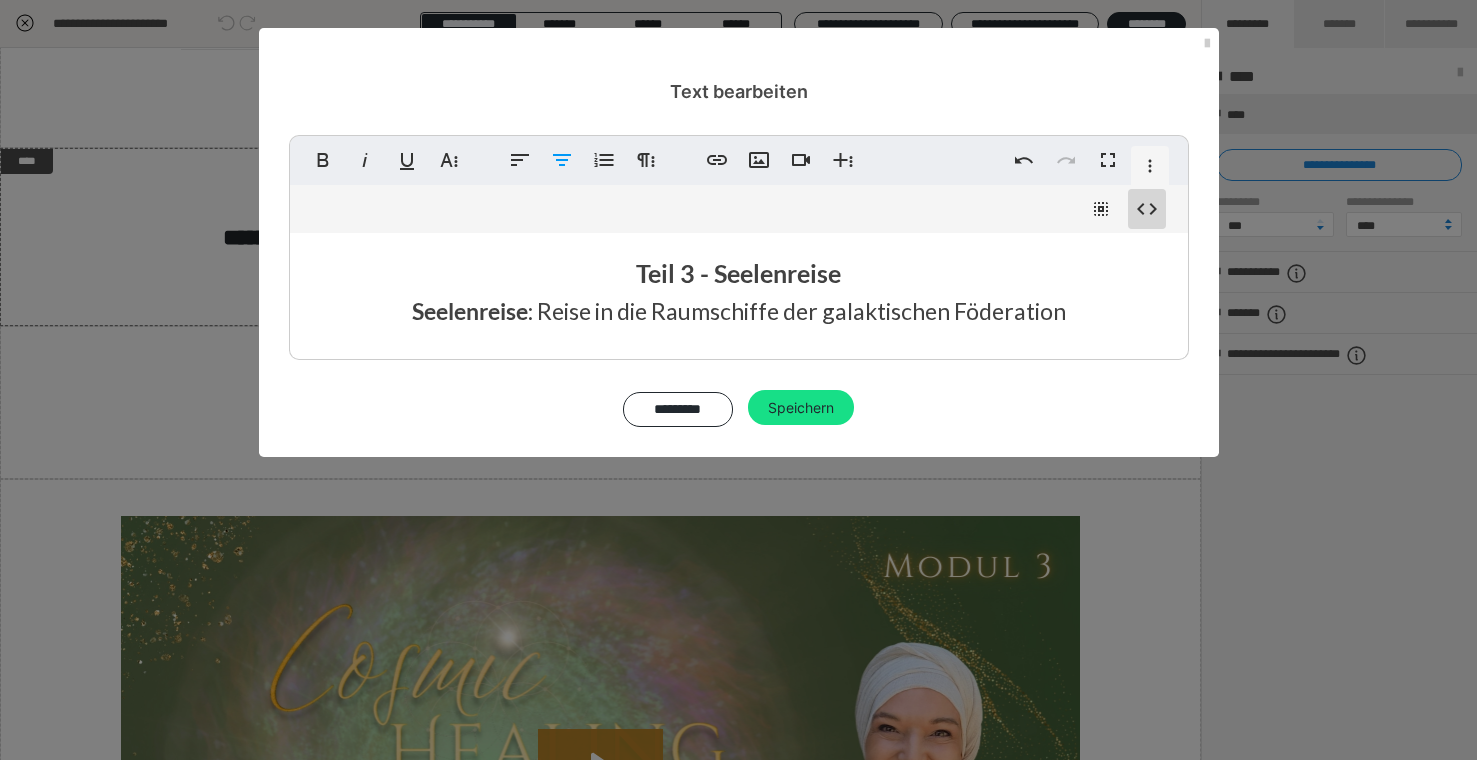 scroll, scrollTop: 160, scrollLeft: 0, axis: vertical 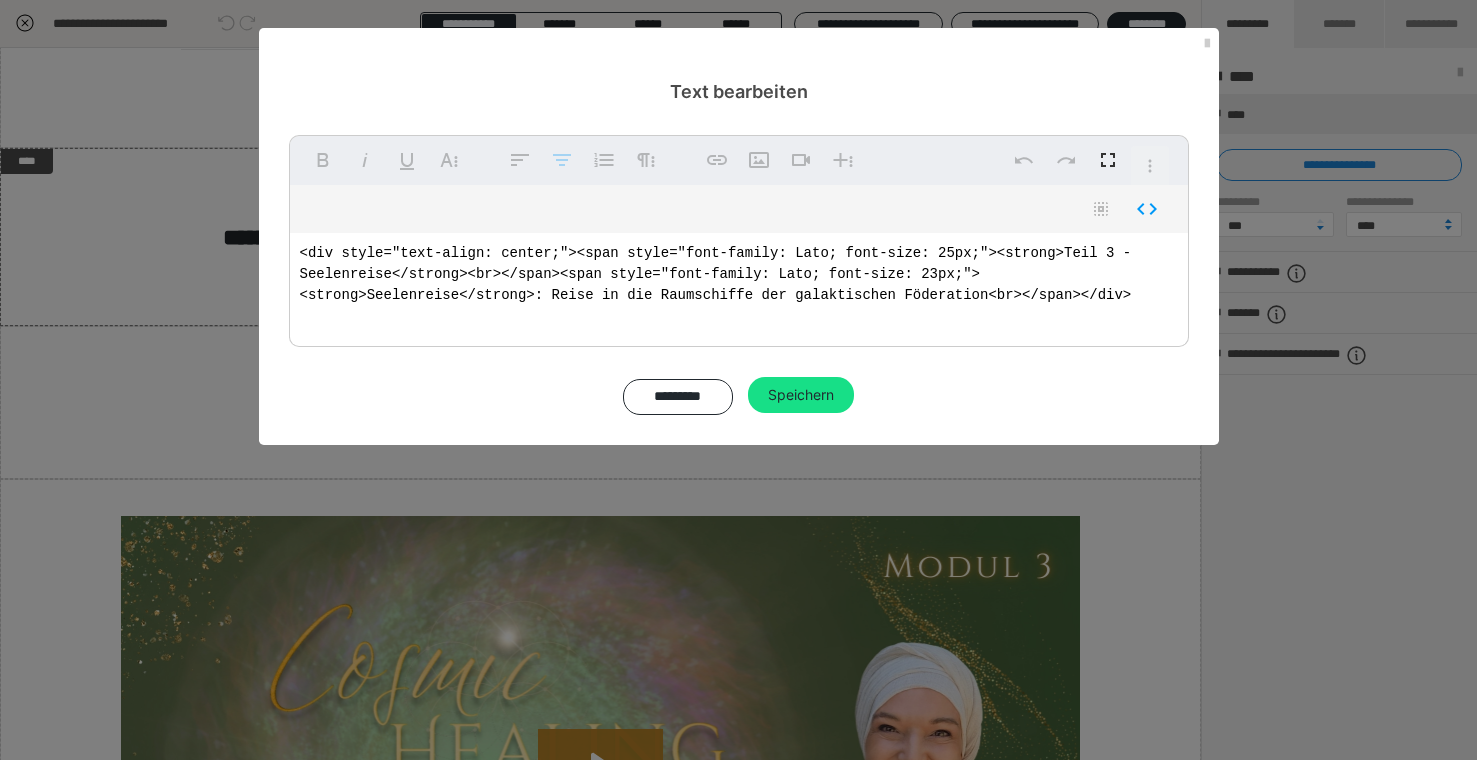 click on "<div style="text-align: center;"><span style="font-family: Lato; font-size: 25px;"><strong>Teil 3 - Seelenreise</strong><br></span><span style="font-family: Lato; font-size: 23px;"><strong>Seelenreise</strong>: Reise in die Raumschiffe der galaktischen Föderation<br></span></div>" at bounding box center [739, 285] 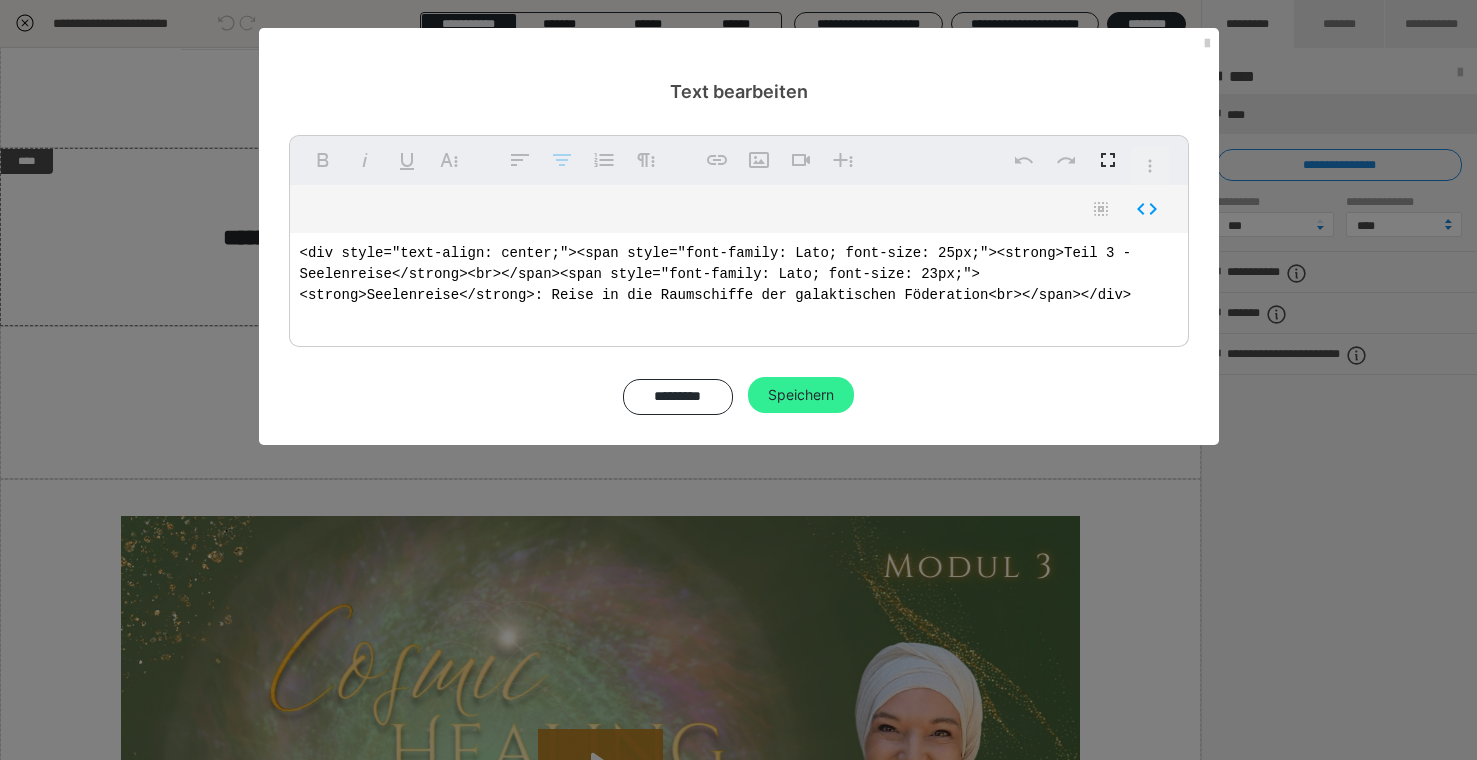 click on "Speichern" at bounding box center (801, 395) 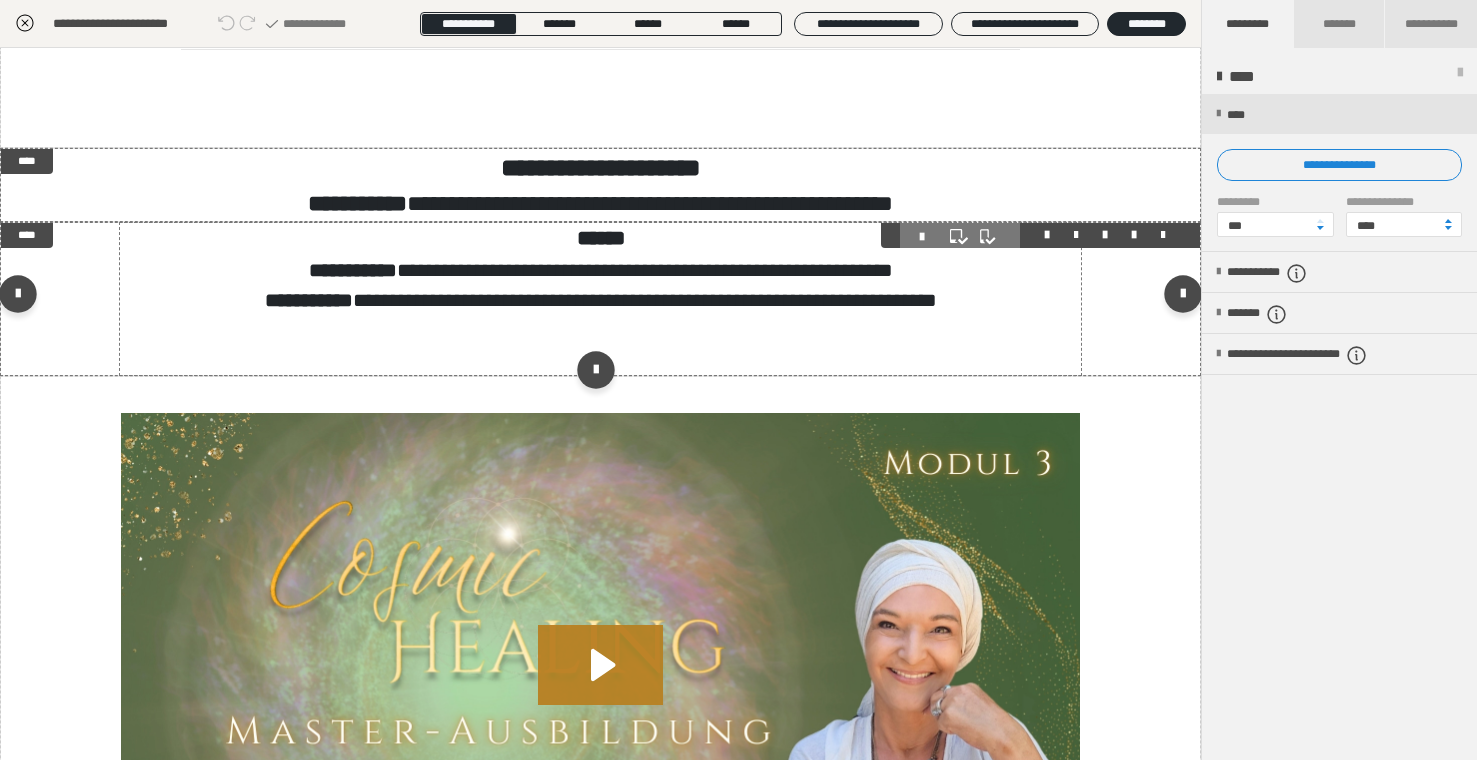 click on "**********" at bounding box center (601, 285) 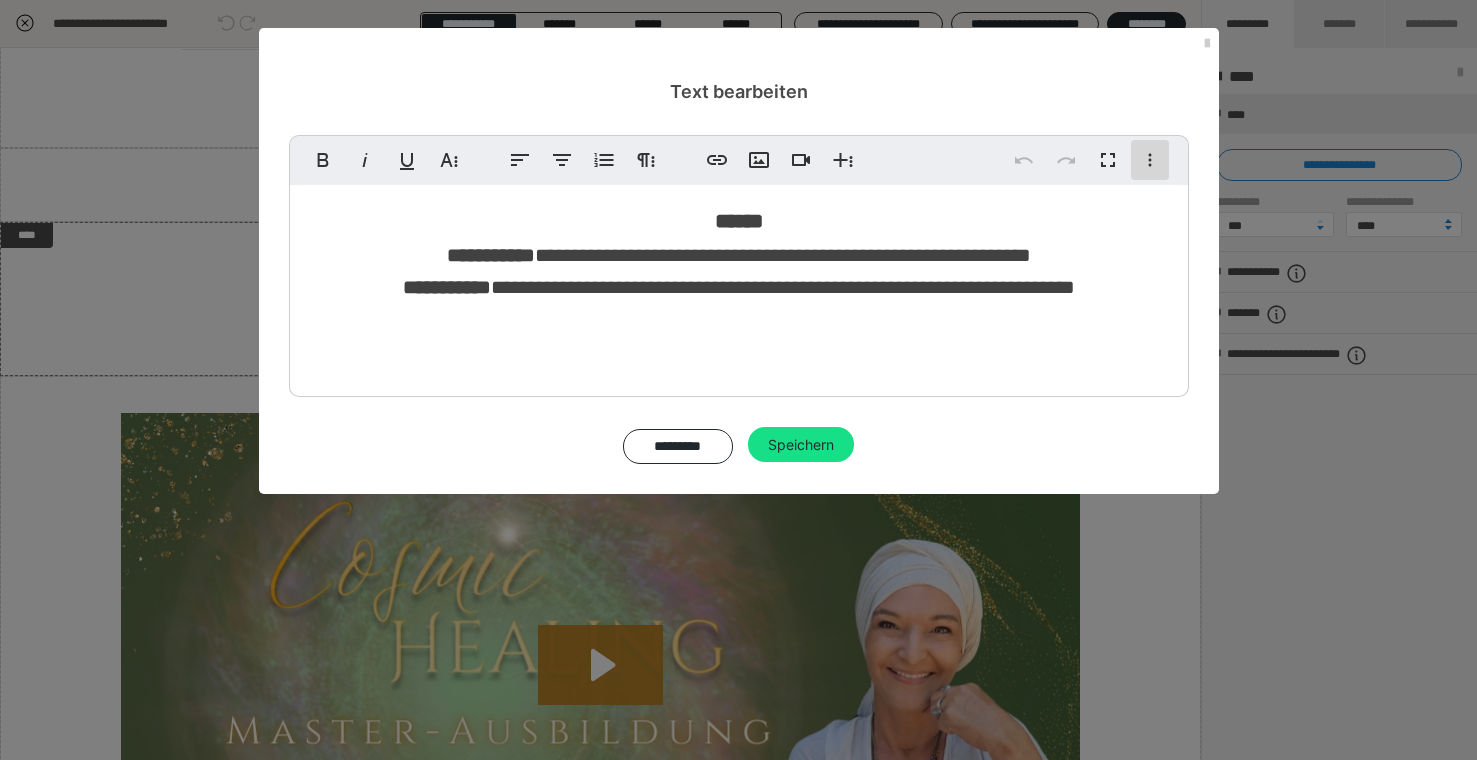 click 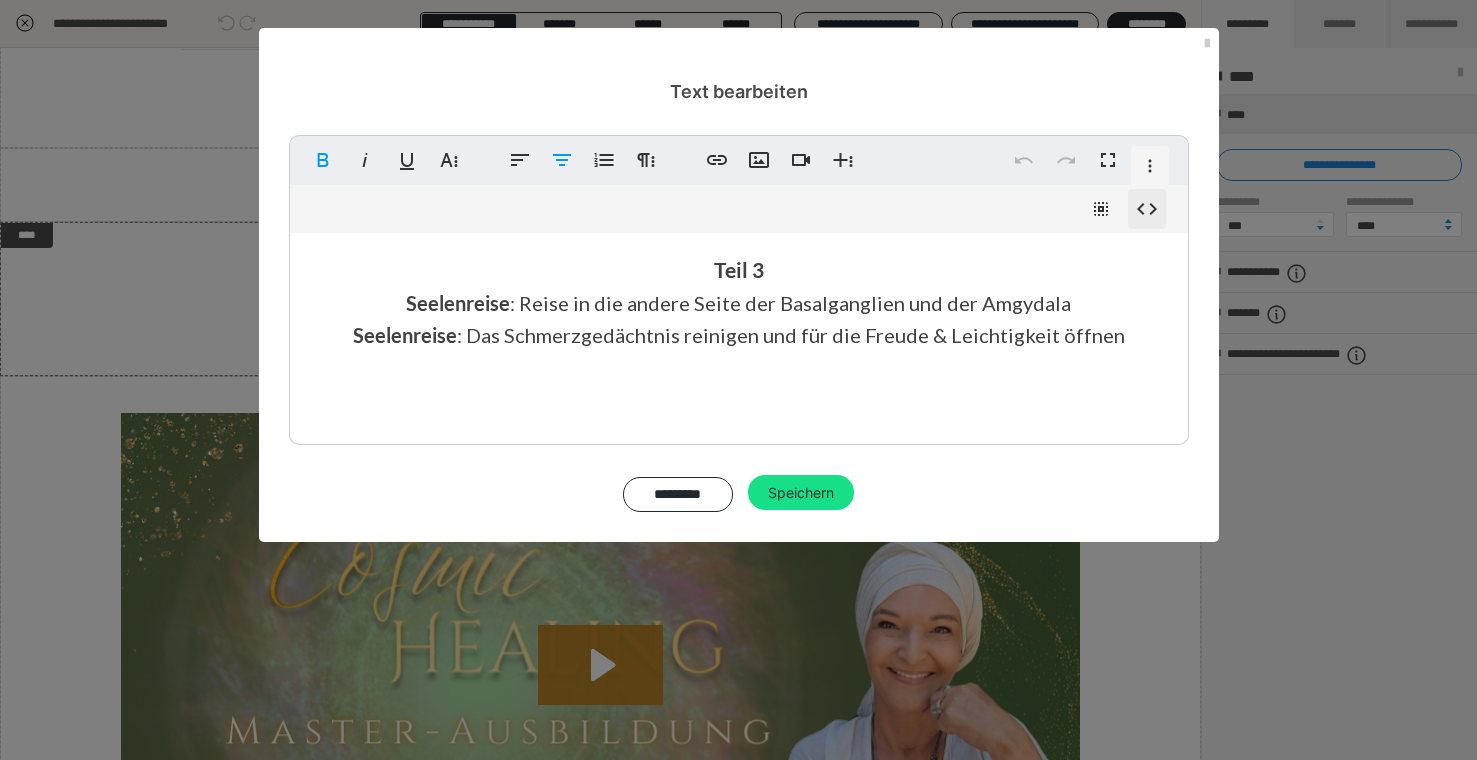 click 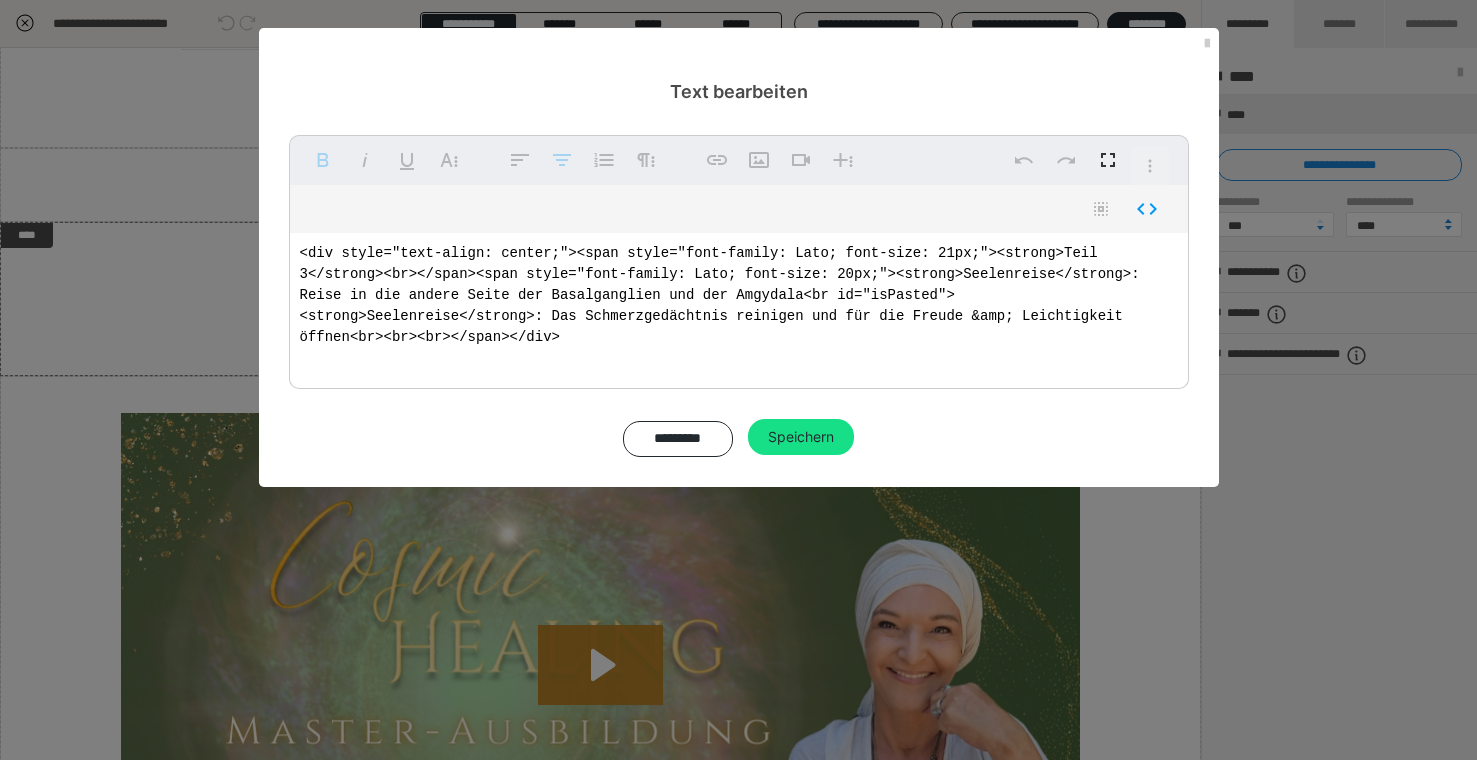 click on "<div style="text-align: center;"><span style="font-family: Lato; font-size: 21px;"><strong>Teil 3</strong><br></span><span style="font-family: Lato; font-size: 20px;"><strong>Seelenreise</strong>: Reise in die andere Seite der Basalganglien und der Amgydala<br id="isPasted"><strong>Seelenreise</strong>: Das Schmerzgedächtnis reinigen und für die Freude &amp; Leichtigkeit öffnen<br><br><br></span></div>" at bounding box center (739, 306) 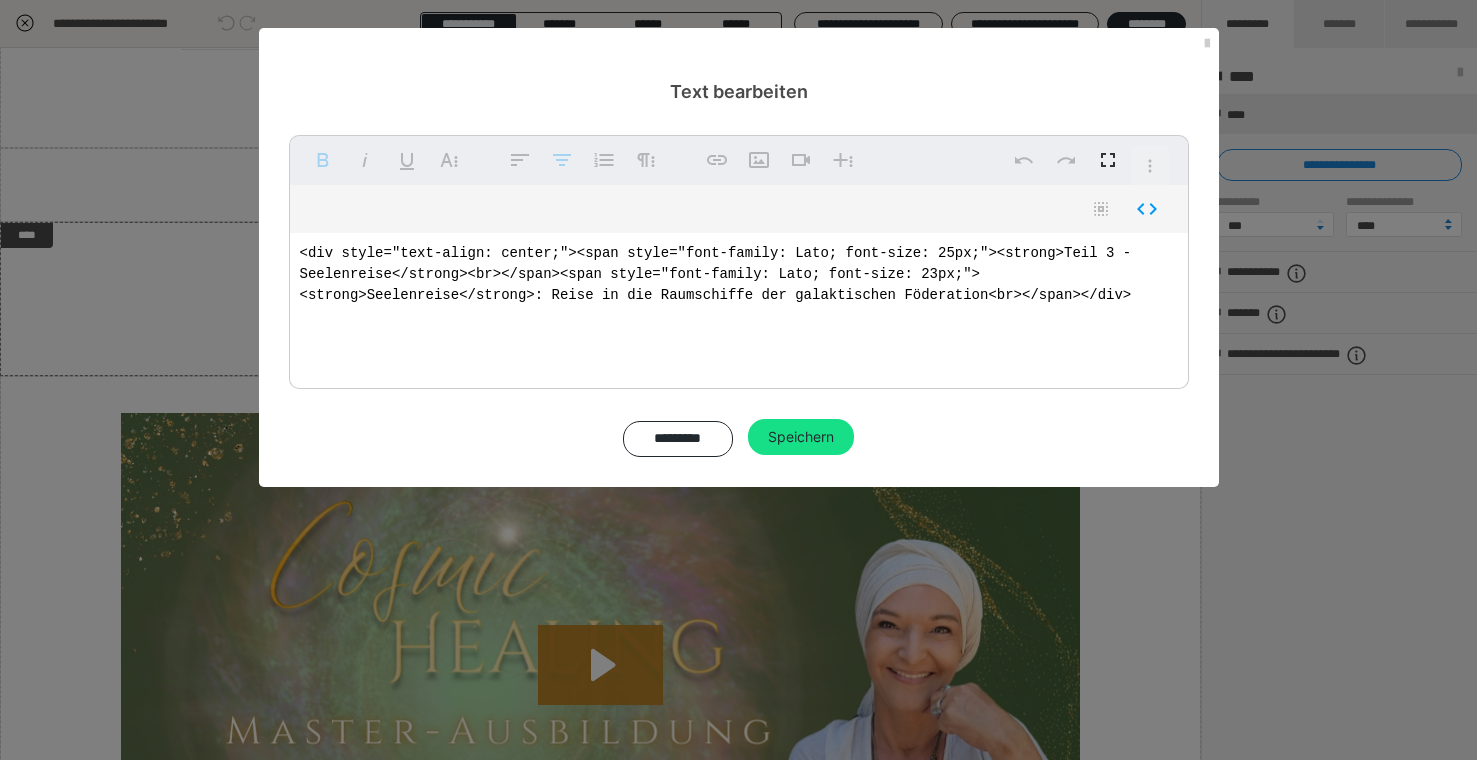 click on "<div style="text-align: center;"><span style="font-family: Lato; font-size: 25px;"><strong>Teil 3 - Seelenreise</strong><br></span><span style="font-family: Lato; font-size: 23px;"><strong>Seelenreise</strong>: Reise in die Raumschiffe der galaktischen Föderation<br></span></div>" at bounding box center [739, 306] 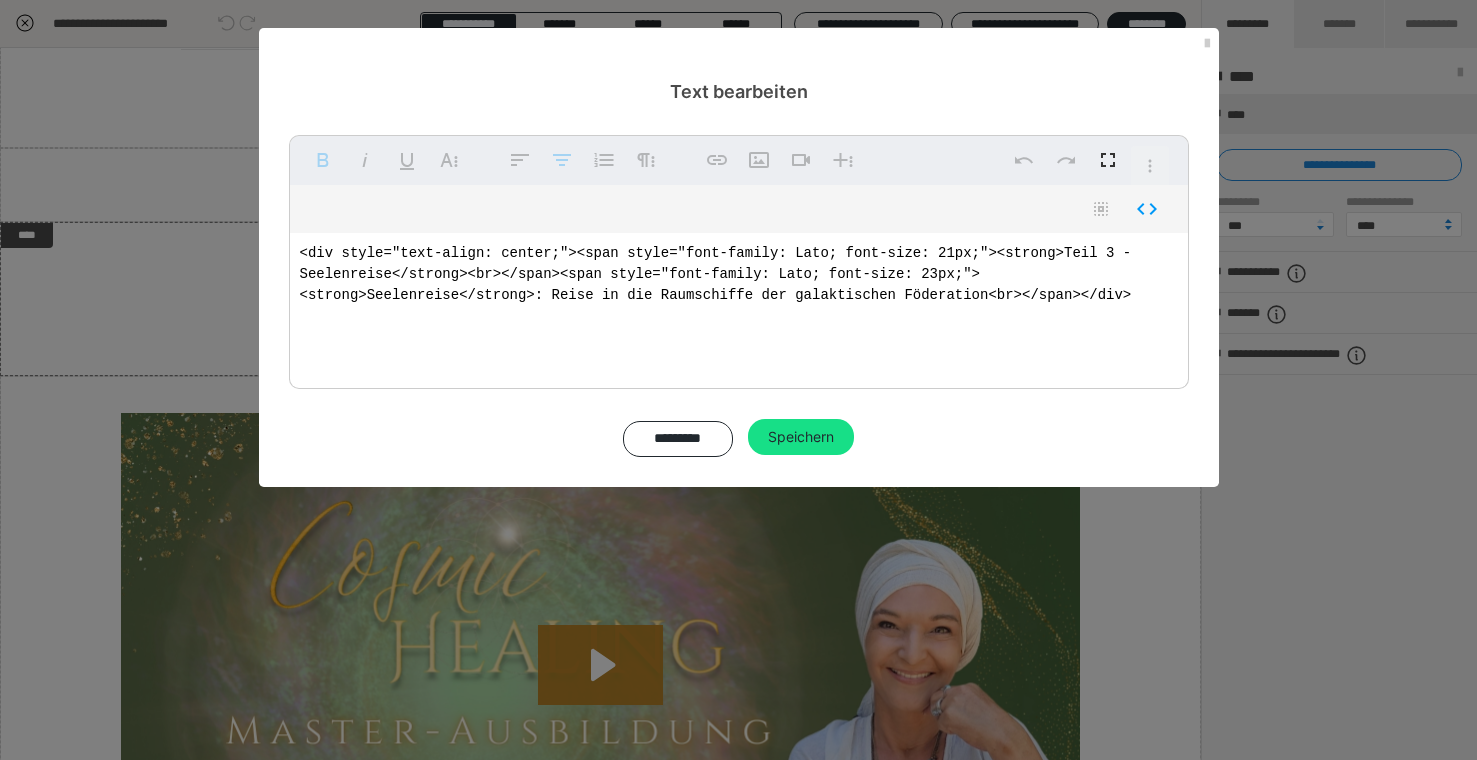 click on "<div style="text-align: center;"><span style="font-family: Lato; font-size: 21px;"><strong>Teil 3 - Seelenreise</strong><br></span><span style="font-family: Lato; font-size: 23px;"><strong>Seelenreise</strong>: Reise in die Raumschiffe der galaktischen Föderation<br></span></div>" at bounding box center [739, 306] 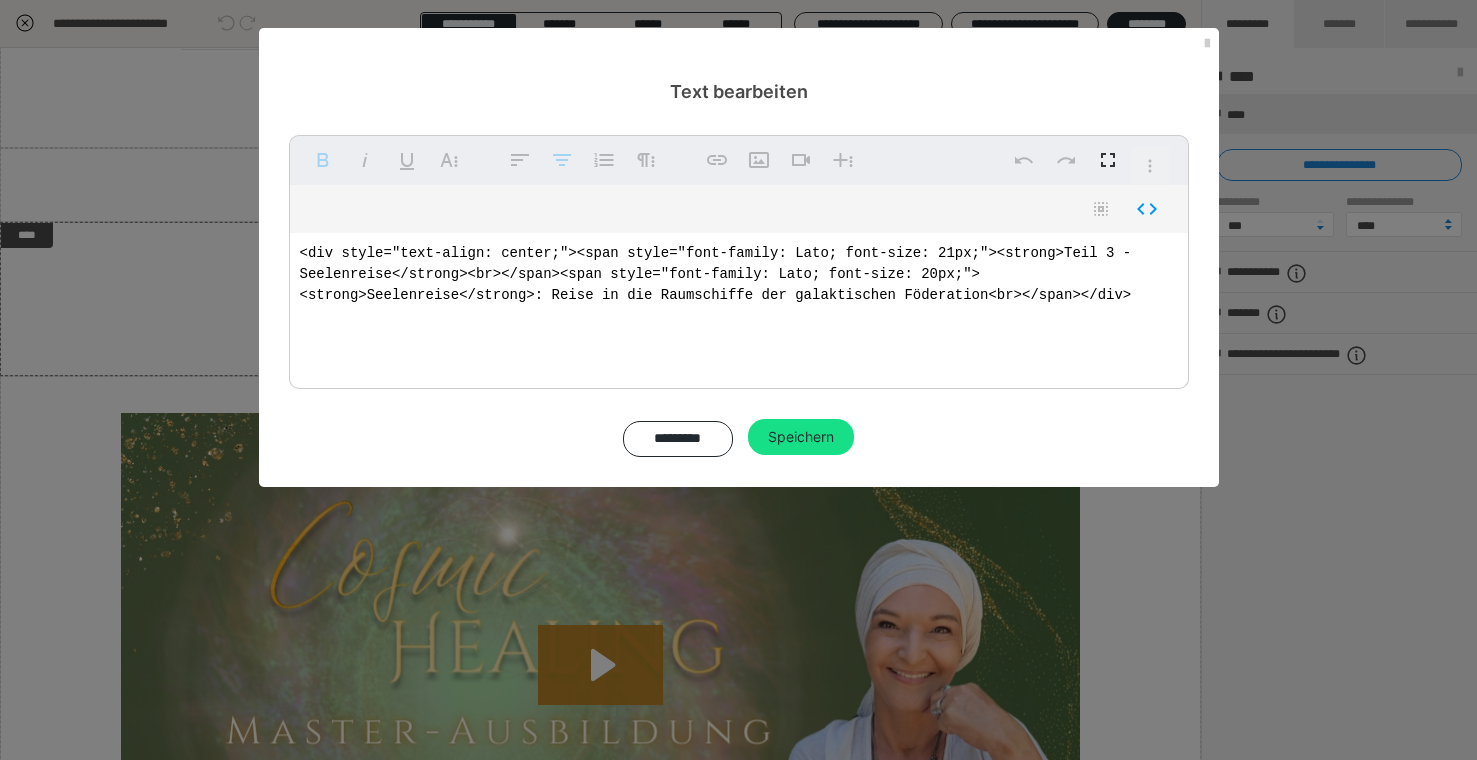 click on "<div style="text-align: center;"><span style="font-family: Lato; font-size: 21px;"><strong>Teil 3 - Seelenreise</strong><br></span><span style="font-family: Lato; font-size: 20px;"><strong>Seelenreise</strong>: Reise in die Raumschiffe der galaktischen Föderation<br></span></div>" at bounding box center [739, 306] 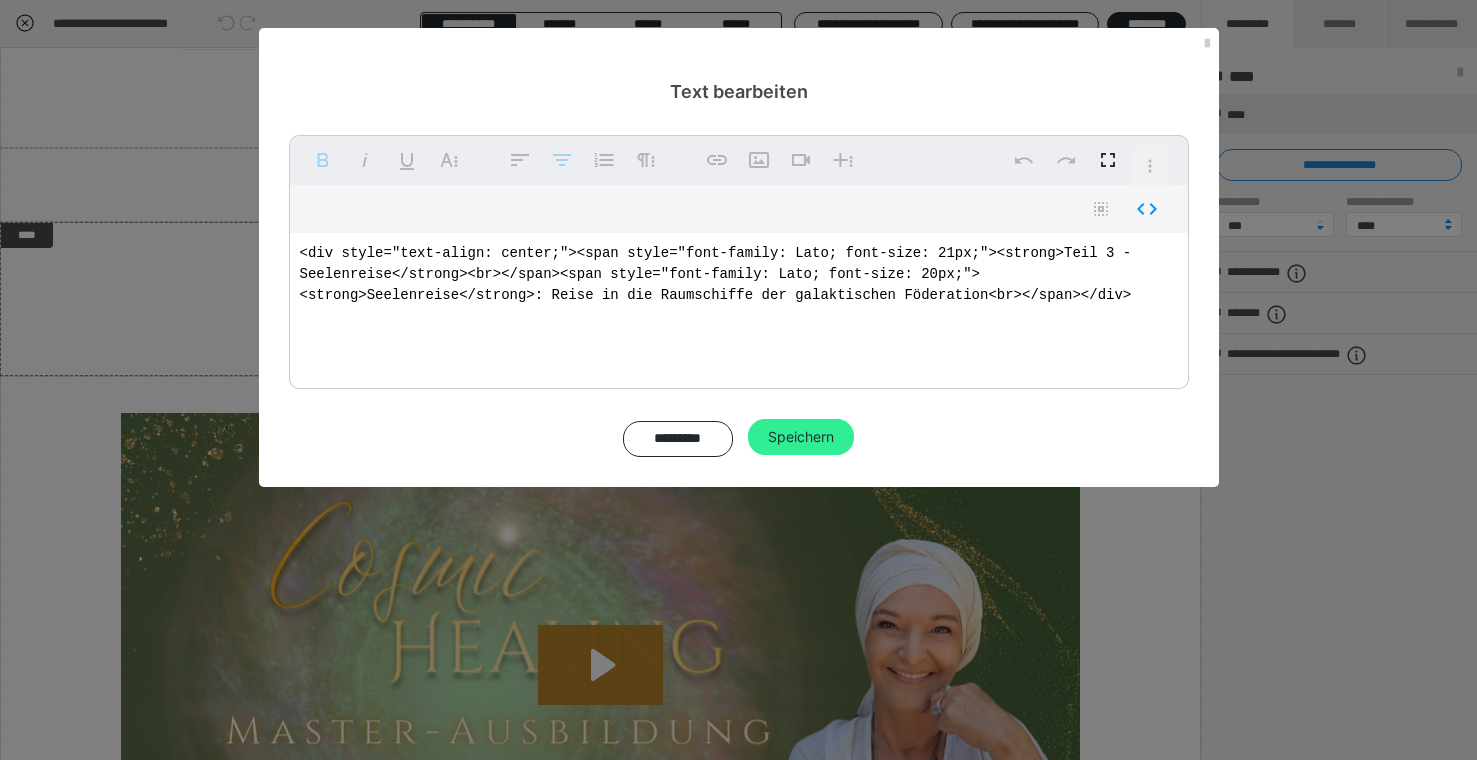 click on "Speichern" at bounding box center (801, 437) 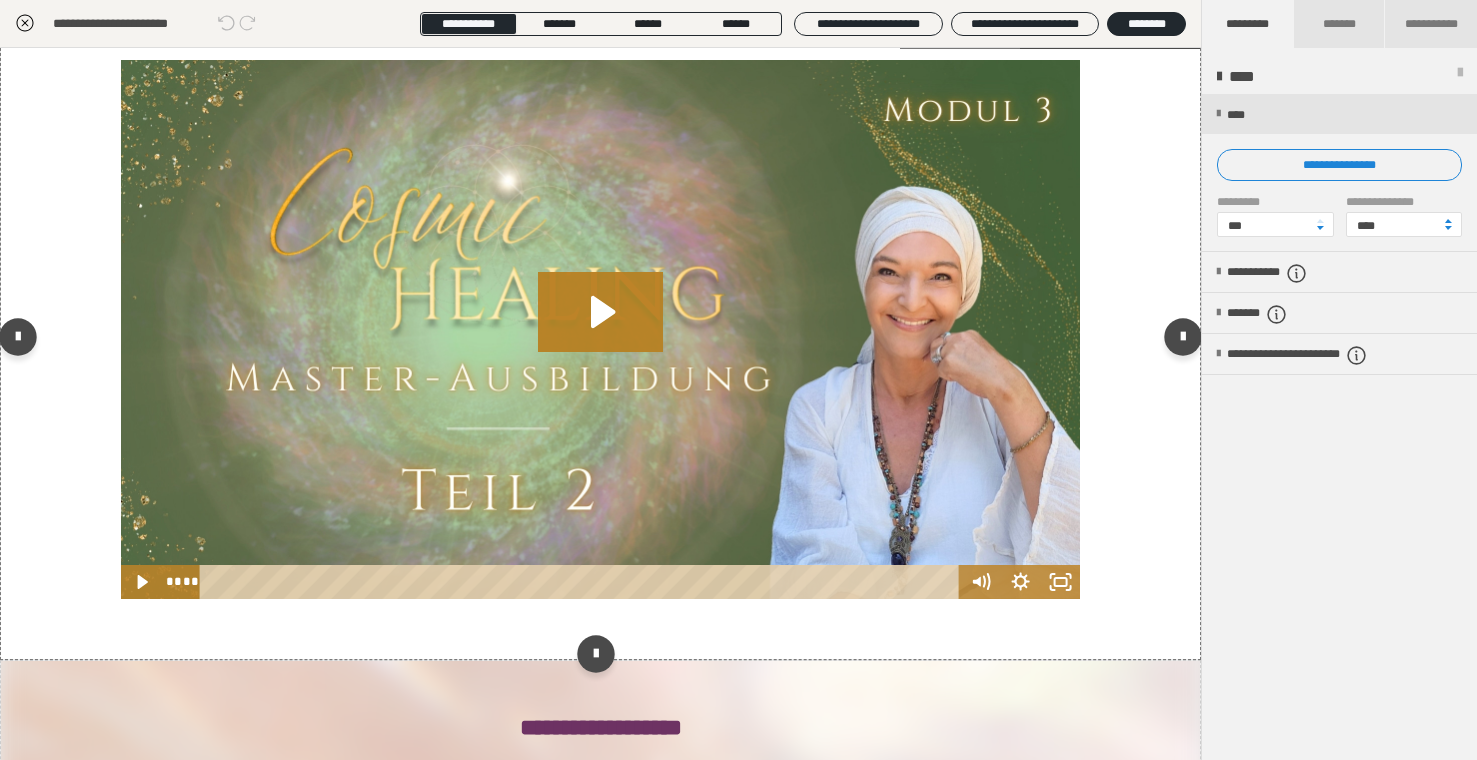 scroll, scrollTop: 4797, scrollLeft: 0, axis: vertical 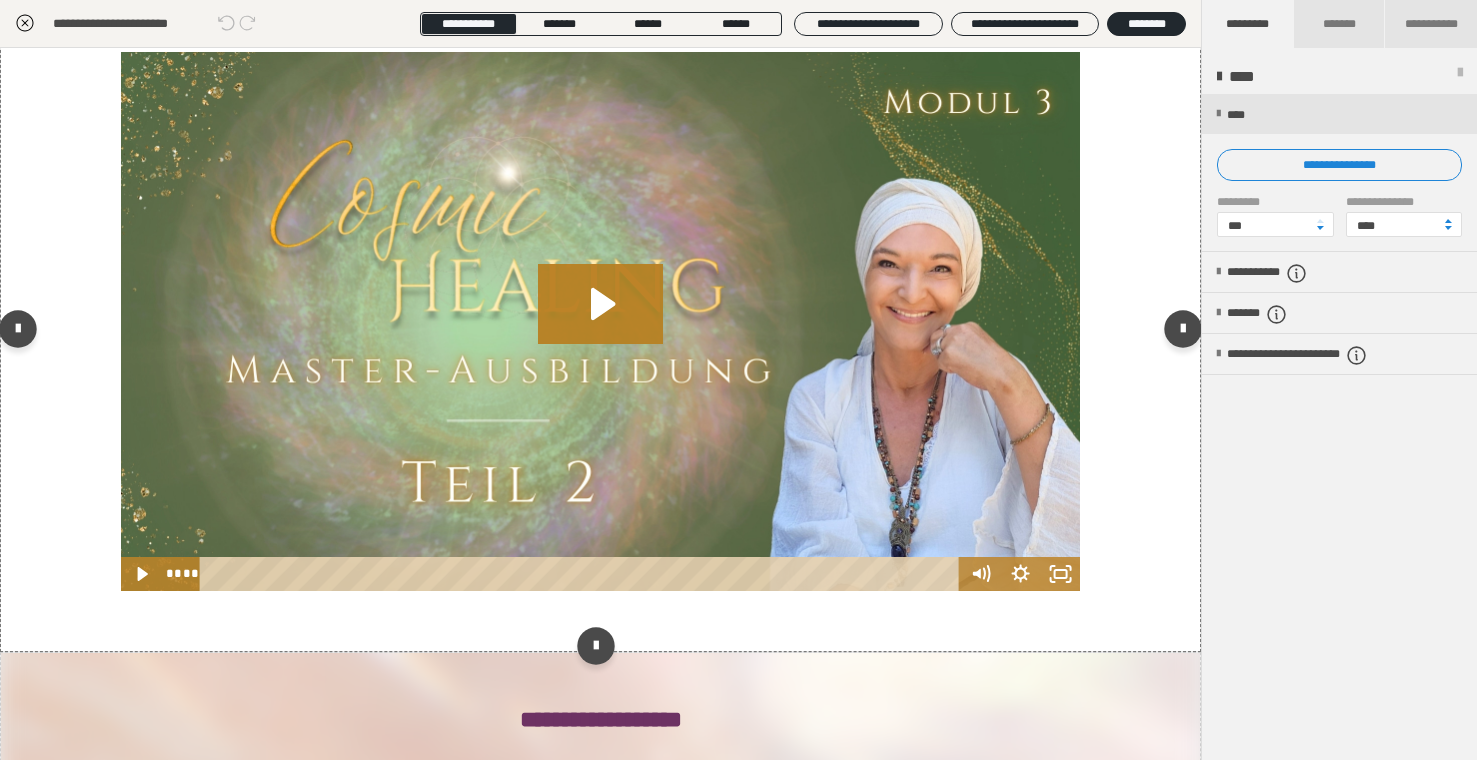 click at bounding box center [600, 322] 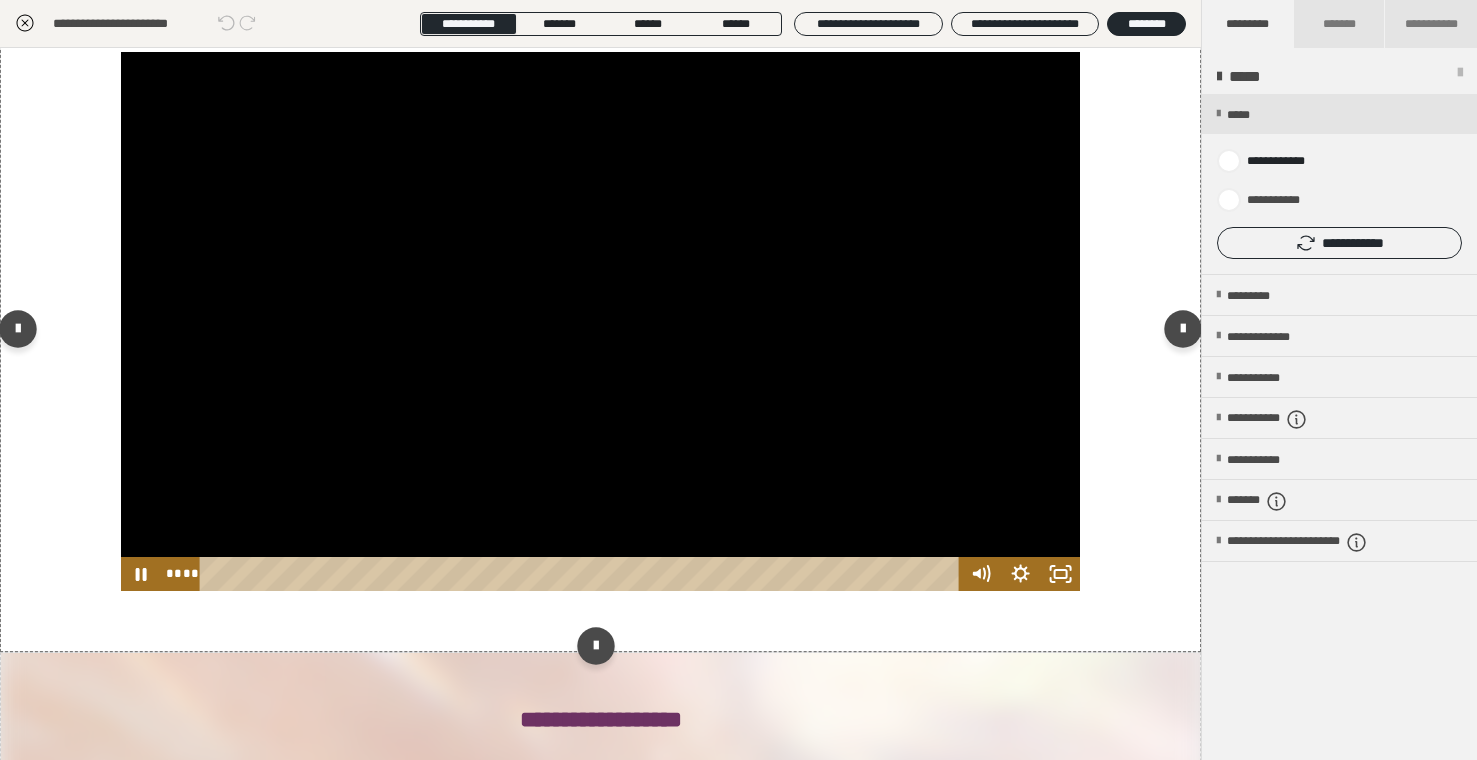 click at bounding box center [600, 322] 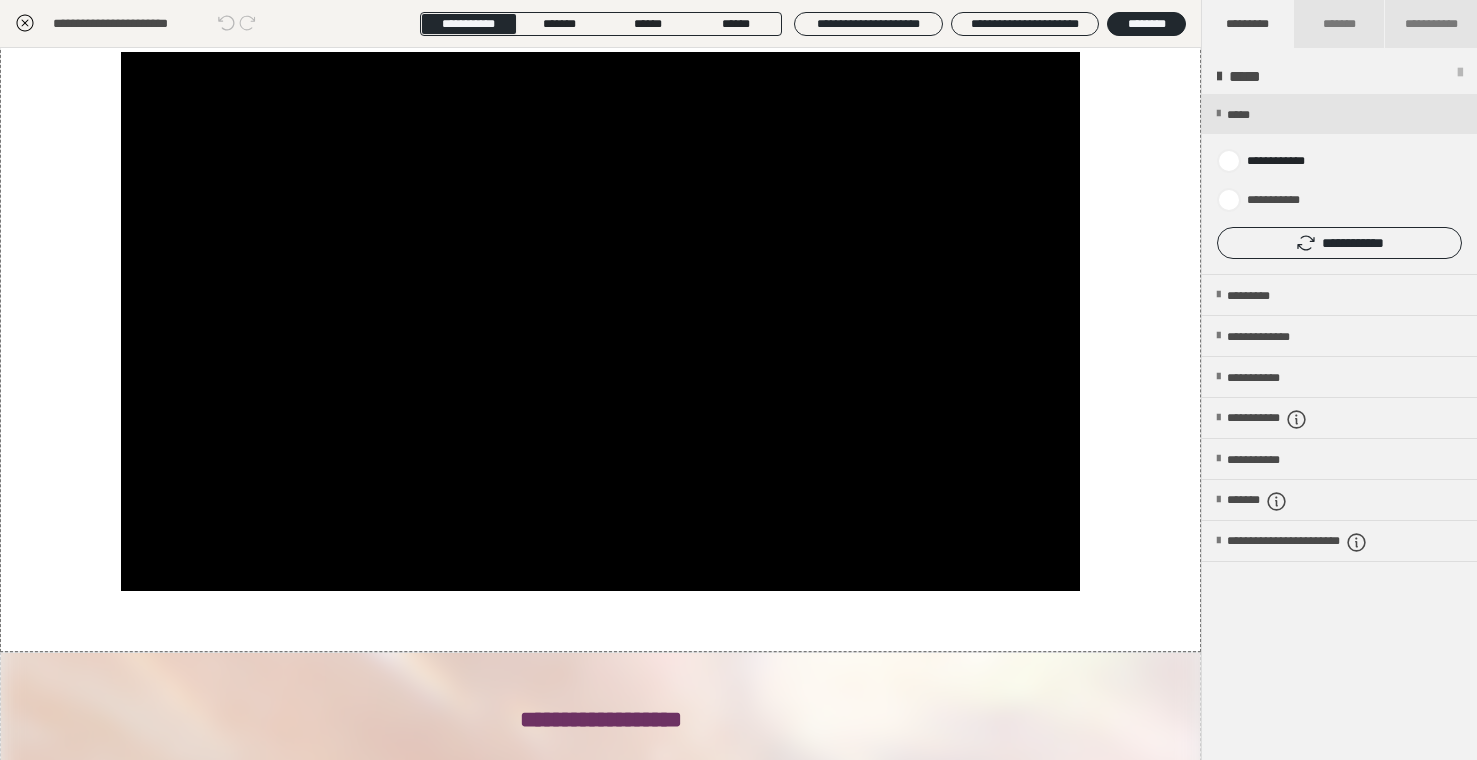 click on "**********" at bounding box center (1339, 211) 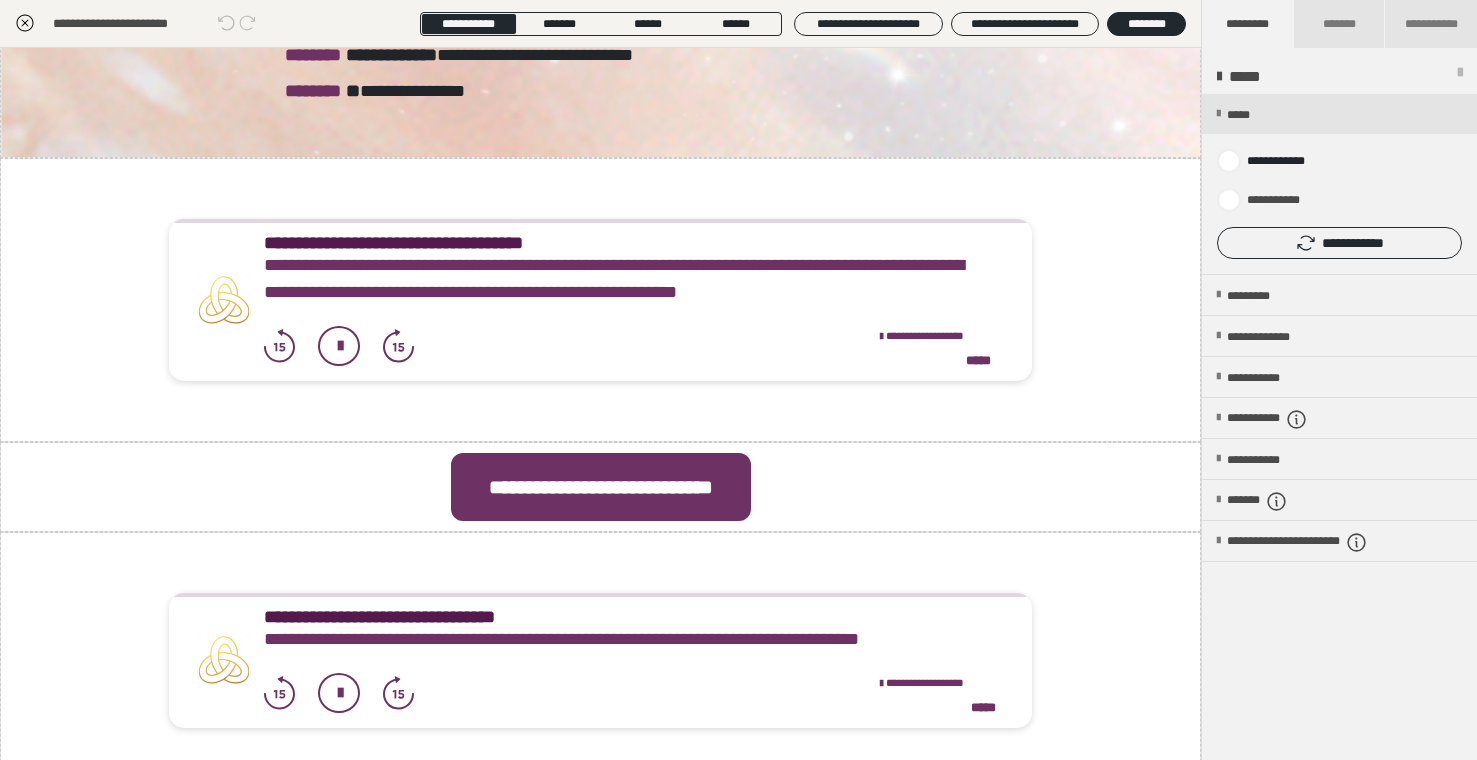 scroll, scrollTop: 5787, scrollLeft: 0, axis: vertical 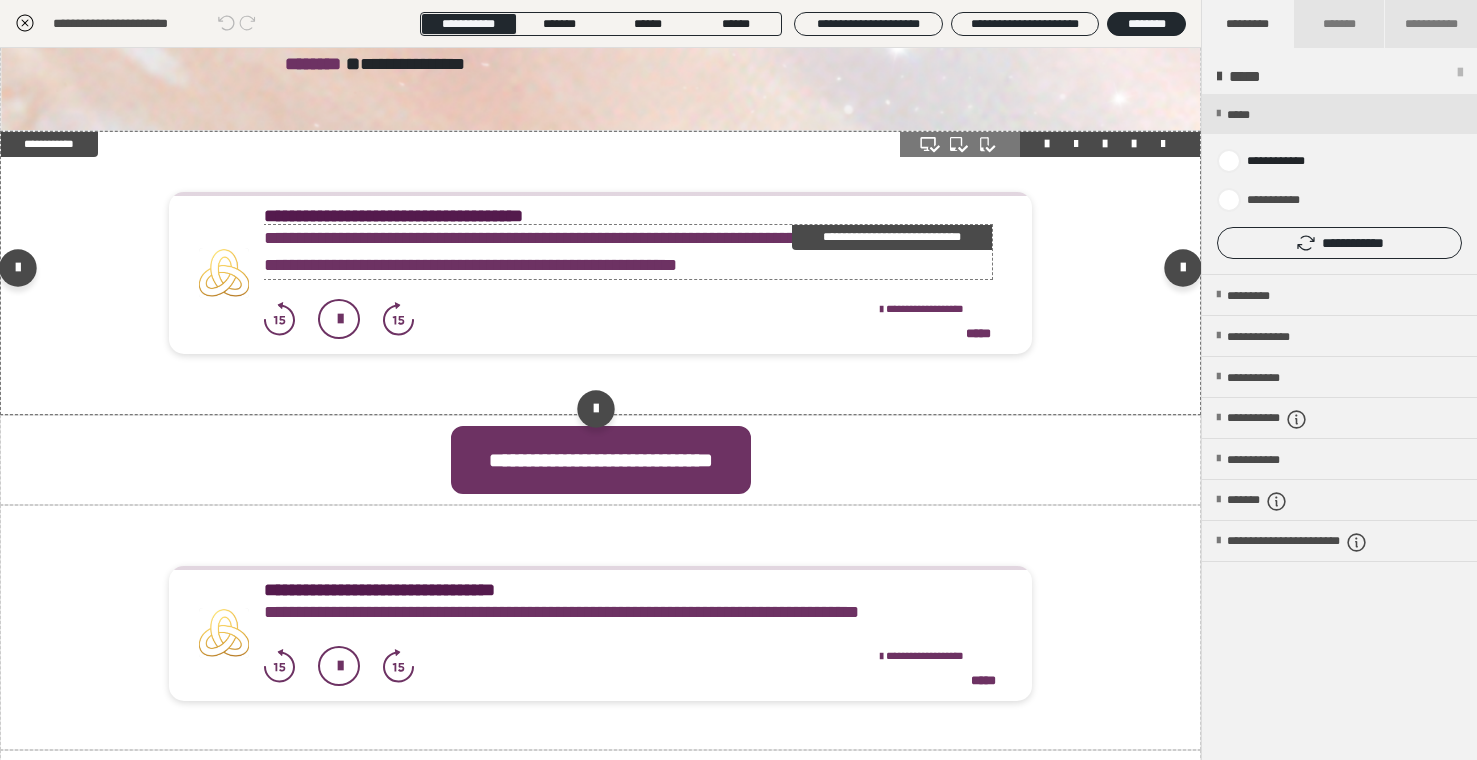 type 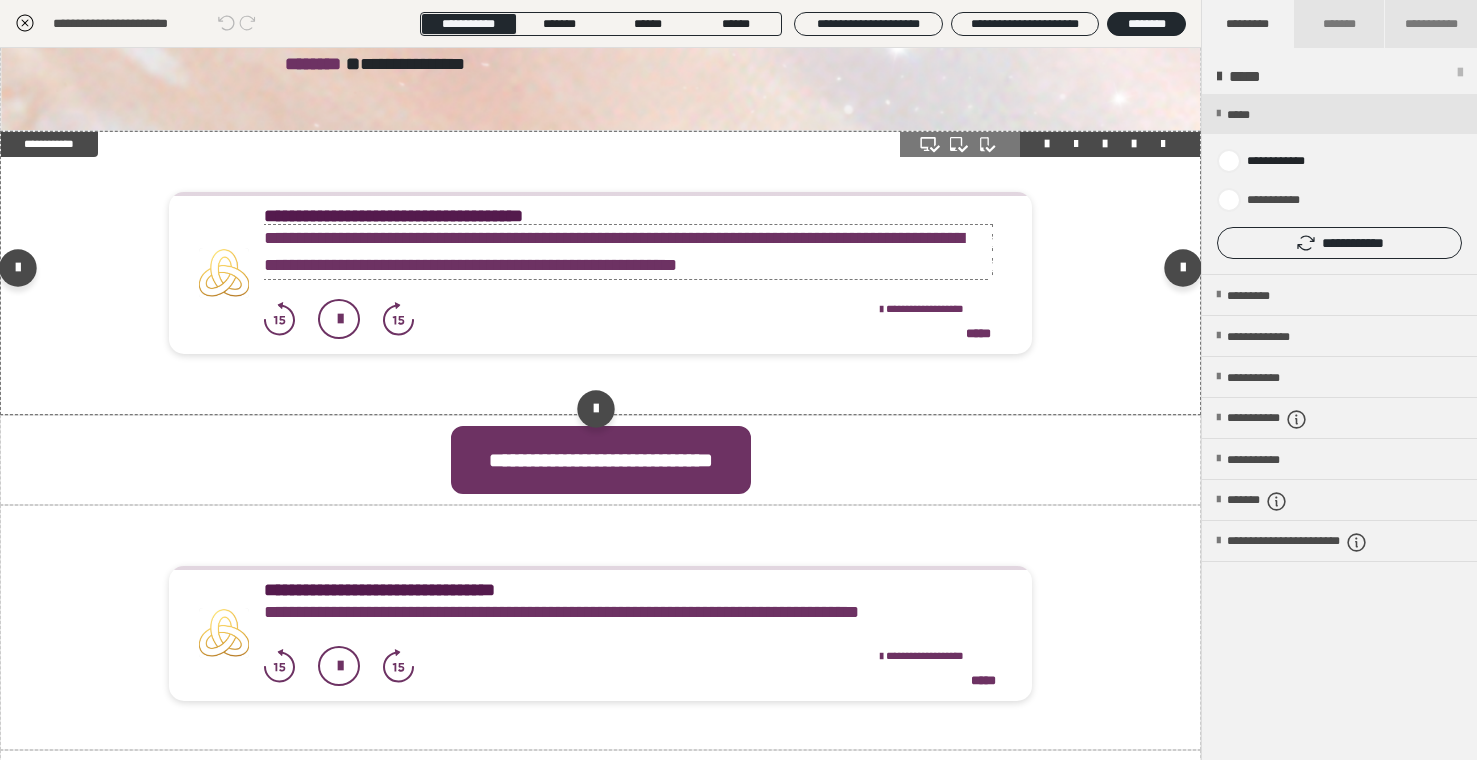click on "**********" at bounding box center (628, 252) 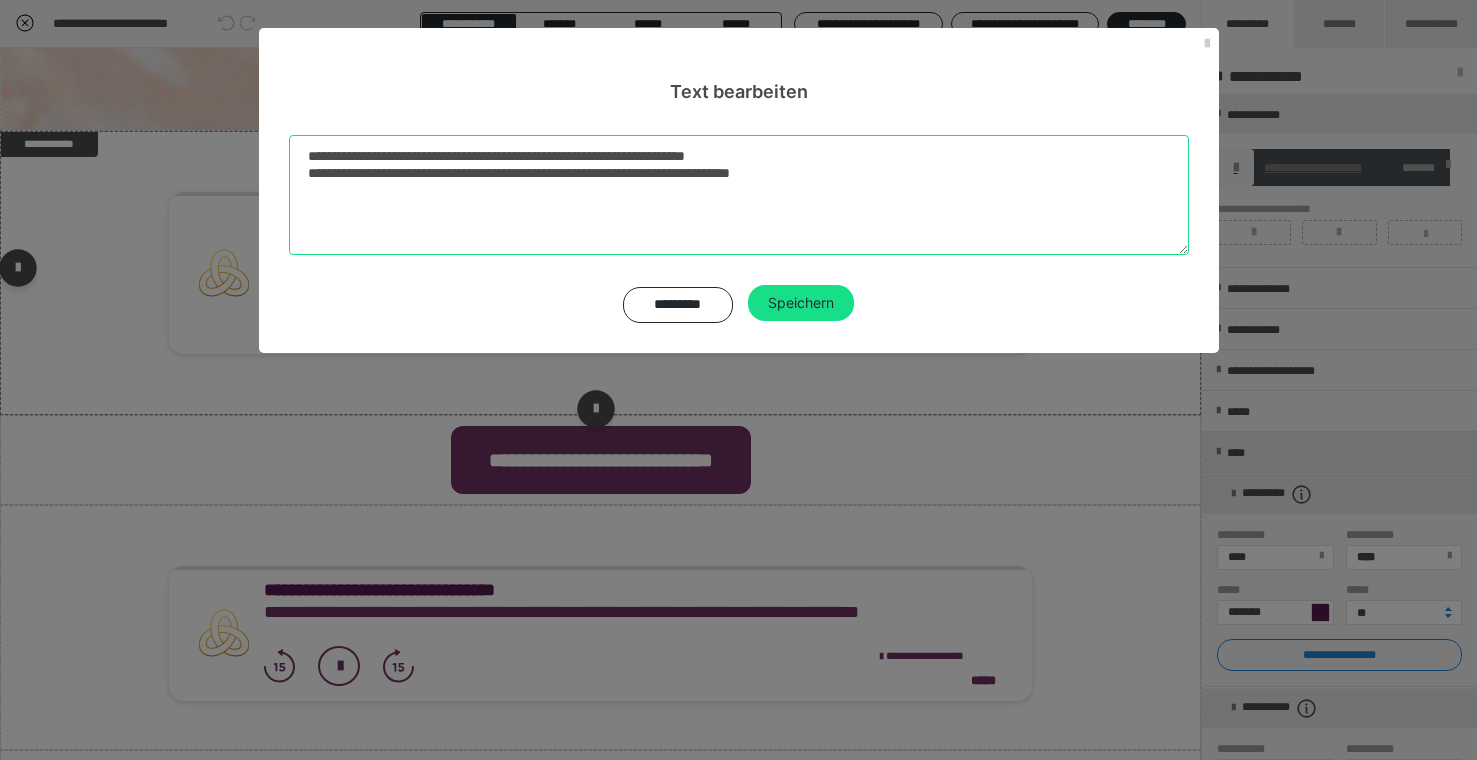 drag, startPoint x: 394, startPoint y: 156, endPoint x: 424, endPoint y: 226, distance: 76.15773 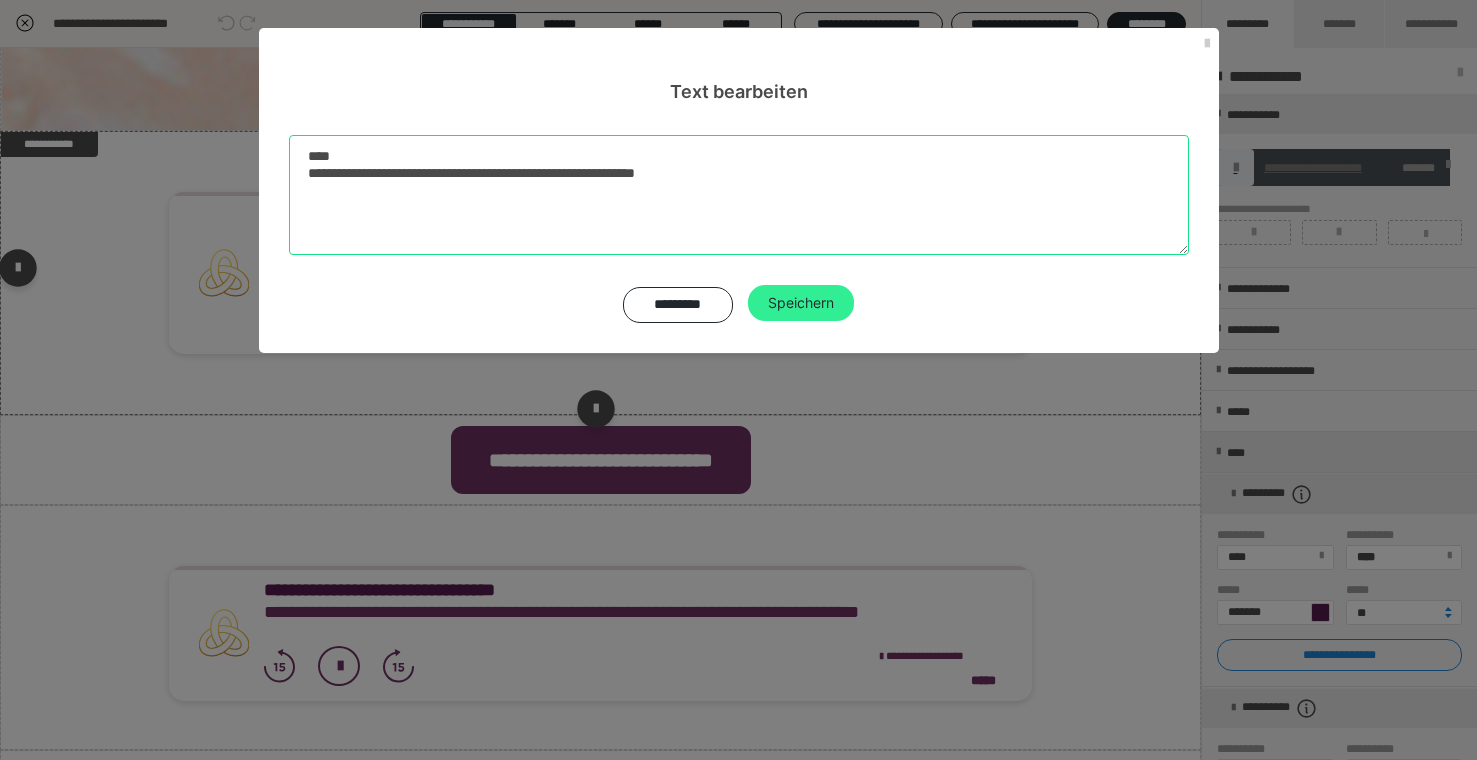 type on "**********" 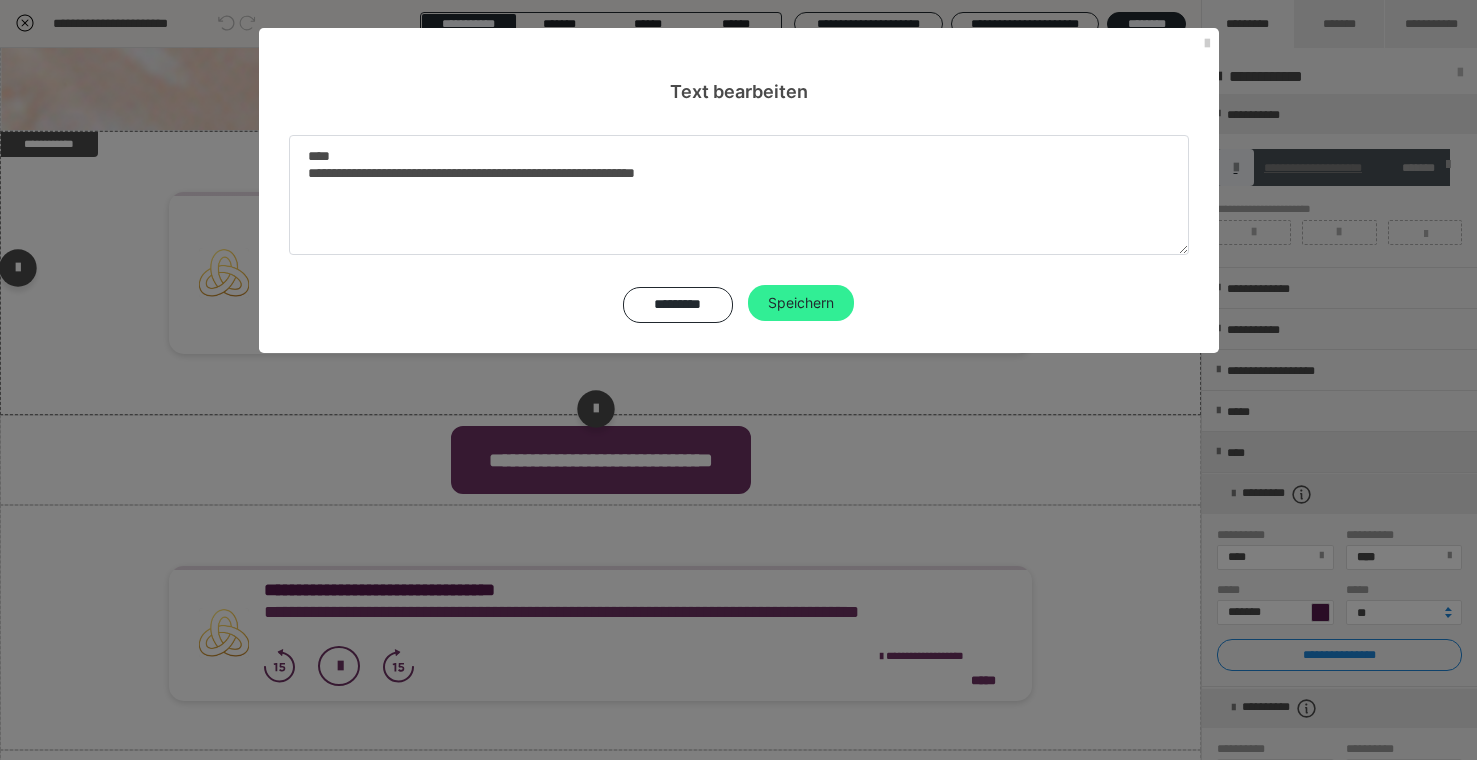 click on "Speichern" at bounding box center [801, 303] 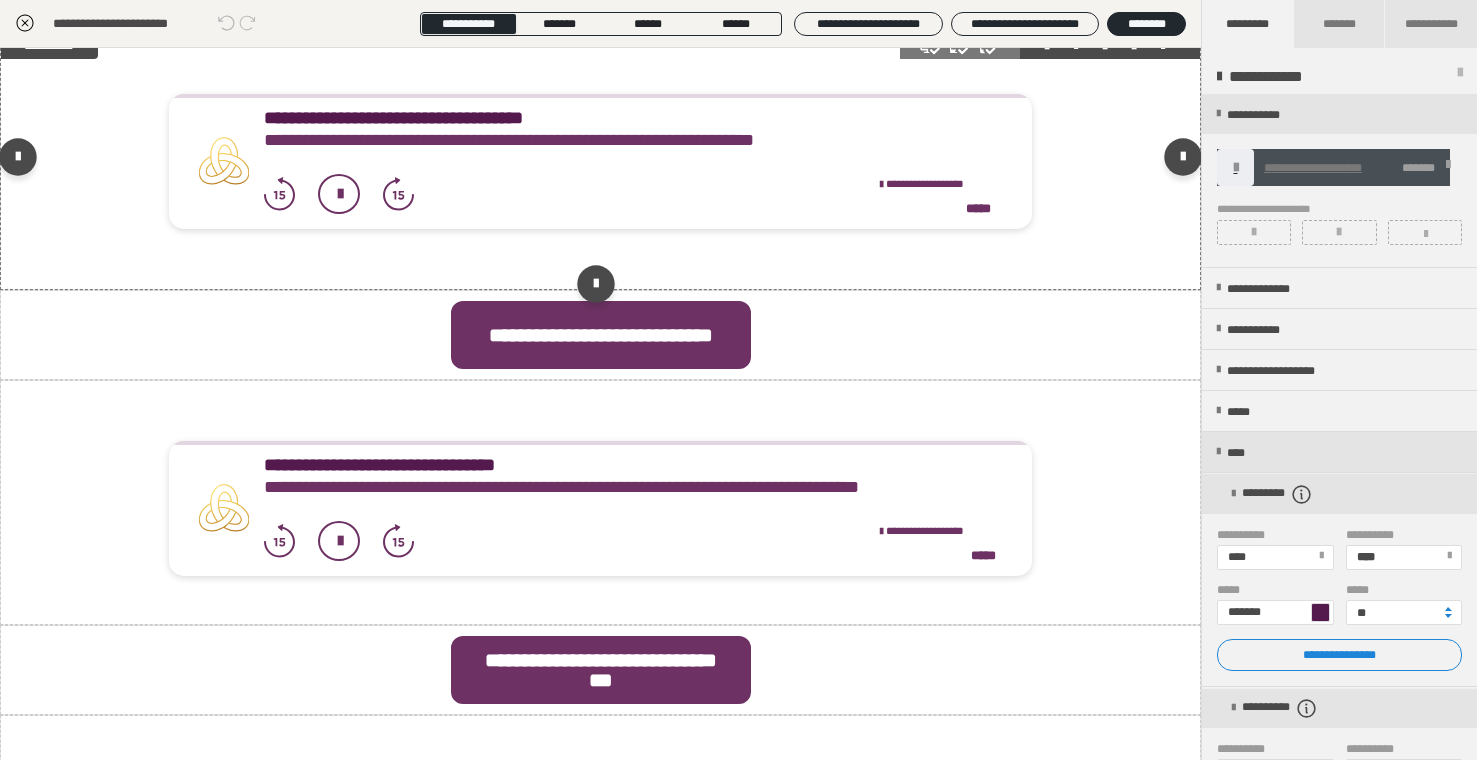 scroll, scrollTop: 5977, scrollLeft: 0, axis: vertical 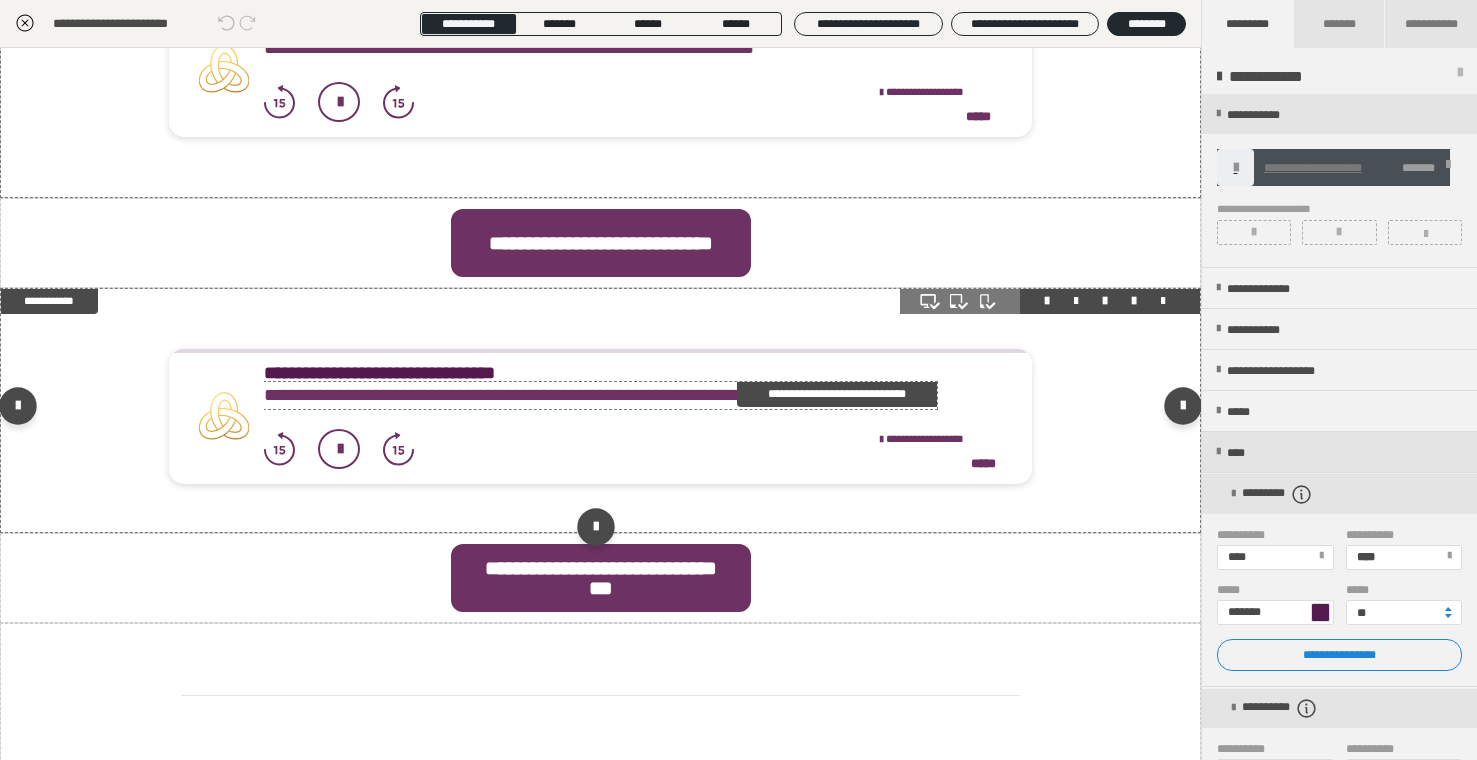 click on "**********" at bounding box center (600, 395) 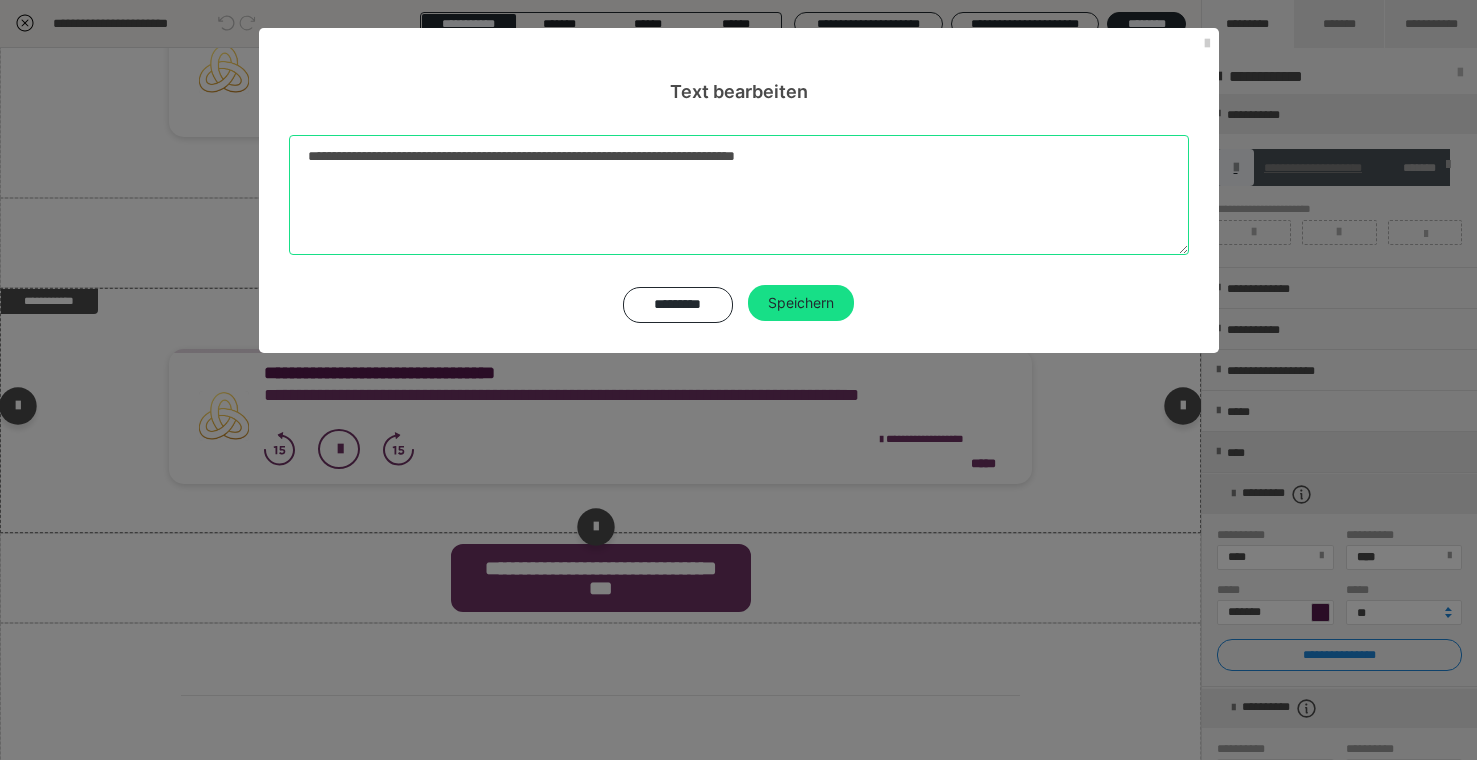 click on "**********" at bounding box center (739, 195) 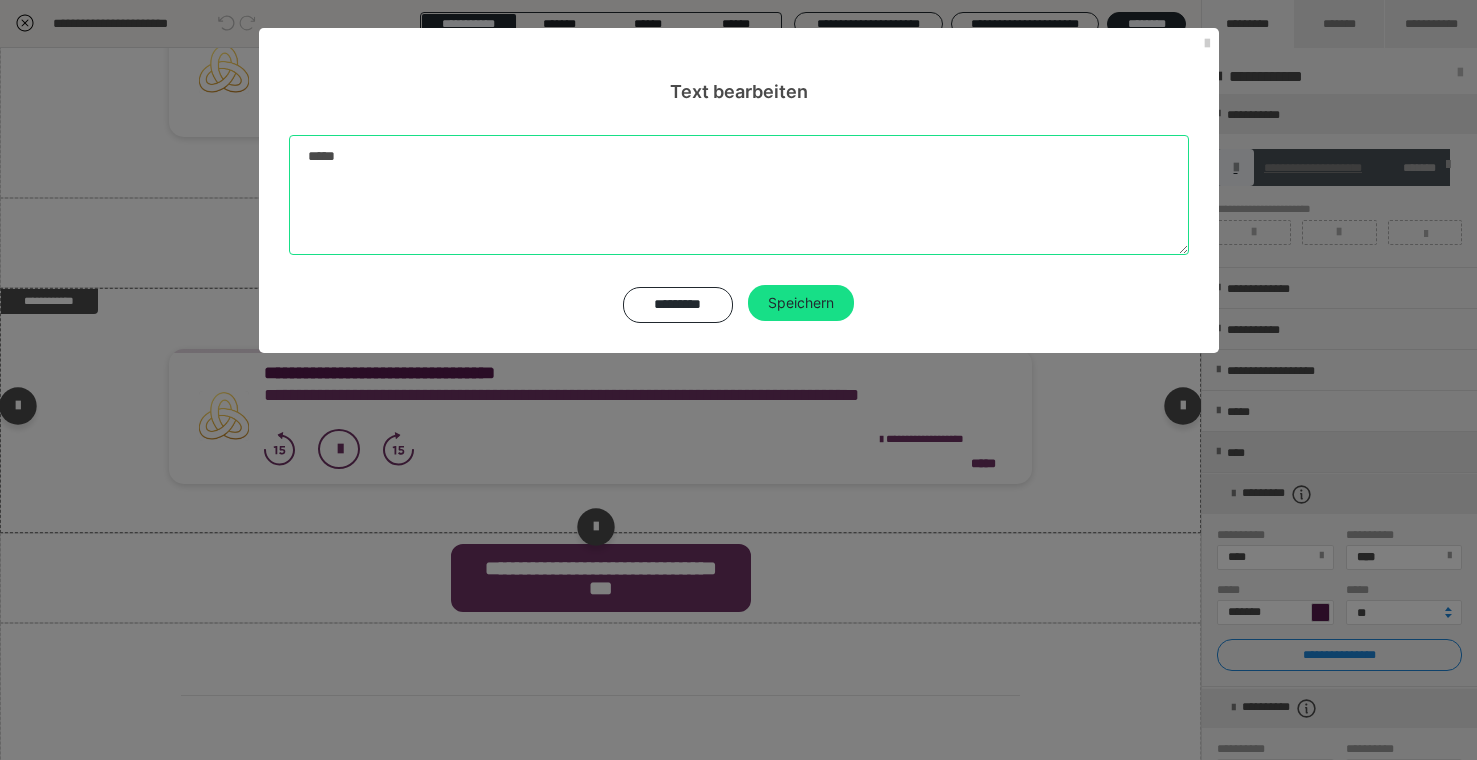paste on "**********" 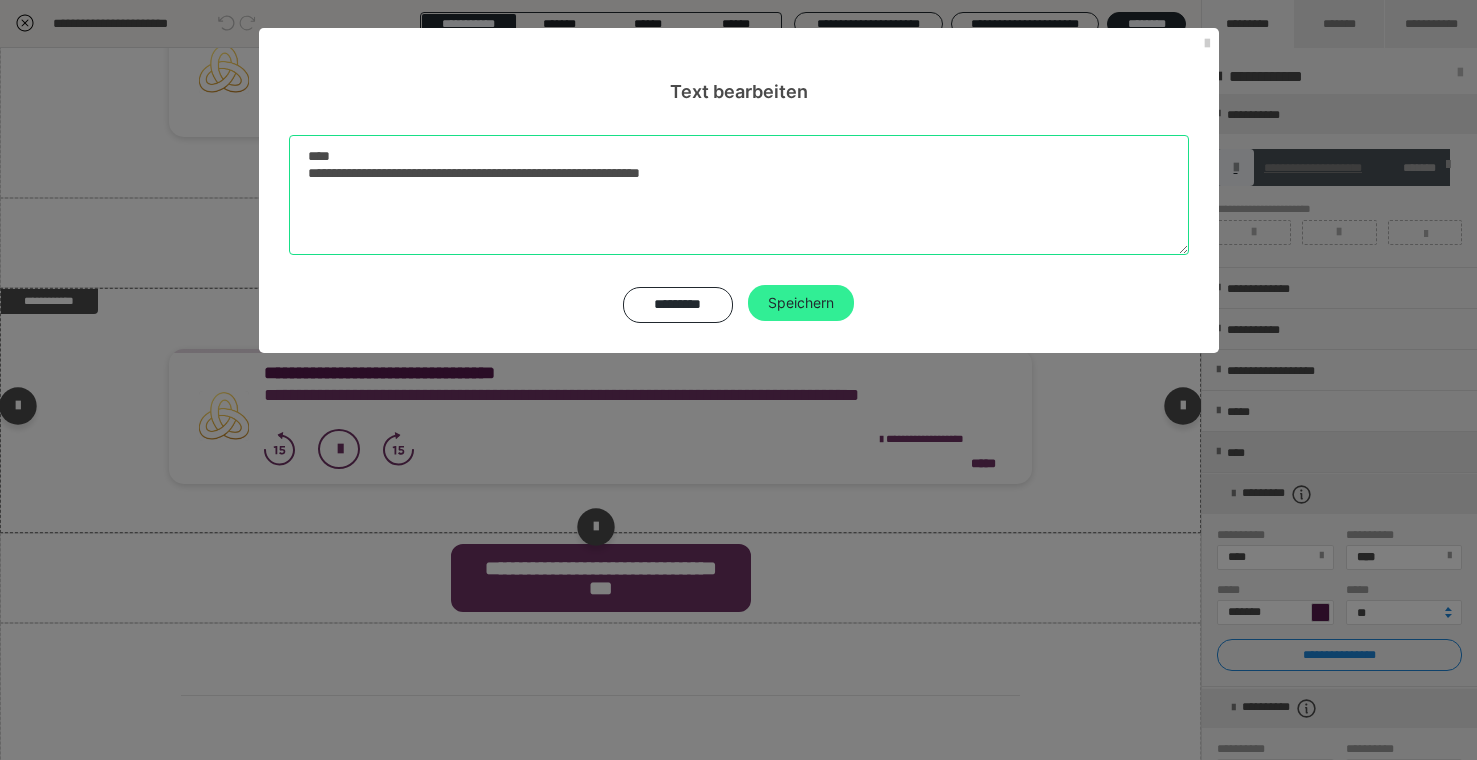 type on "**********" 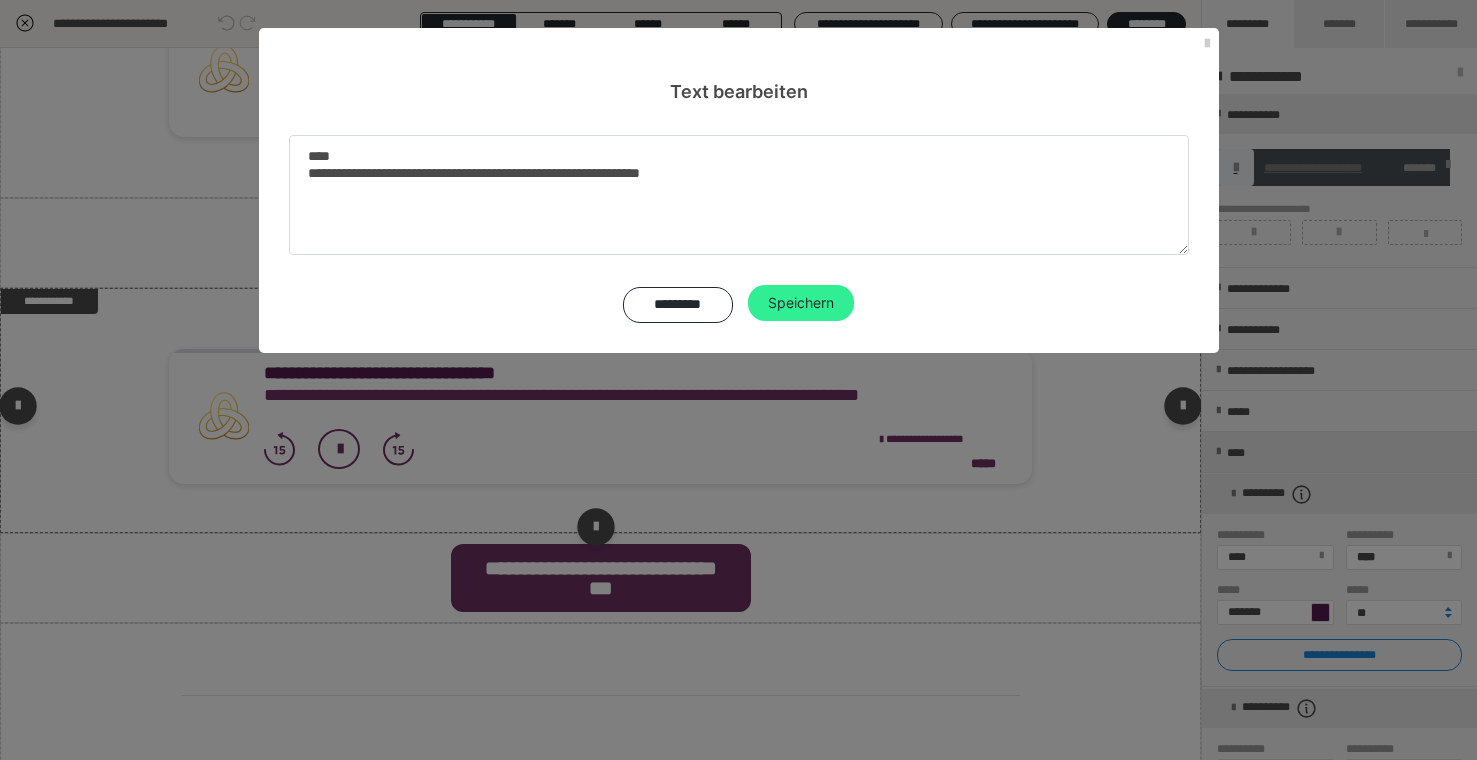 click on "Speichern" at bounding box center (801, 303) 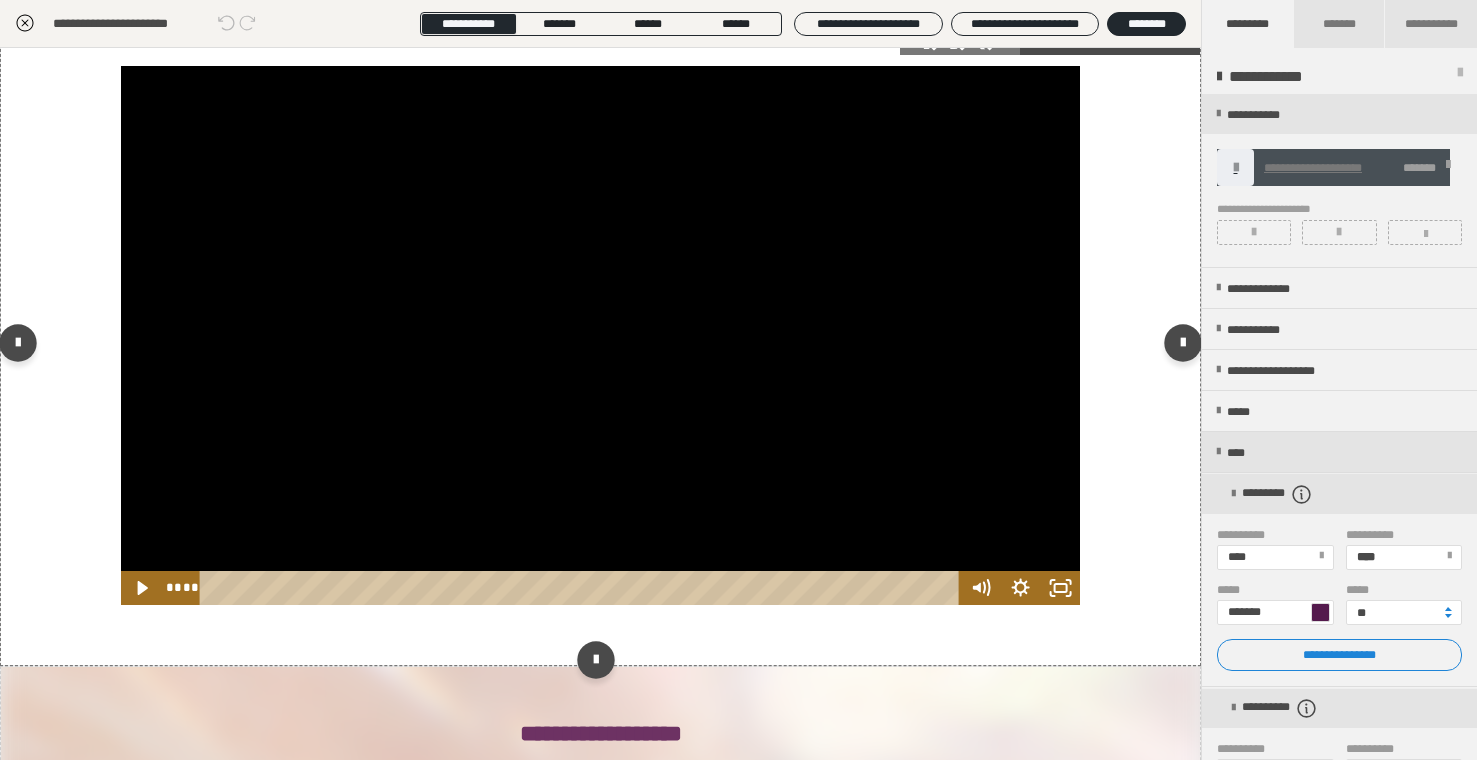 scroll, scrollTop: 4652, scrollLeft: 0, axis: vertical 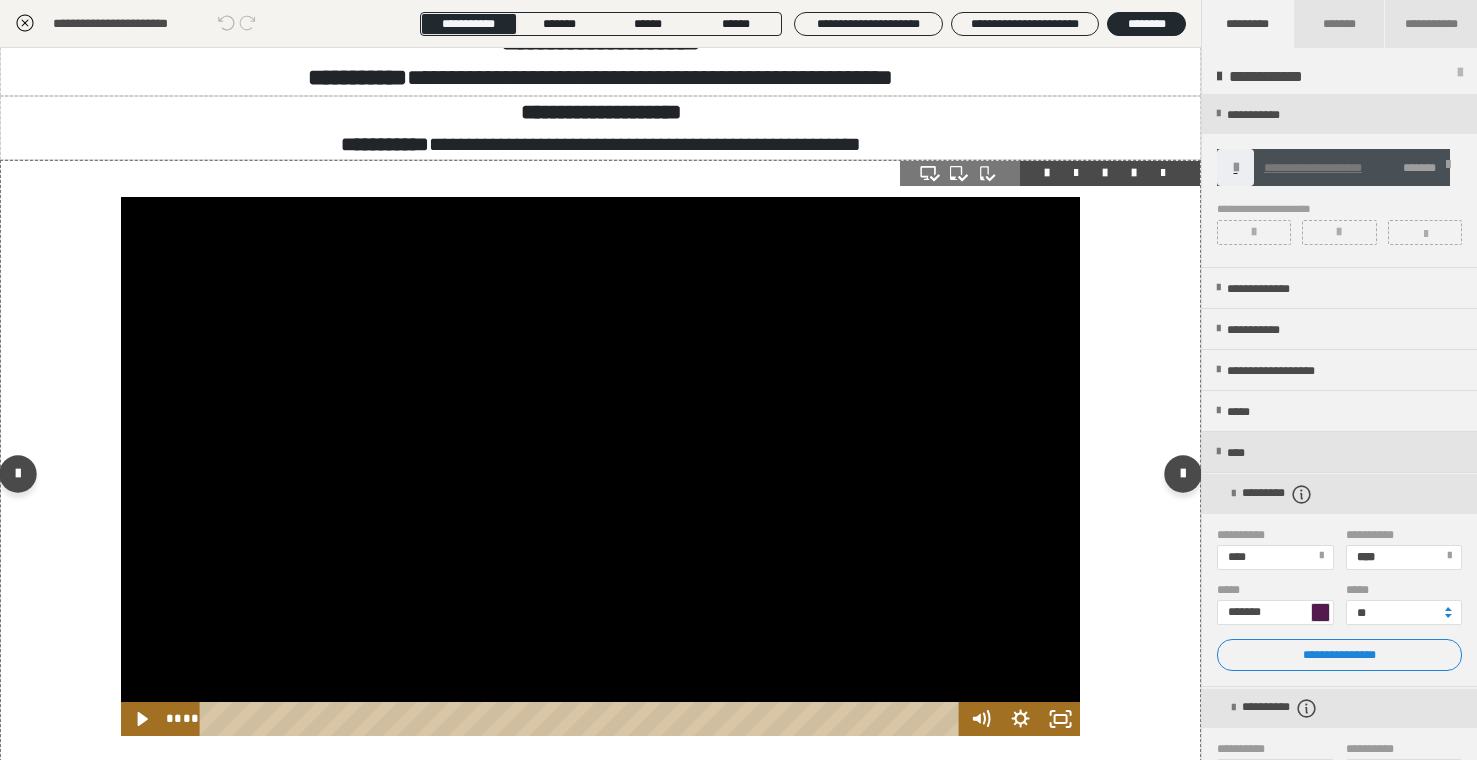 click at bounding box center (600, 467) 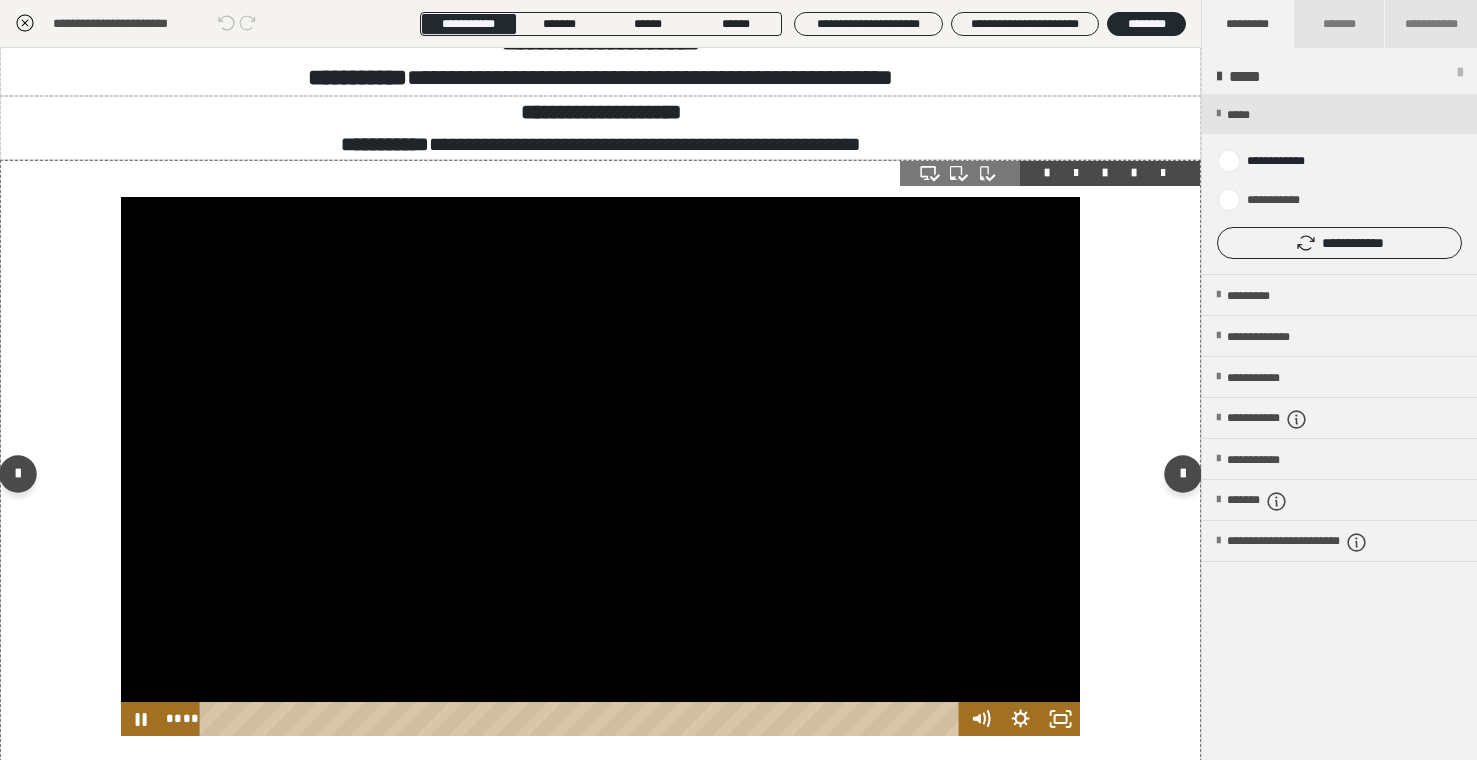 click at bounding box center (600, 467) 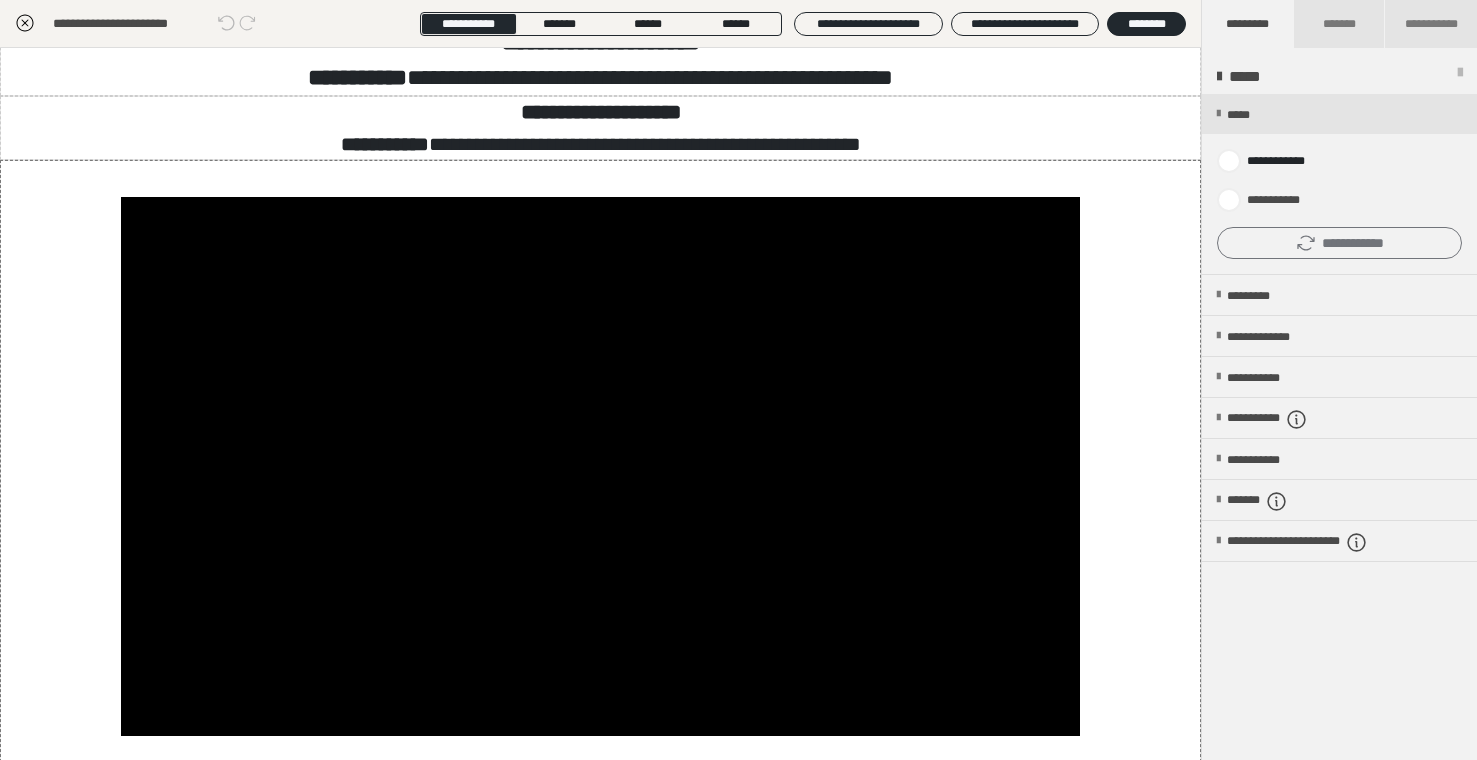click on "**********" at bounding box center [1339, 243] 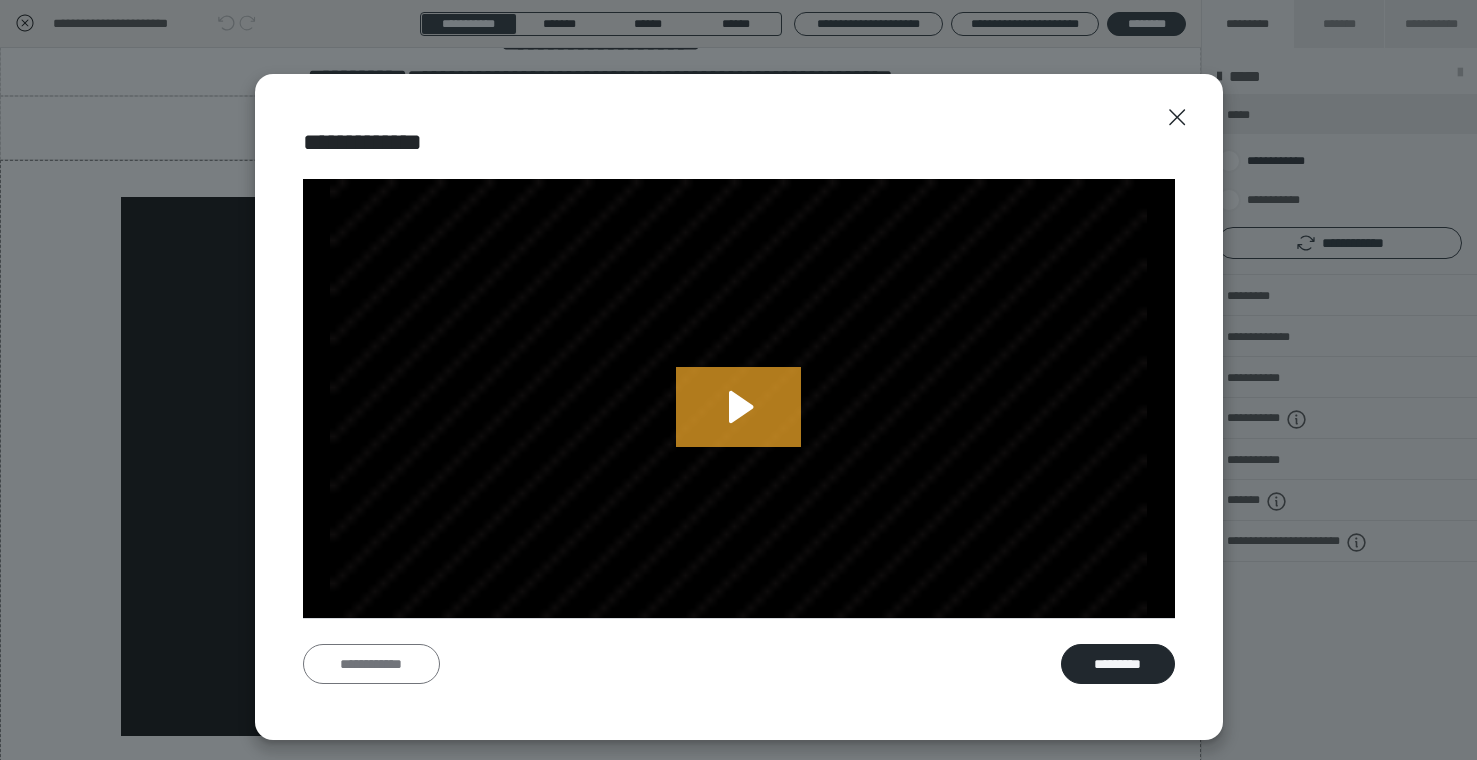 click on "**********" at bounding box center [371, 664] 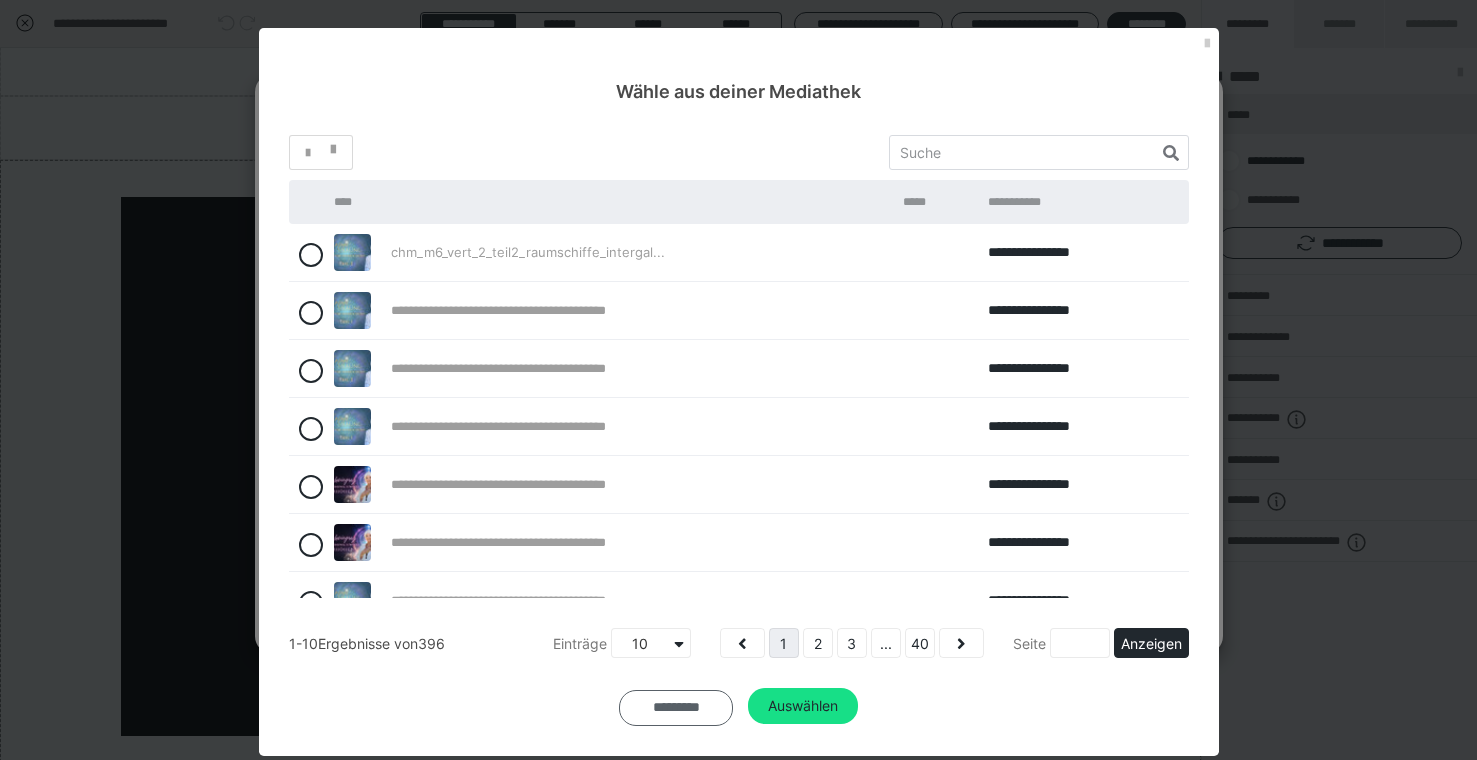 click on "*********" at bounding box center (676, 708) 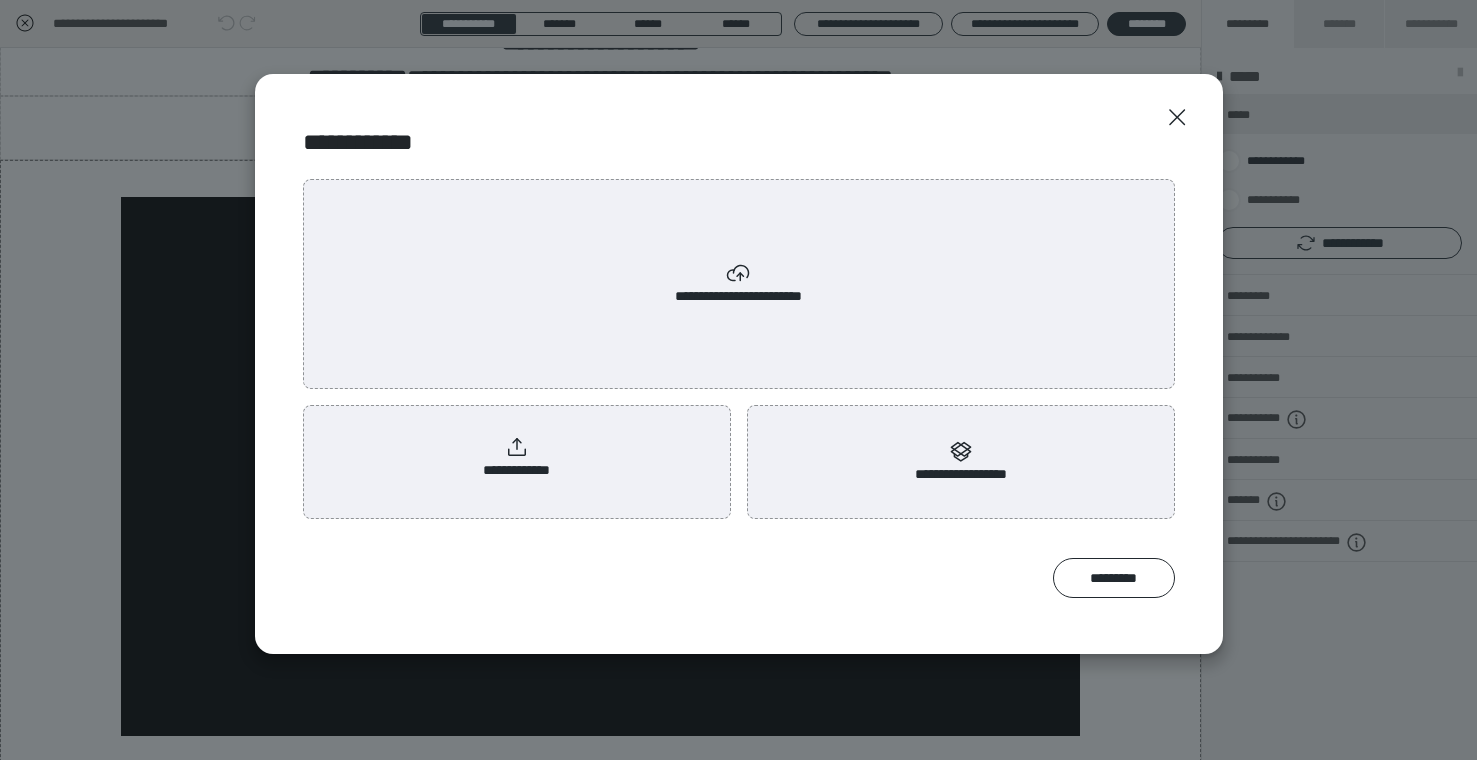 click on "**********" at bounding box center (960, 462) 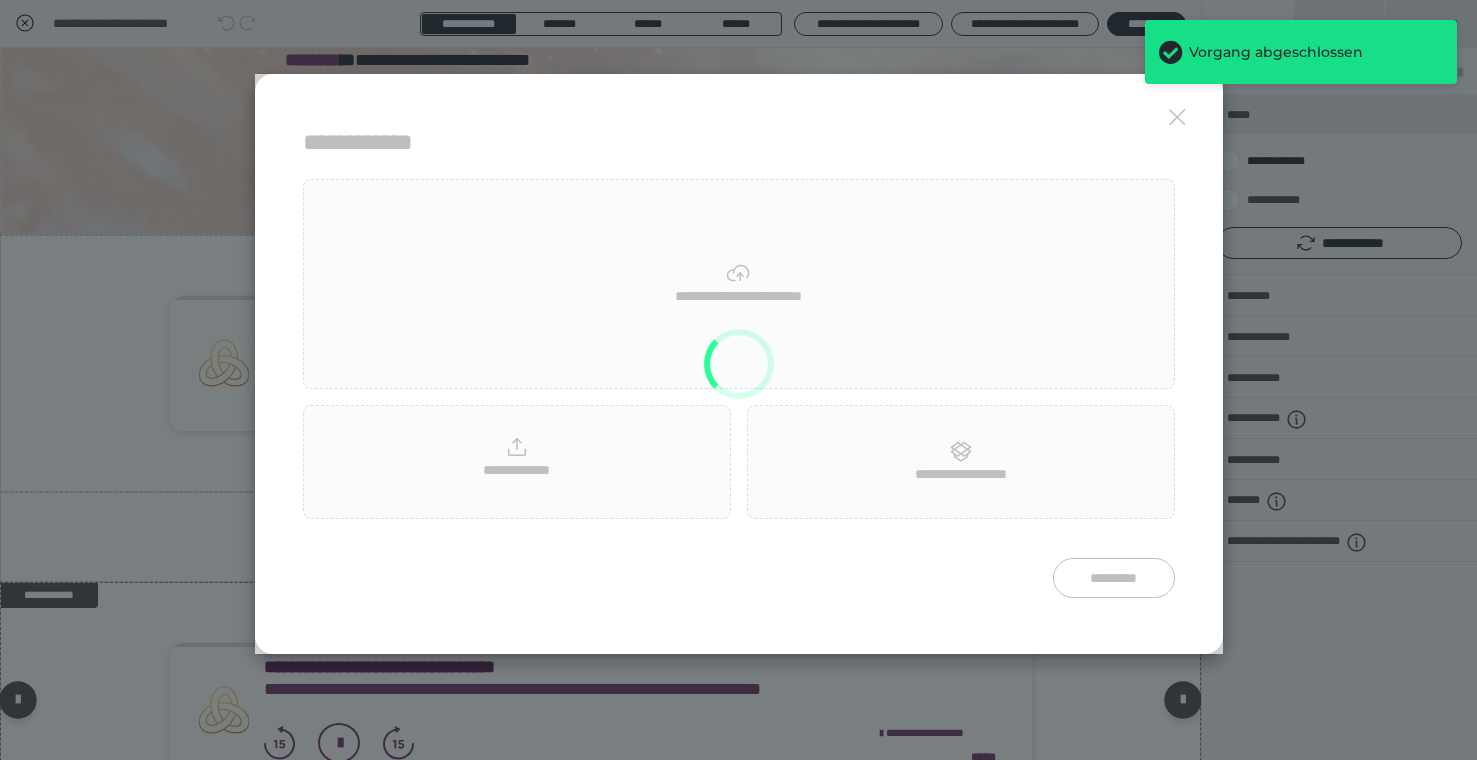 scroll, scrollTop: 4772, scrollLeft: 0, axis: vertical 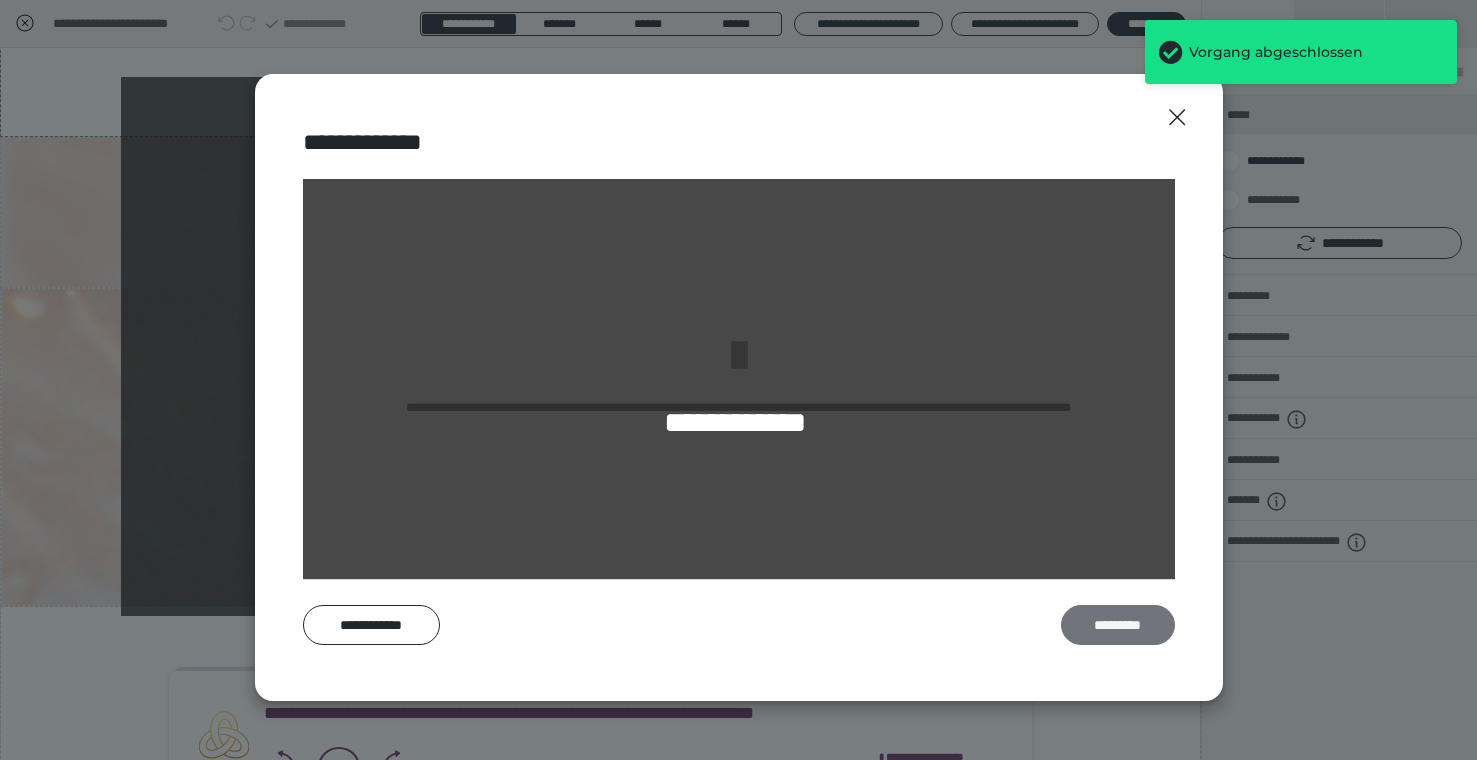click on "*********" at bounding box center [1118, 625] 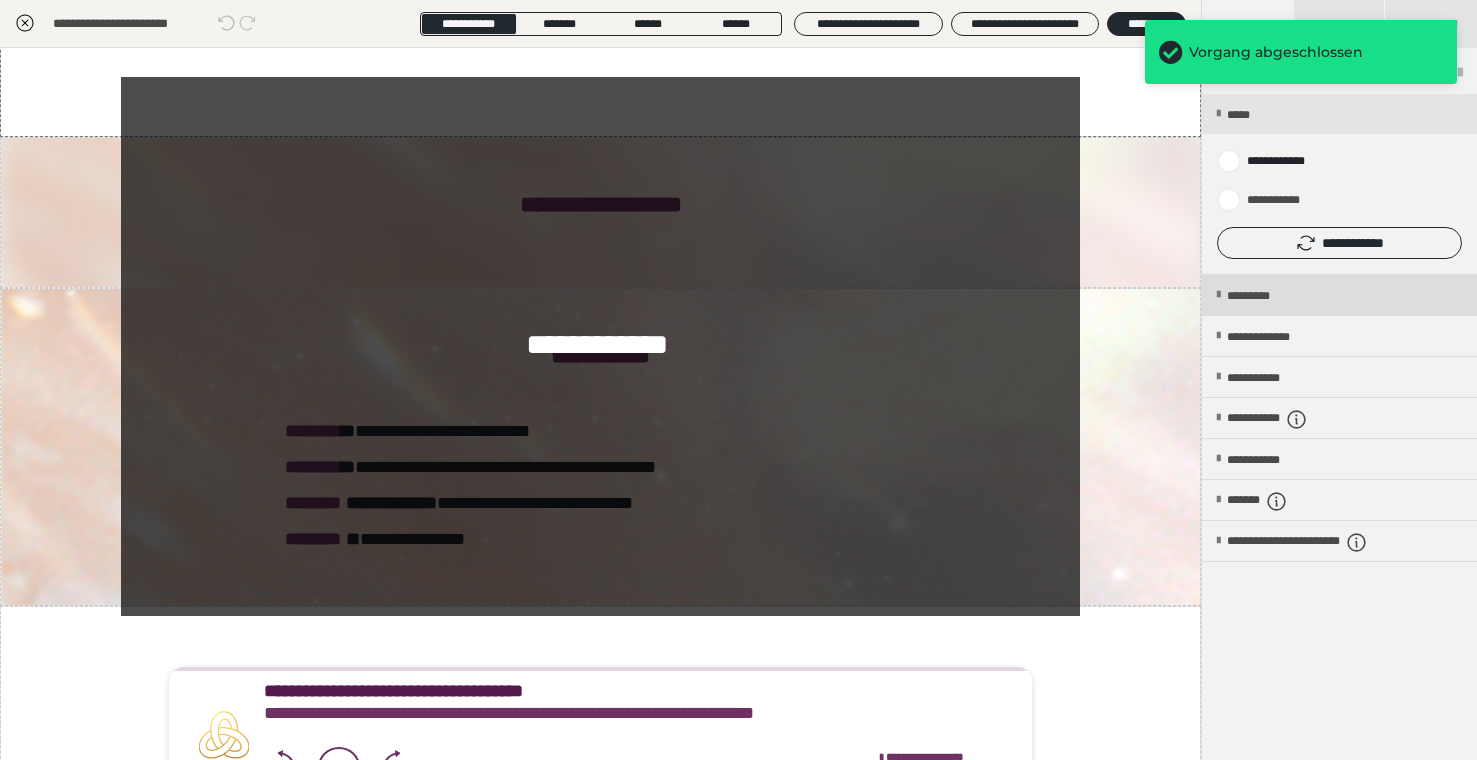 click on "*********" at bounding box center [1265, 296] 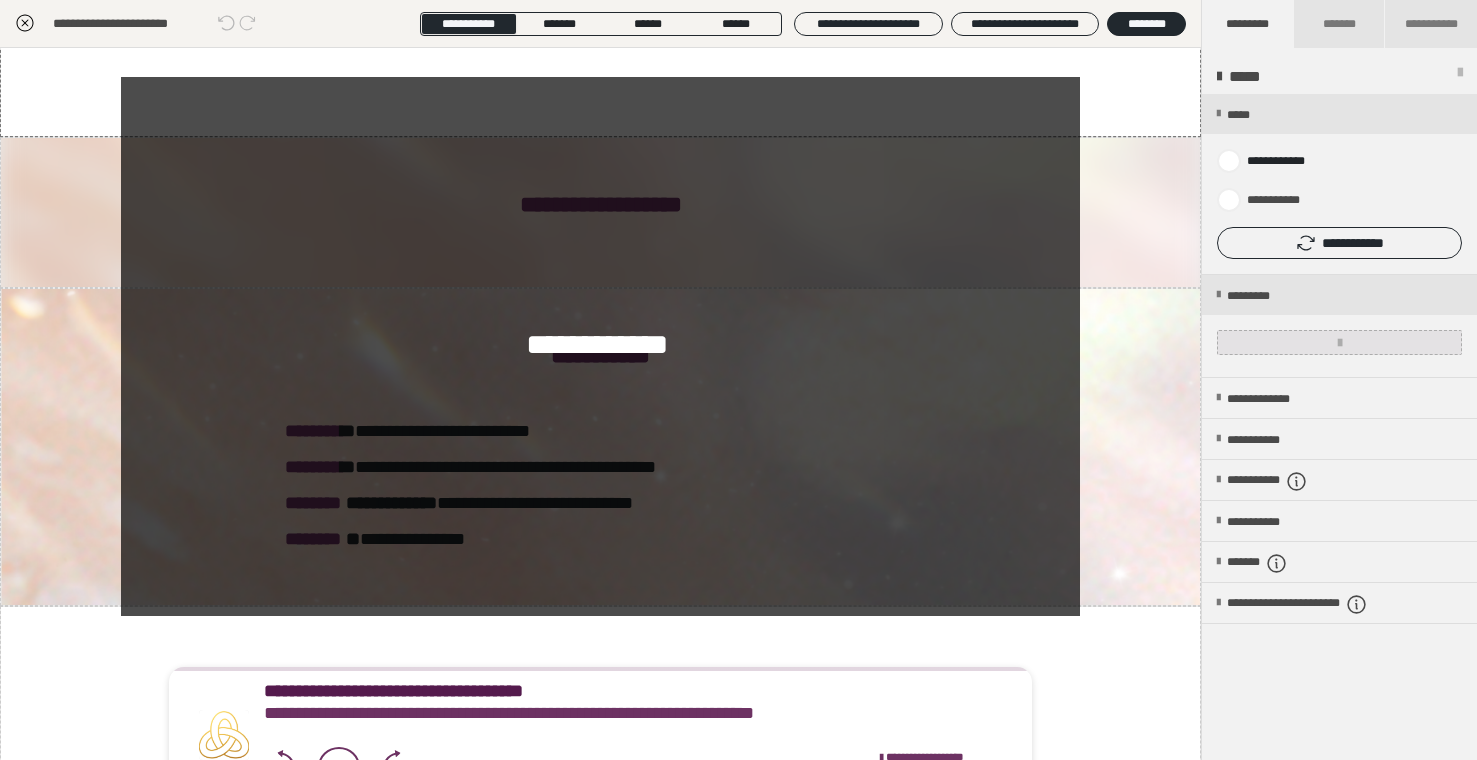 click at bounding box center [1339, 342] 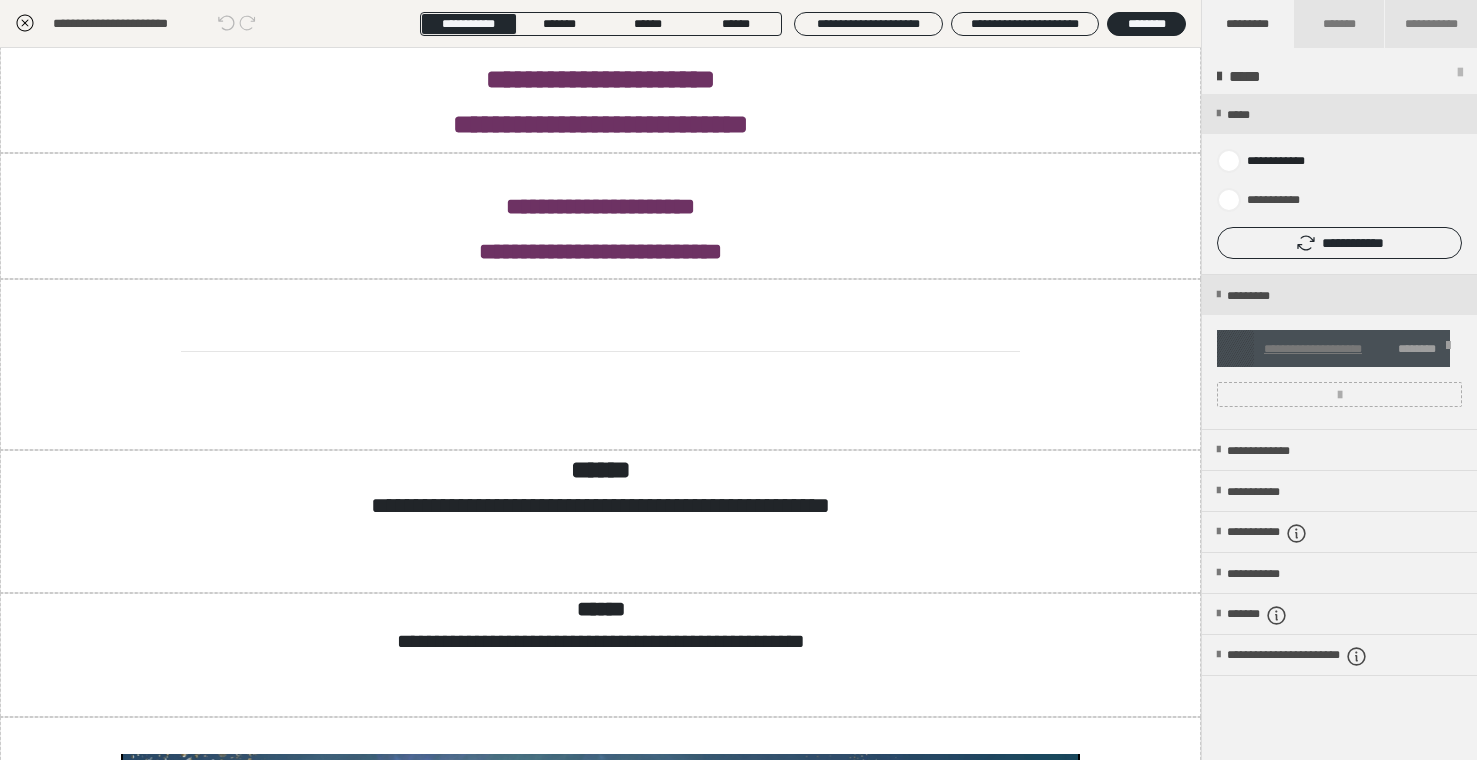scroll, scrollTop: 347, scrollLeft: 0, axis: vertical 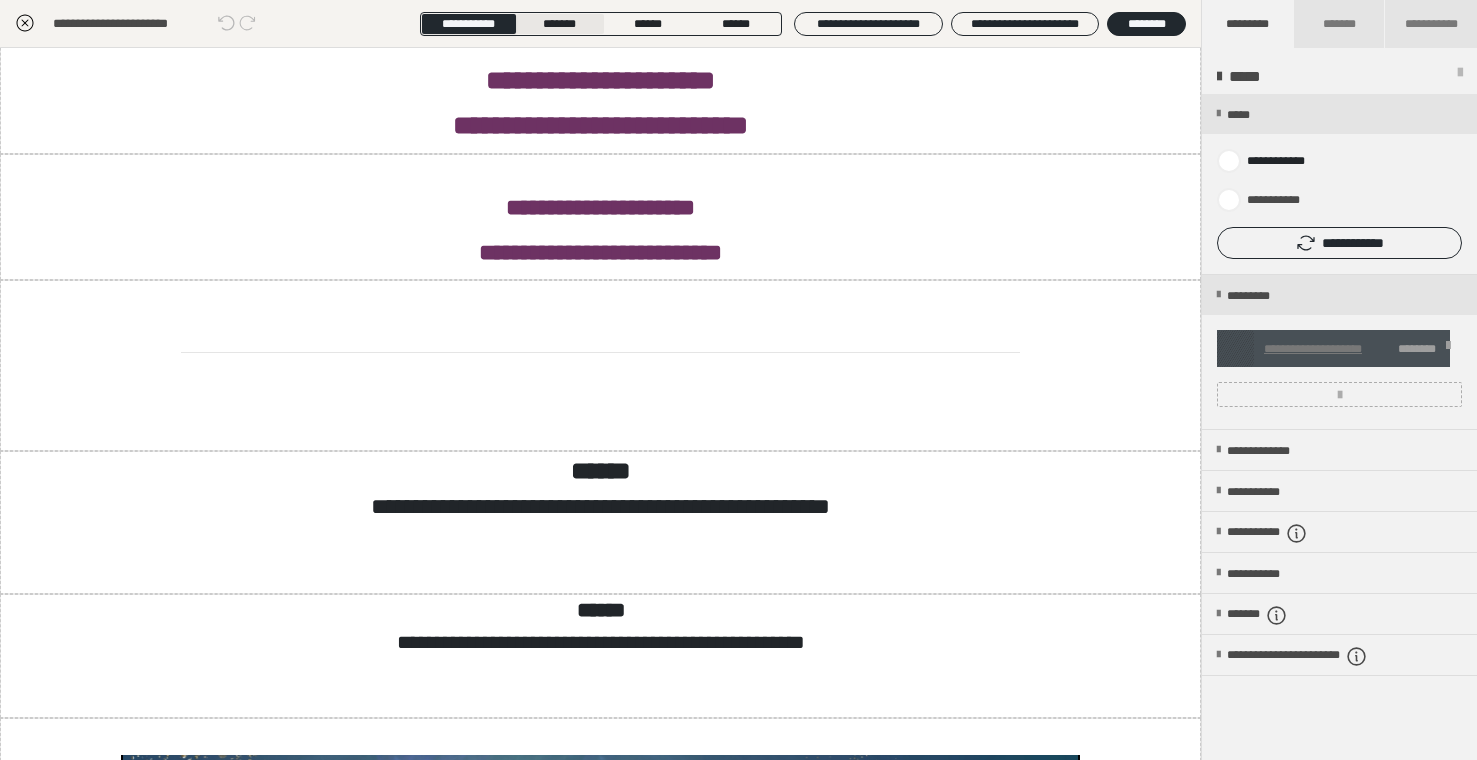 click on "*******" at bounding box center (559, 24) 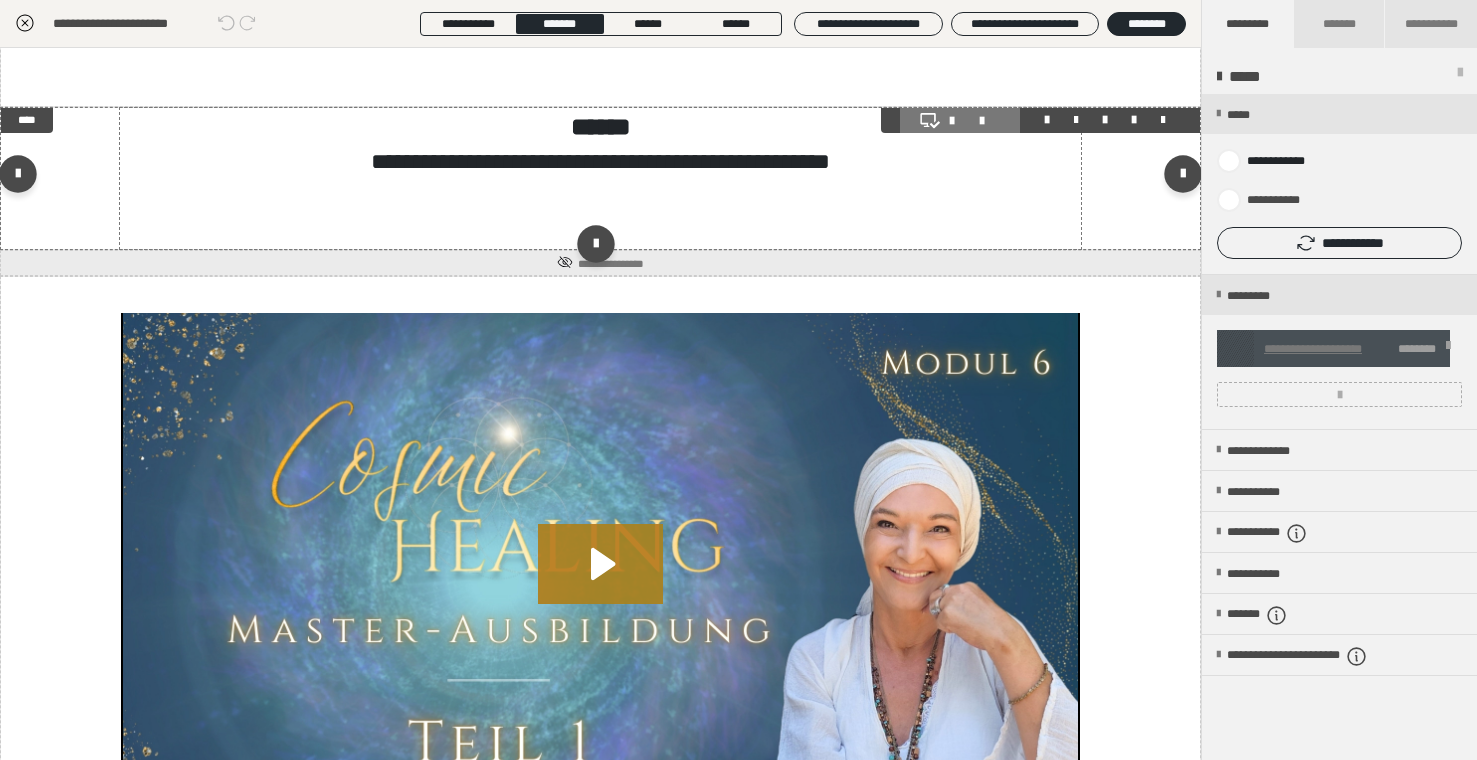 scroll, scrollTop: 400, scrollLeft: 0, axis: vertical 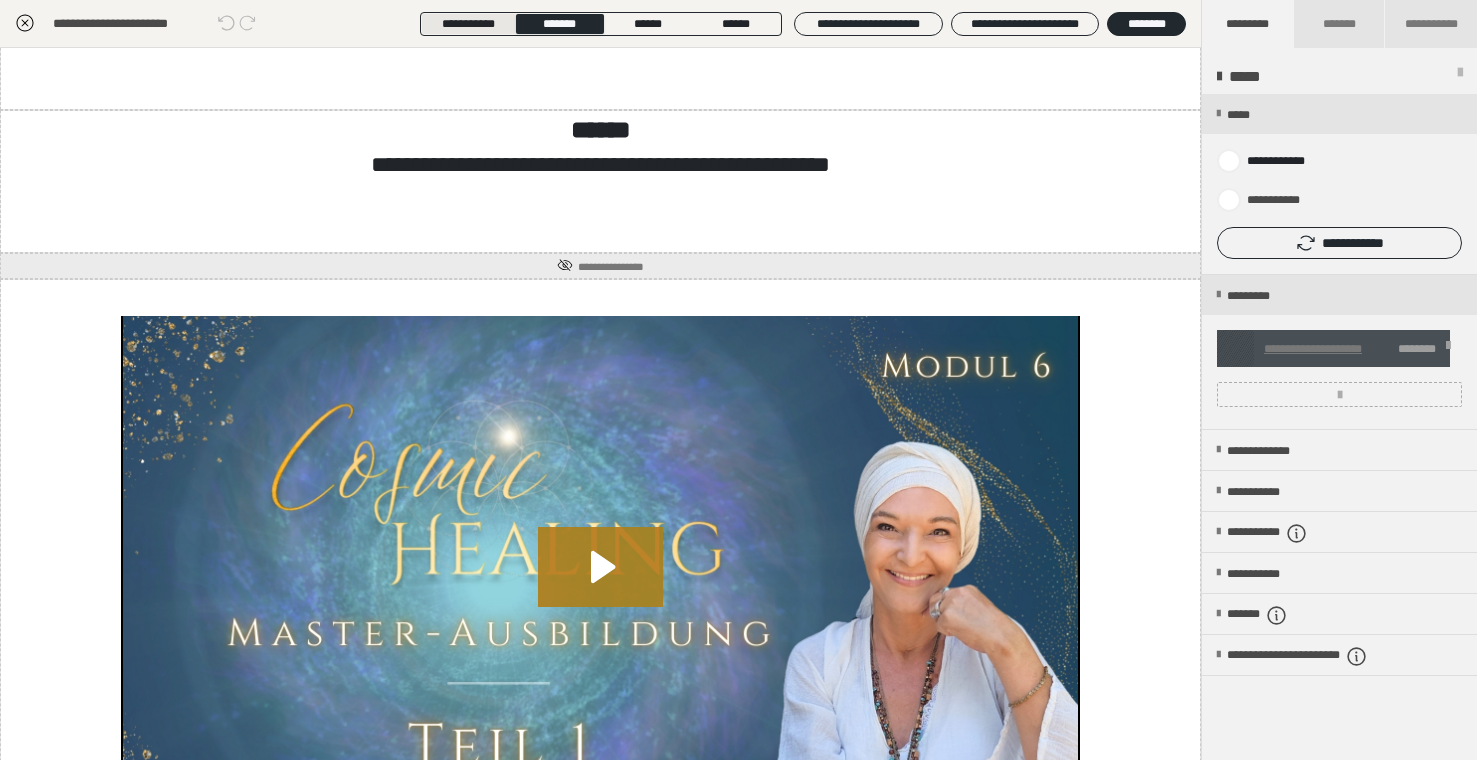 click on "**********" at bounding box center [468, 24] 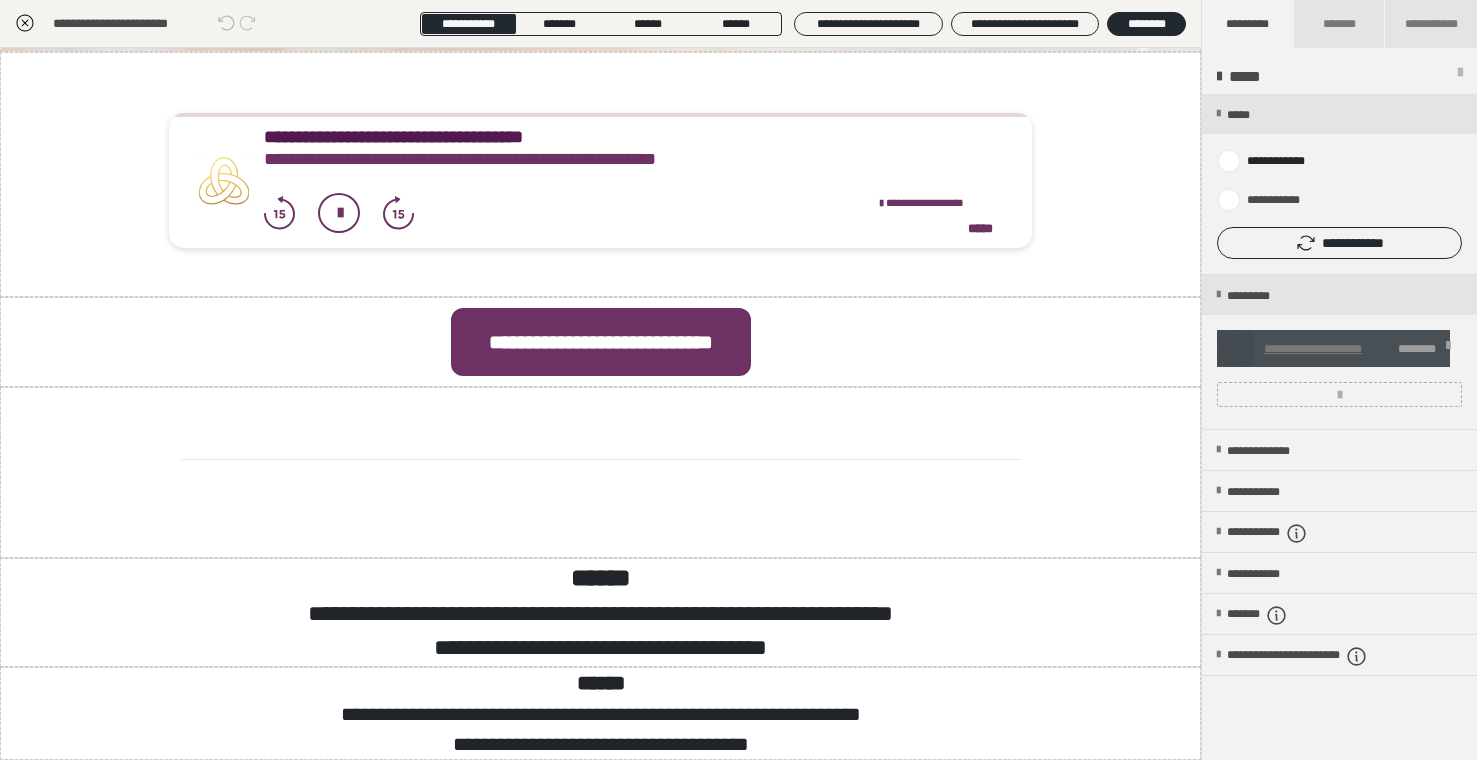 scroll, scrollTop: 2115, scrollLeft: 0, axis: vertical 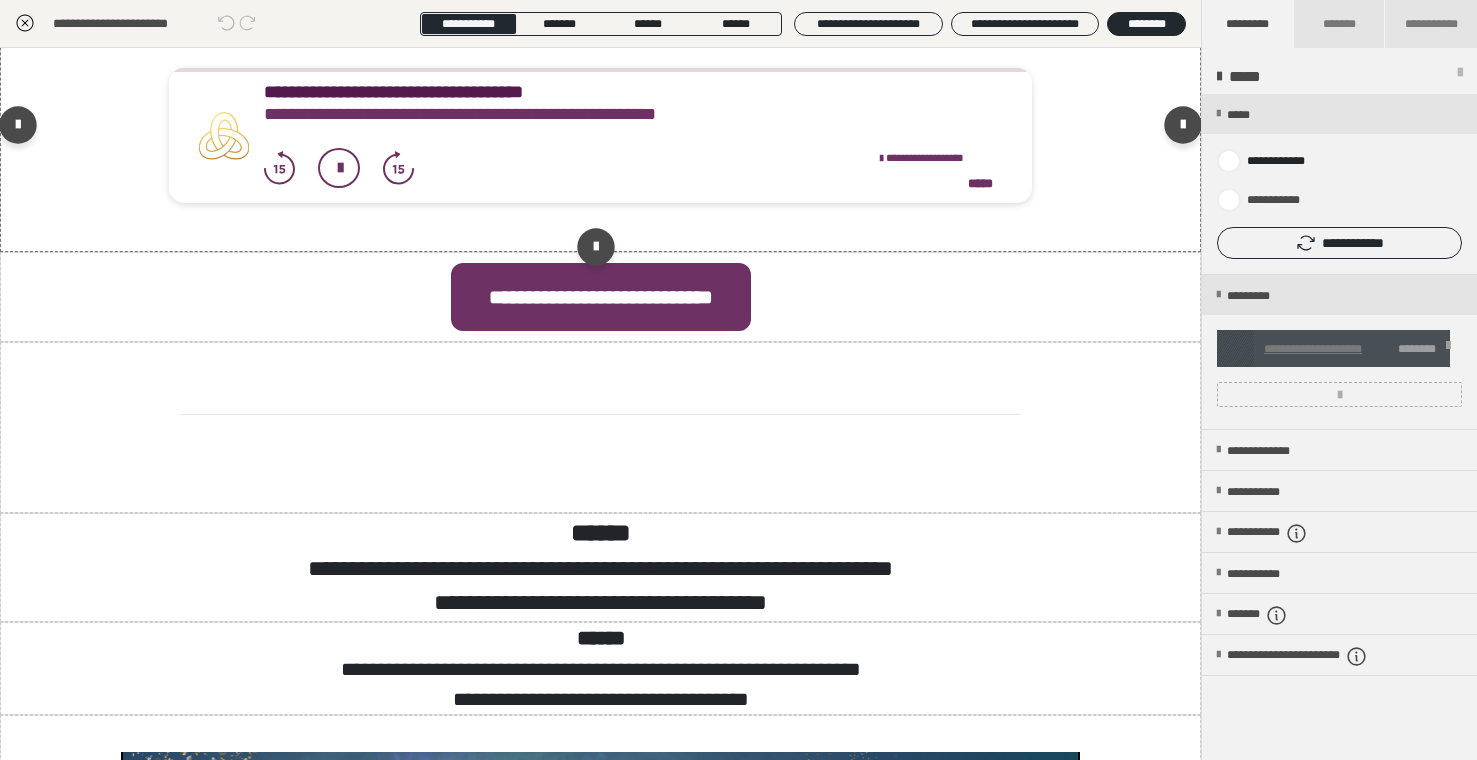 click on "**********" at bounding box center (633, 105) 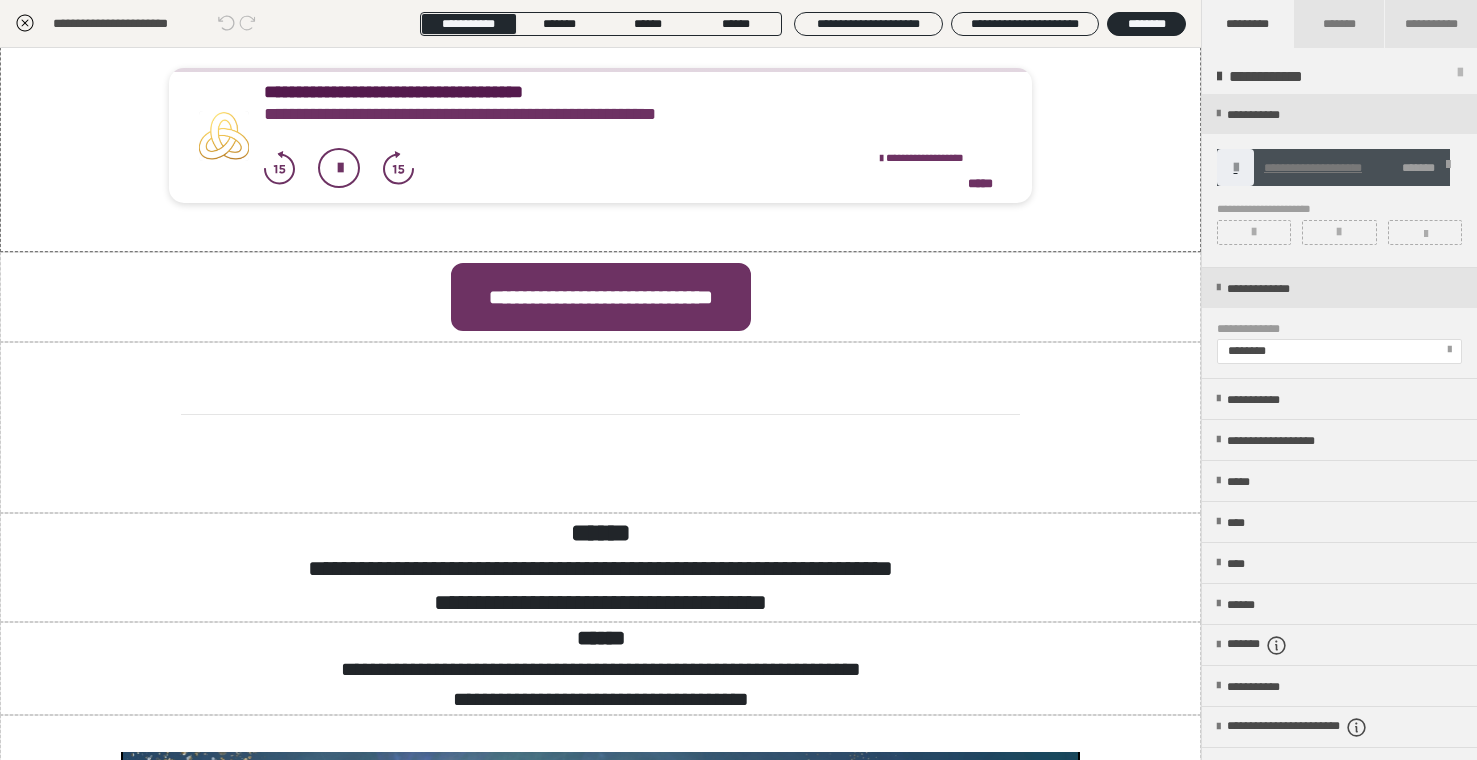 click at bounding box center [1448, 168] 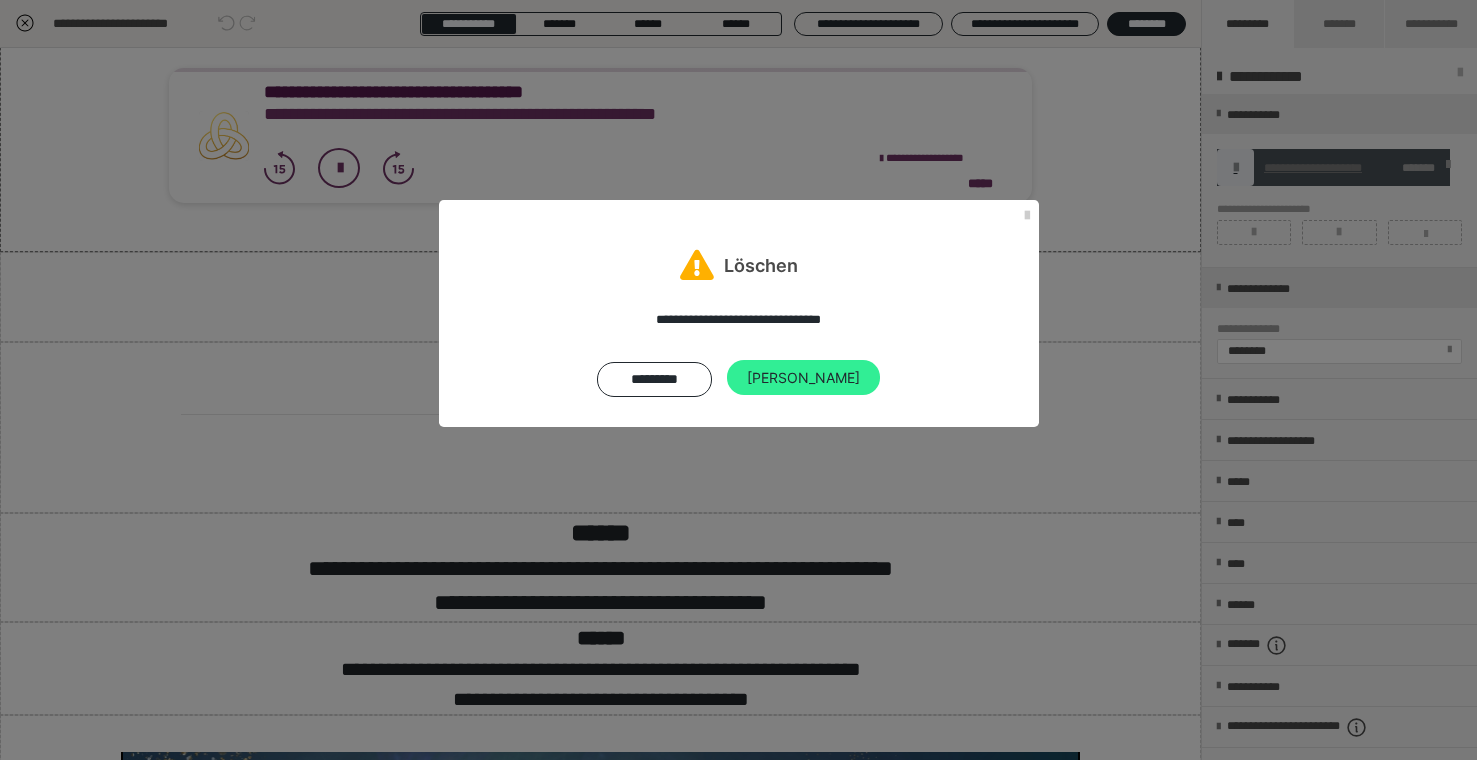 click on "[PERSON_NAME]" at bounding box center (803, 378) 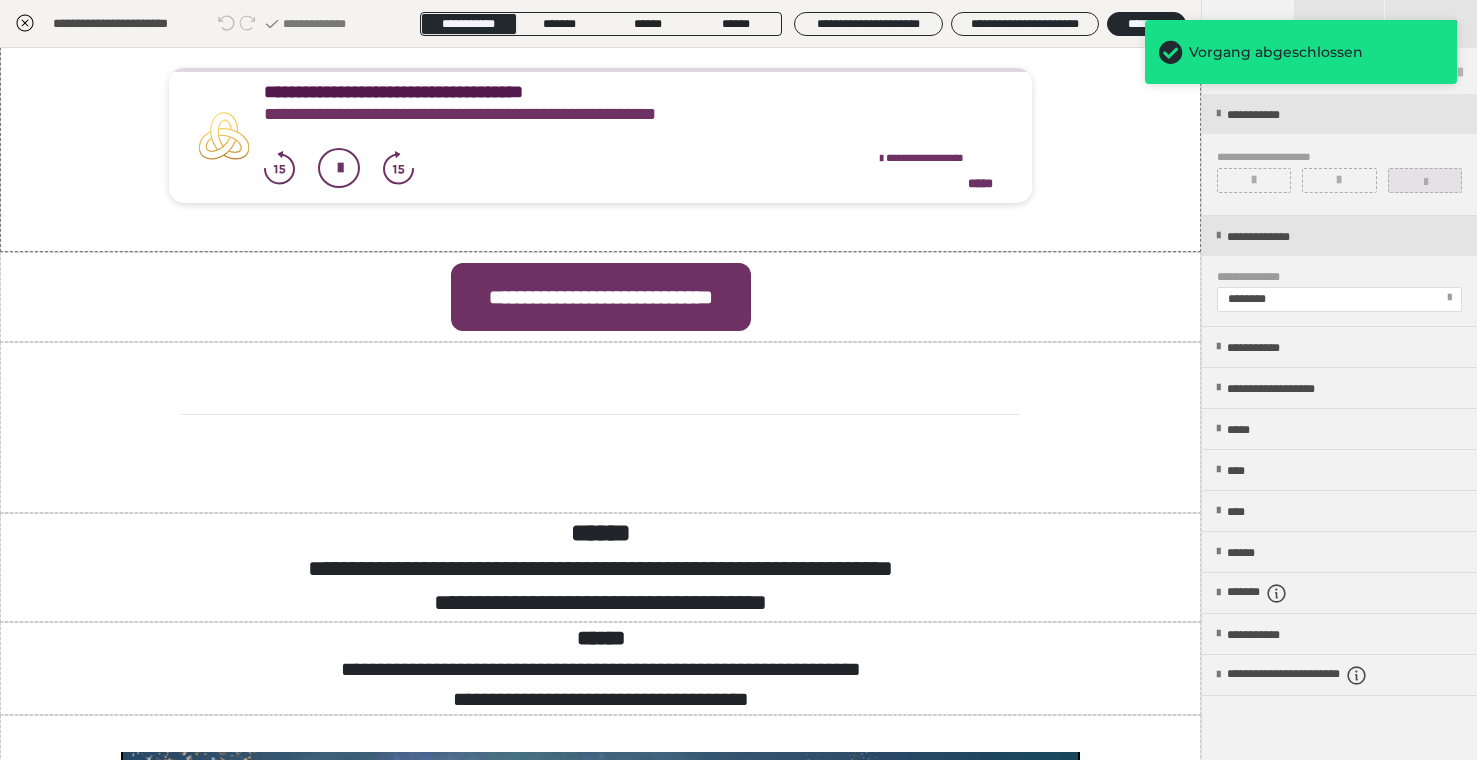click at bounding box center (1426, 182) 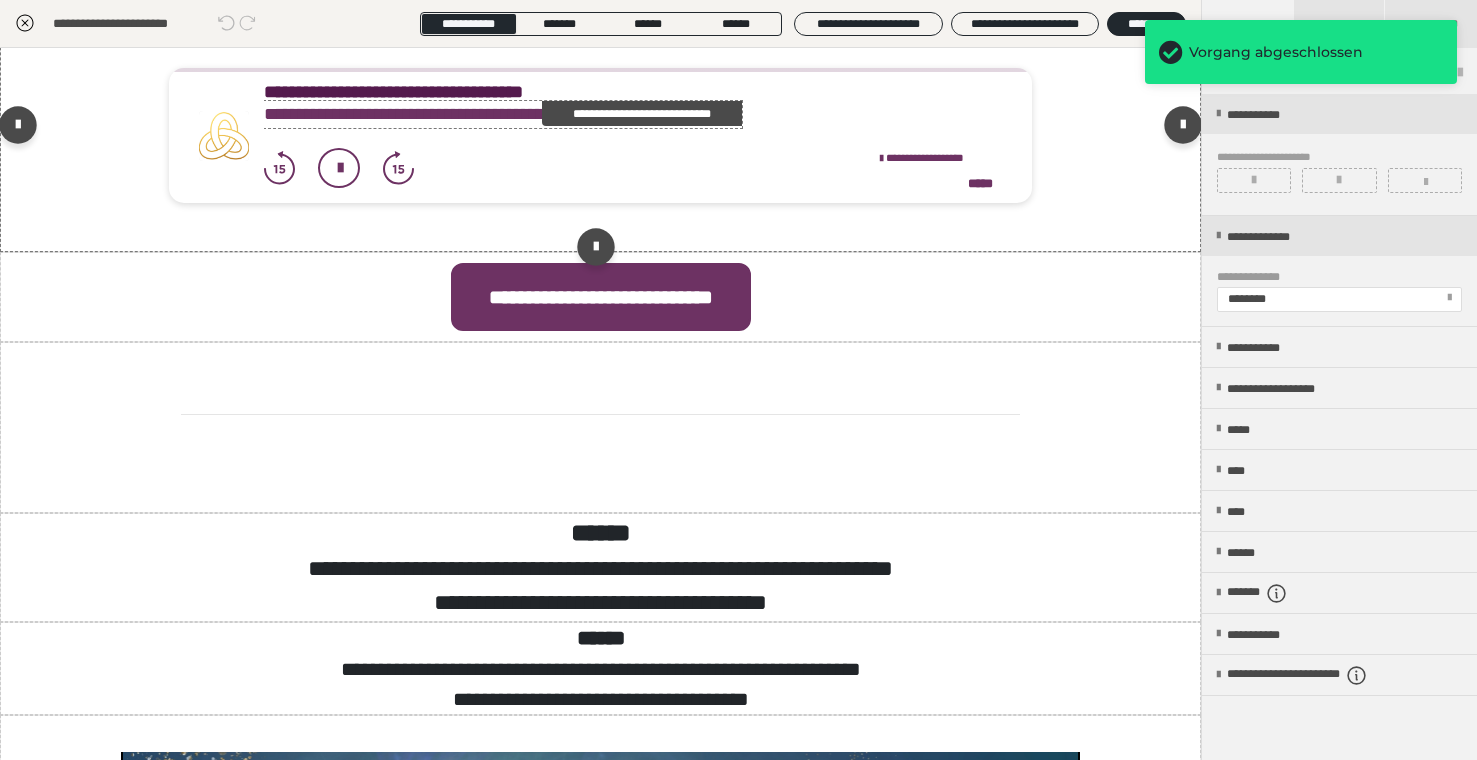 click on "**********" at bounding box center [642, 113] 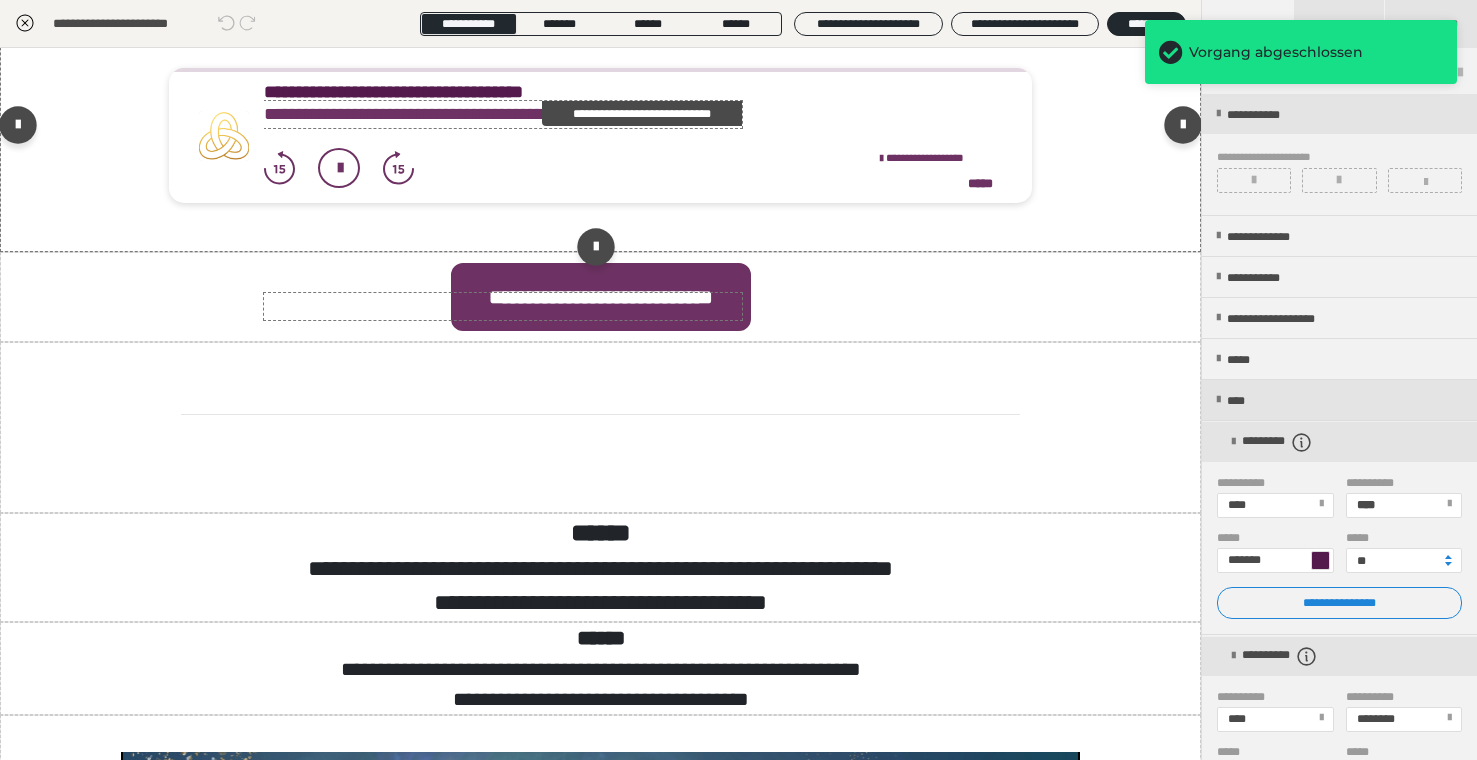 click on "**********" at bounding box center [642, 113] 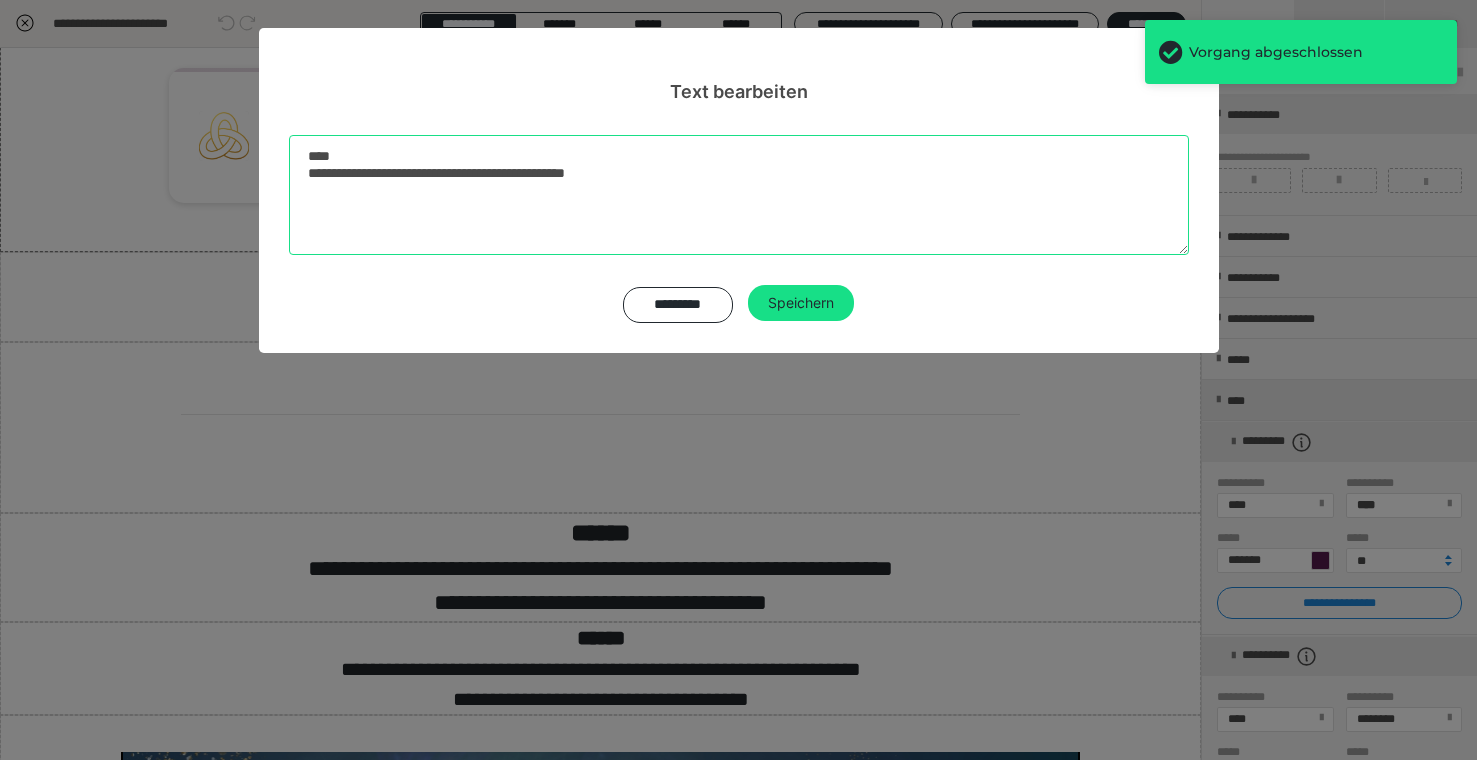 click on "**********" at bounding box center (739, 195) 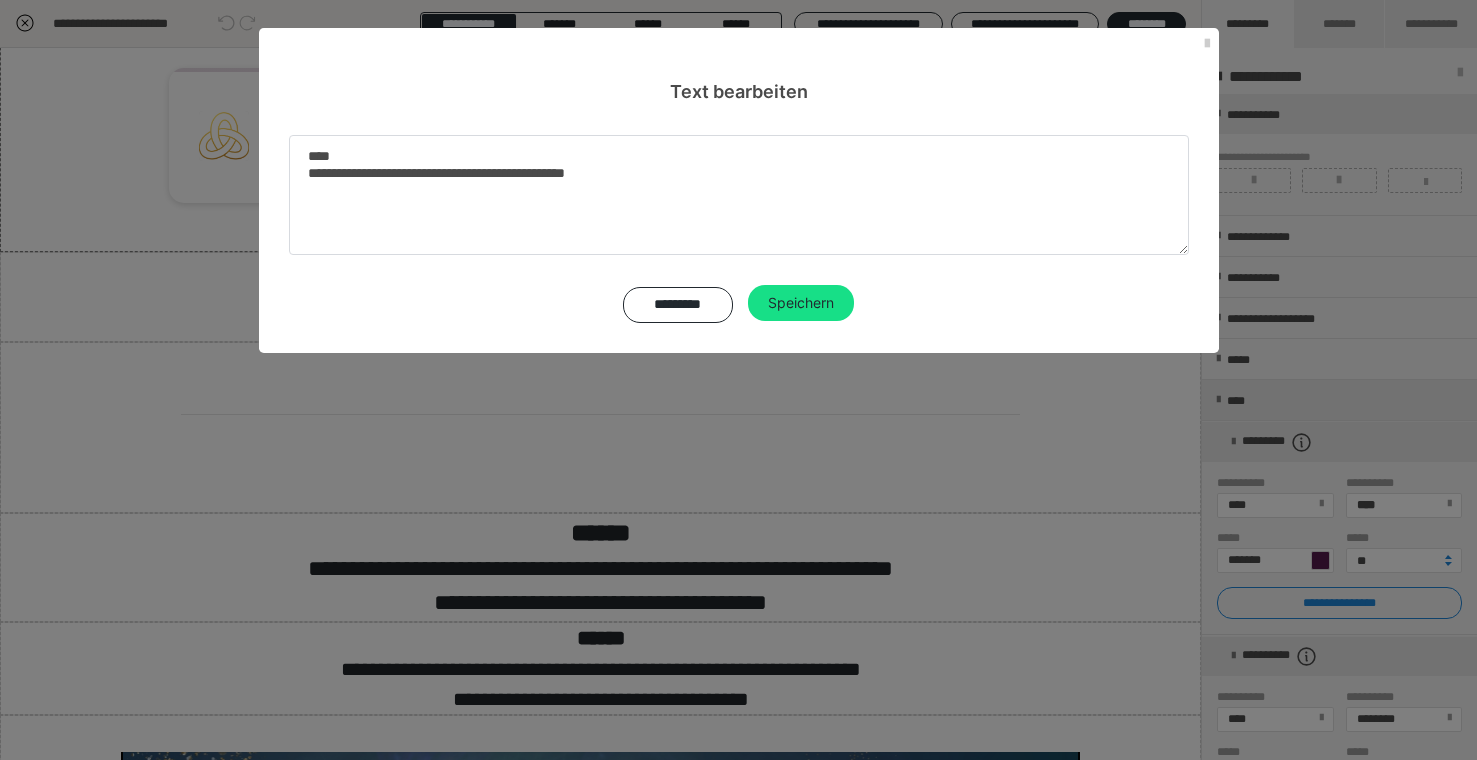 click on "**********" at bounding box center [738, 597] 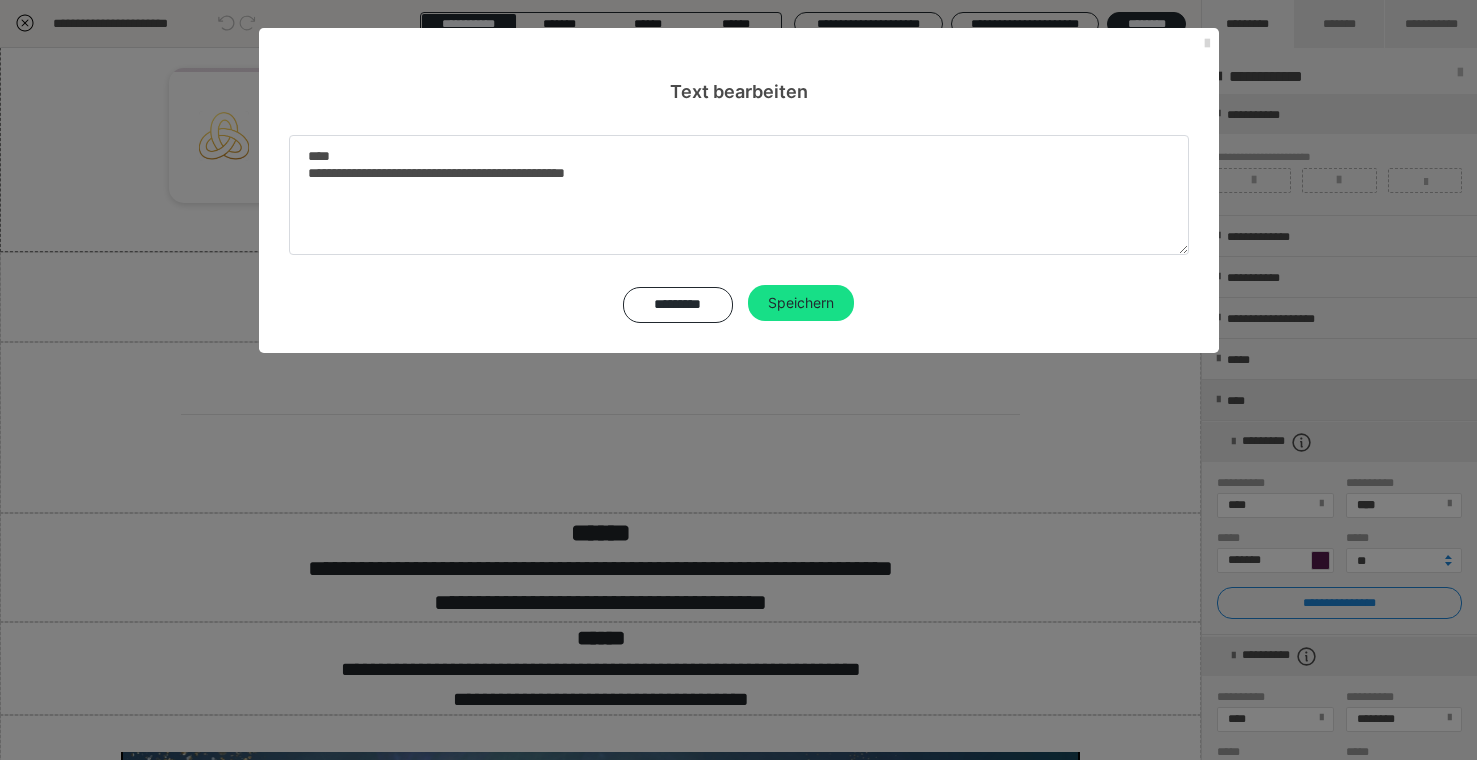 click at bounding box center (1207, 44) 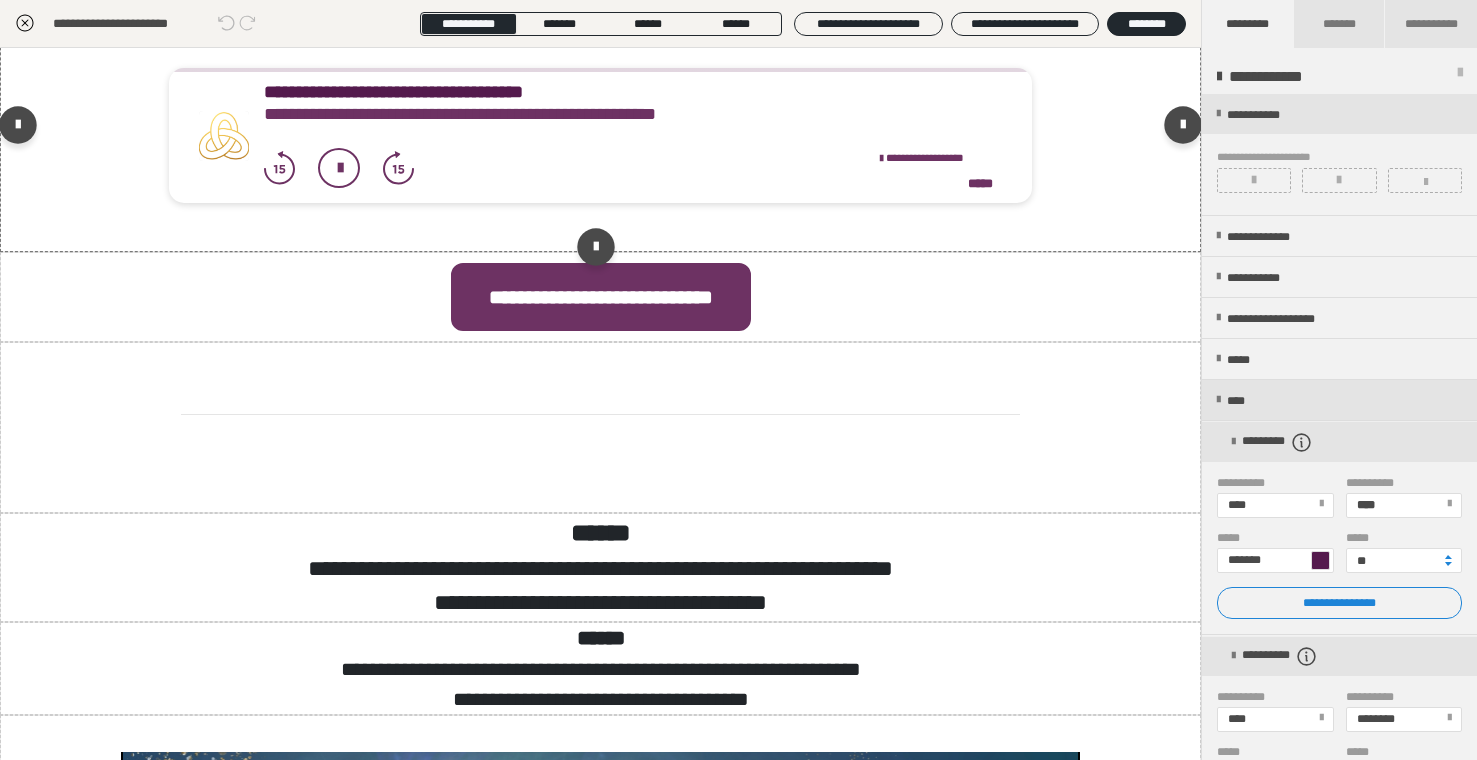 click on "**********" at bounding box center (633, 105) 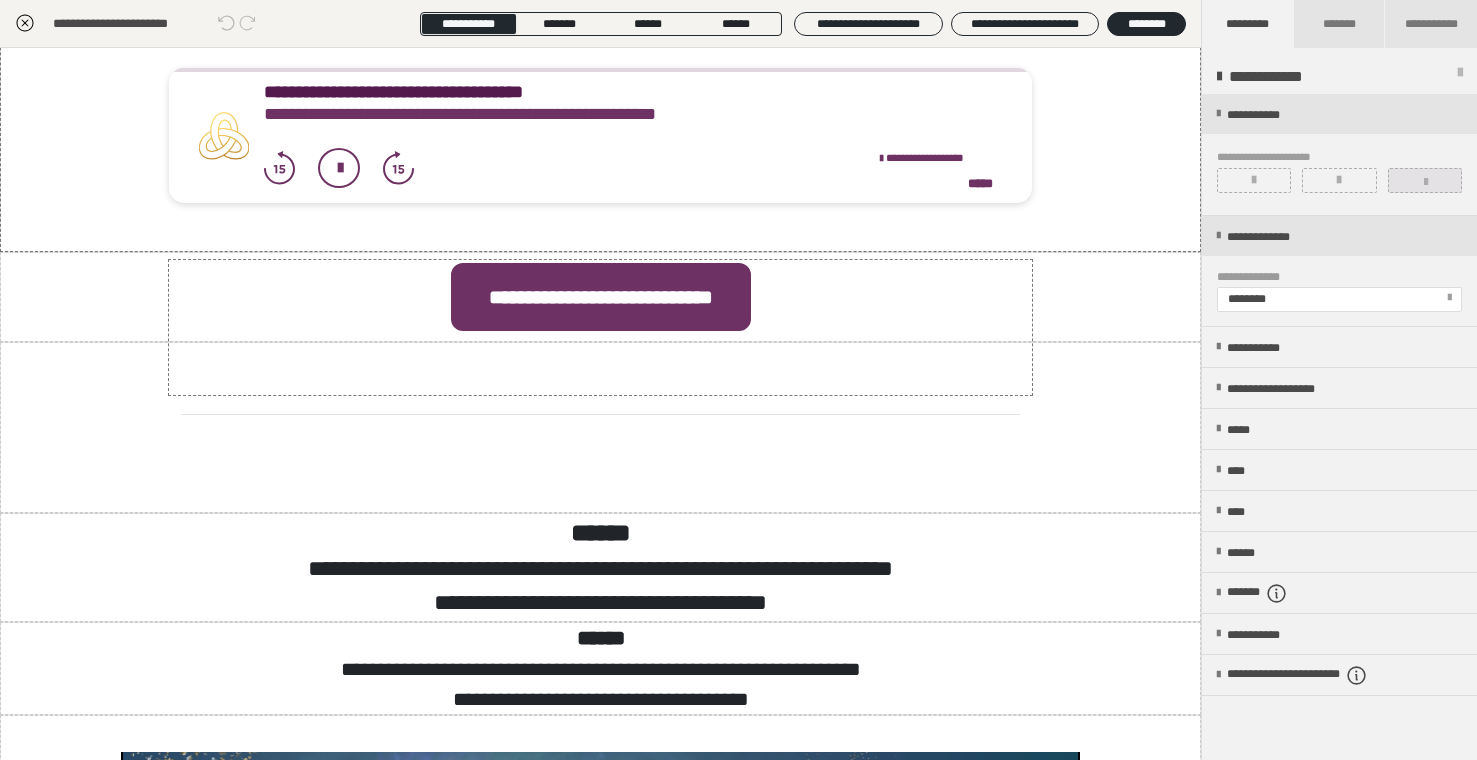 click at bounding box center [1426, 182] 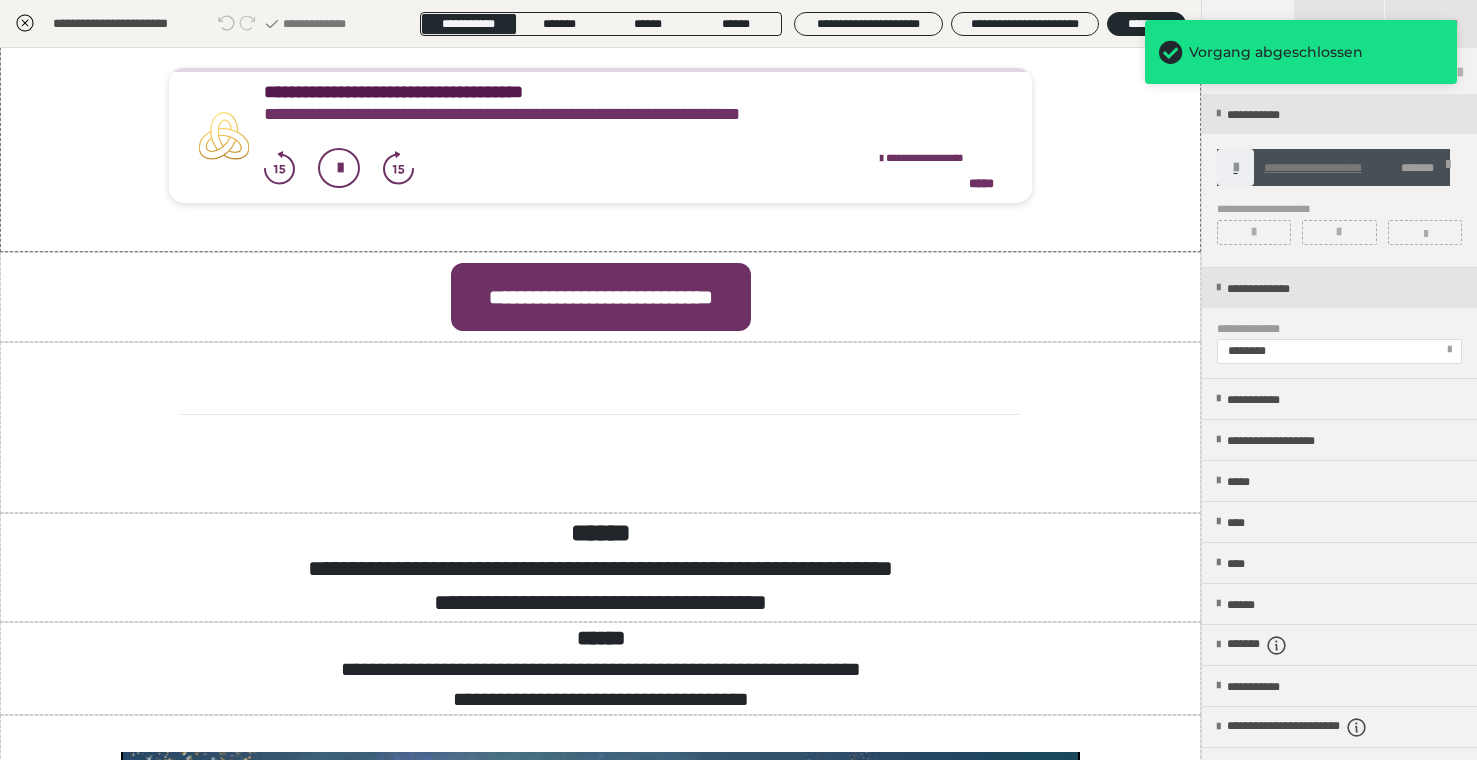 click on "**********" at bounding box center [563, 114] 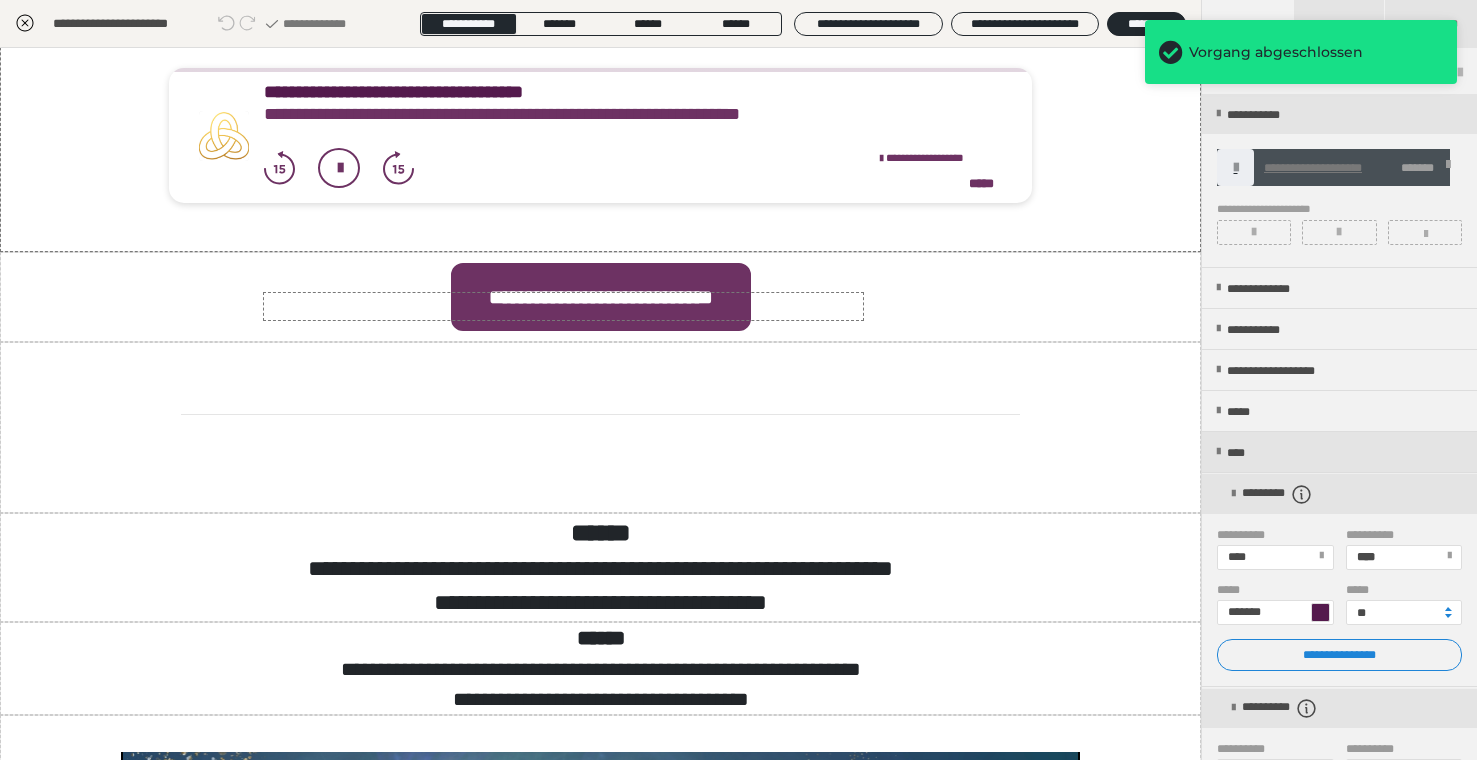 click on "**********" at bounding box center (563, 114) 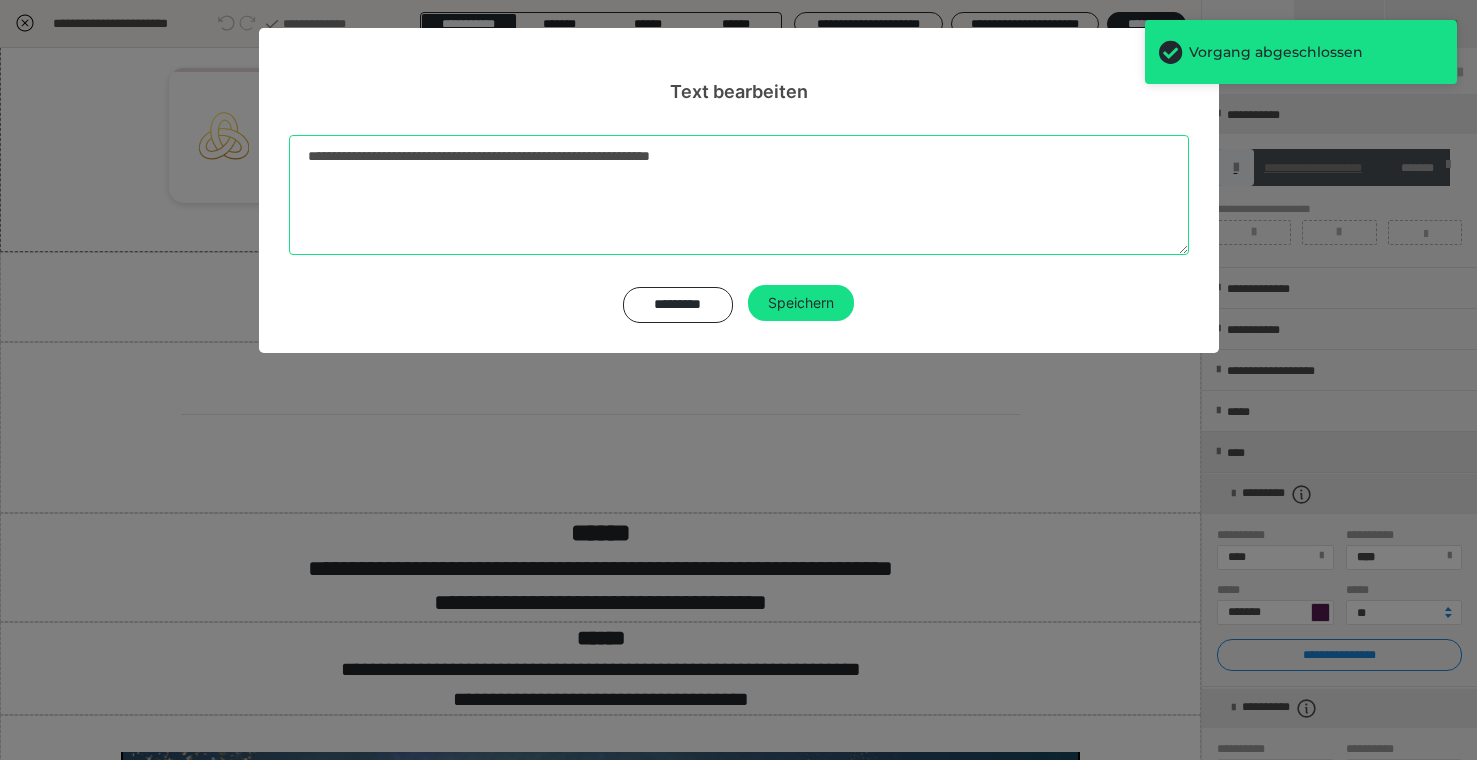 click on "**********" at bounding box center [739, 195] 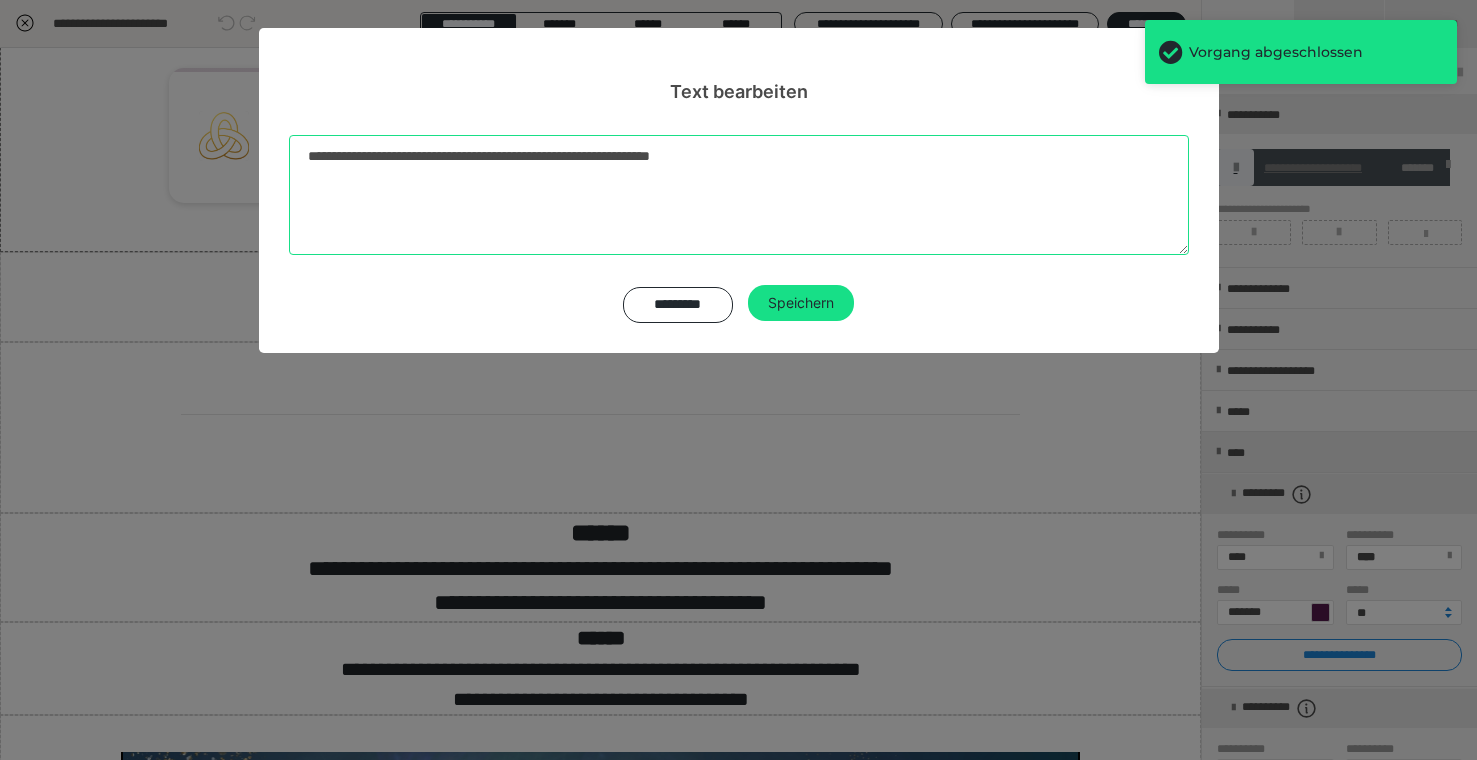 paste 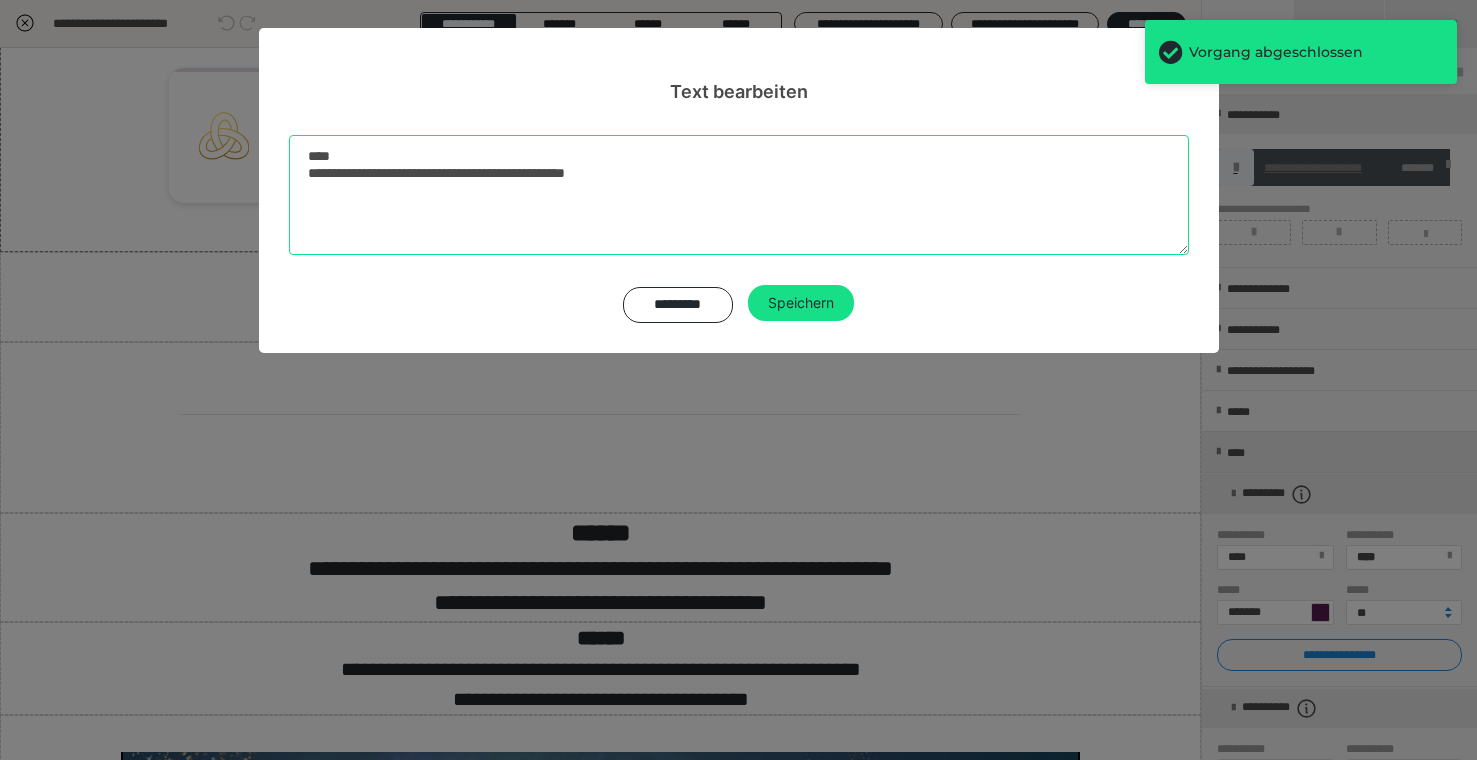 drag, startPoint x: 303, startPoint y: 177, endPoint x: 286, endPoint y: 134, distance: 46.238514 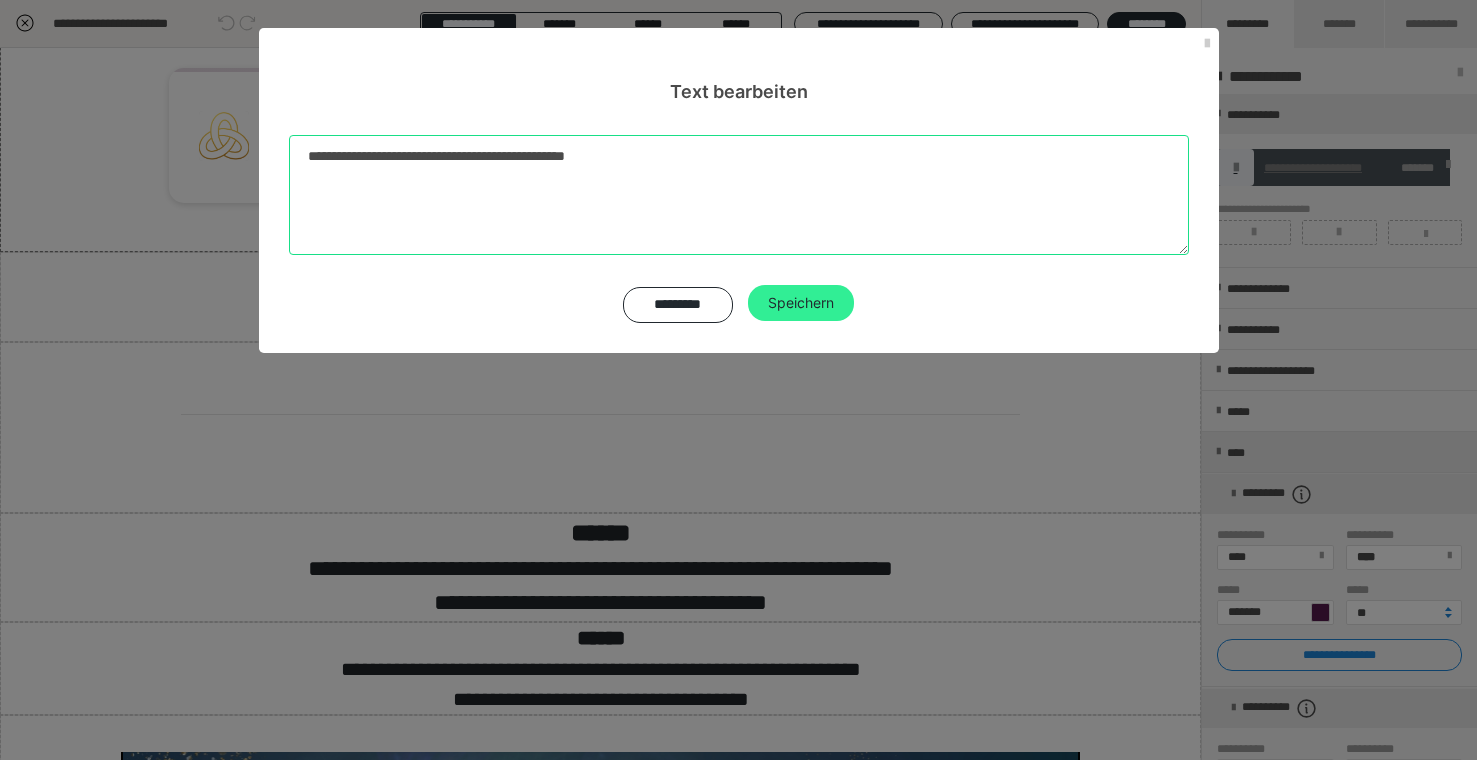 type on "**********" 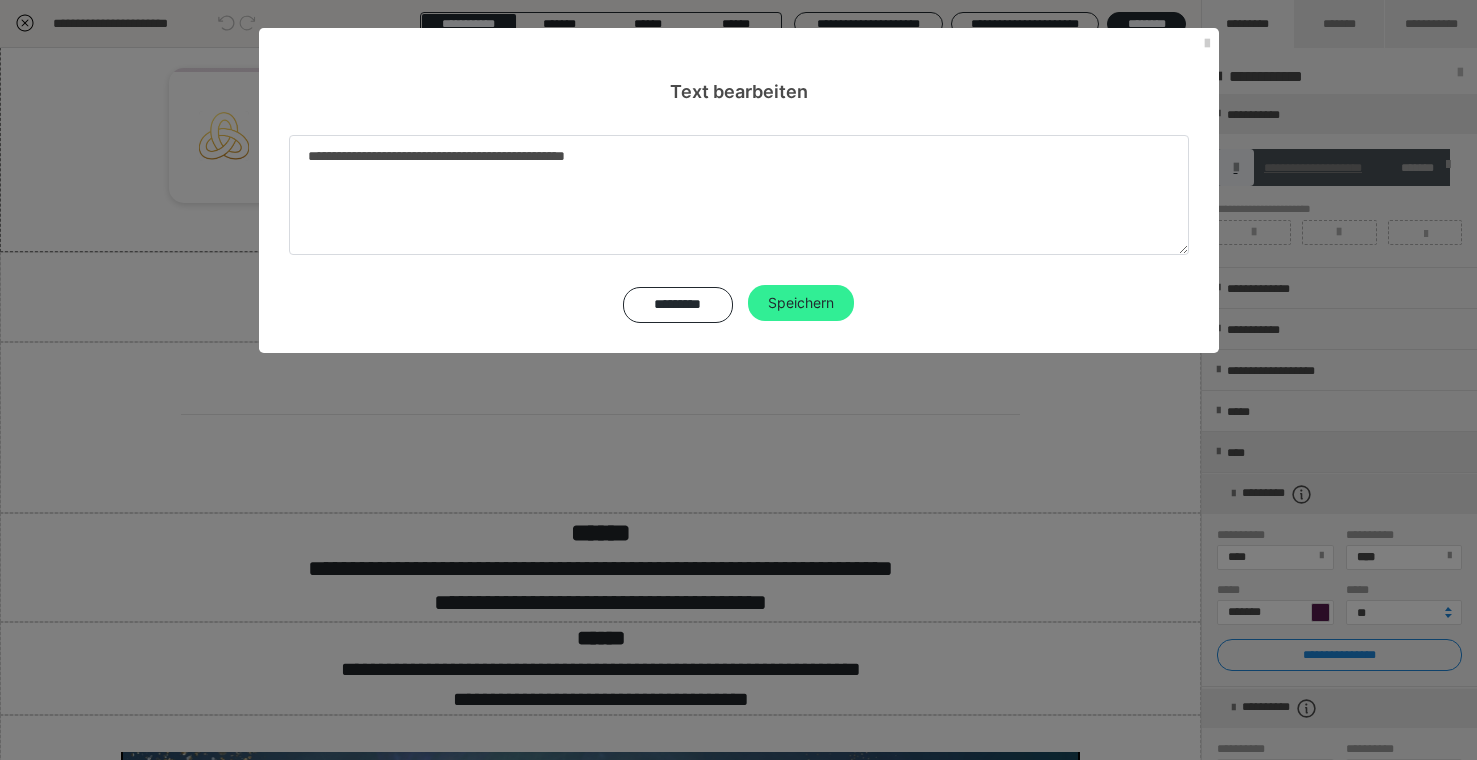 click on "Speichern" at bounding box center (801, 303) 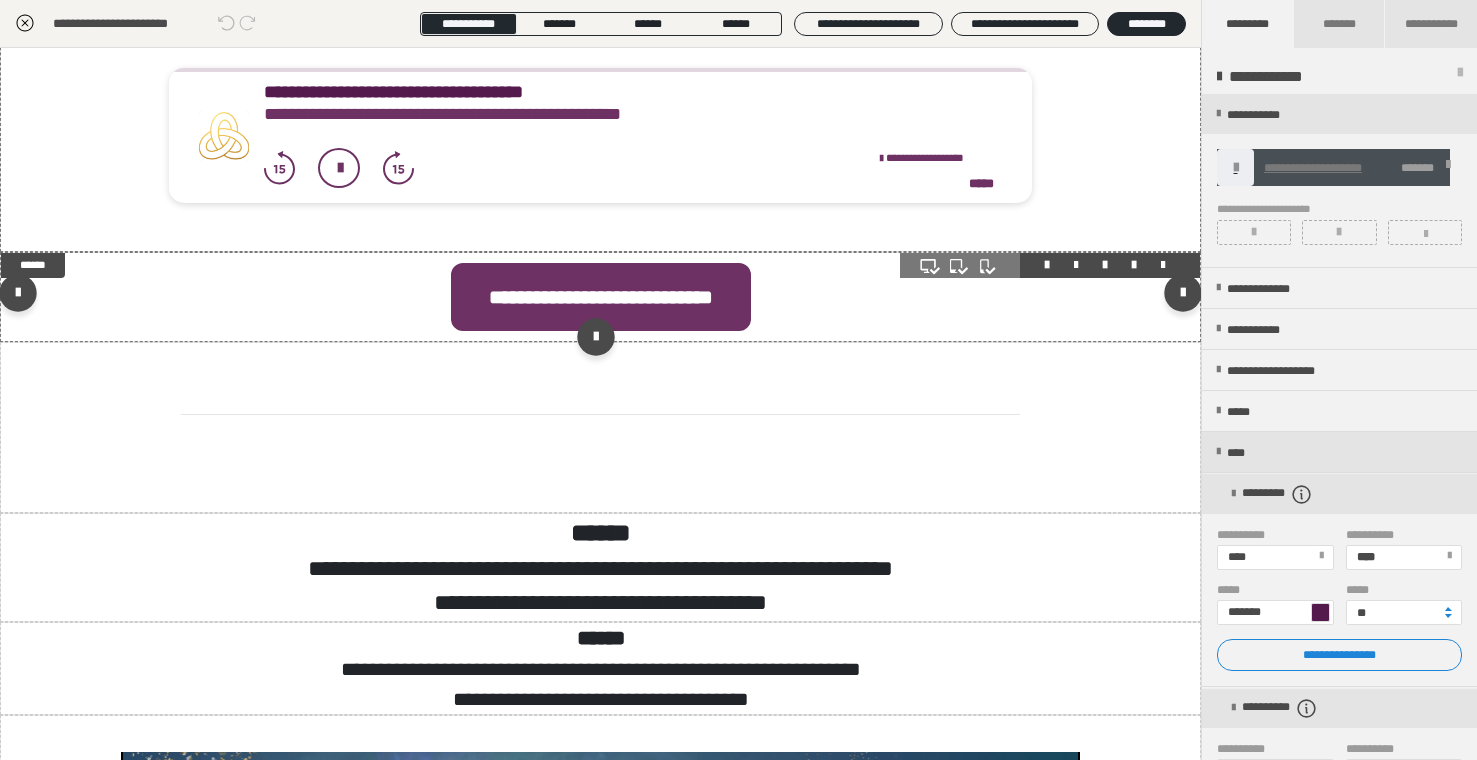 click on "**********" at bounding box center [601, 297] 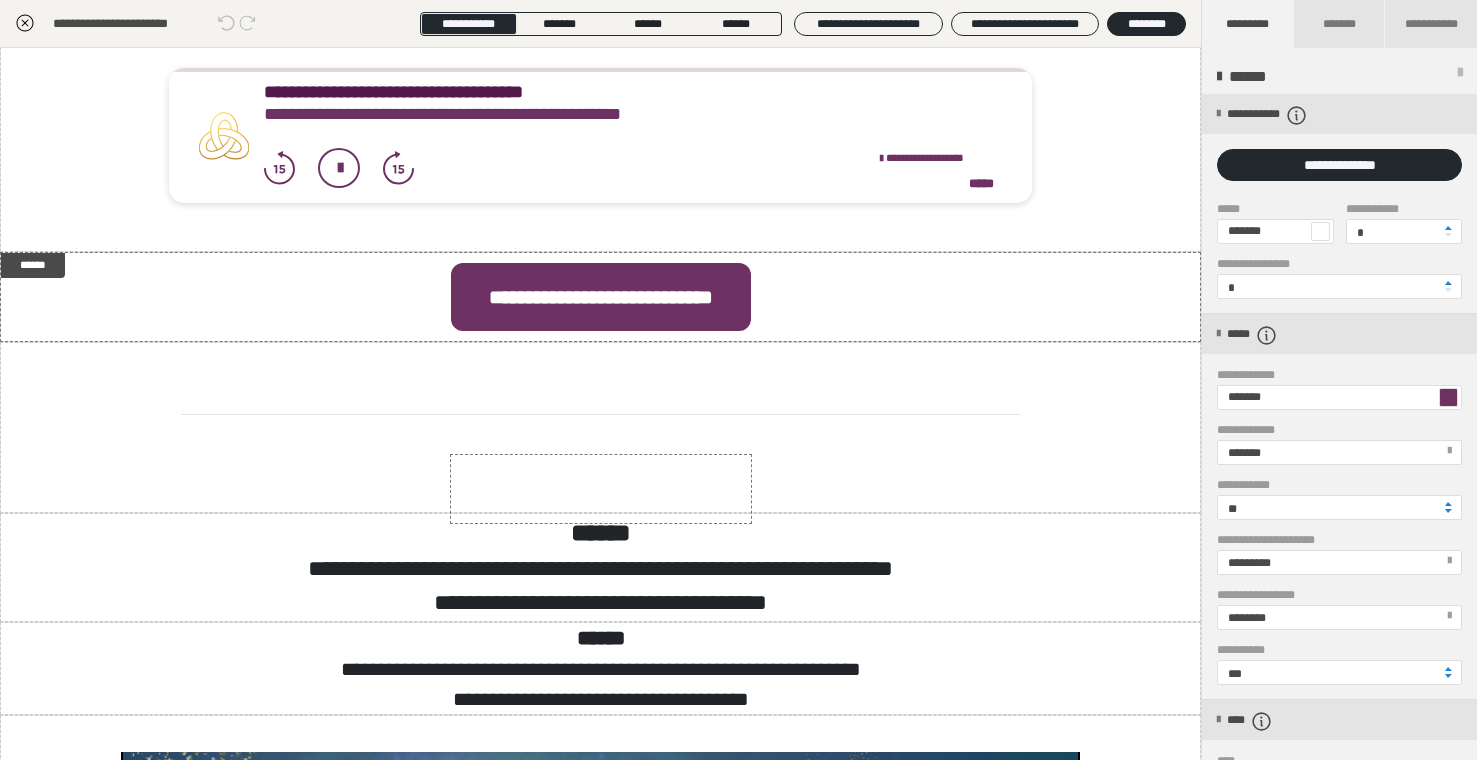 scroll, scrollTop: 840, scrollLeft: 0, axis: vertical 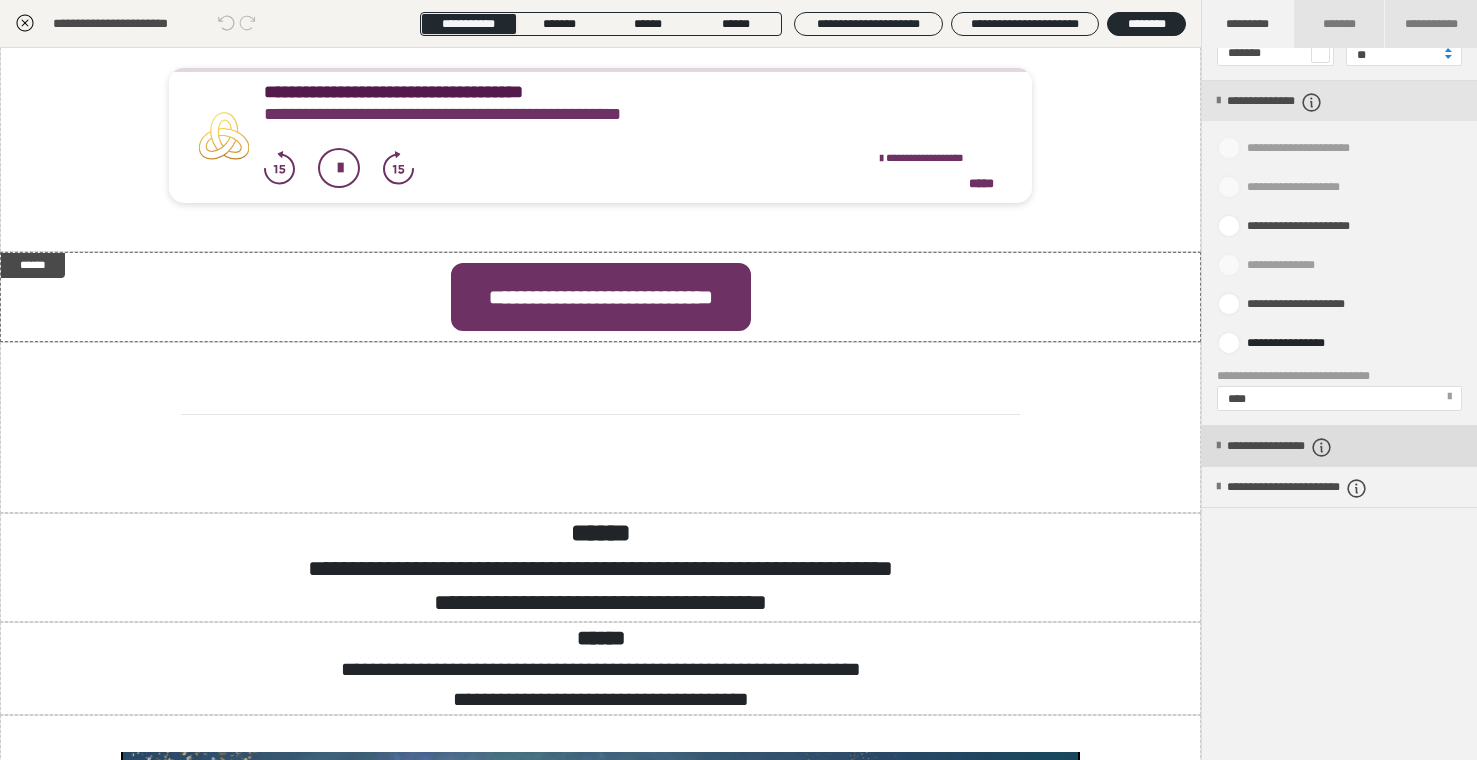 click on "**********" at bounding box center (1312, 447) 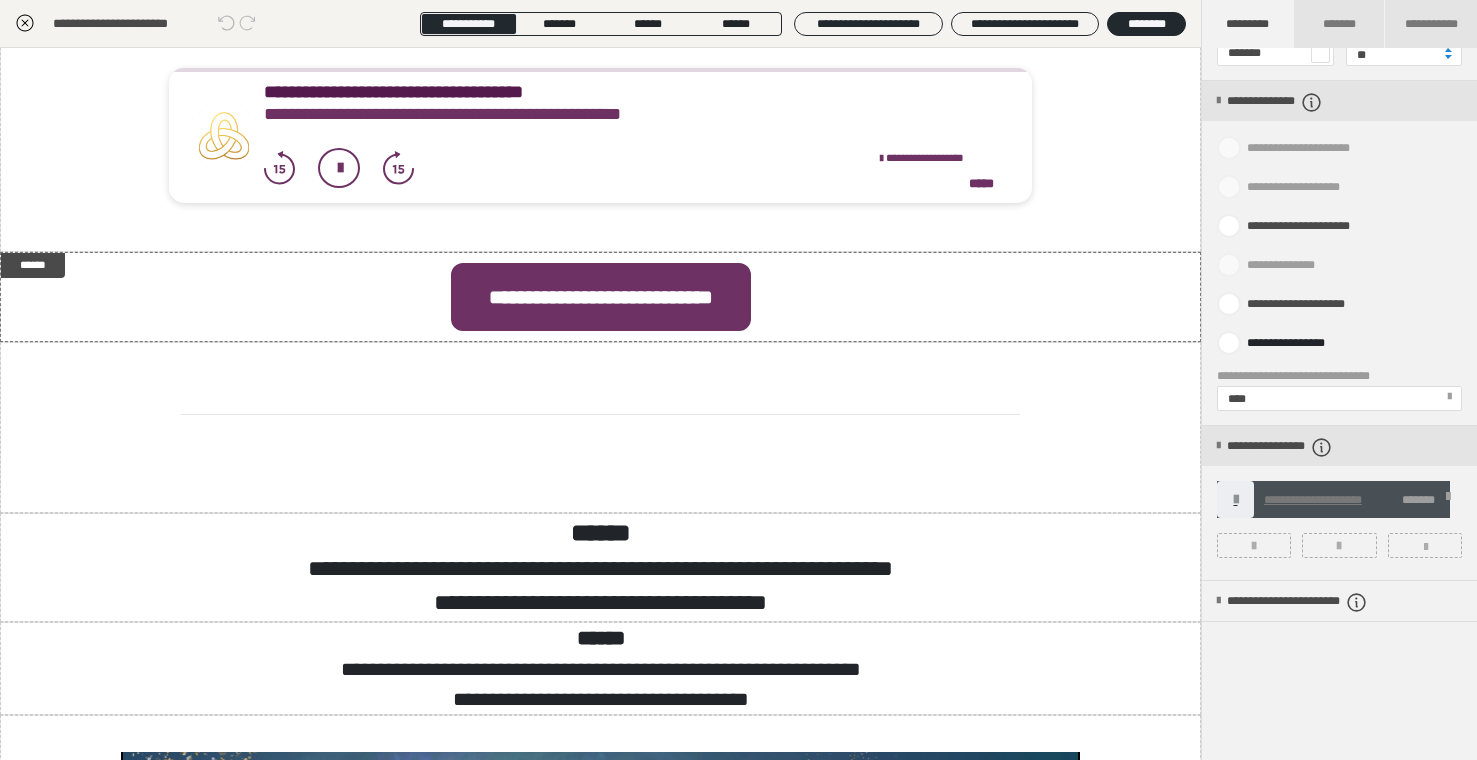 click at bounding box center (1448, 500) 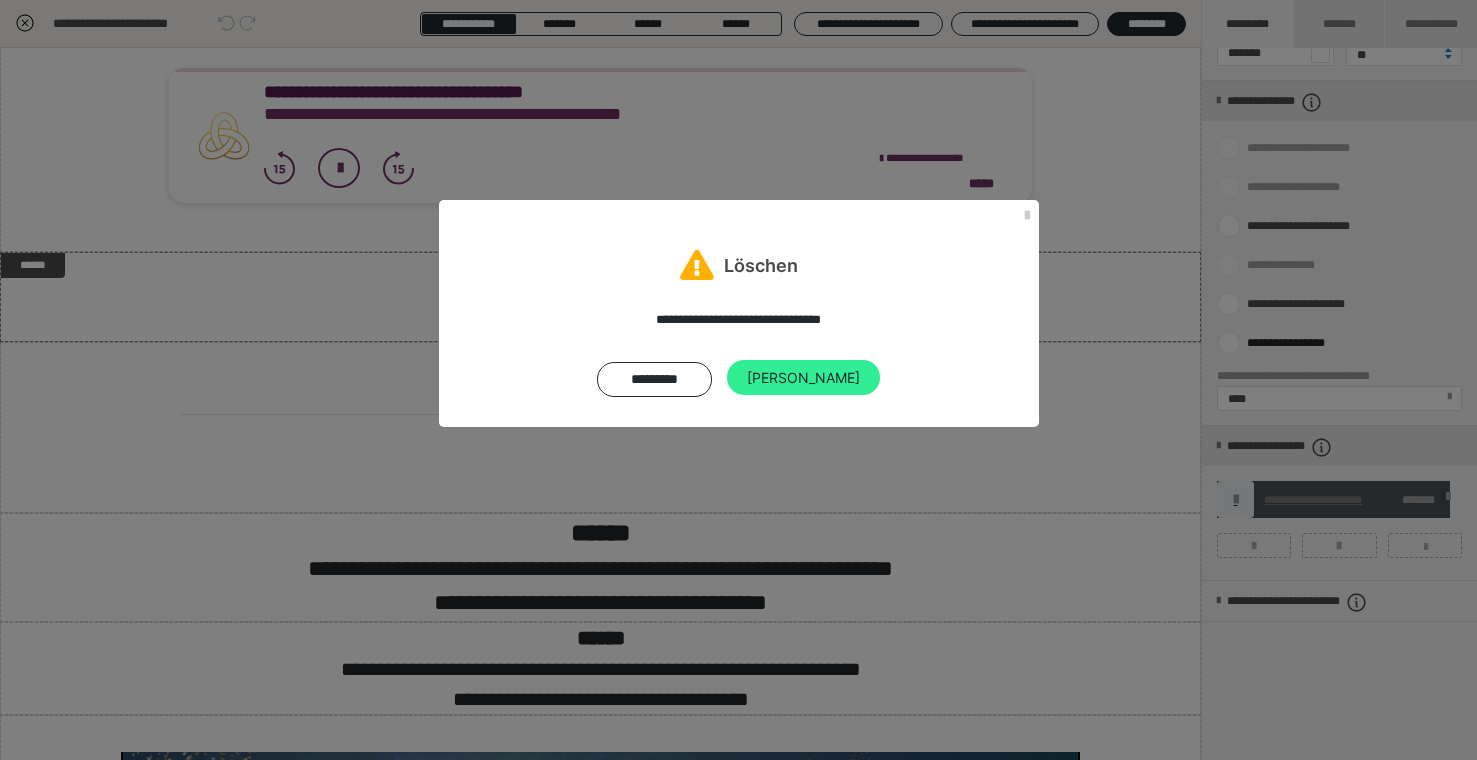 click on "[PERSON_NAME]" at bounding box center (803, 378) 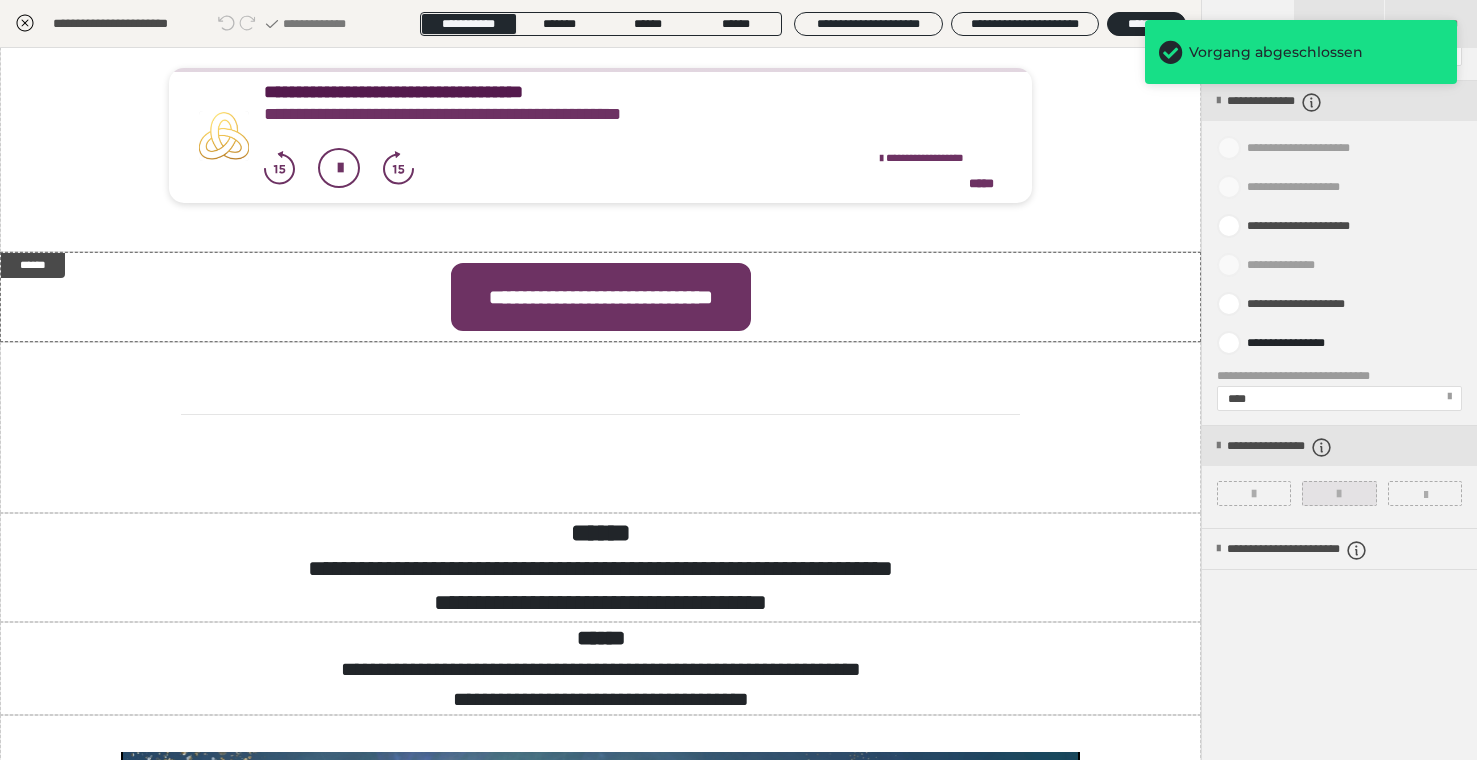 click at bounding box center [1339, 494] 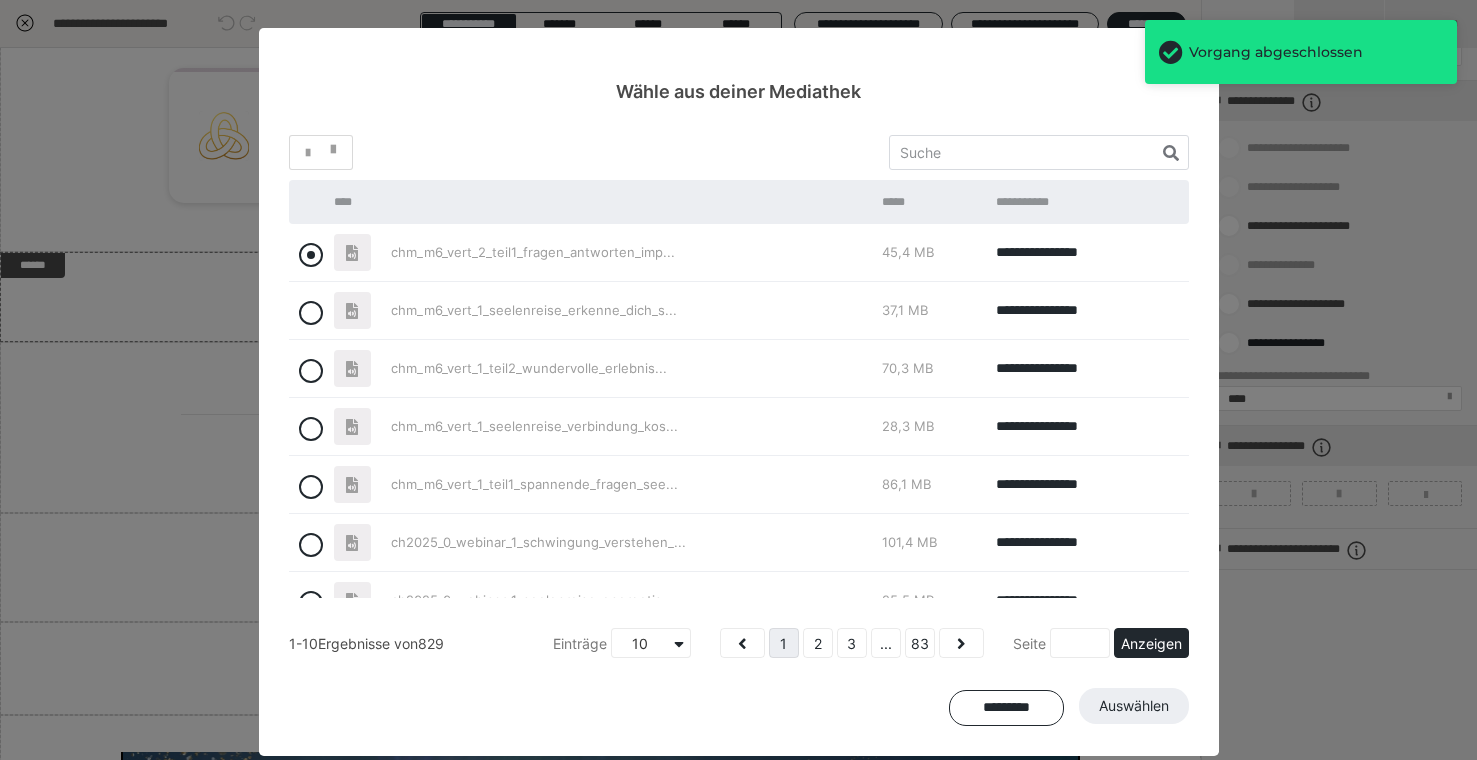 click at bounding box center (311, 255) 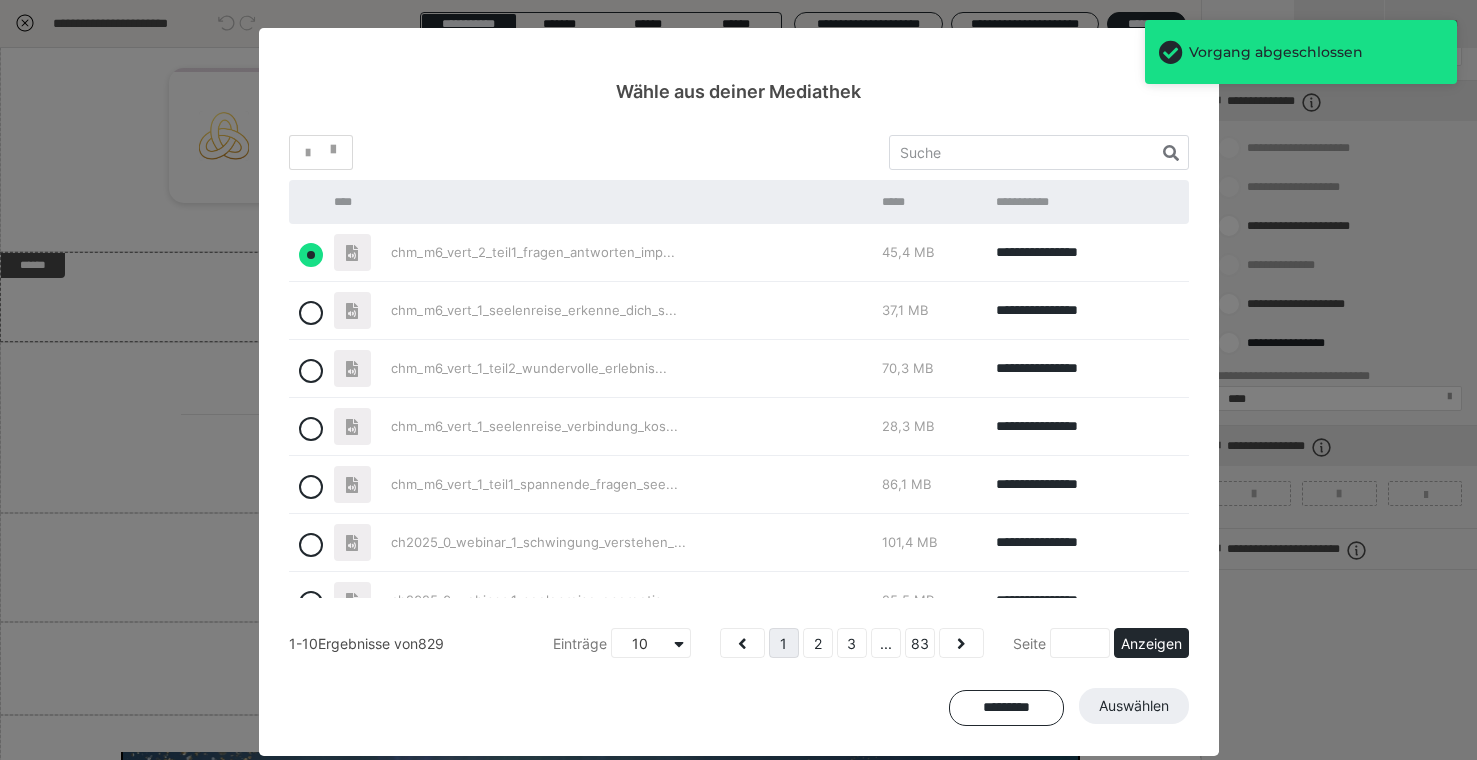 radio on "true" 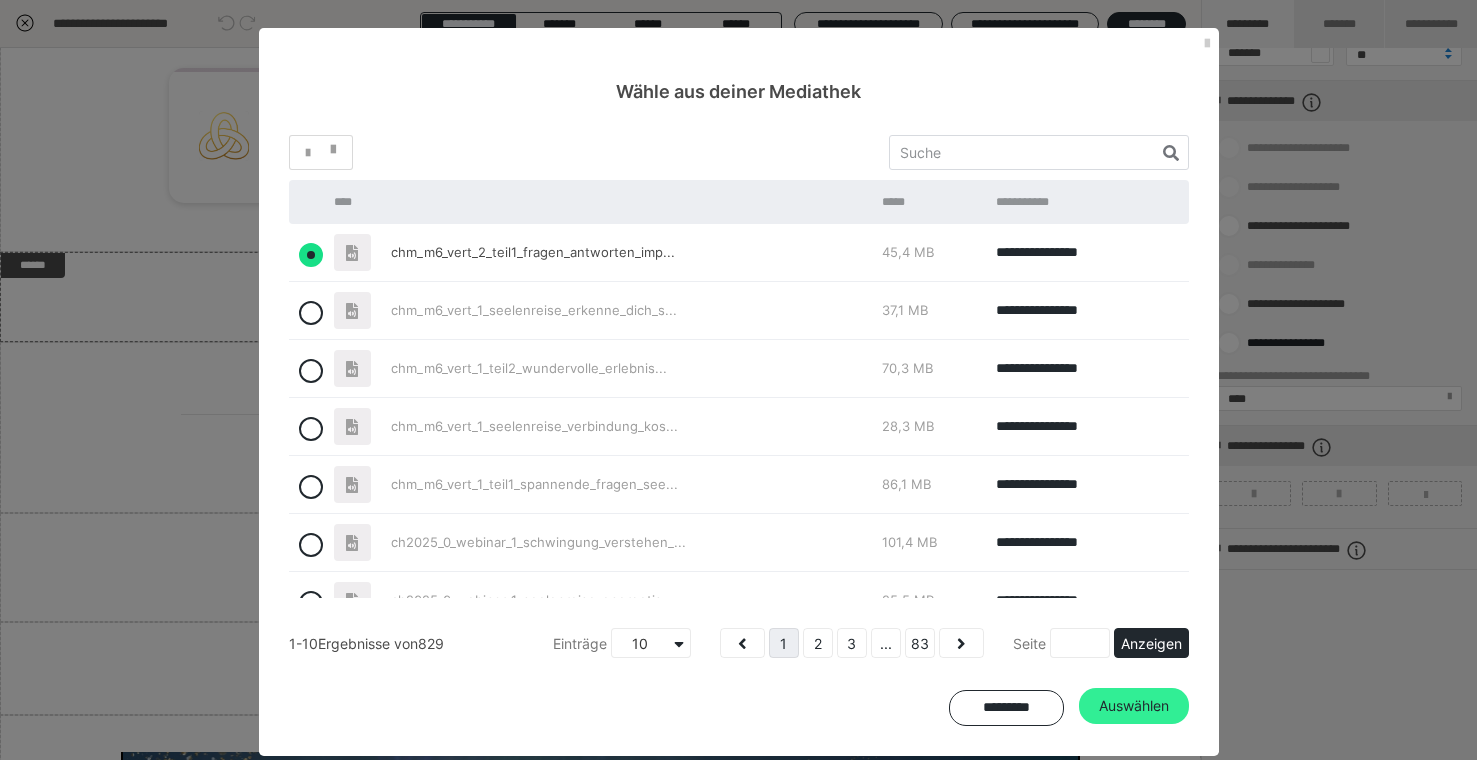 click on "Auswählen" at bounding box center (1134, 706) 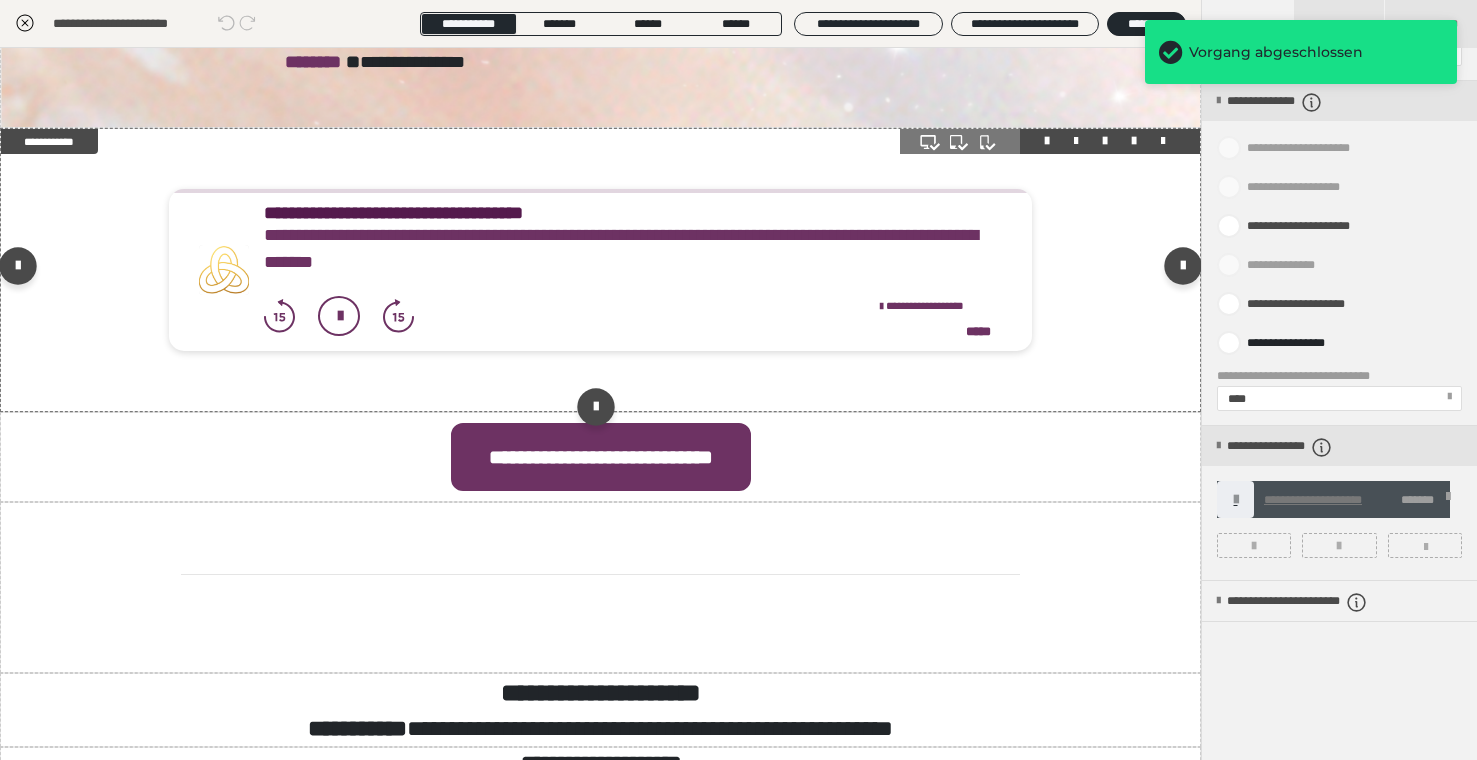 scroll, scrollTop: 3836, scrollLeft: 0, axis: vertical 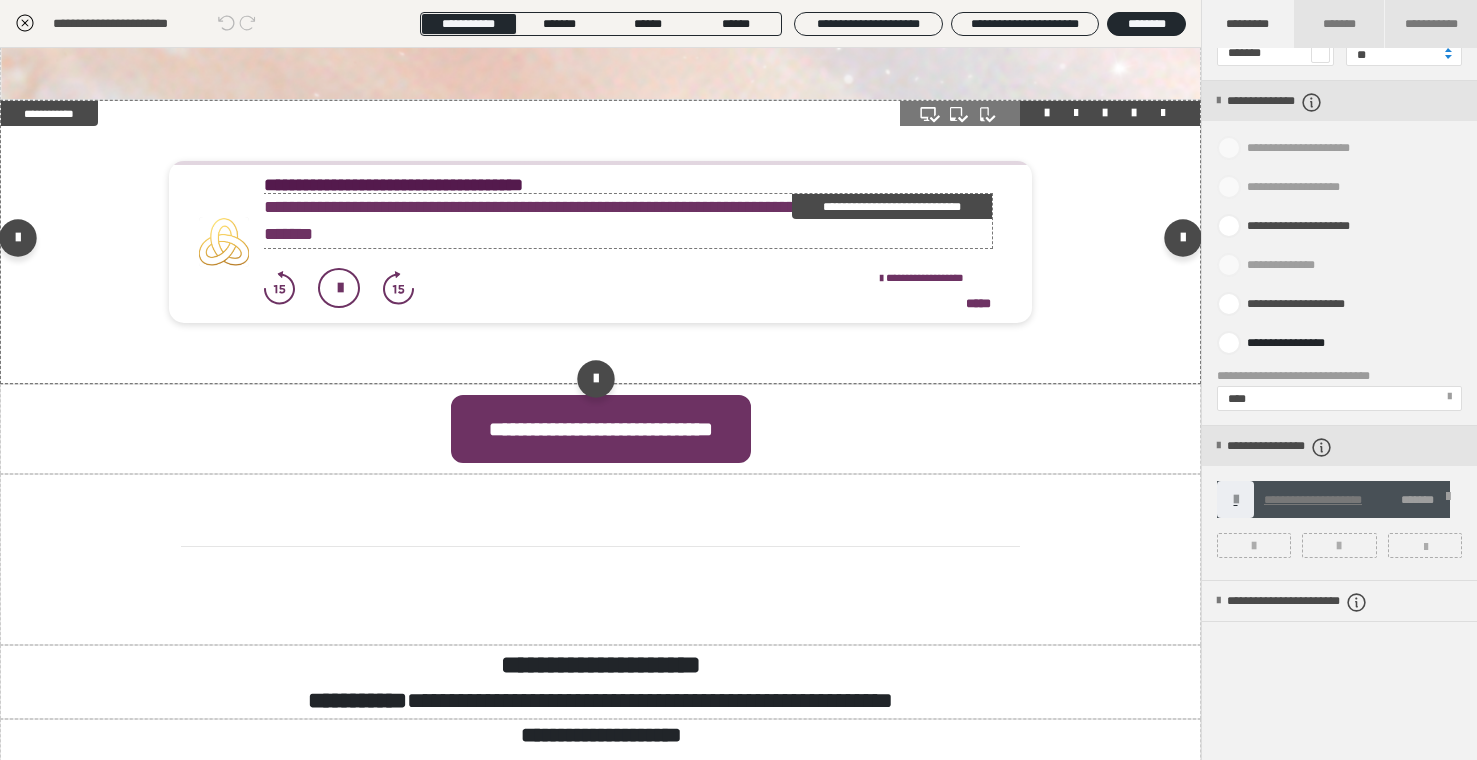 click on "**********" at bounding box center [628, 221] 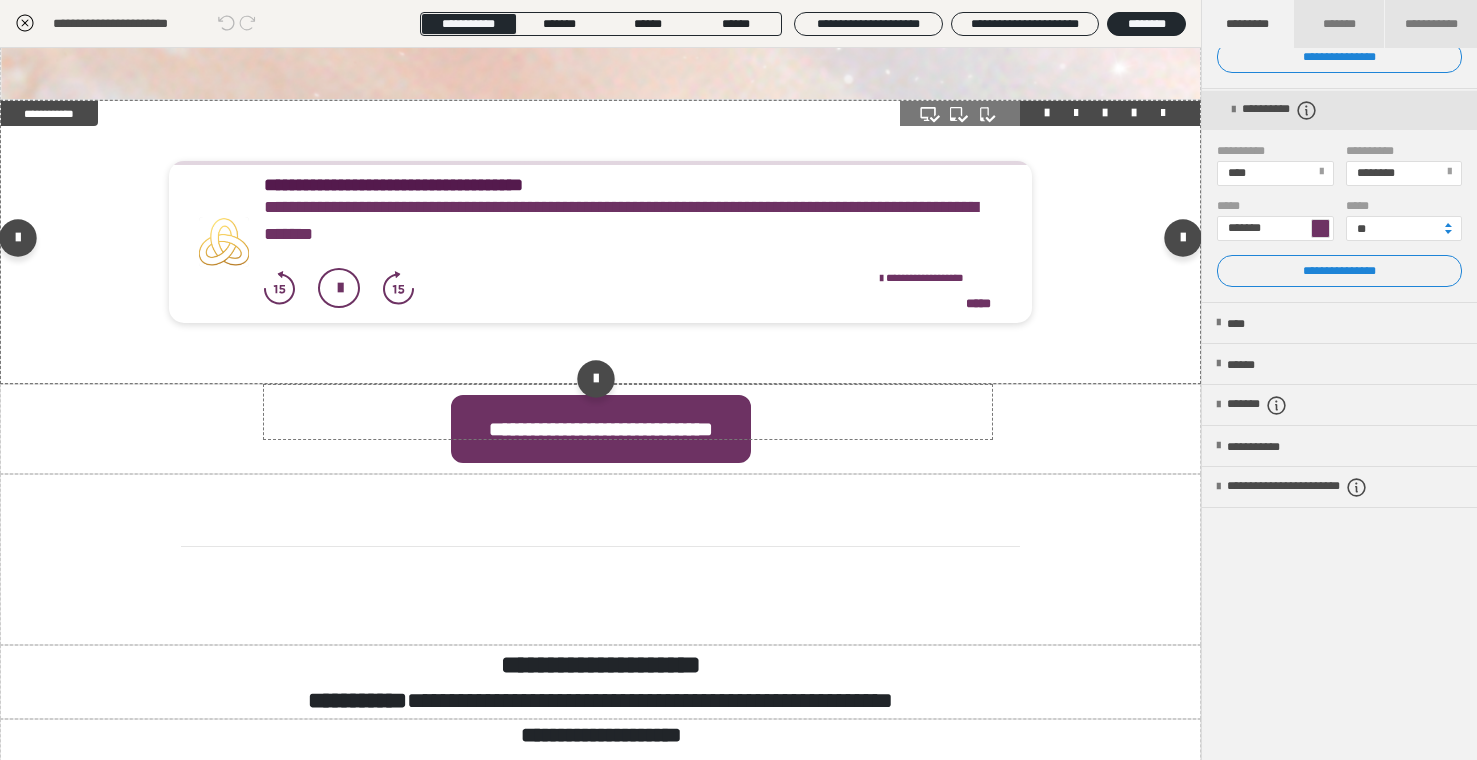click on "**********" at bounding box center [628, 221] 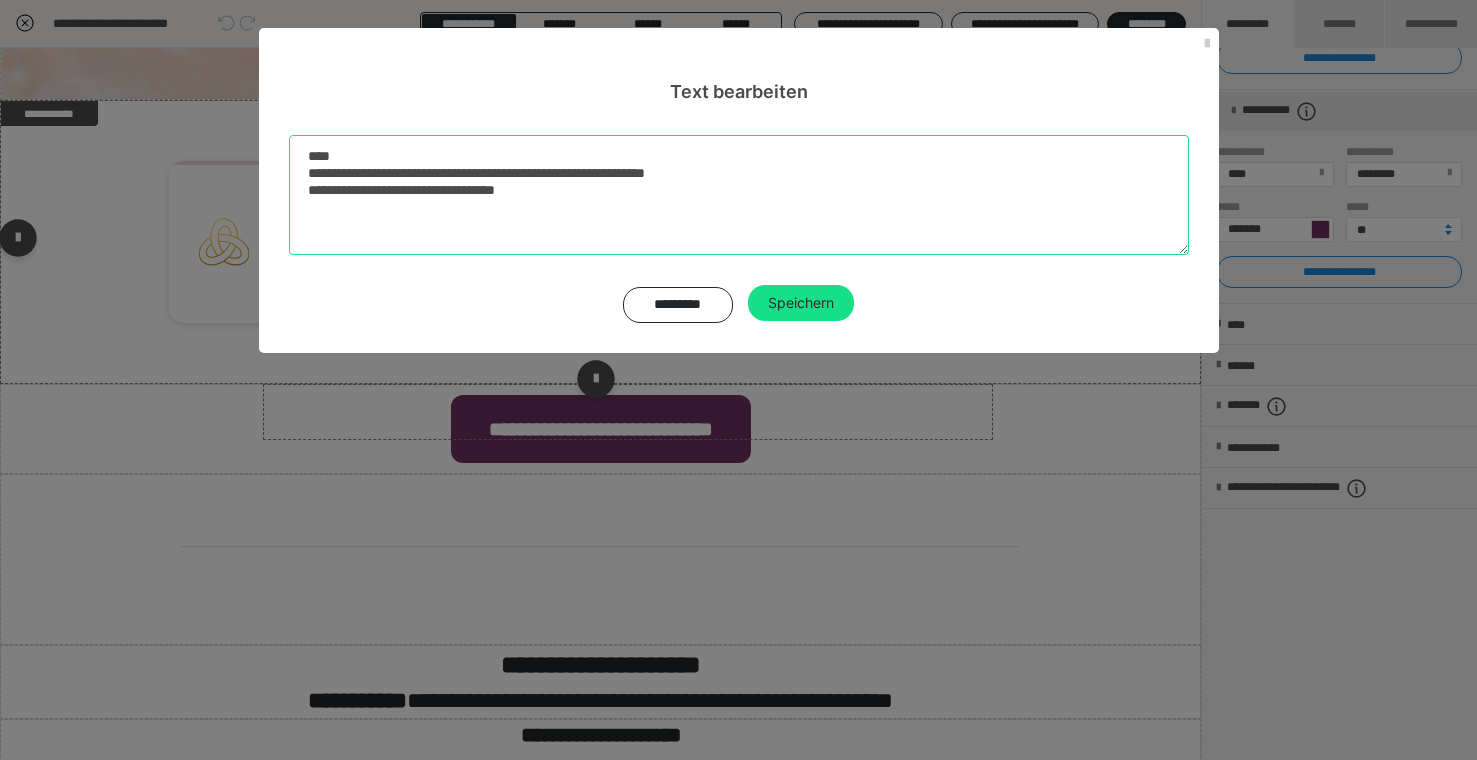 click on "**********" at bounding box center (739, 195) 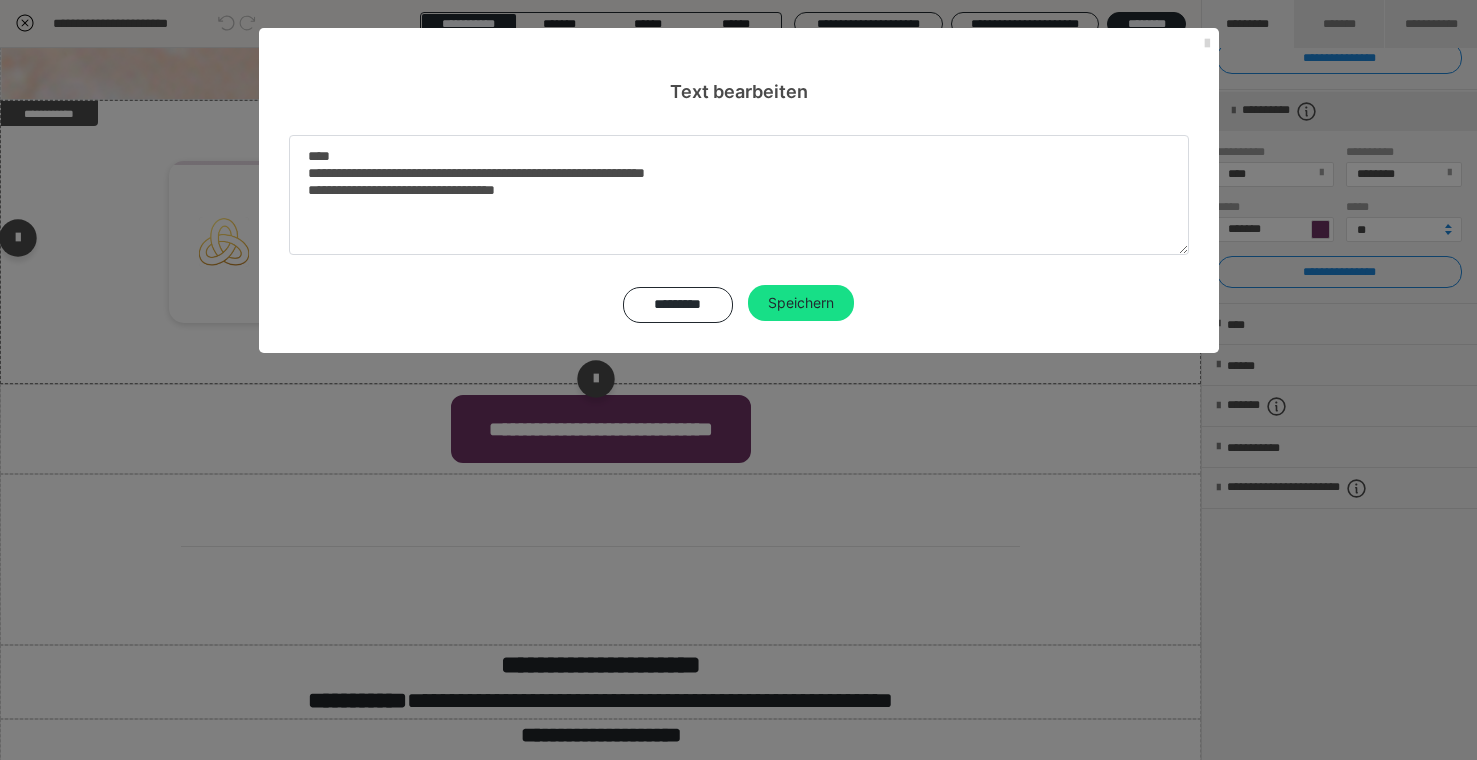 click at bounding box center [1207, 44] 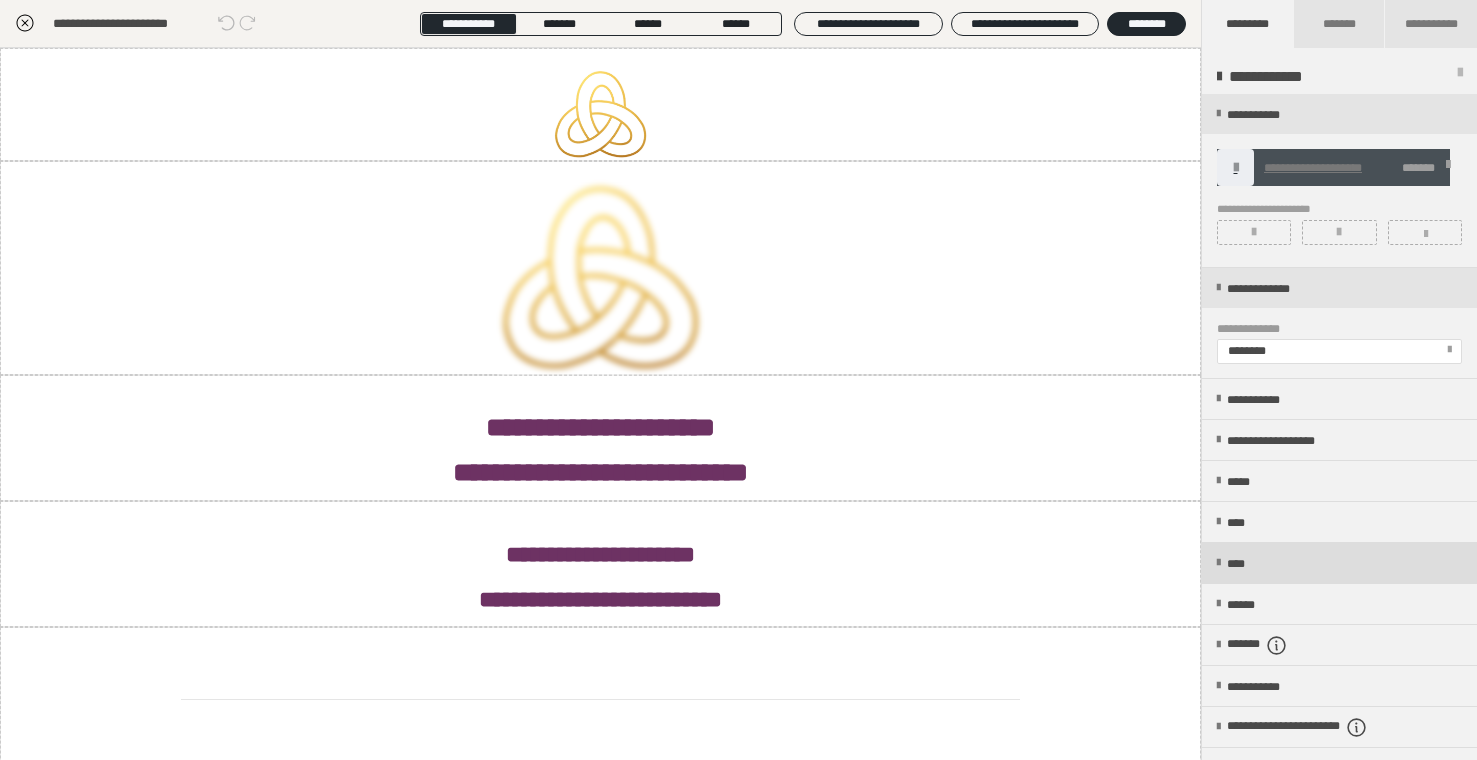 scroll, scrollTop: 0, scrollLeft: 0, axis: both 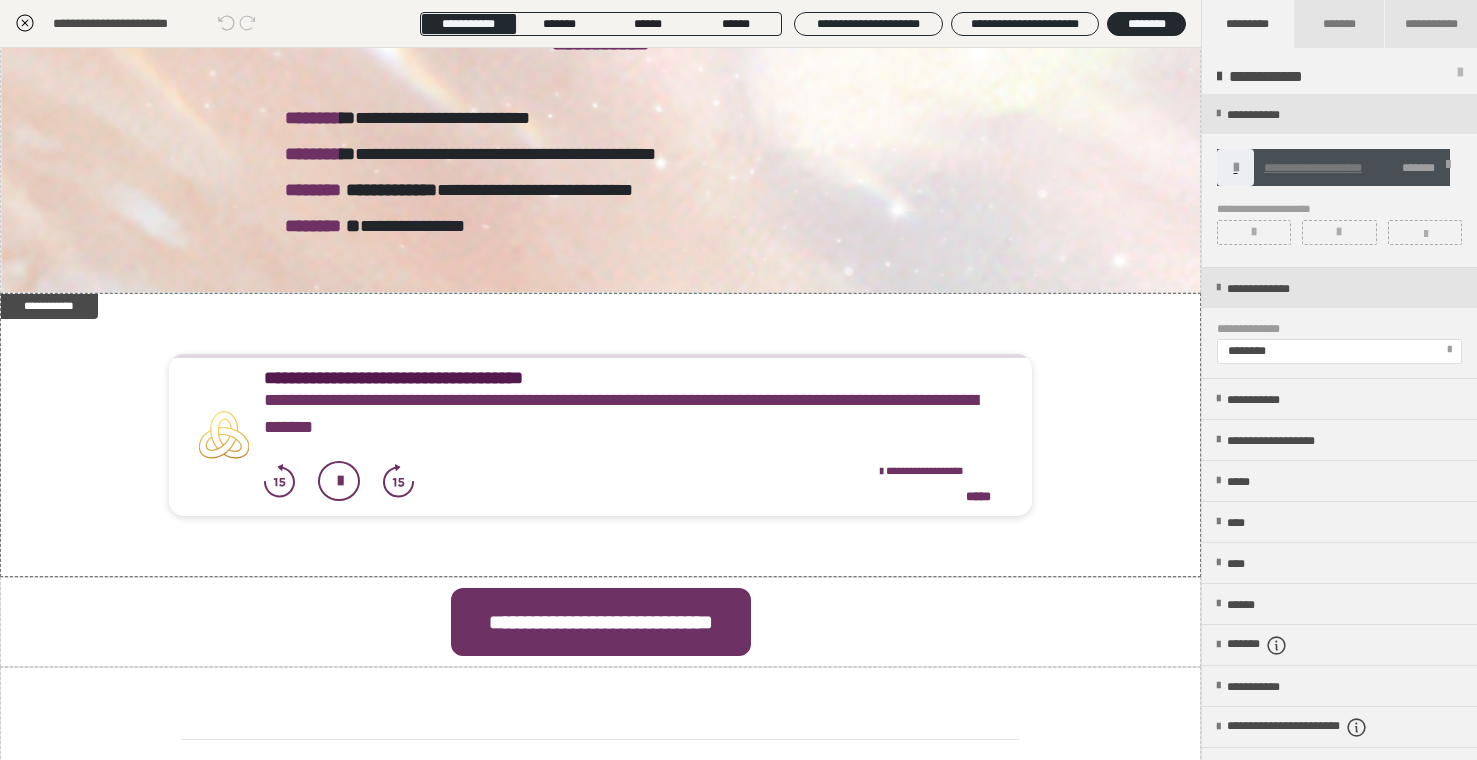 click at bounding box center (1448, 168) 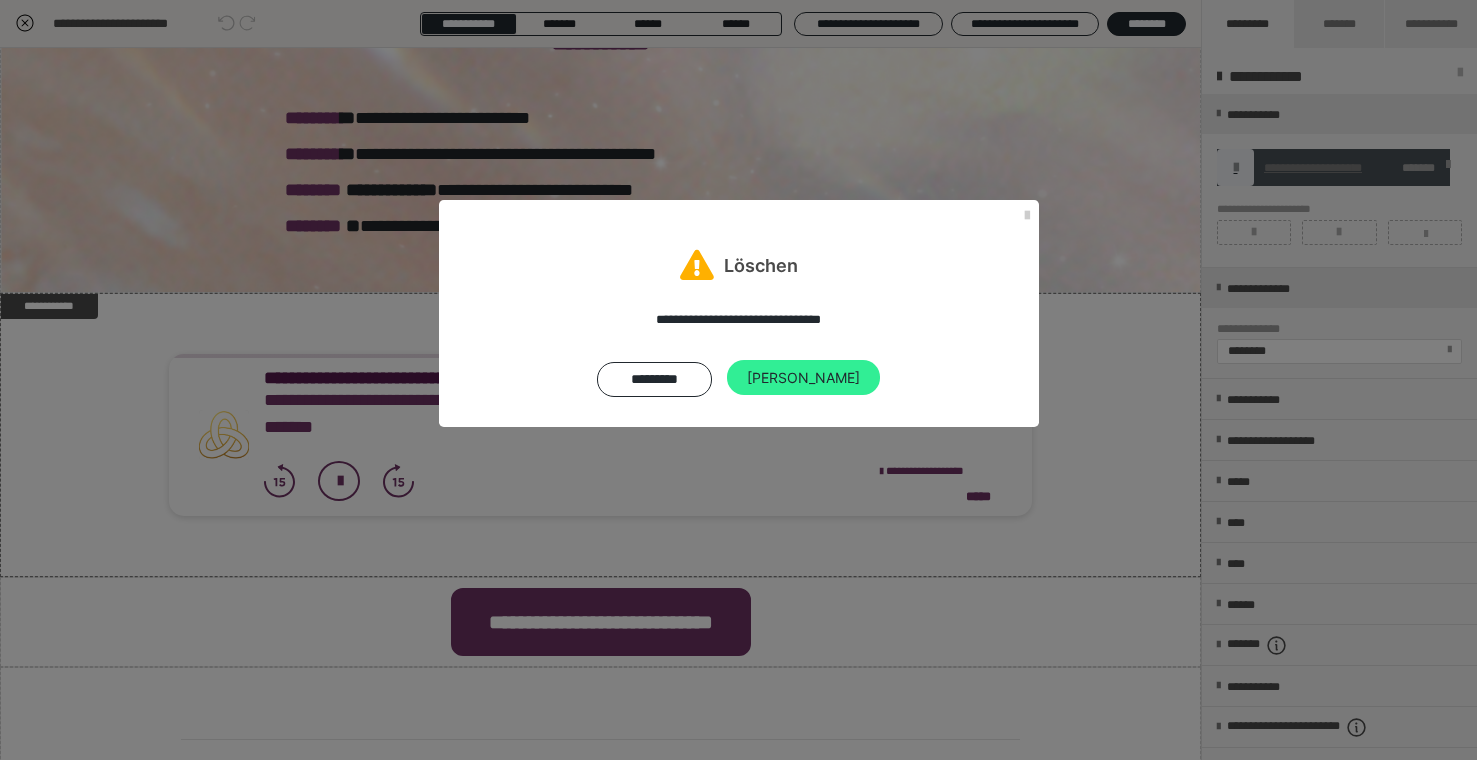 click on "[PERSON_NAME]" at bounding box center [803, 378] 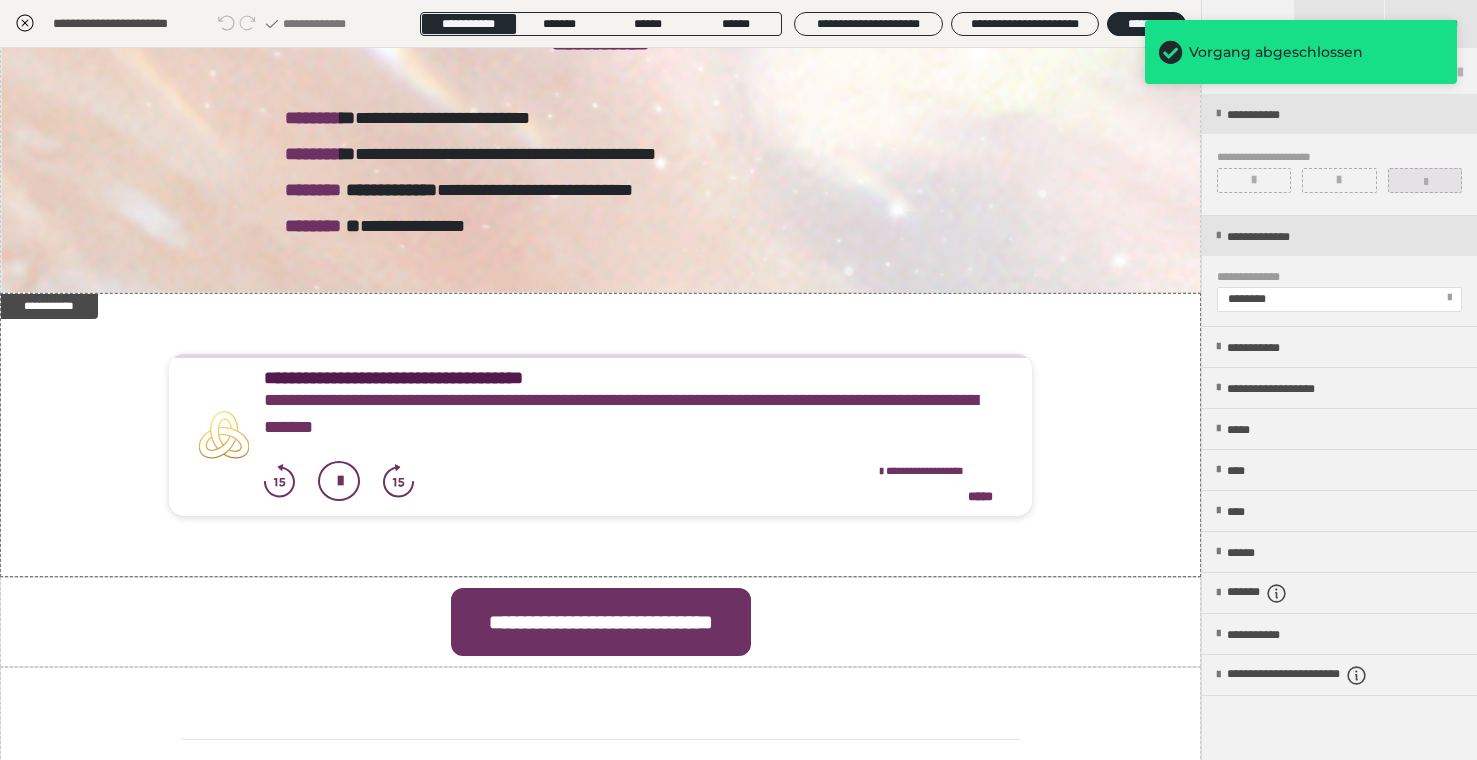 click at bounding box center [1426, 182] 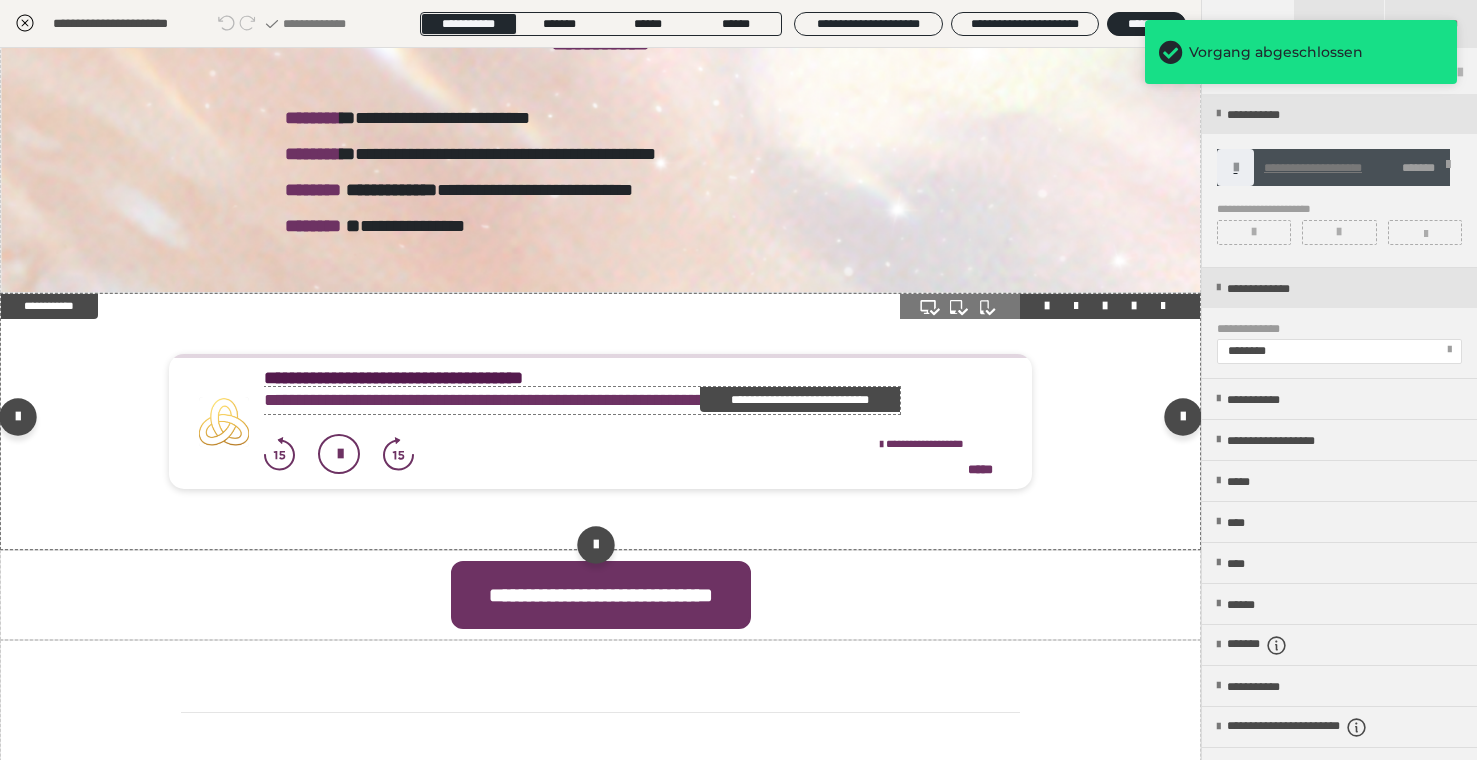 click on "**********" at bounding box center [800, 399] 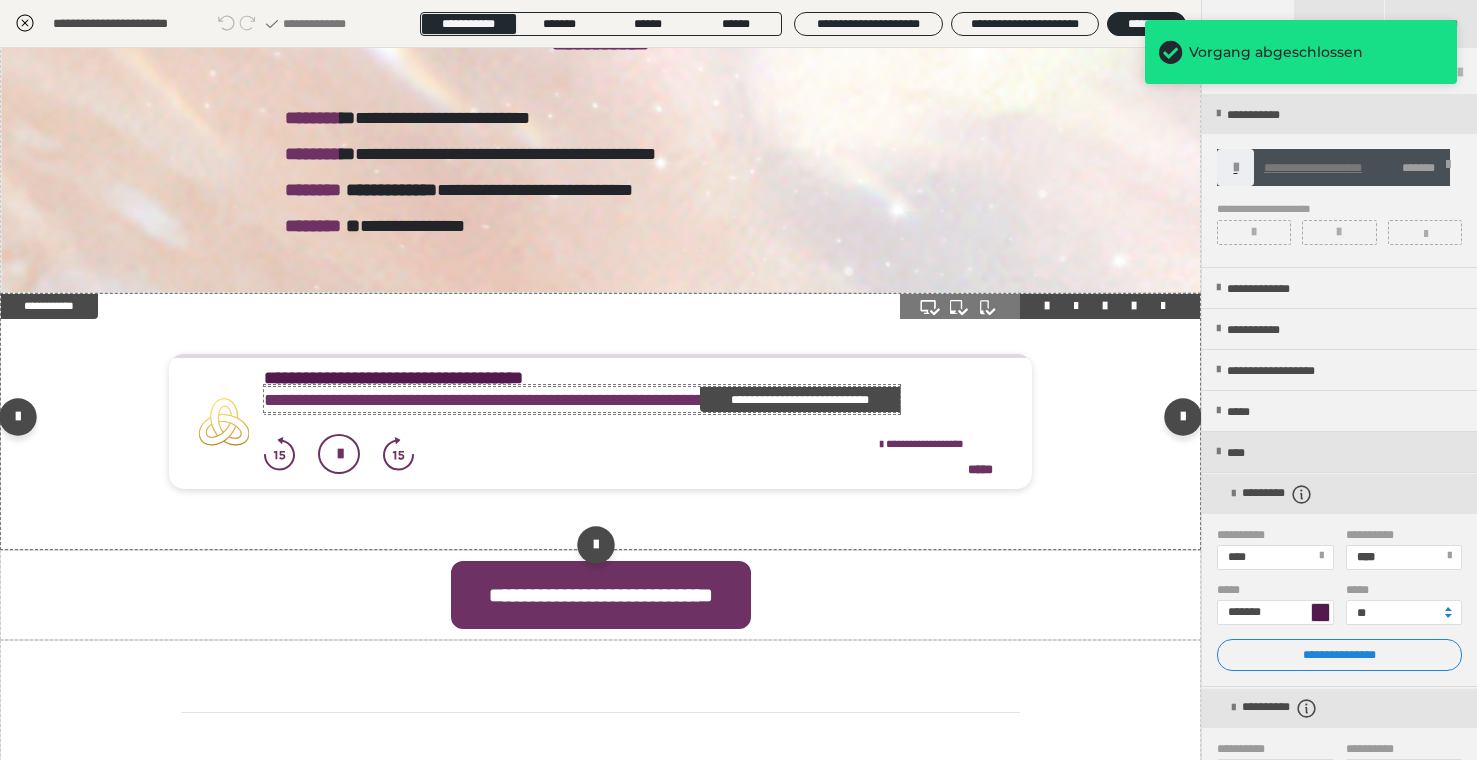 click on "**********" at bounding box center [800, 399] 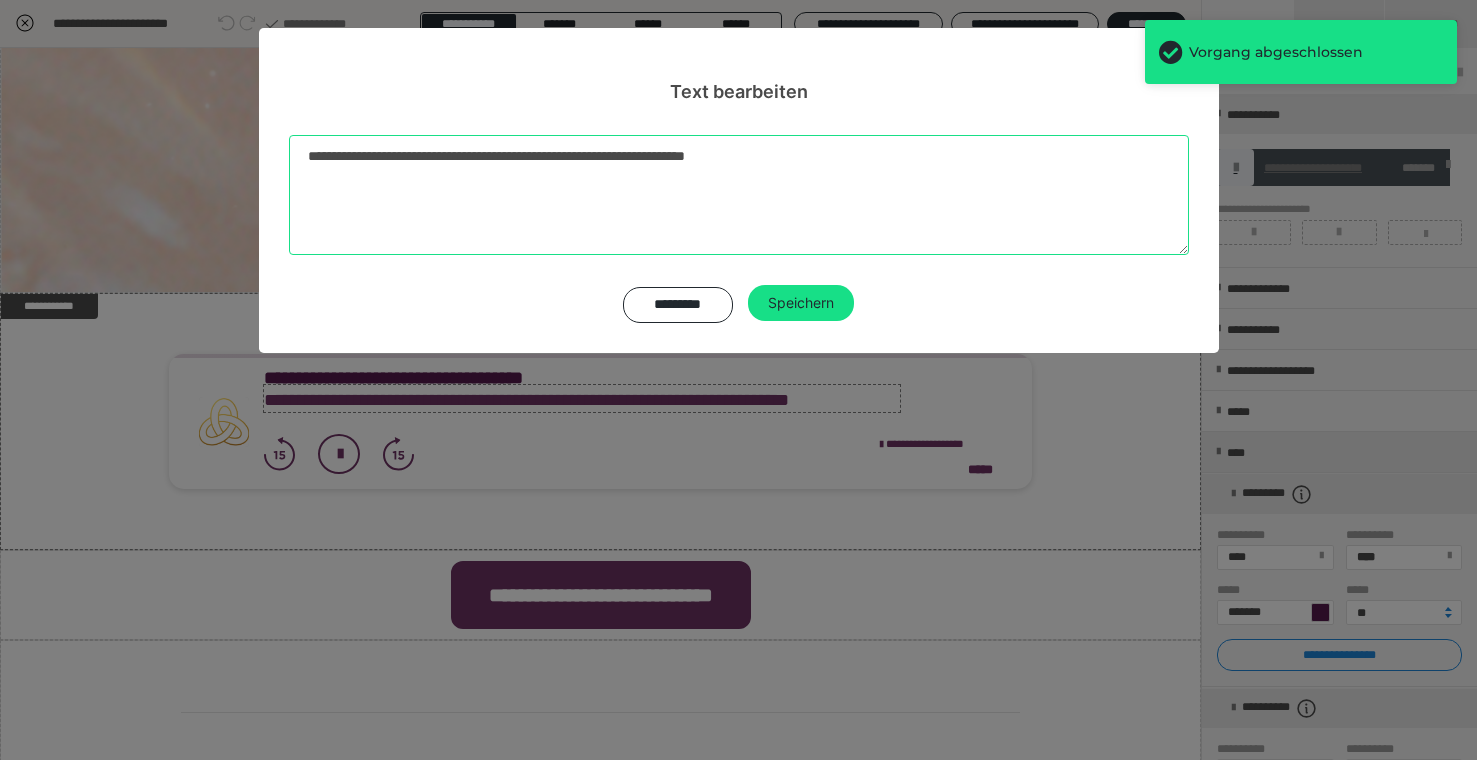 click on "**********" at bounding box center (739, 195) 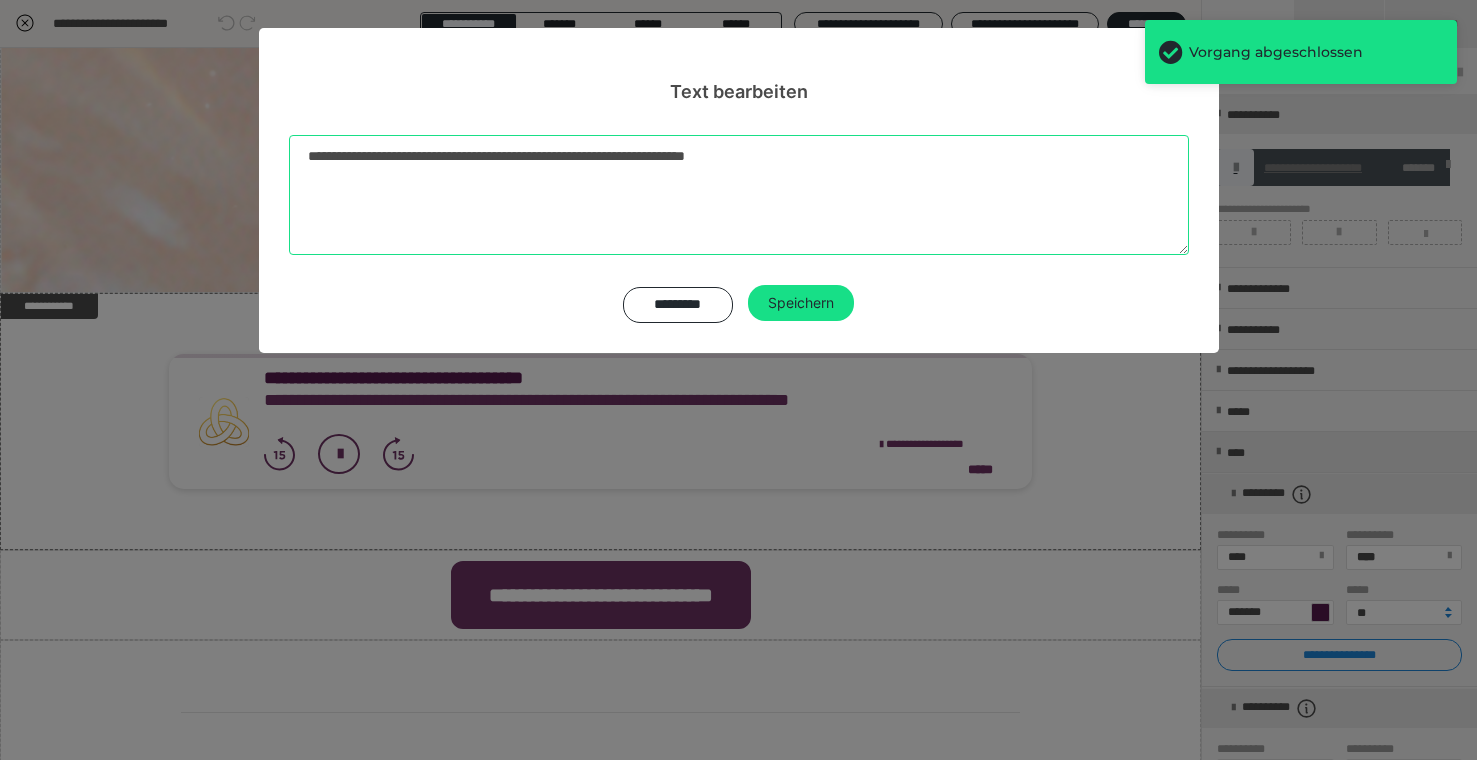 paste on "**********" 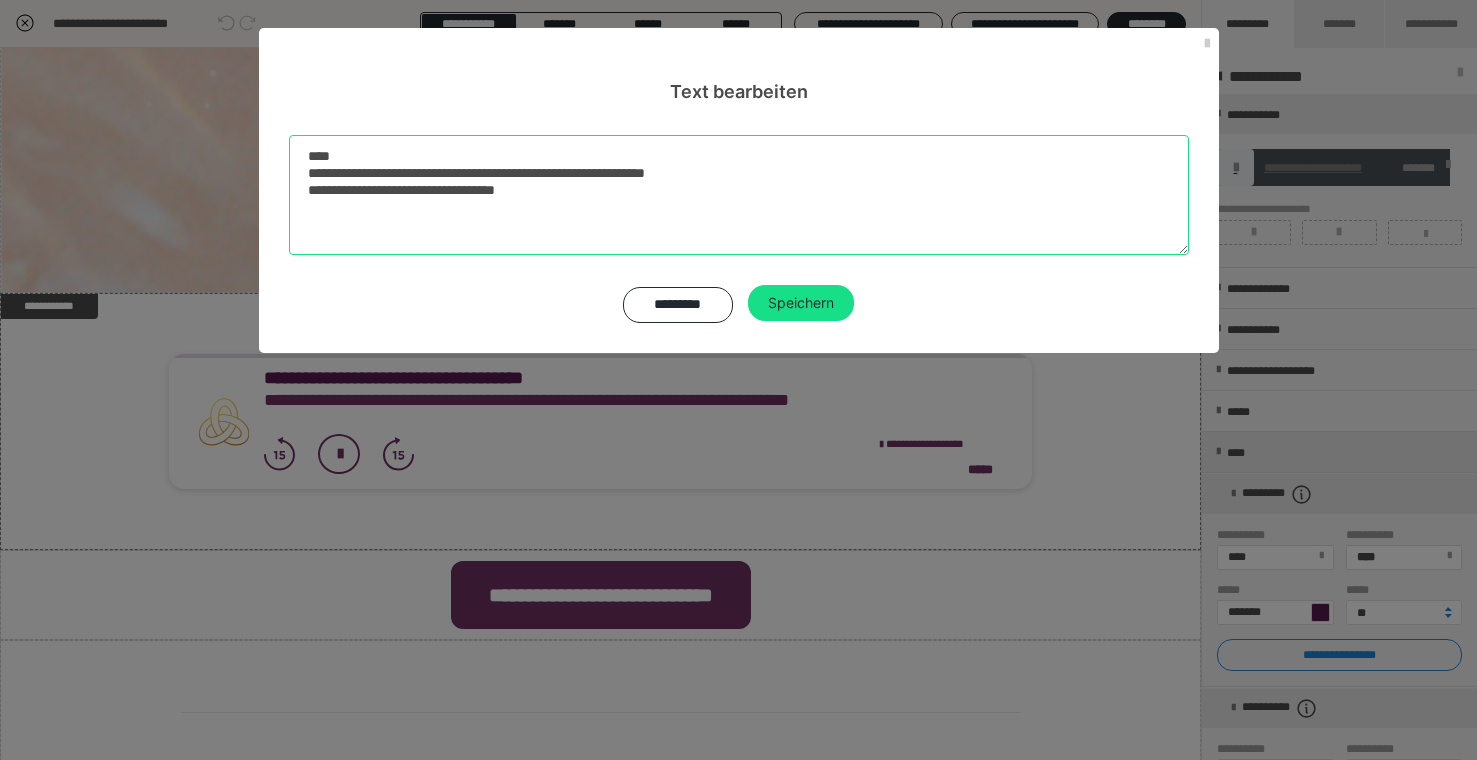drag, startPoint x: 305, startPoint y: 171, endPoint x: 297, endPoint y: 113, distance: 58.549126 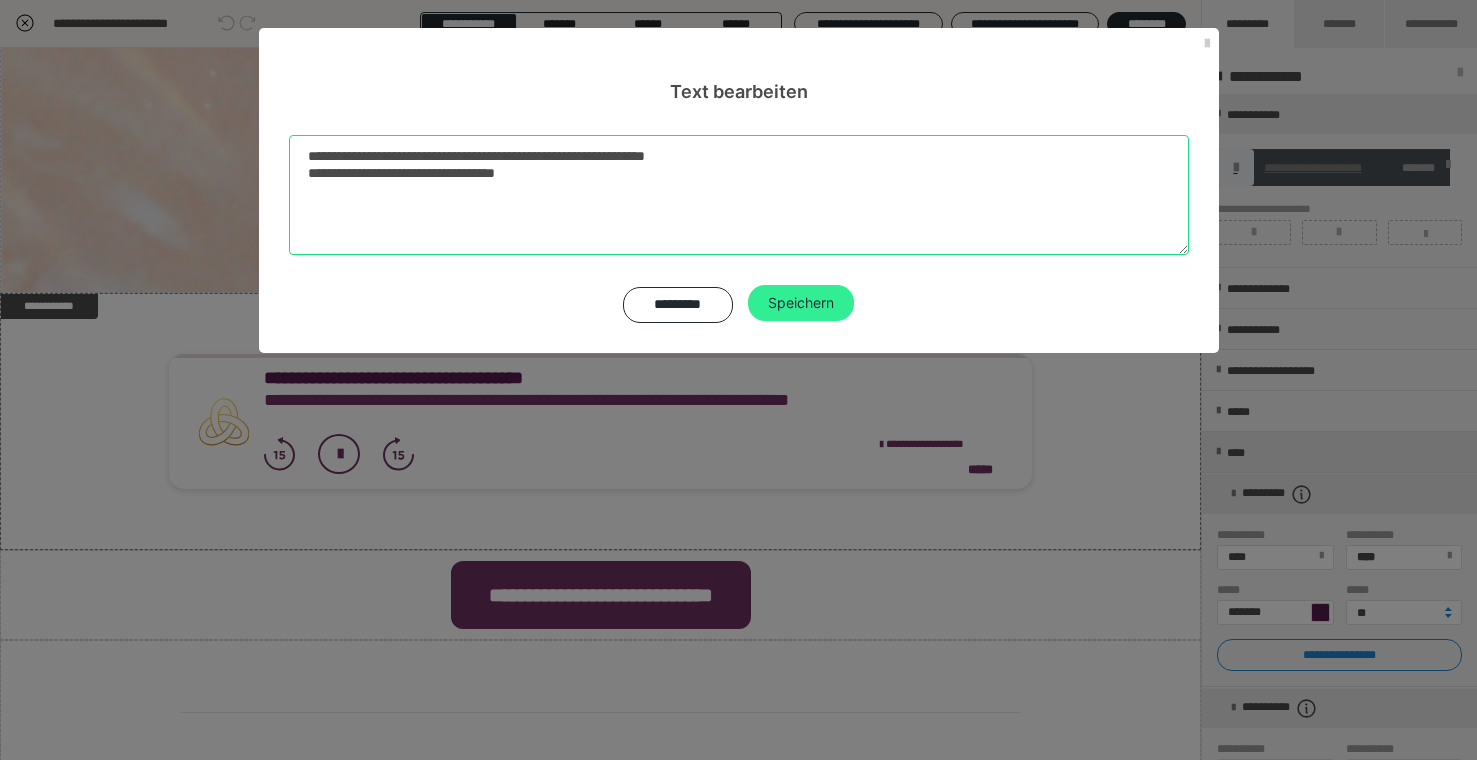 type on "**********" 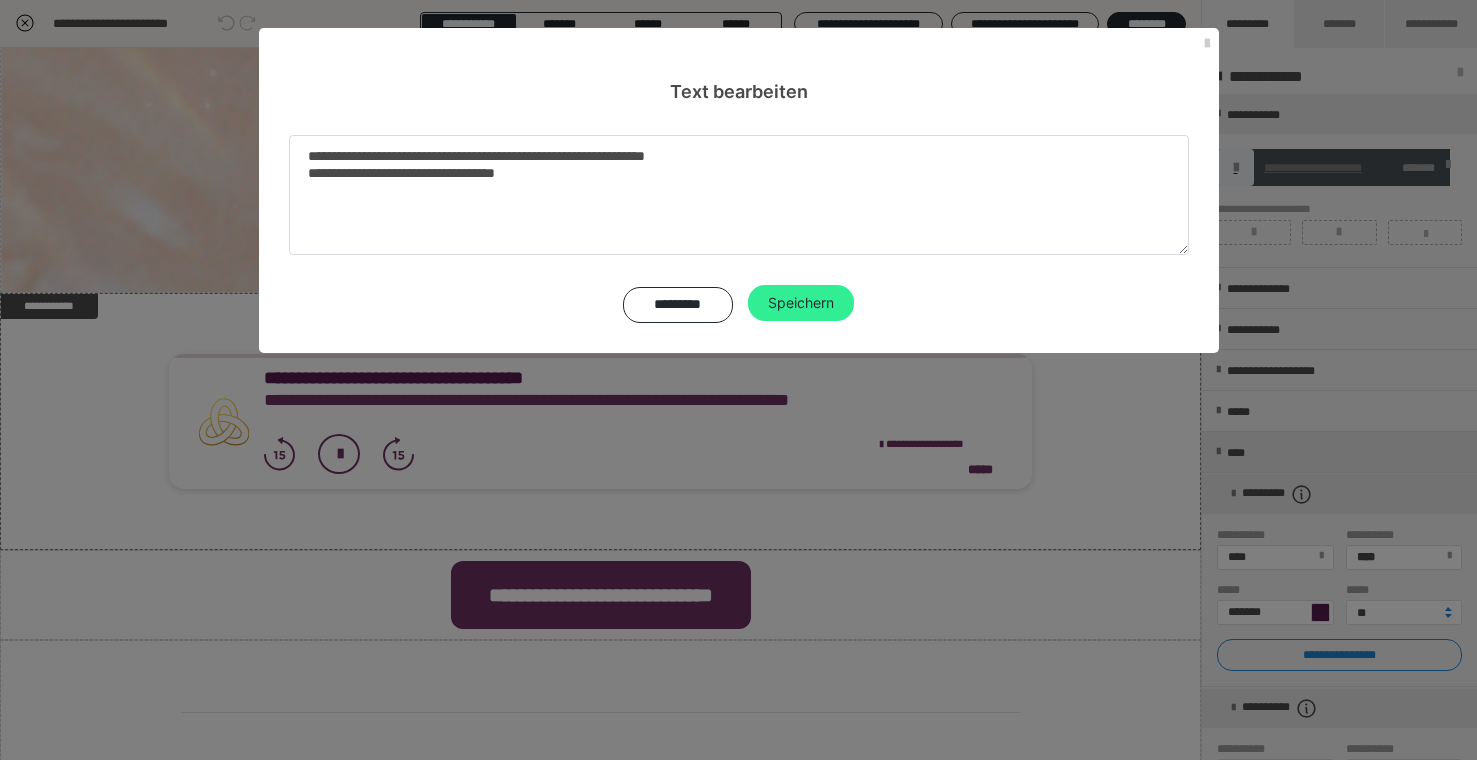 click on "Speichern" at bounding box center (801, 303) 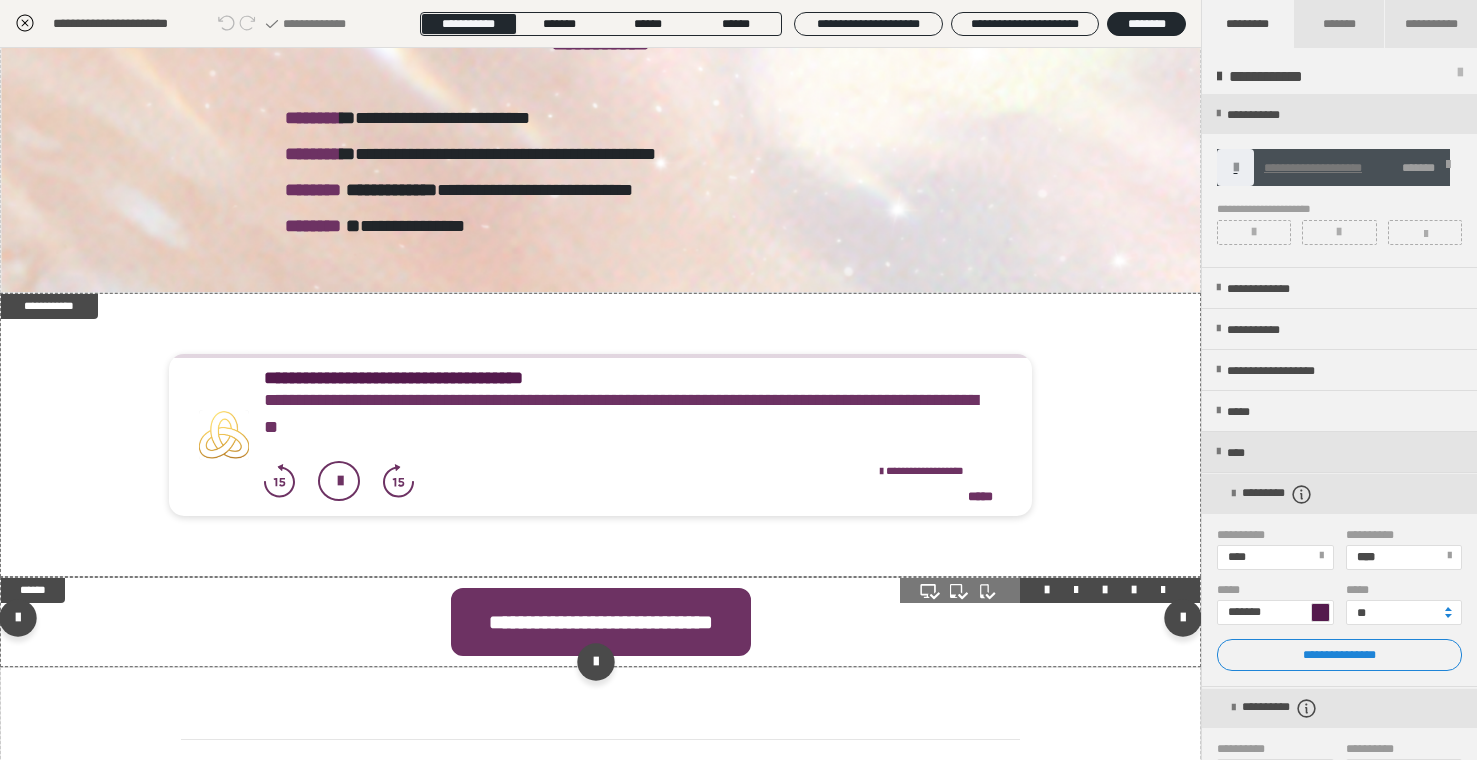 click on "**********" at bounding box center (601, 622) 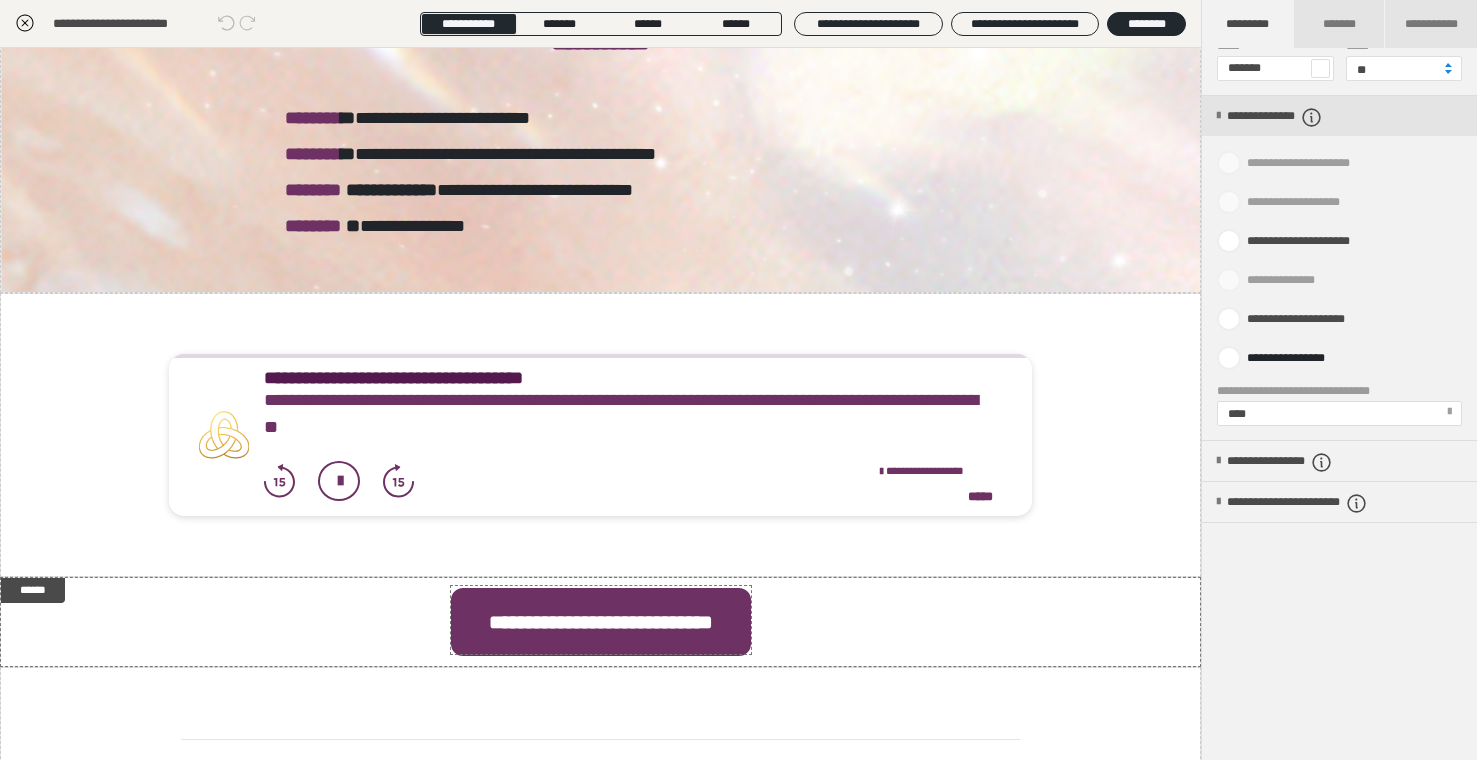 scroll, scrollTop: 840, scrollLeft: 0, axis: vertical 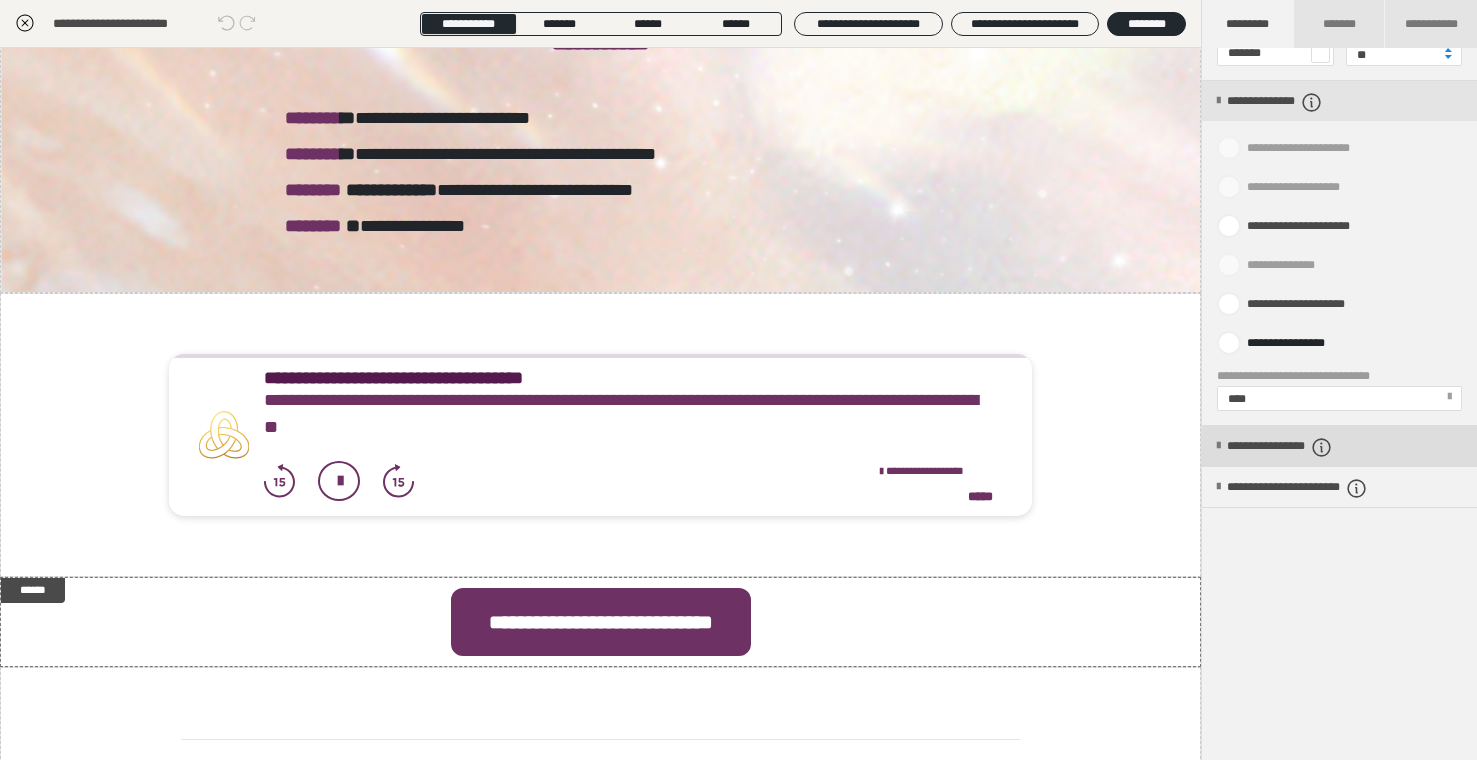click on "**********" at bounding box center (1312, 447) 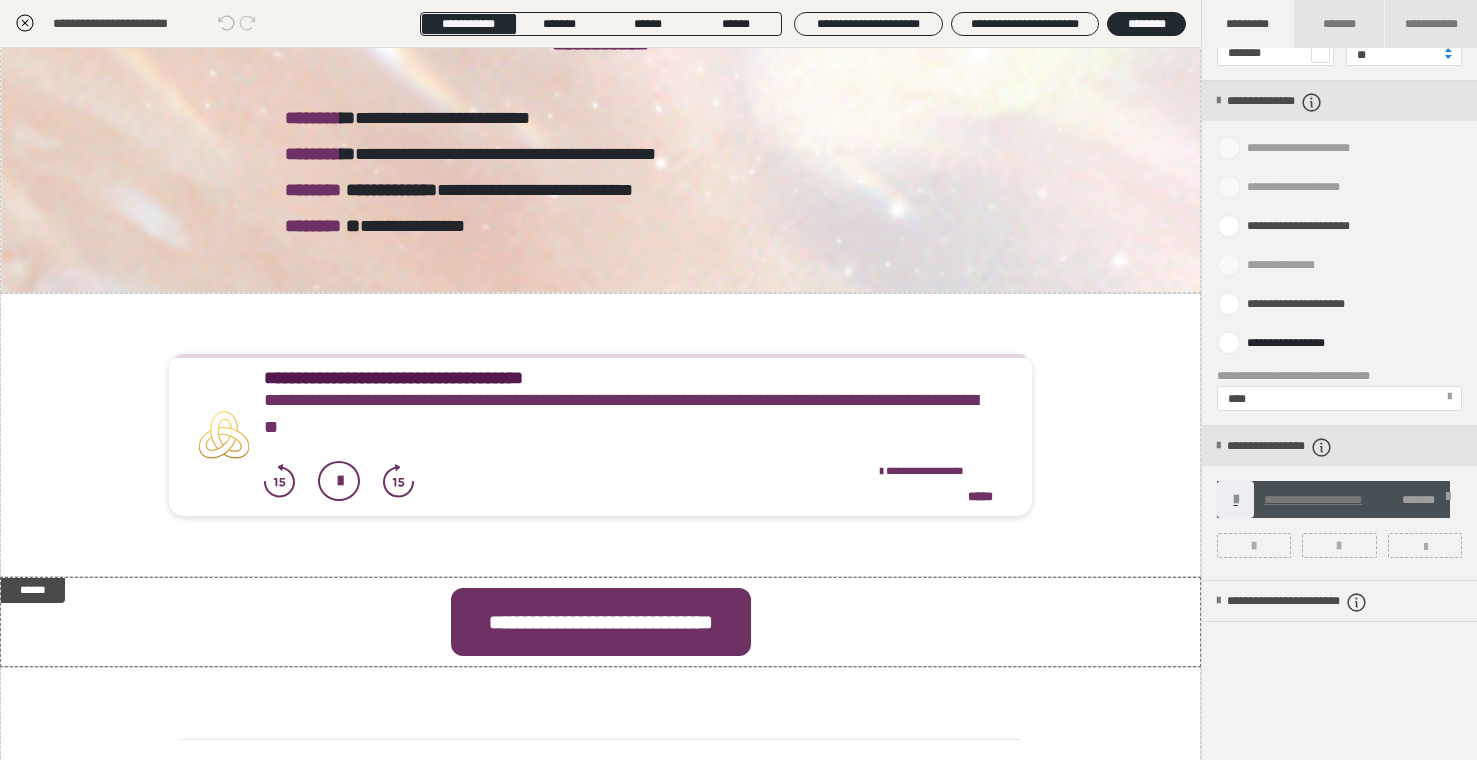 click at bounding box center [1448, 500] 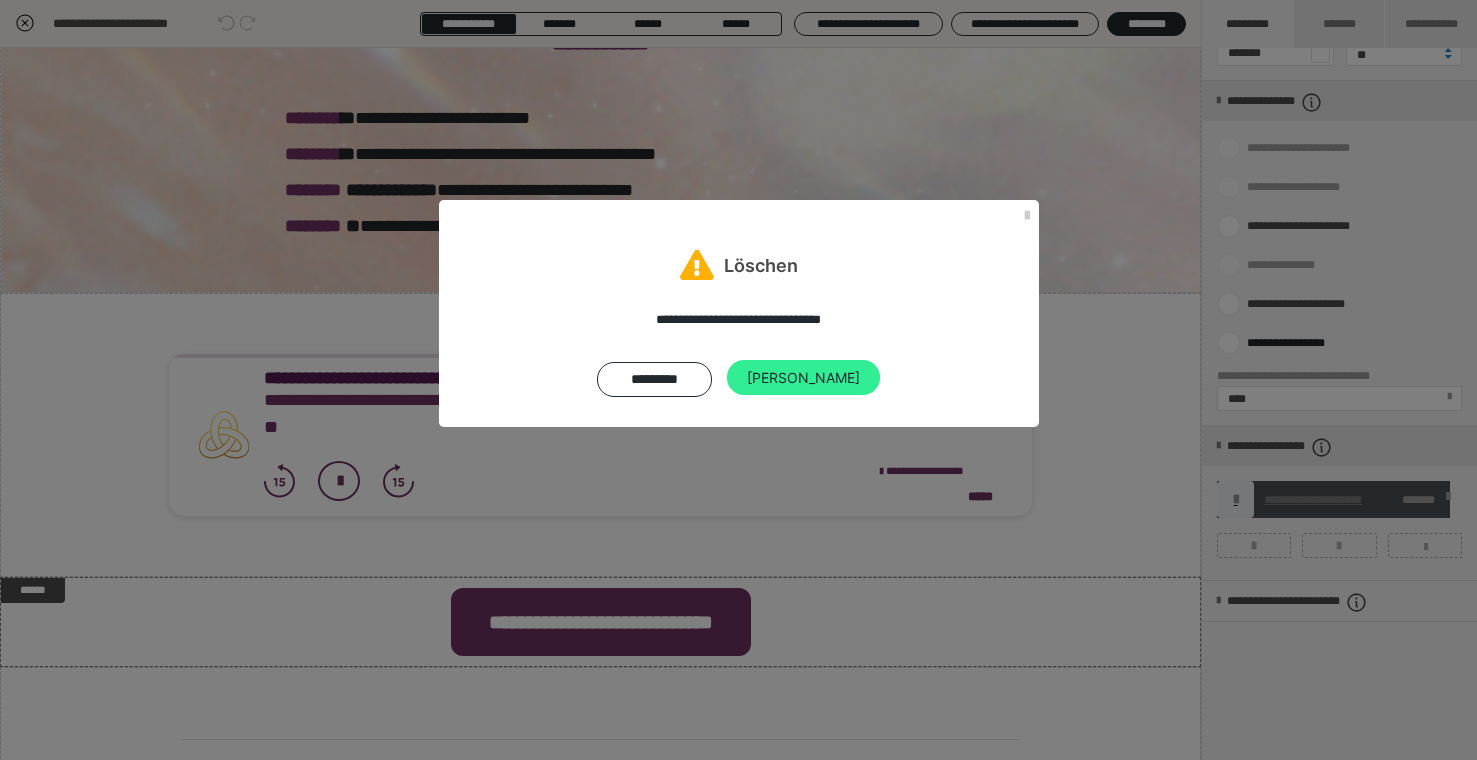 click on "[PERSON_NAME]" at bounding box center (803, 378) 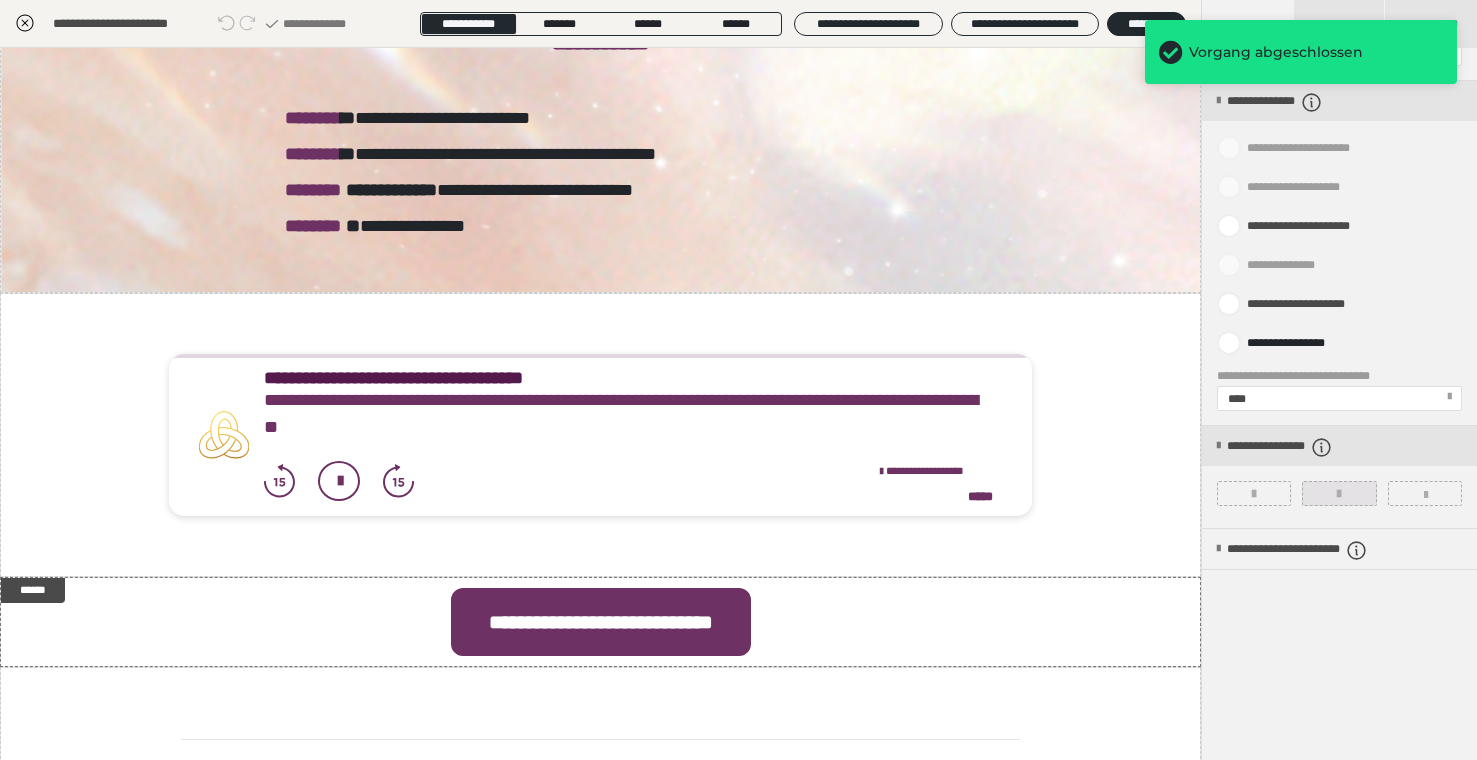 click at bounding box center [1339, 494] 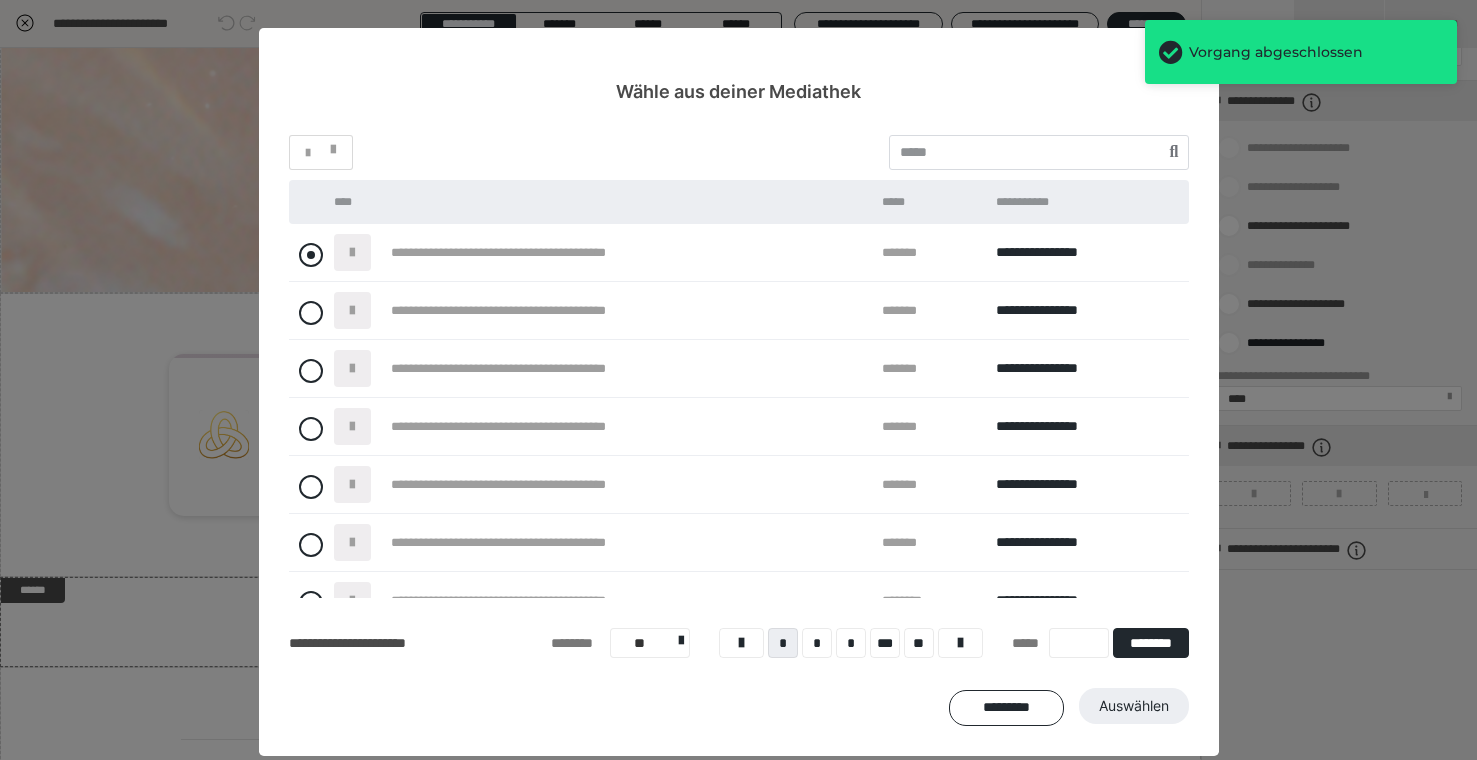 click at bounding box center [311, 255] 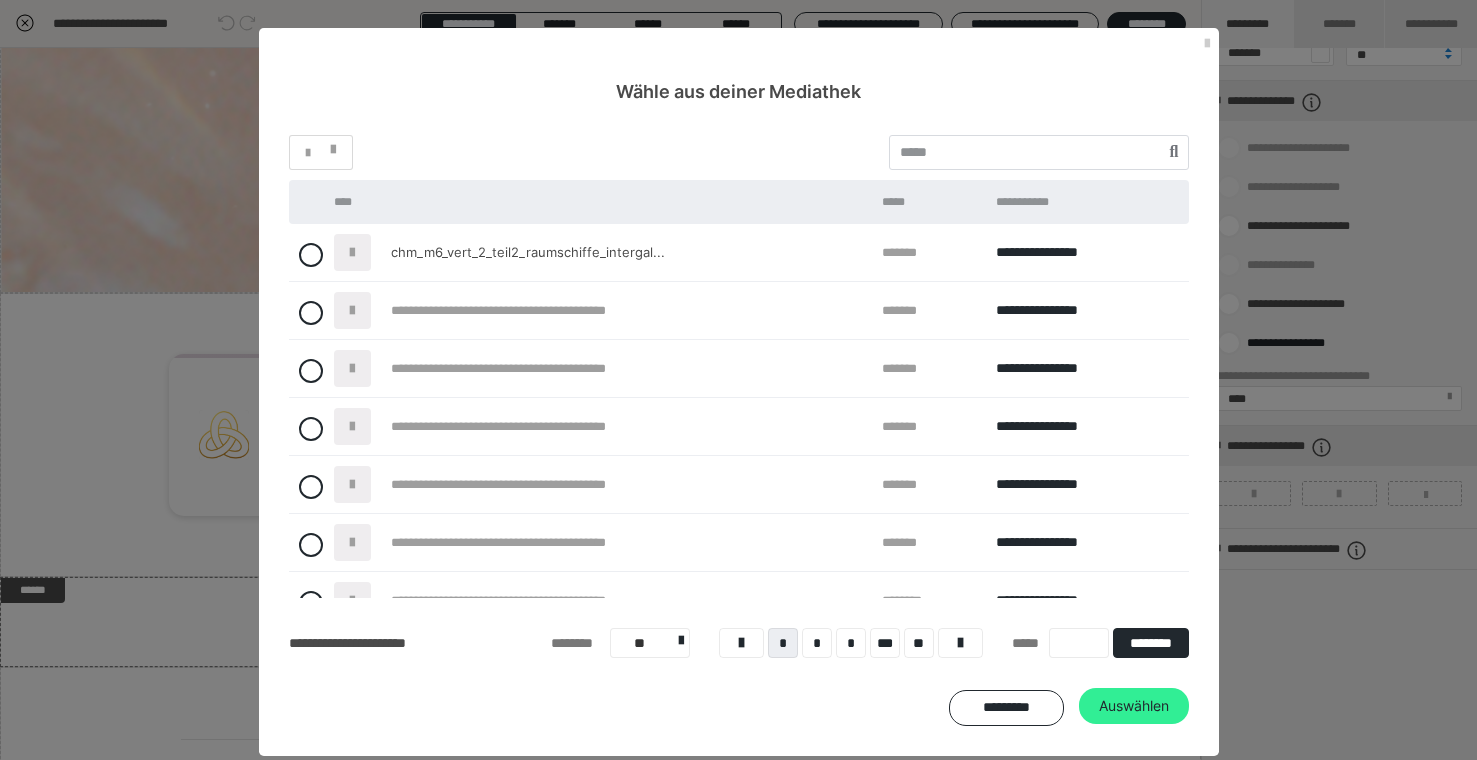 click on "Auswählen" at bounding box center (1134, 706) 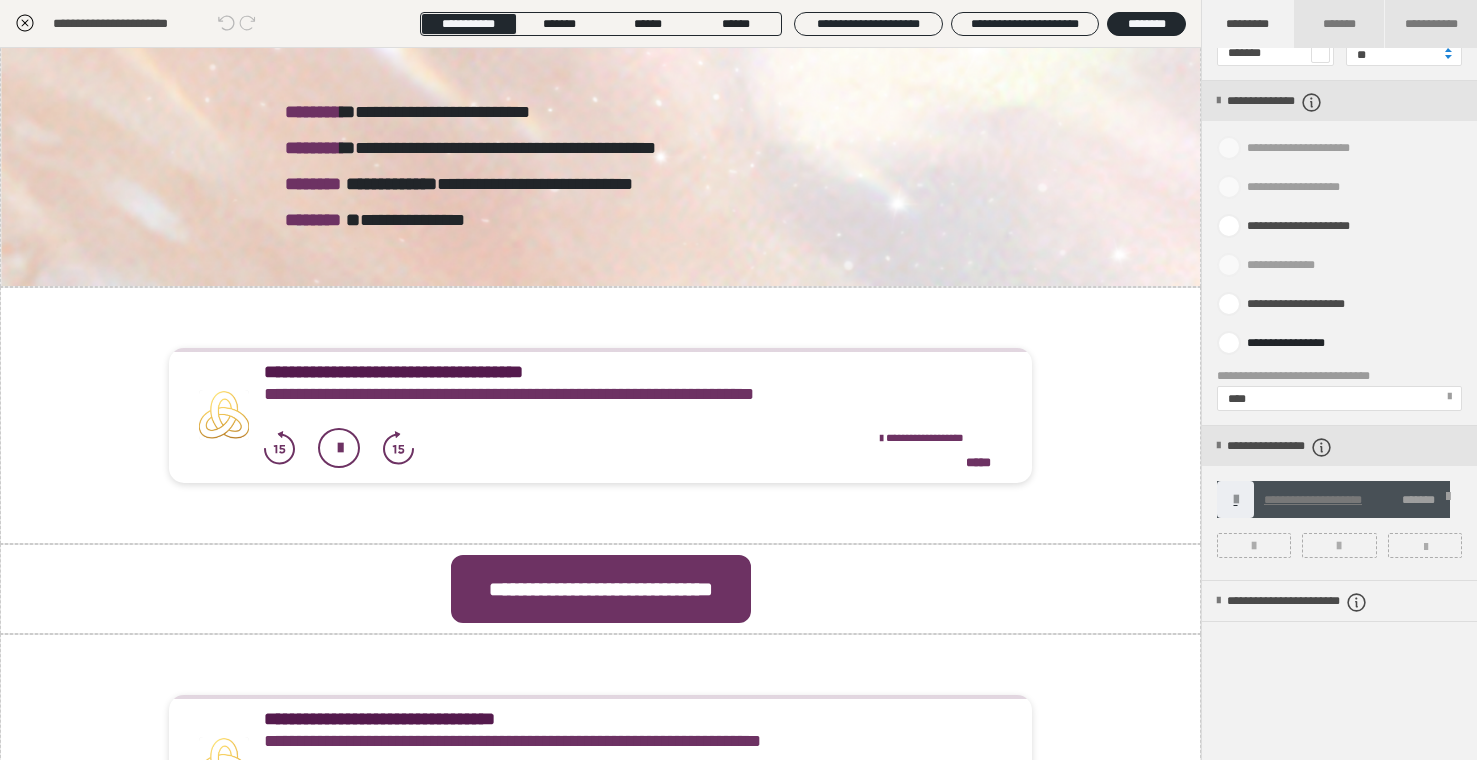 scroll, scrollTop: 5688, scrollLeft: 0, axis: vertical 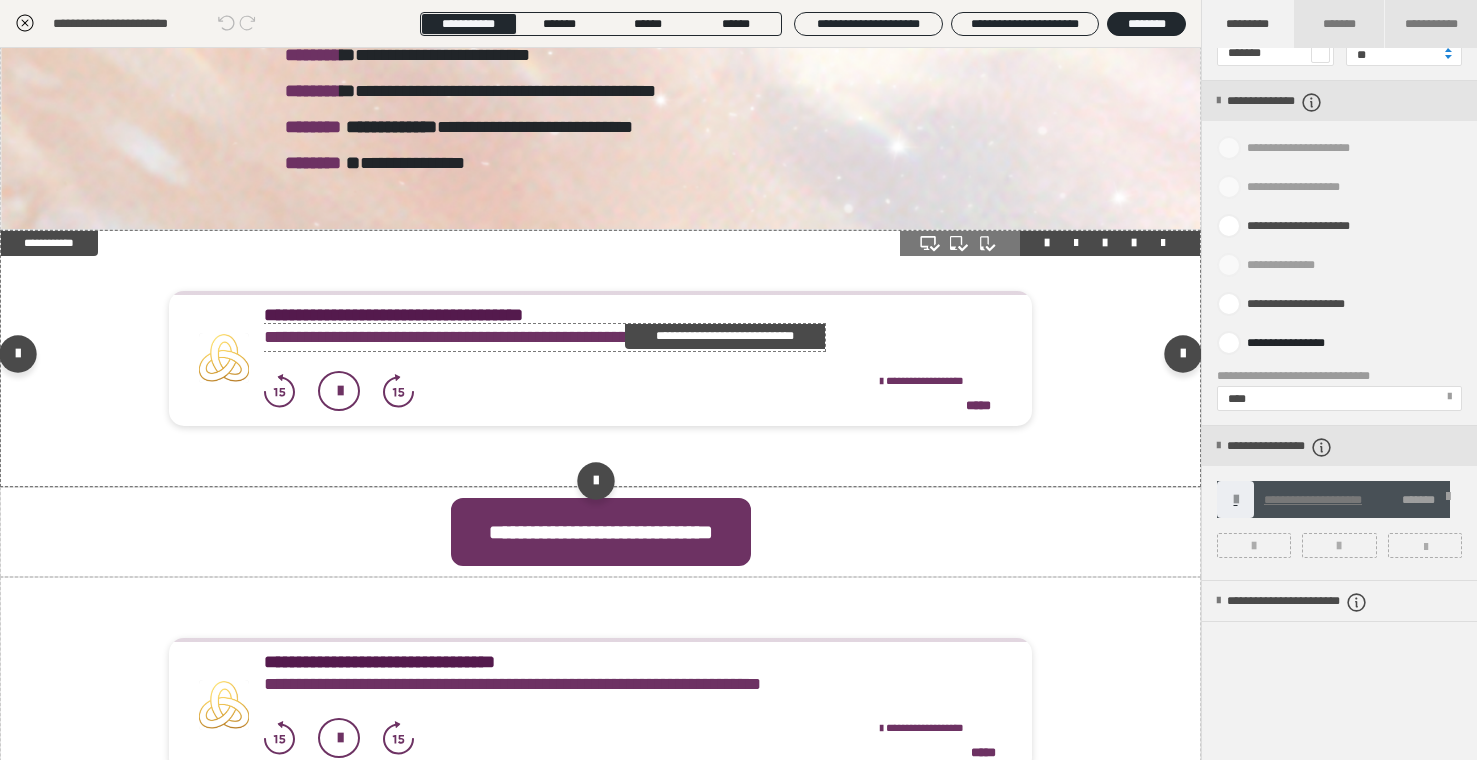 click on "**********" at bounding box center [725, 336] 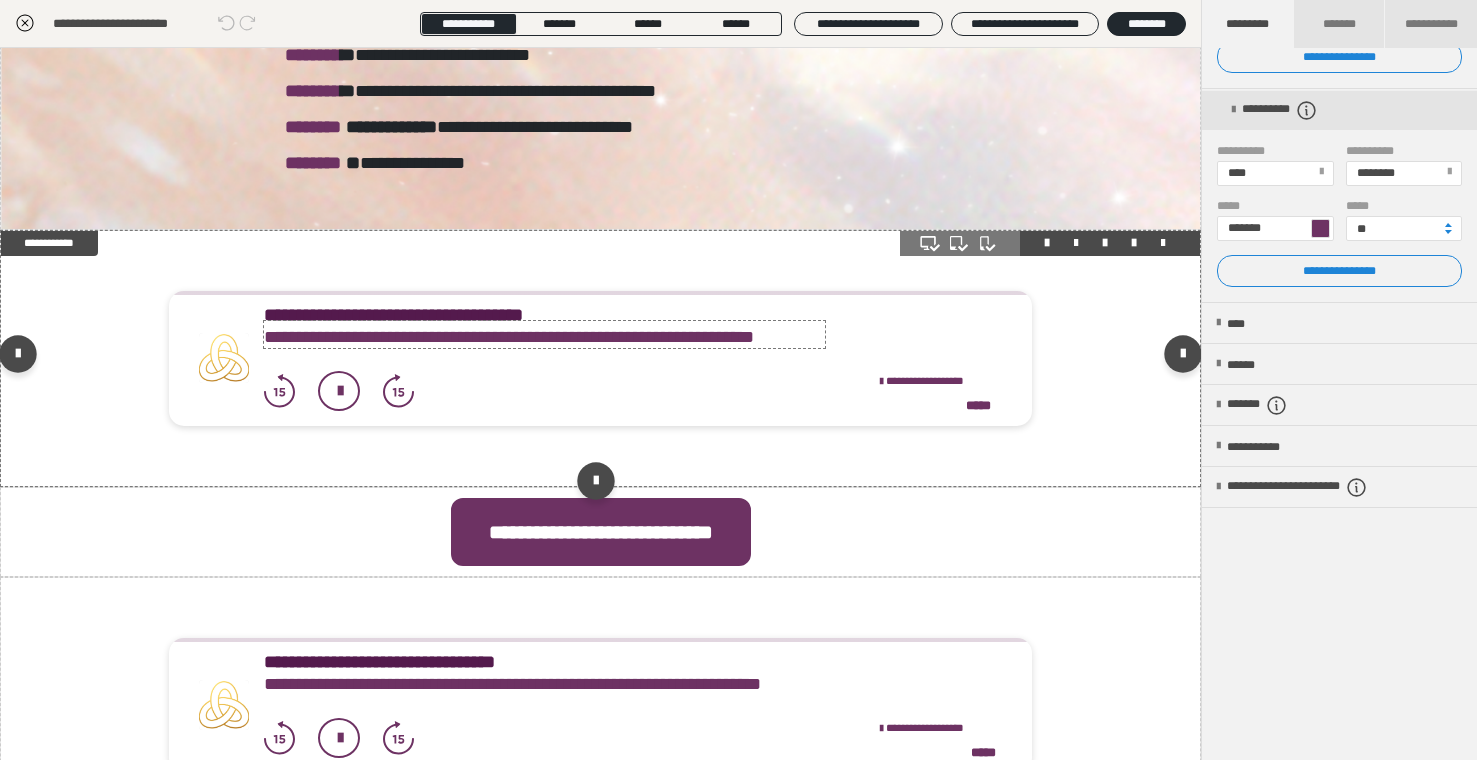click on "**********" at bounding box center [509, 337] 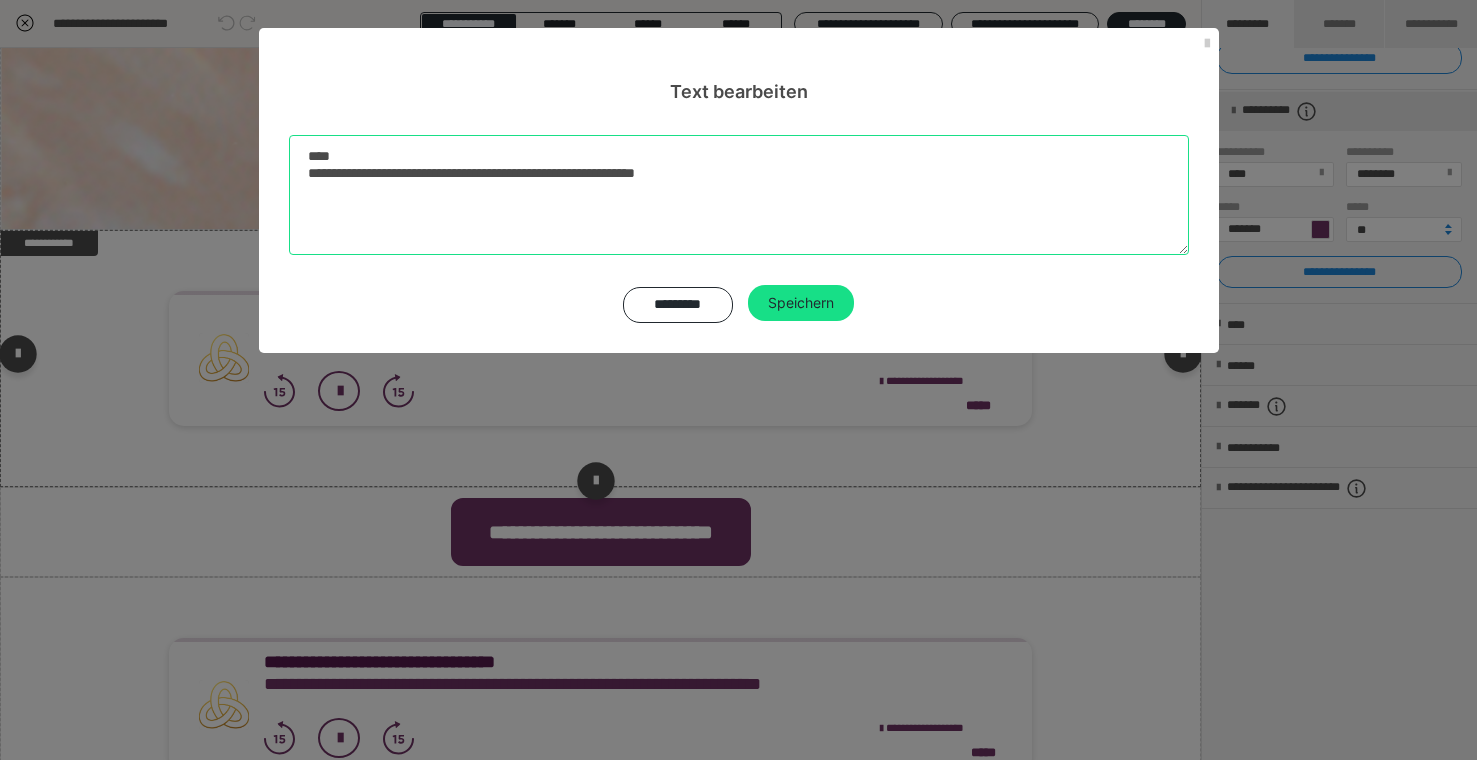click on "**********" at bounding box center [739, 195] 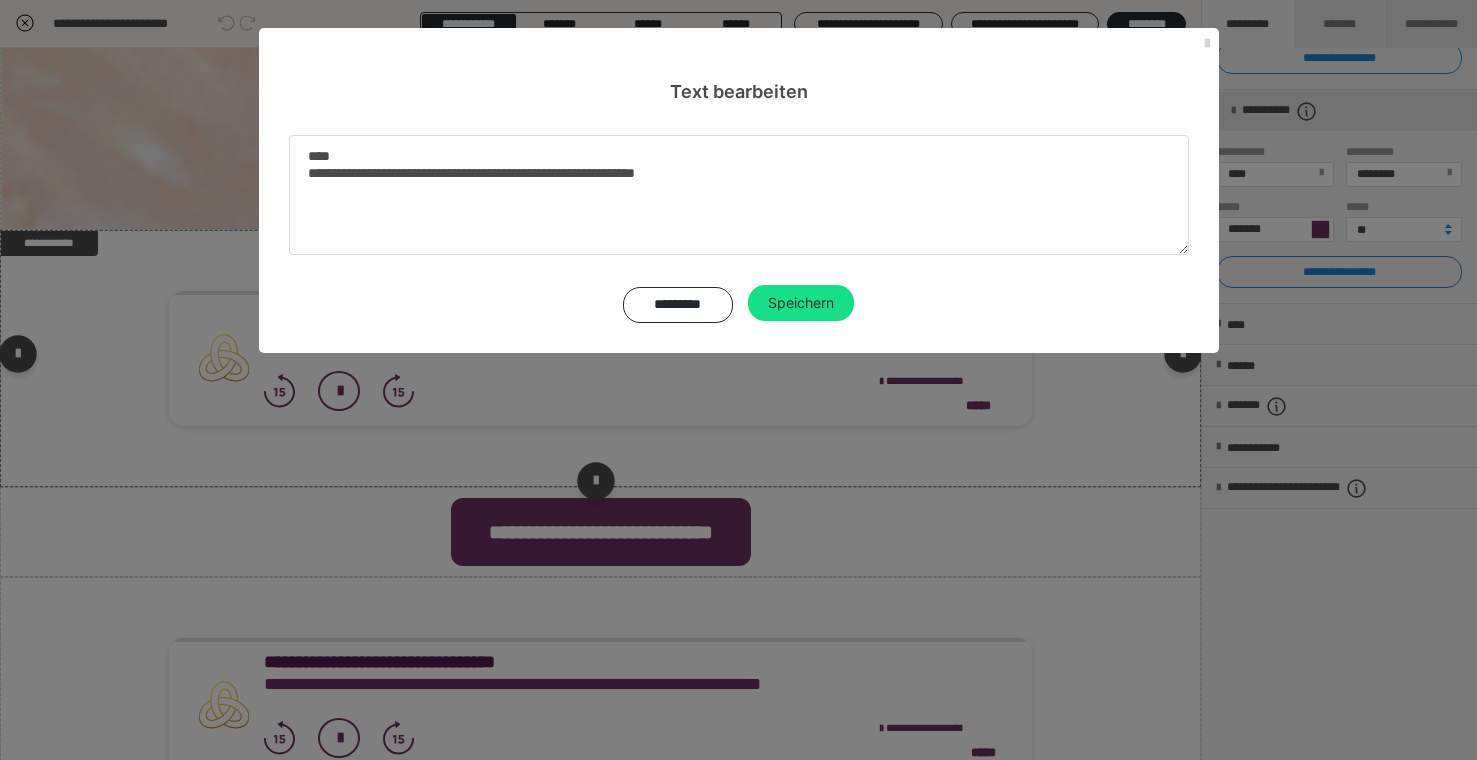click at bounding box center (1207, 44) 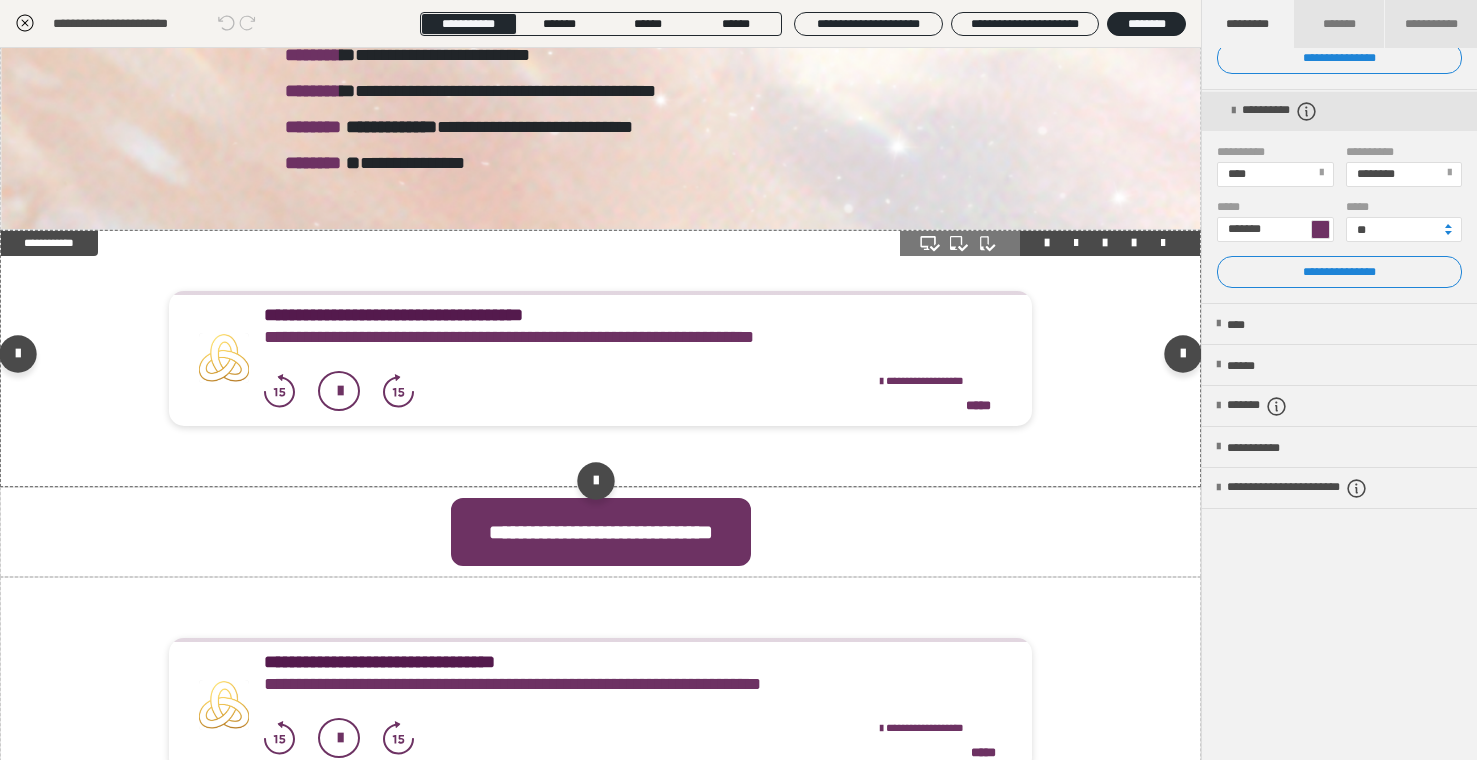 click on "**********" at bounding box center [633, 328] 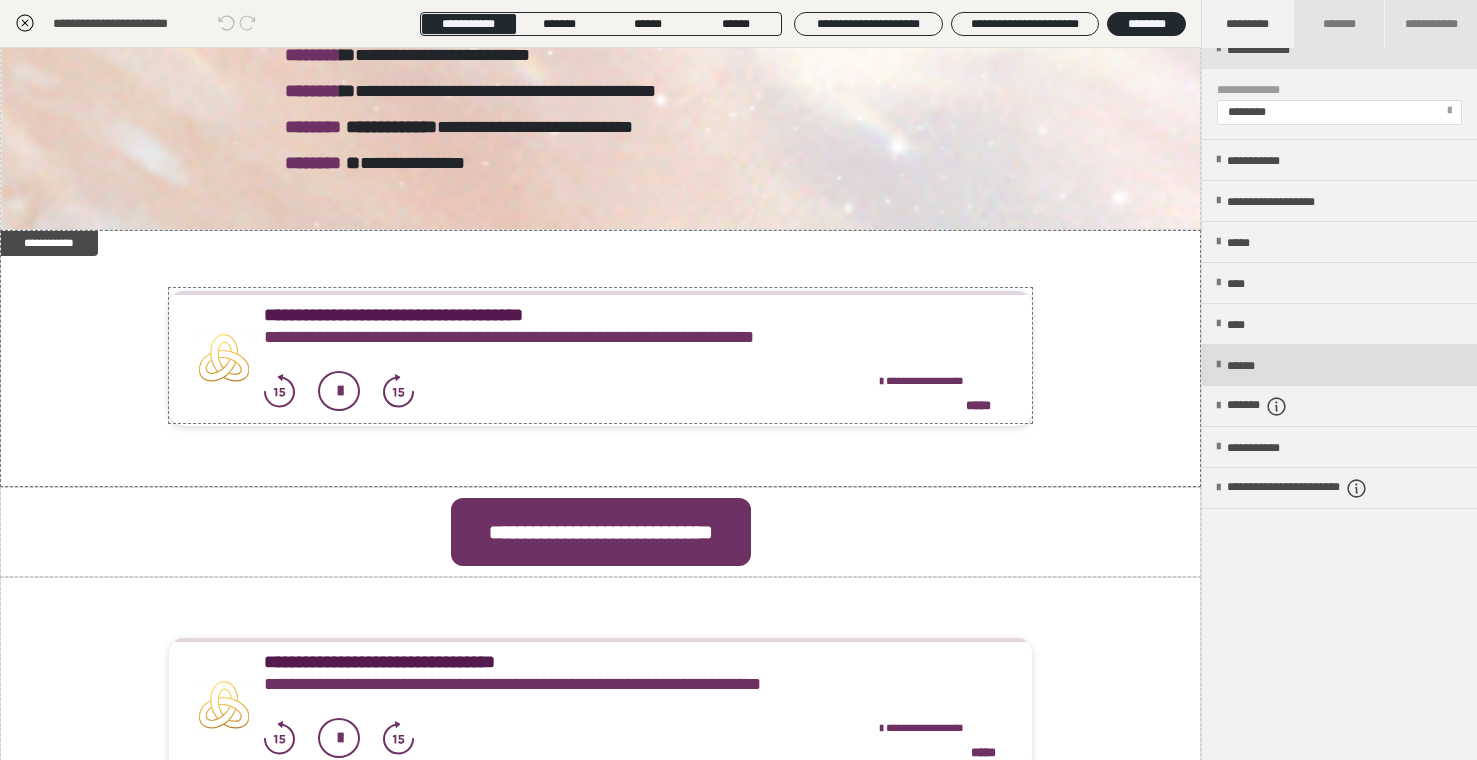 scroll, scrollTop: 0, scrollLeft: 0, axis: both 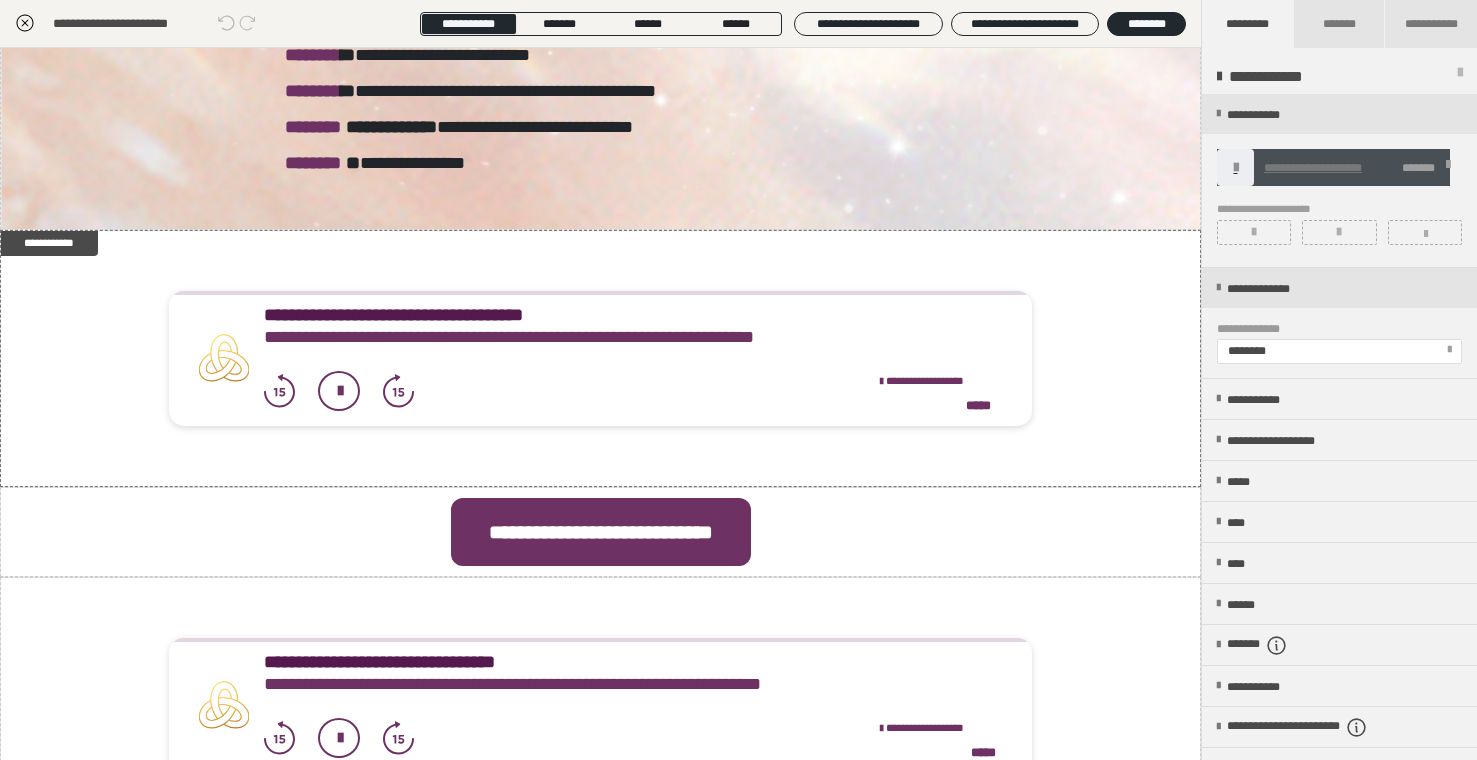 click at bounding box center [1448, 168] 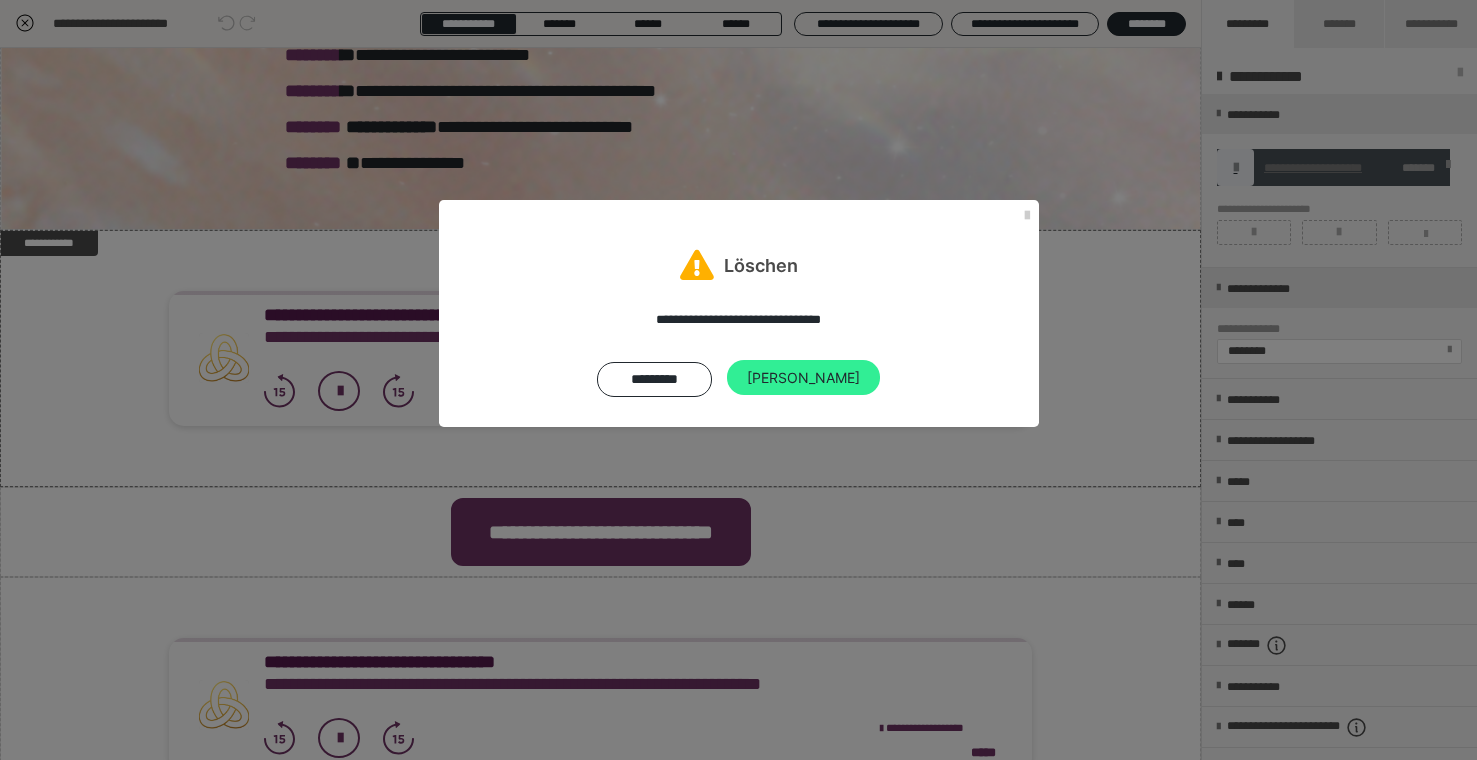 click on "[PERSON_NAME]" at bounding box center (803, 378) 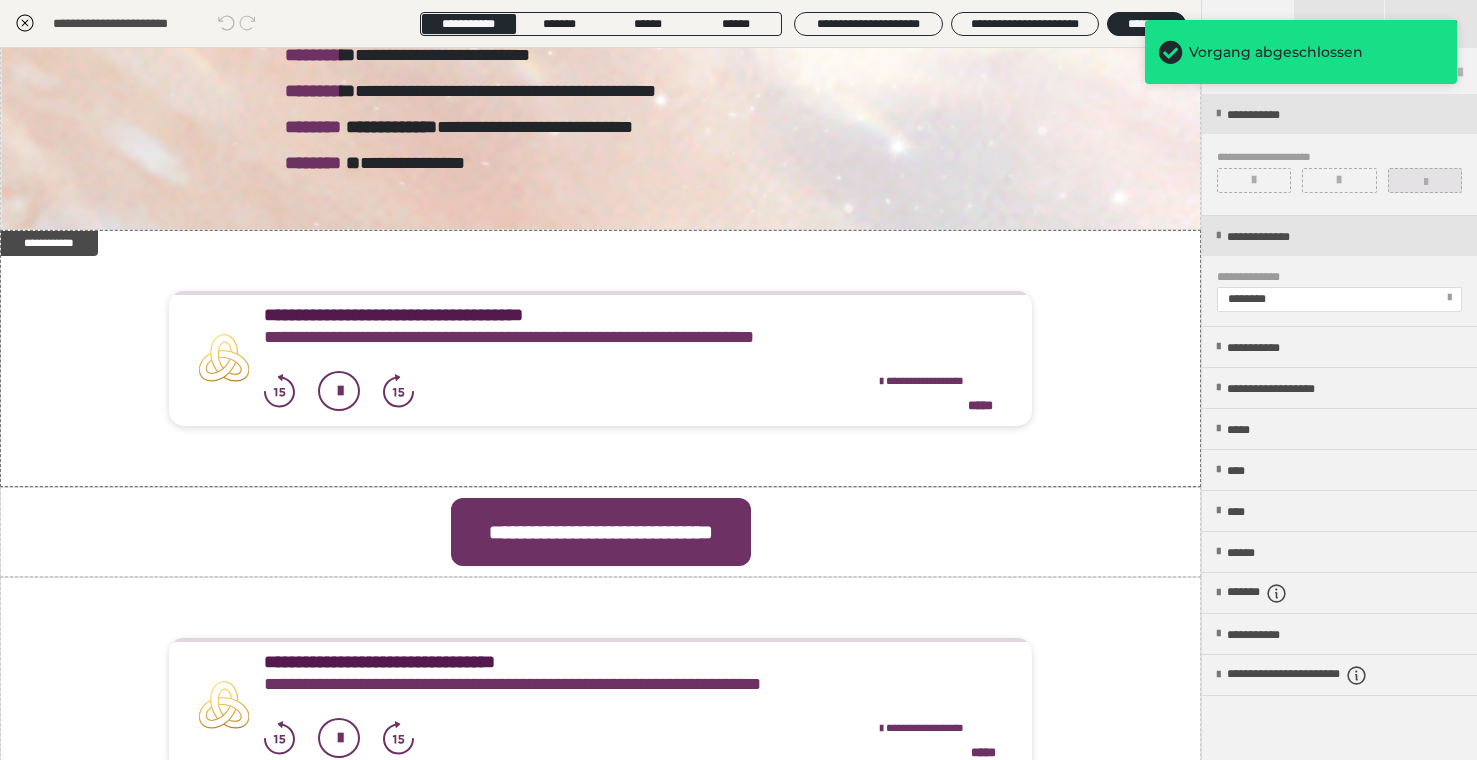 click at bounding box center (1425, 180) 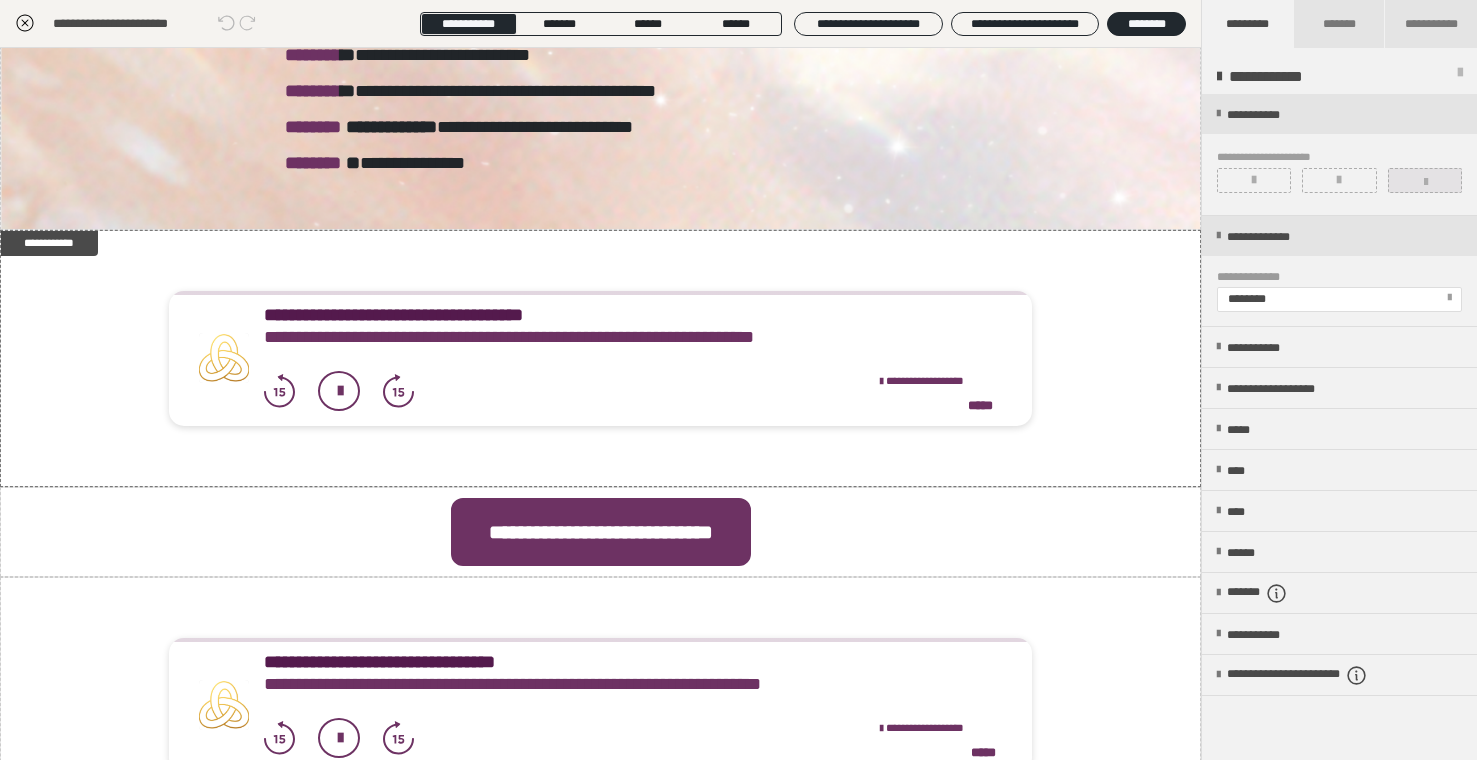 click at bounding box center (1425, 180) 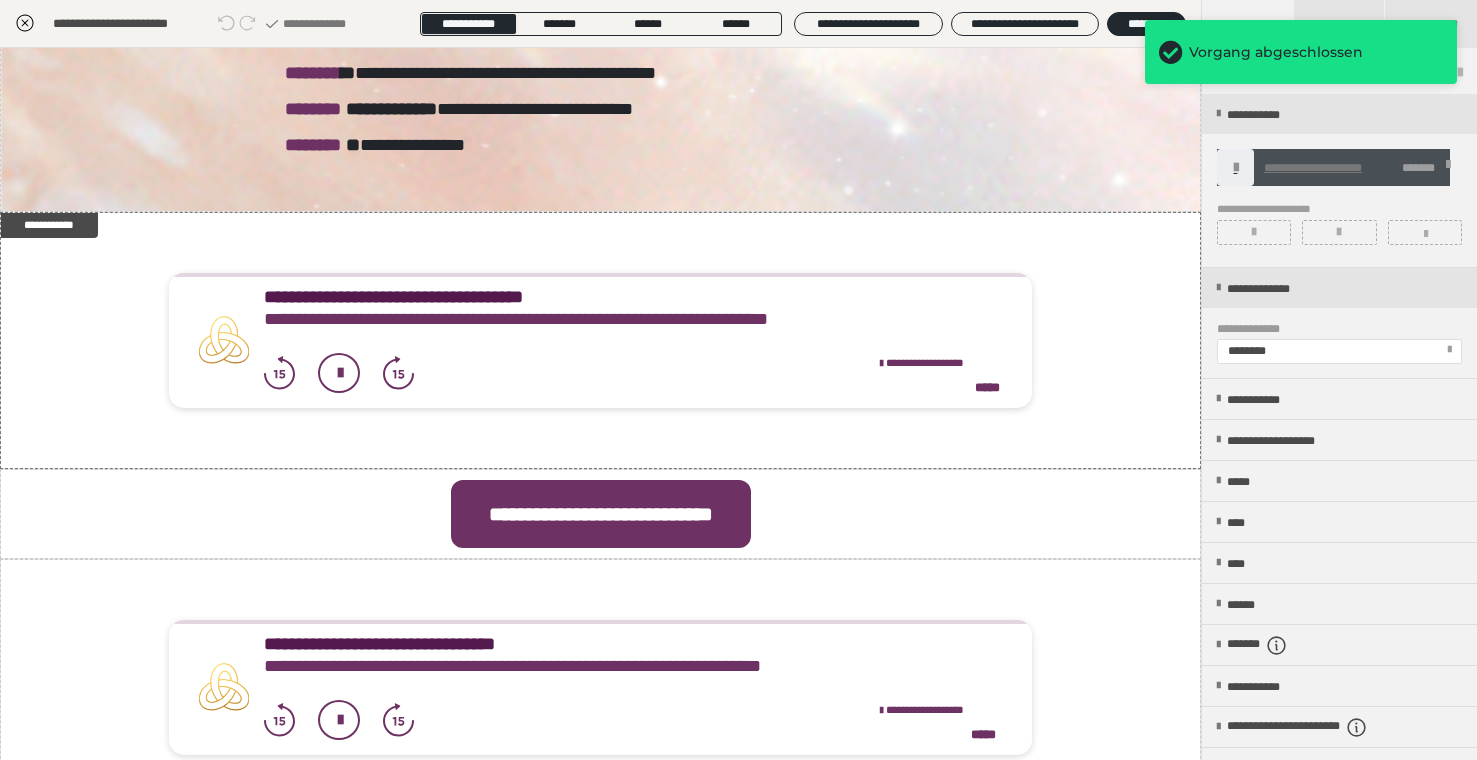 click on "**********" at bounding box center [516, 319] 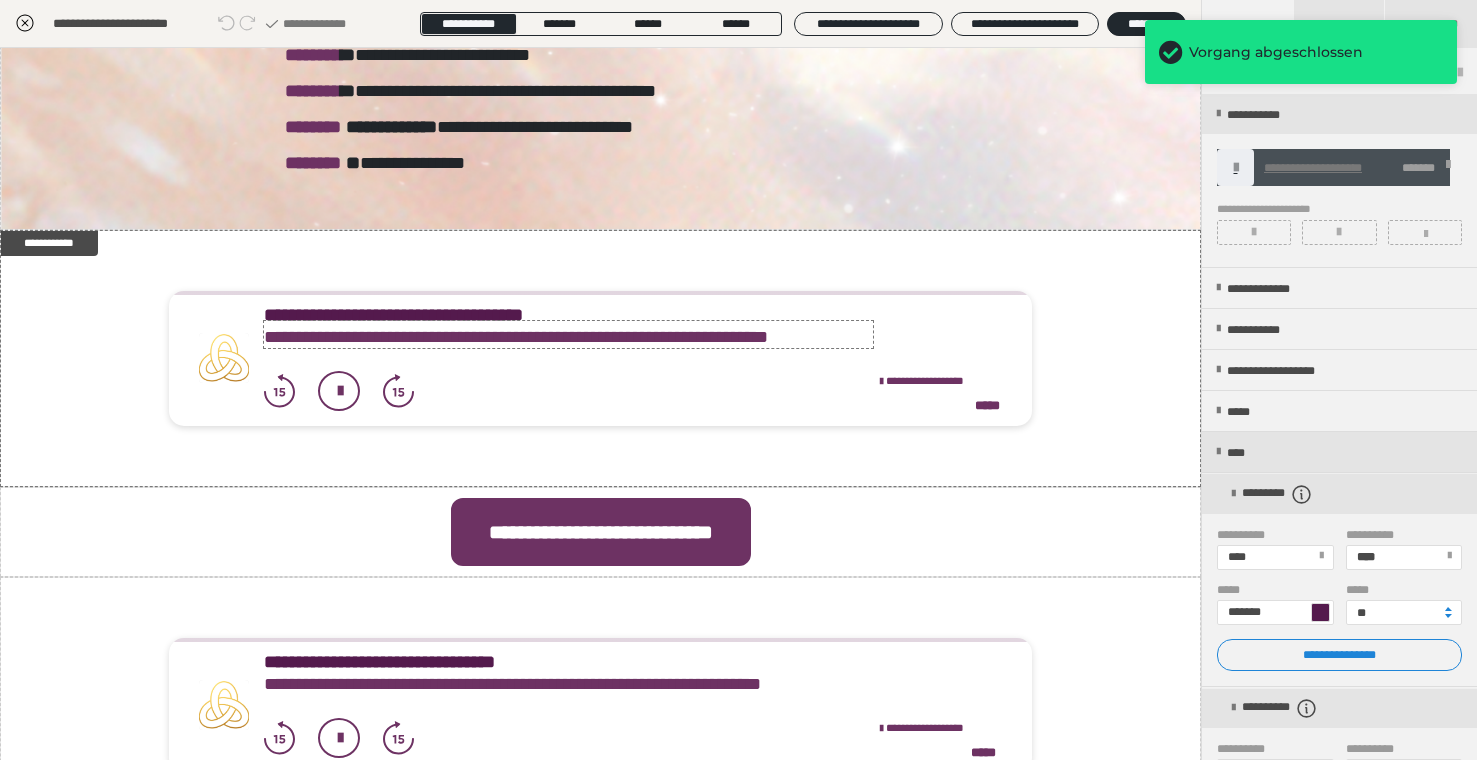 click on "**********" at bounding box center (569, 337) 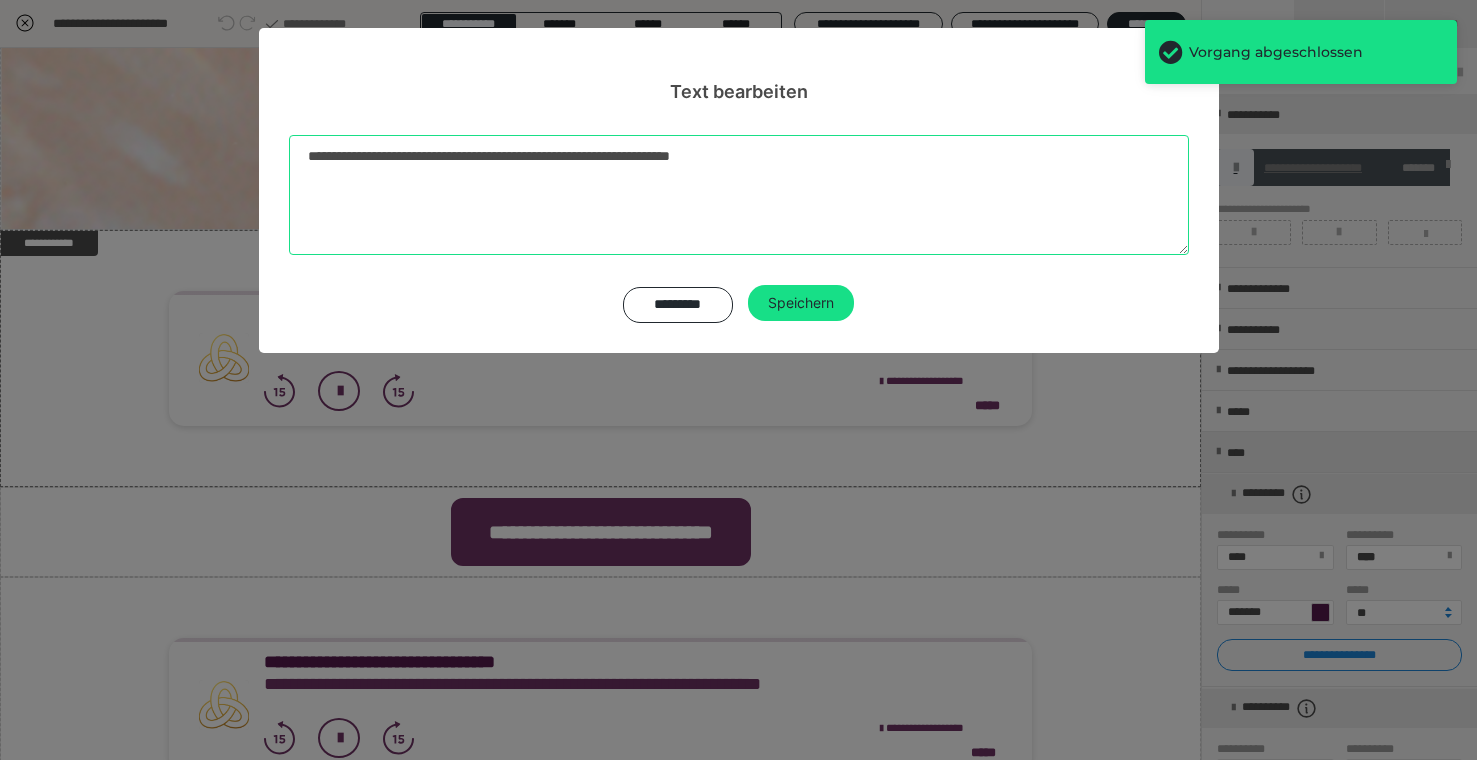 click on "**********" at bounding box center (739, 195) 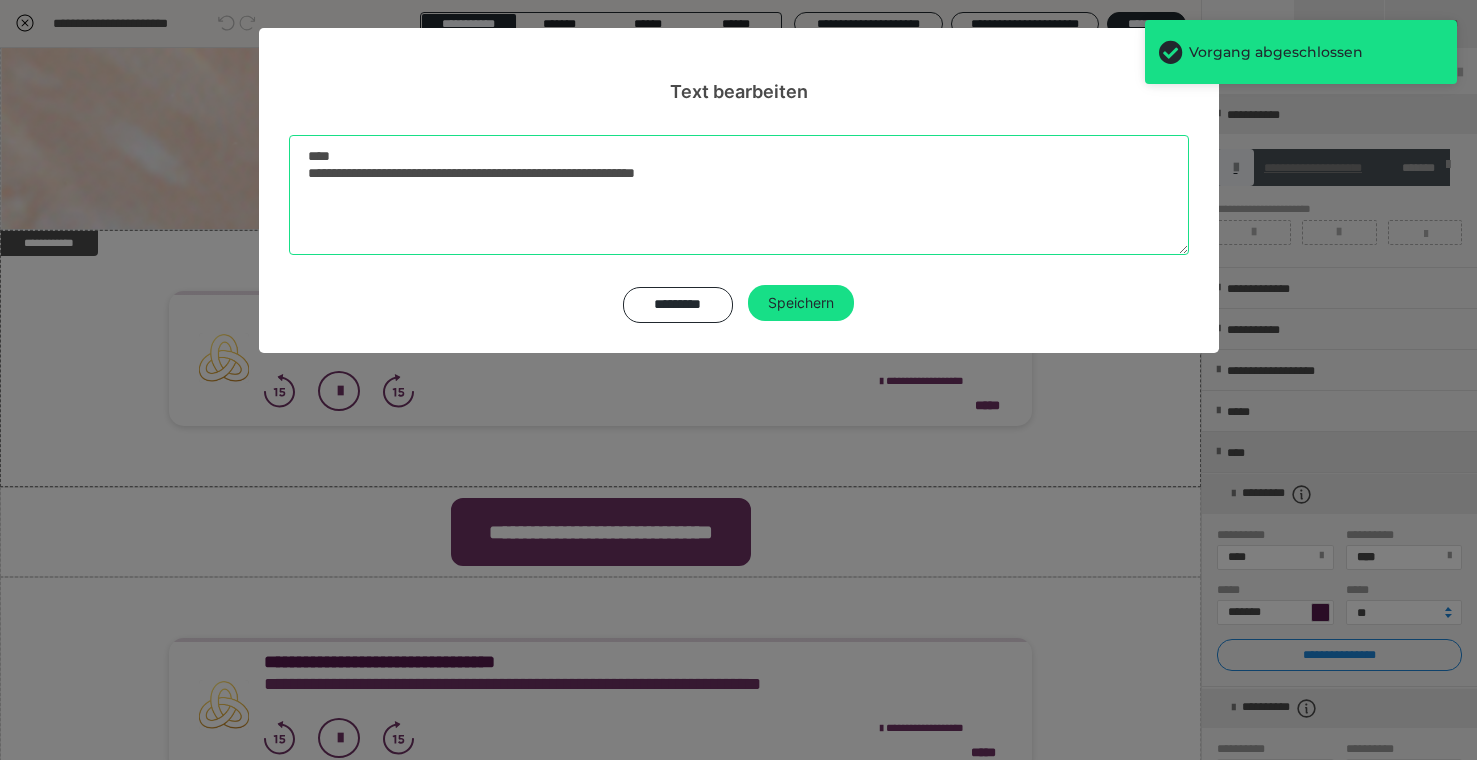 drag, startPoint x: 307, startPoint y: 175, endPoint x: 292, endPoint y: 128, distance: 49.335587 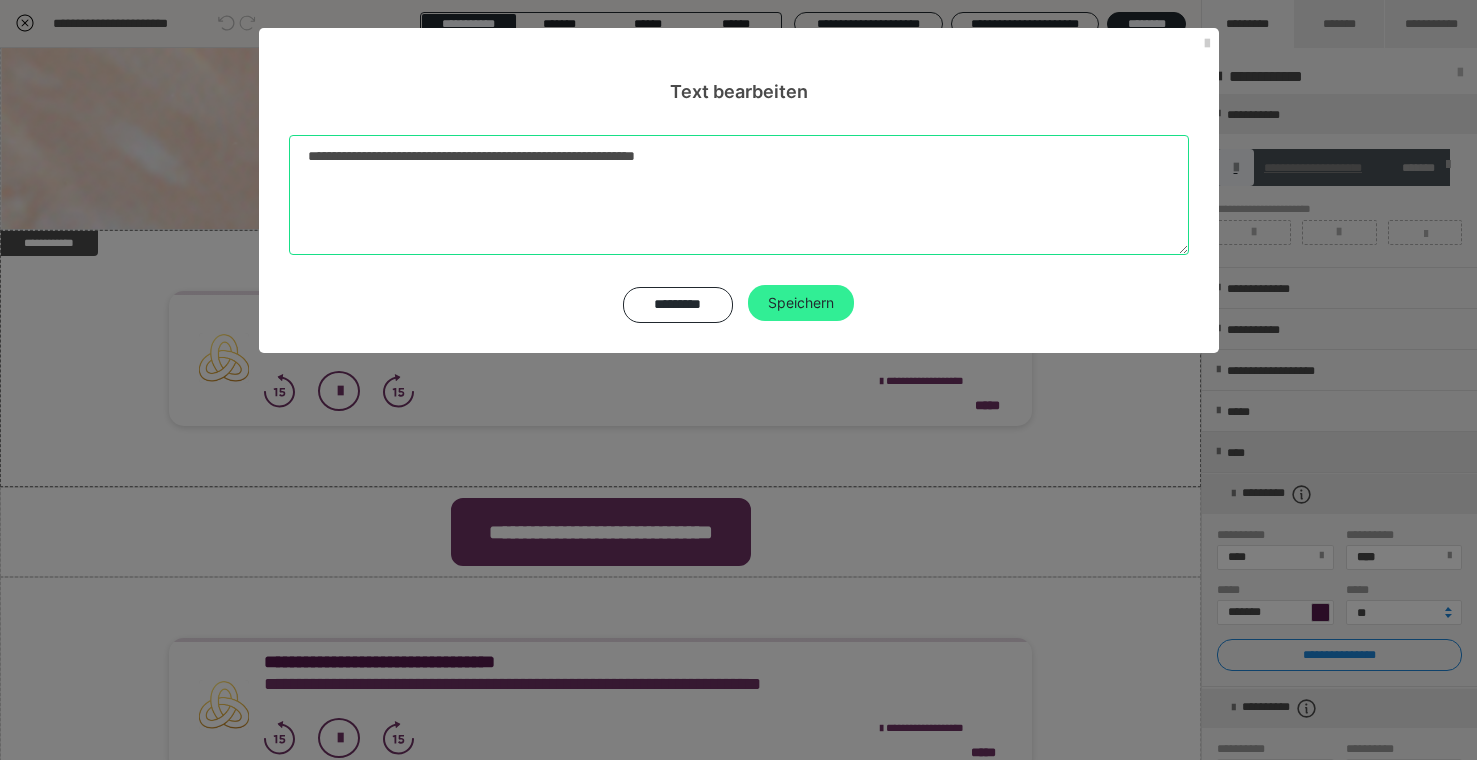 type on "**********" 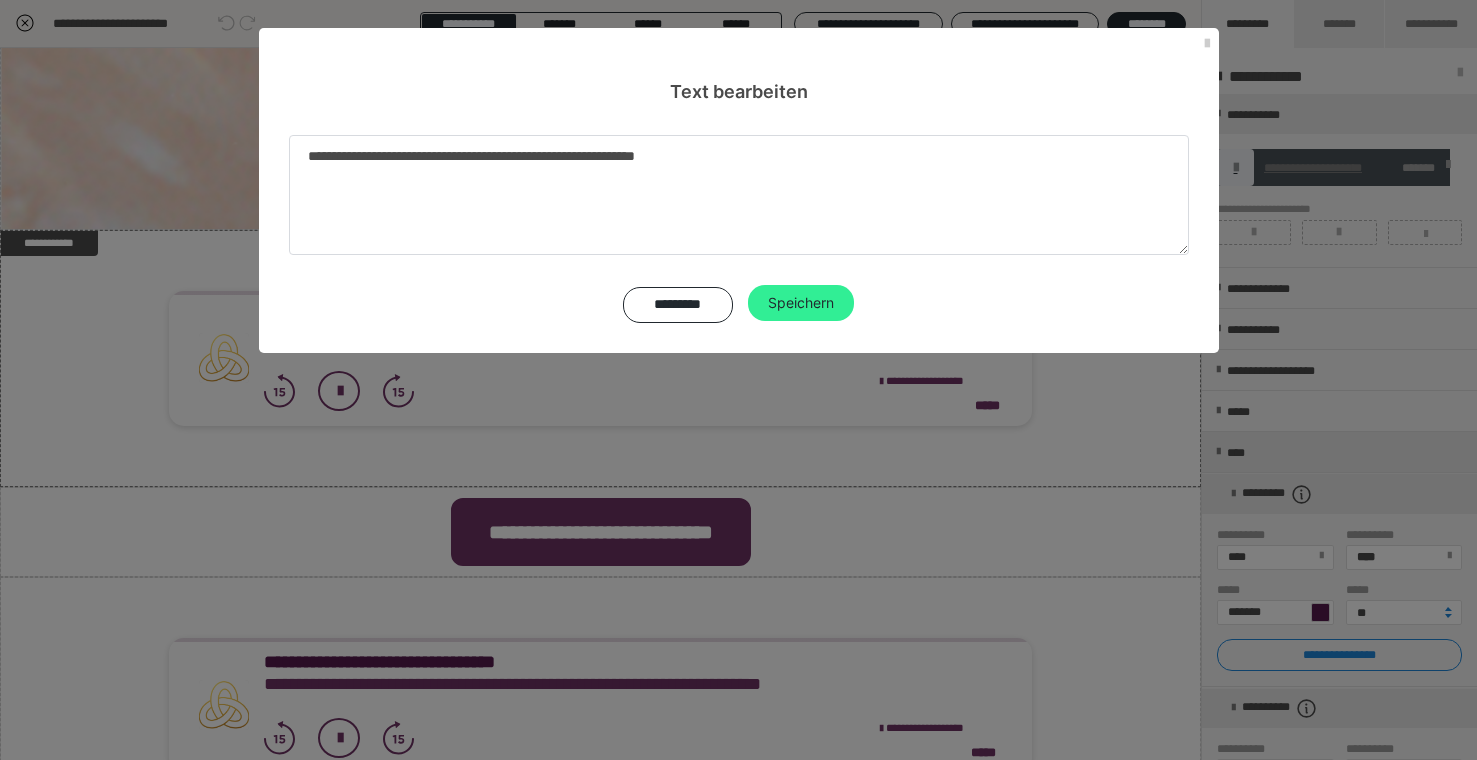 click on "Speichern" at bounding box center [801, 303] 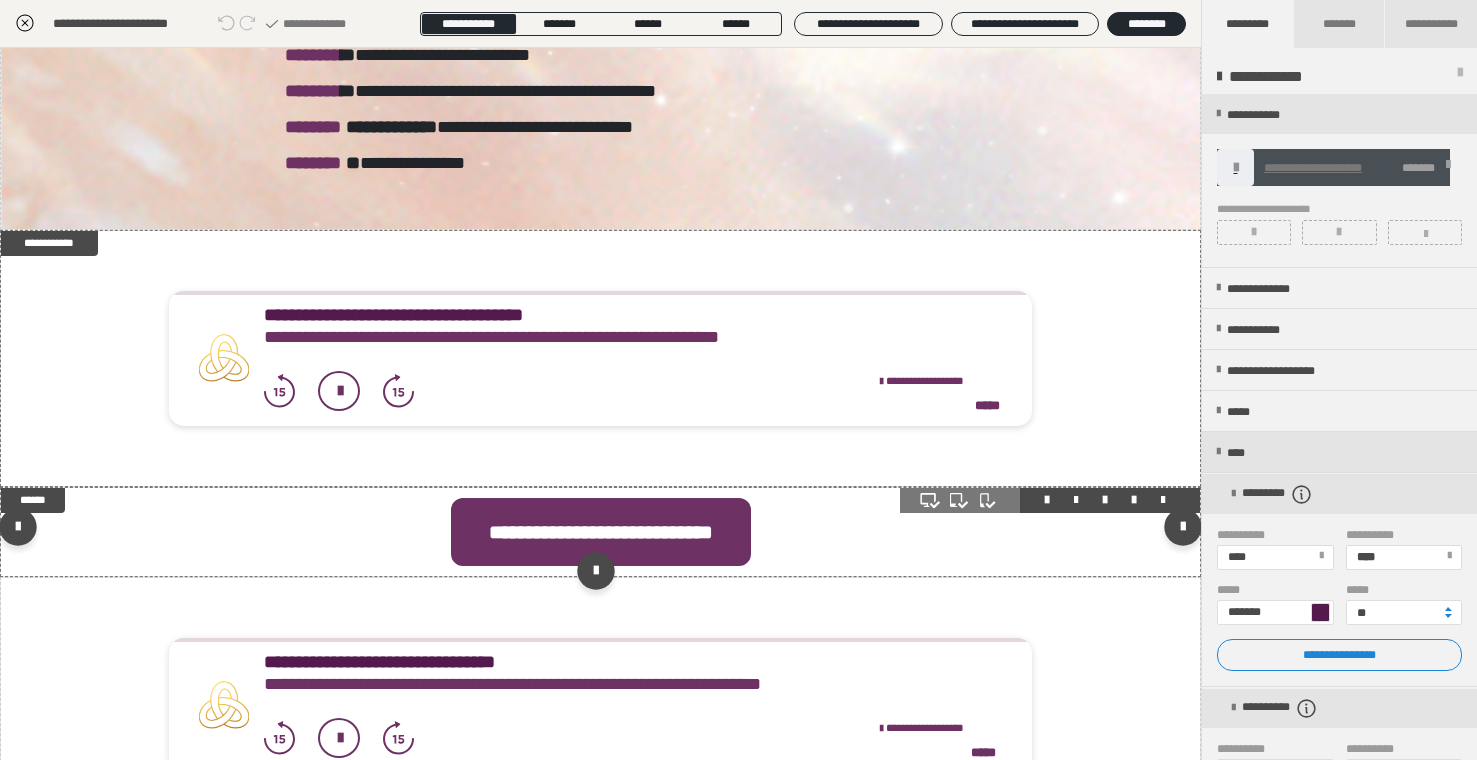 click on "**********" at bounding box center (601, 532) 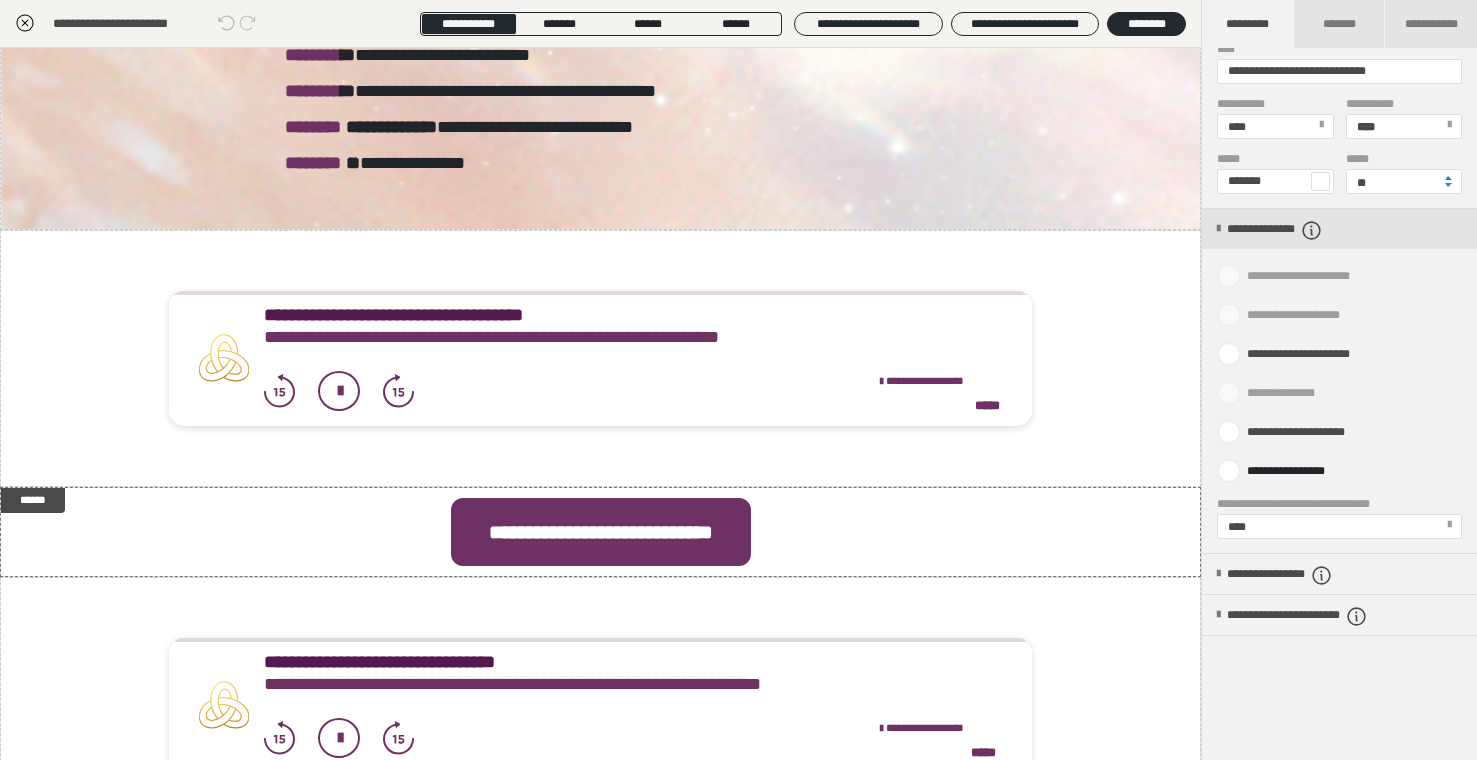scroll, scrollTop: 840, scrollLeft: 0, axis: vertical 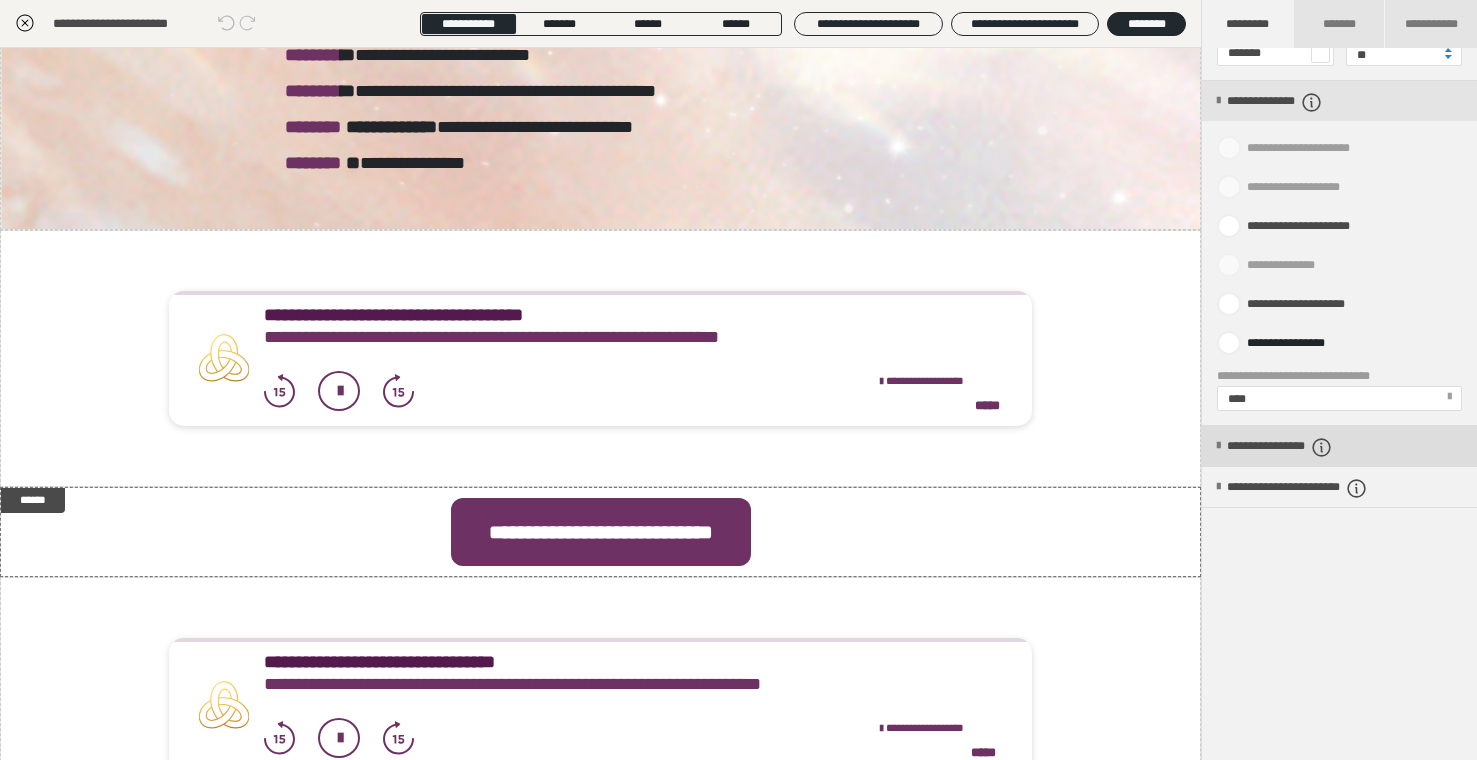 click on "**********" at bounding box center [1312, 447] 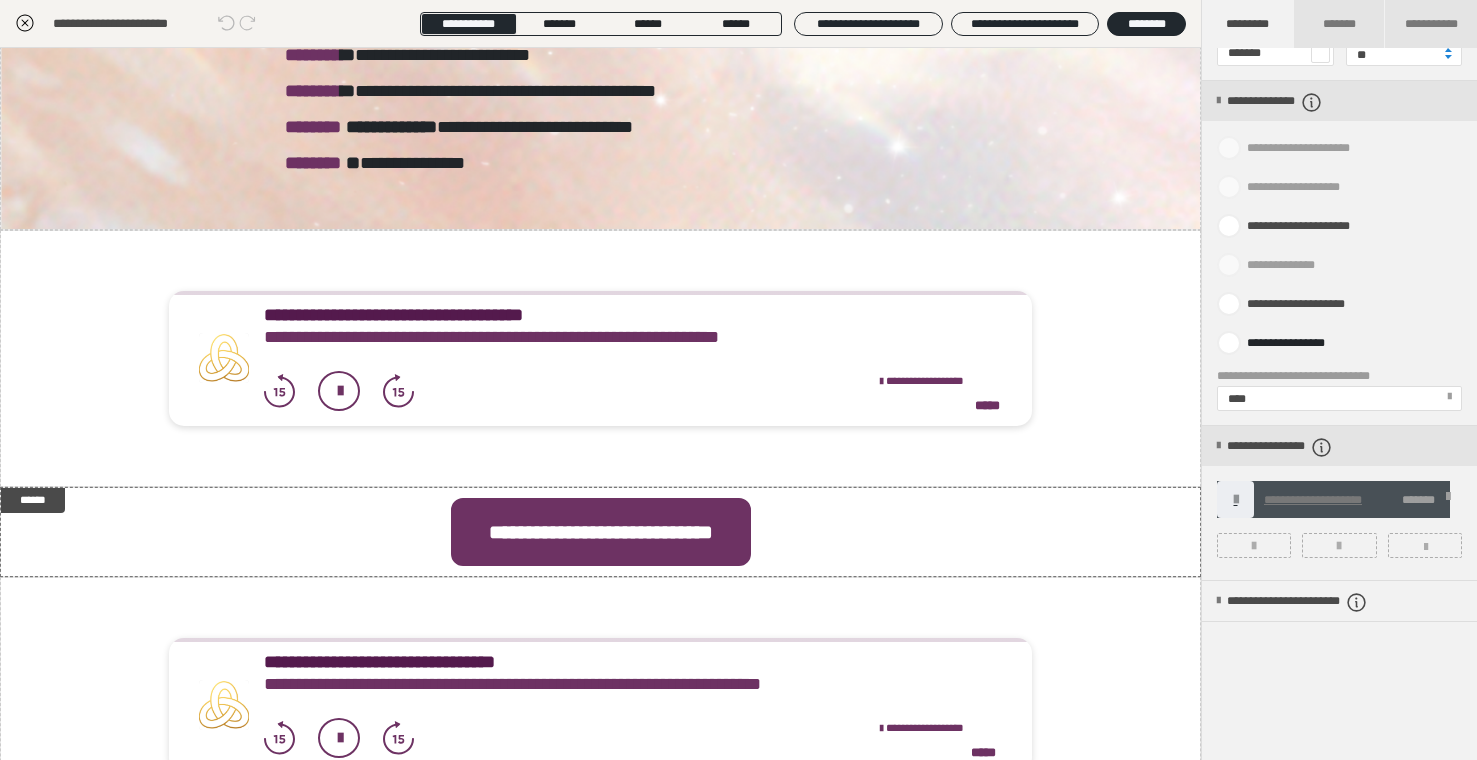 click at bounding box center [1448, 500] 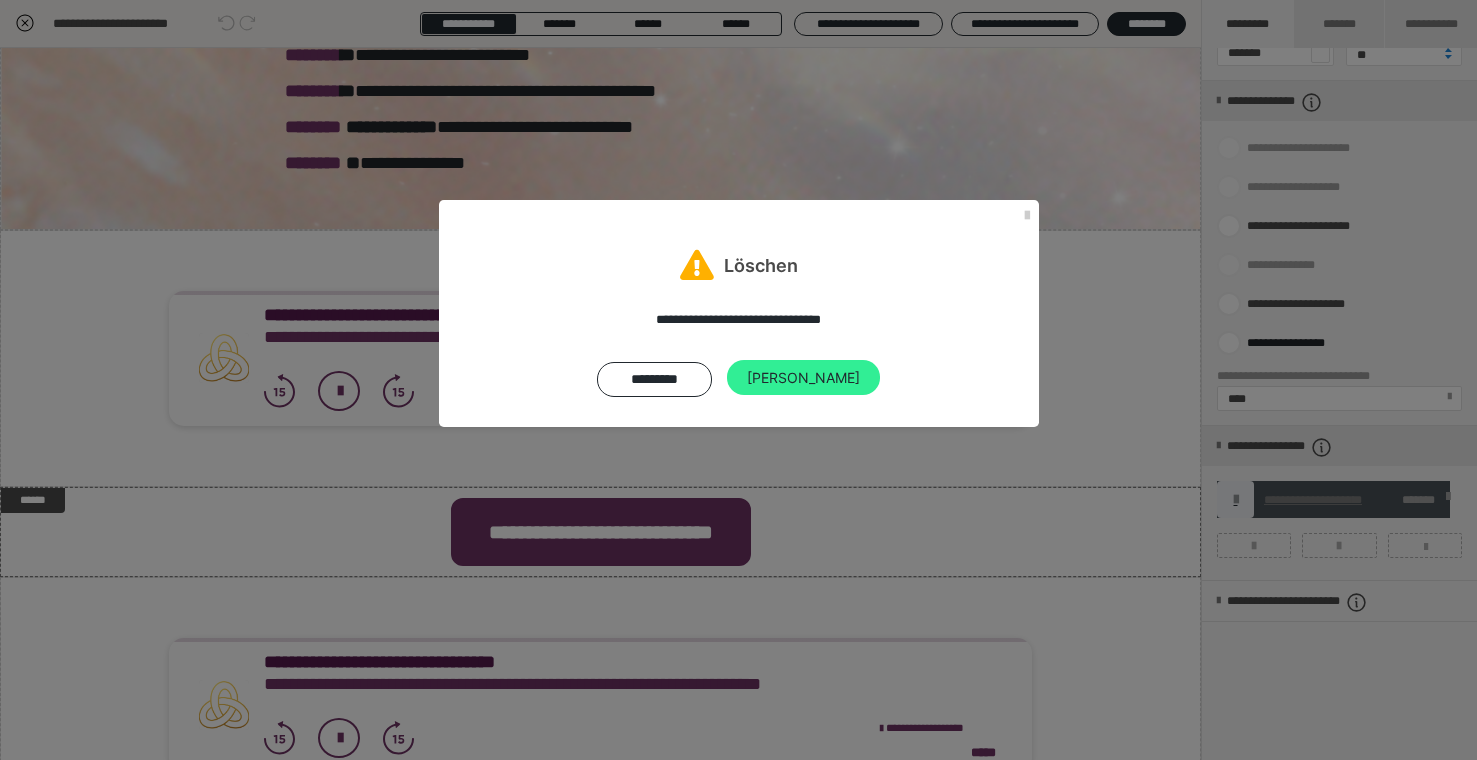 click on "[PERSON_NAME]" at bounding box center [803, 378] 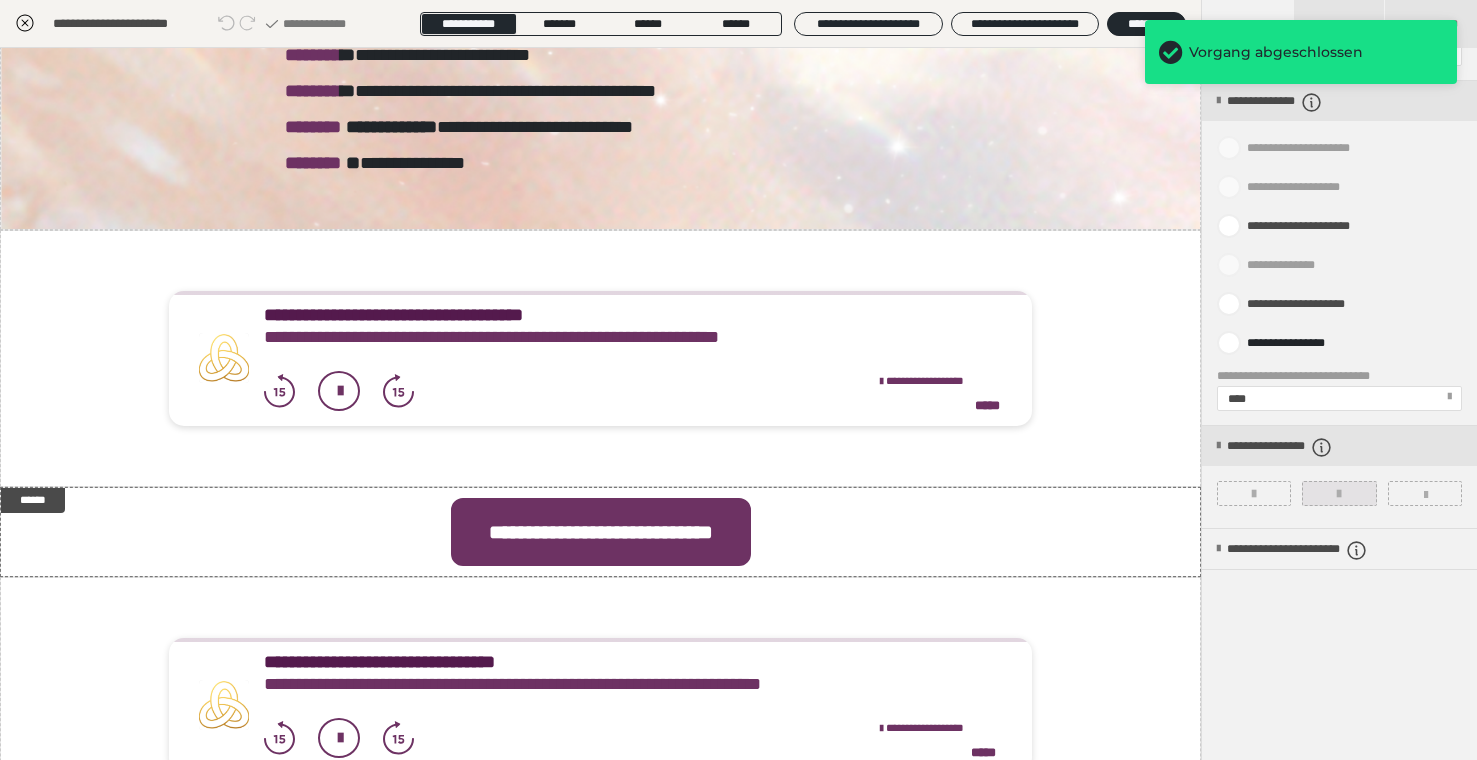 click at bounding box center (1339, 494) 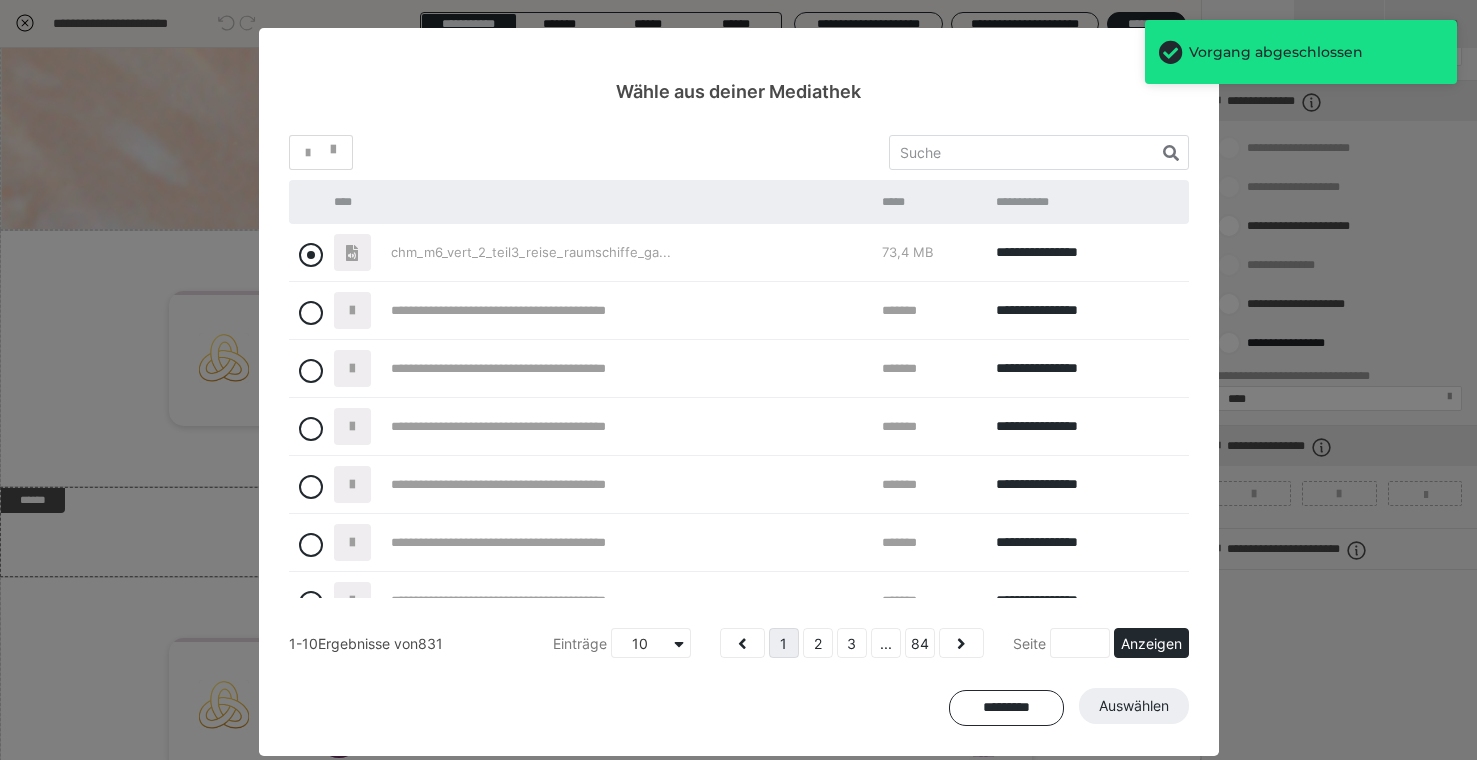 click at bounding box center [311, 255] 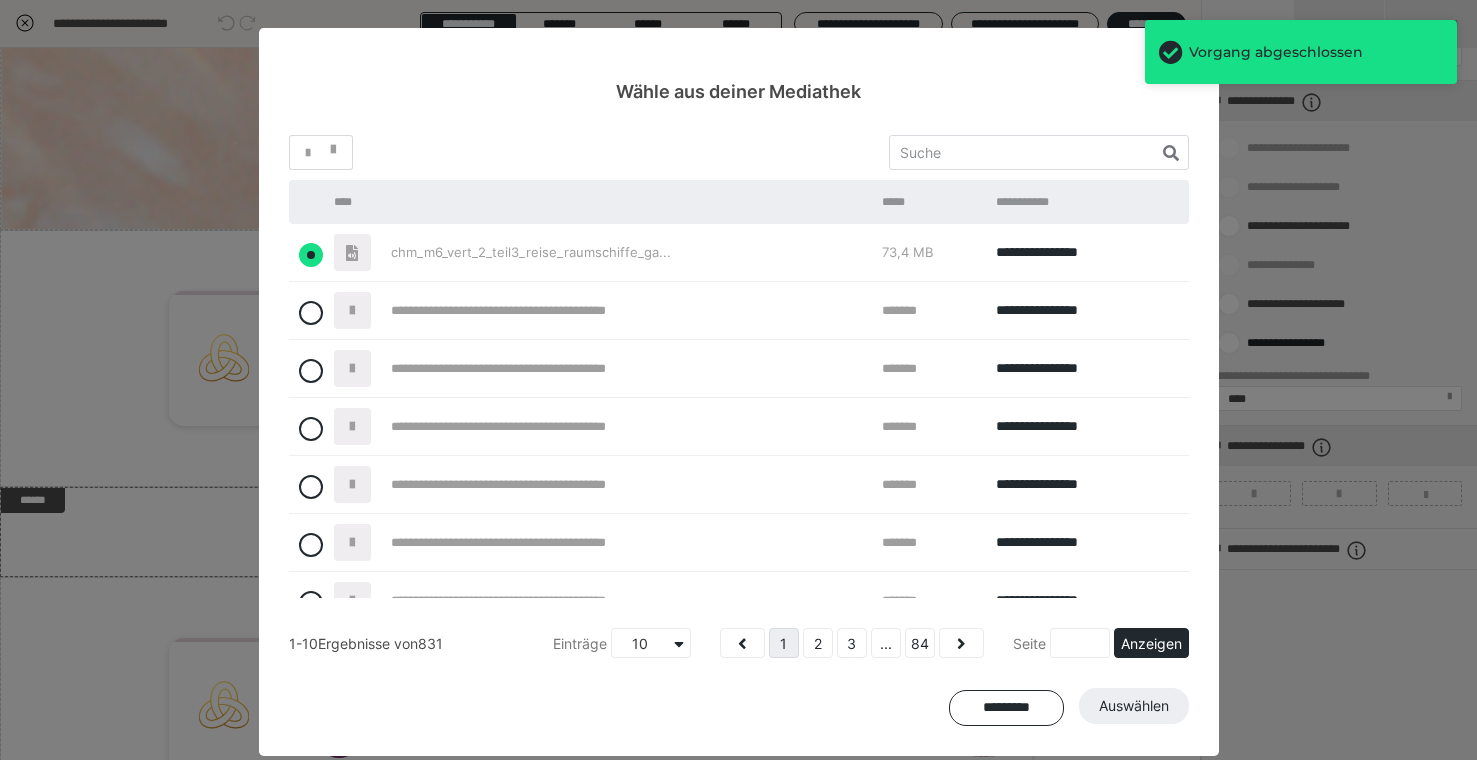 radio on "true" 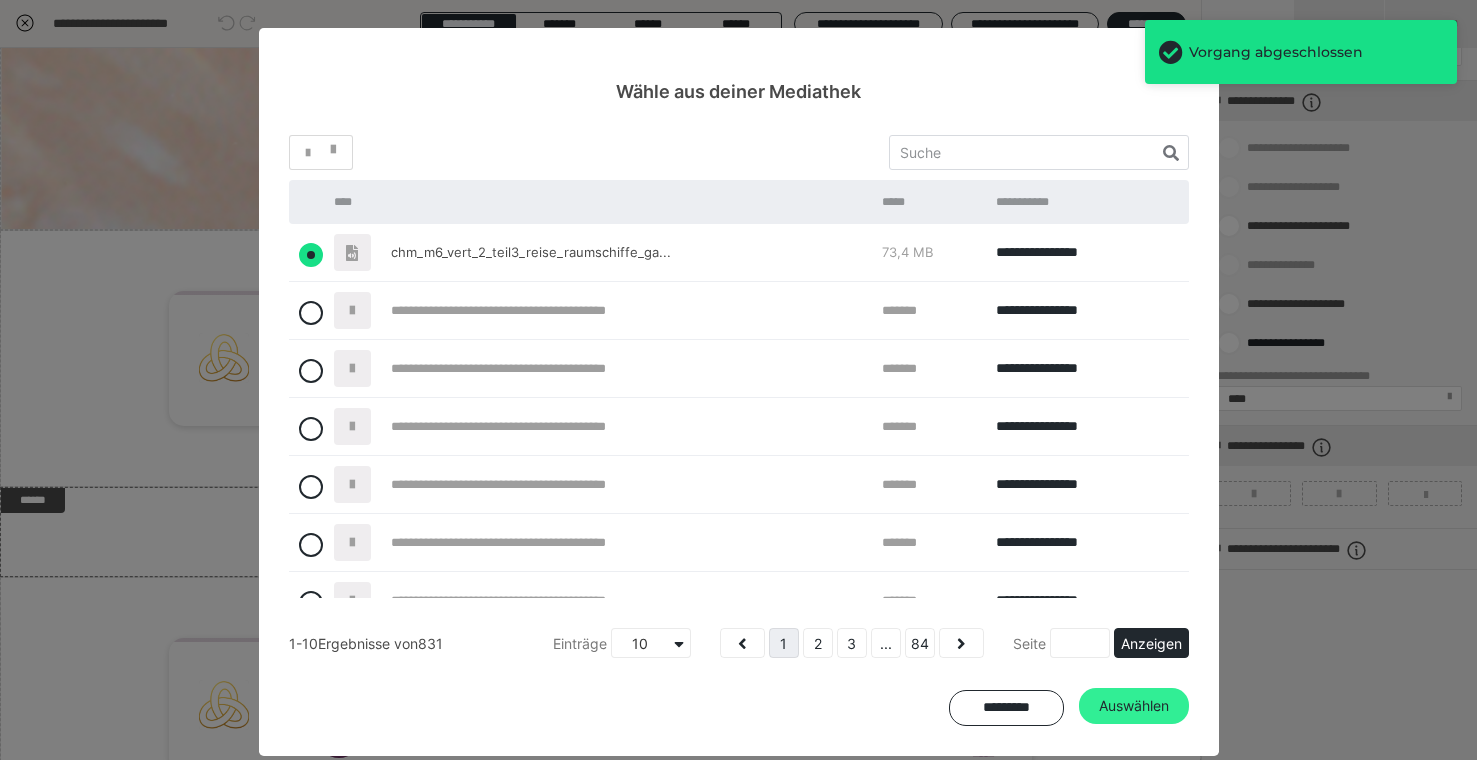 click on "Auswählen" at bounding box center [1134, 706] 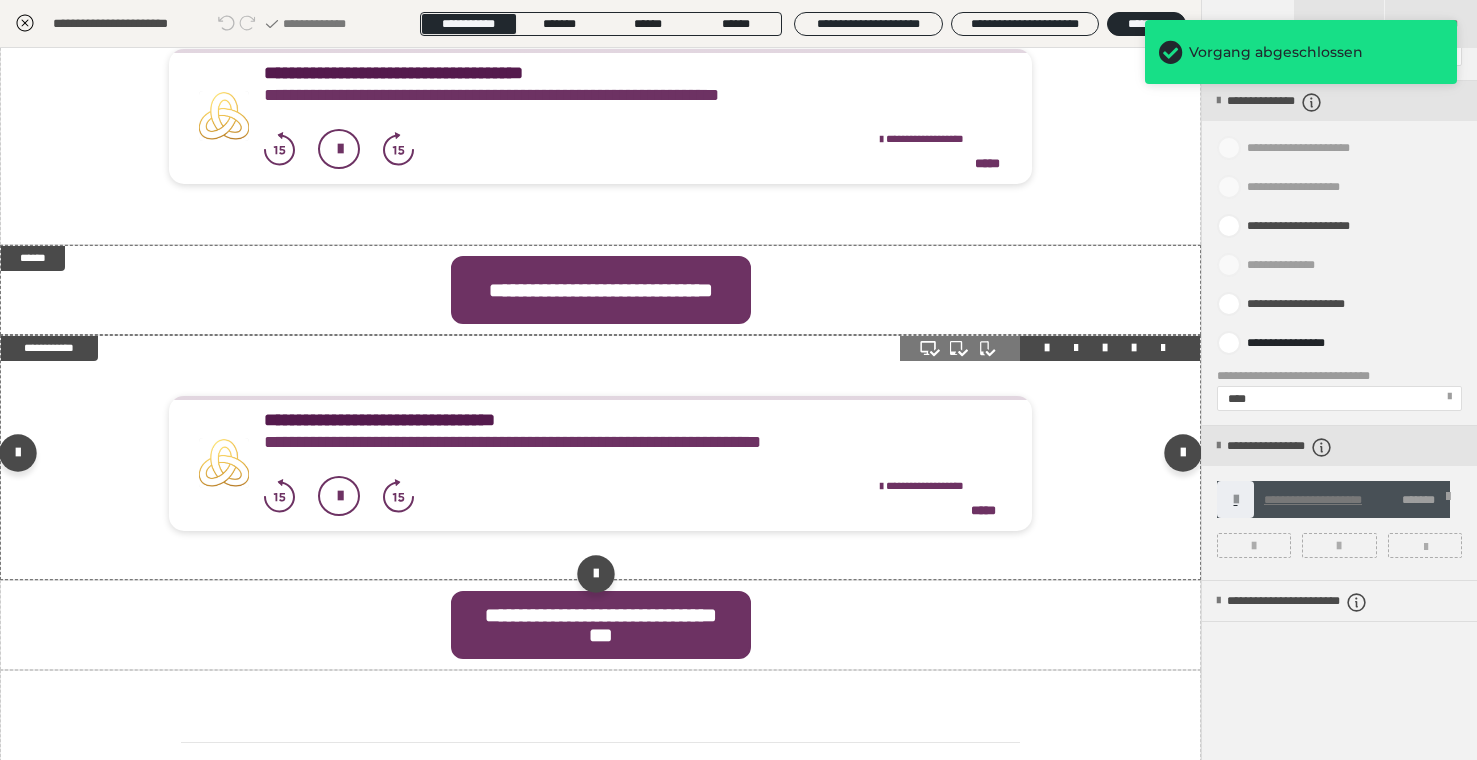 scroll, scrollTop: 5974, scrollLeft: 0, axis: vertical 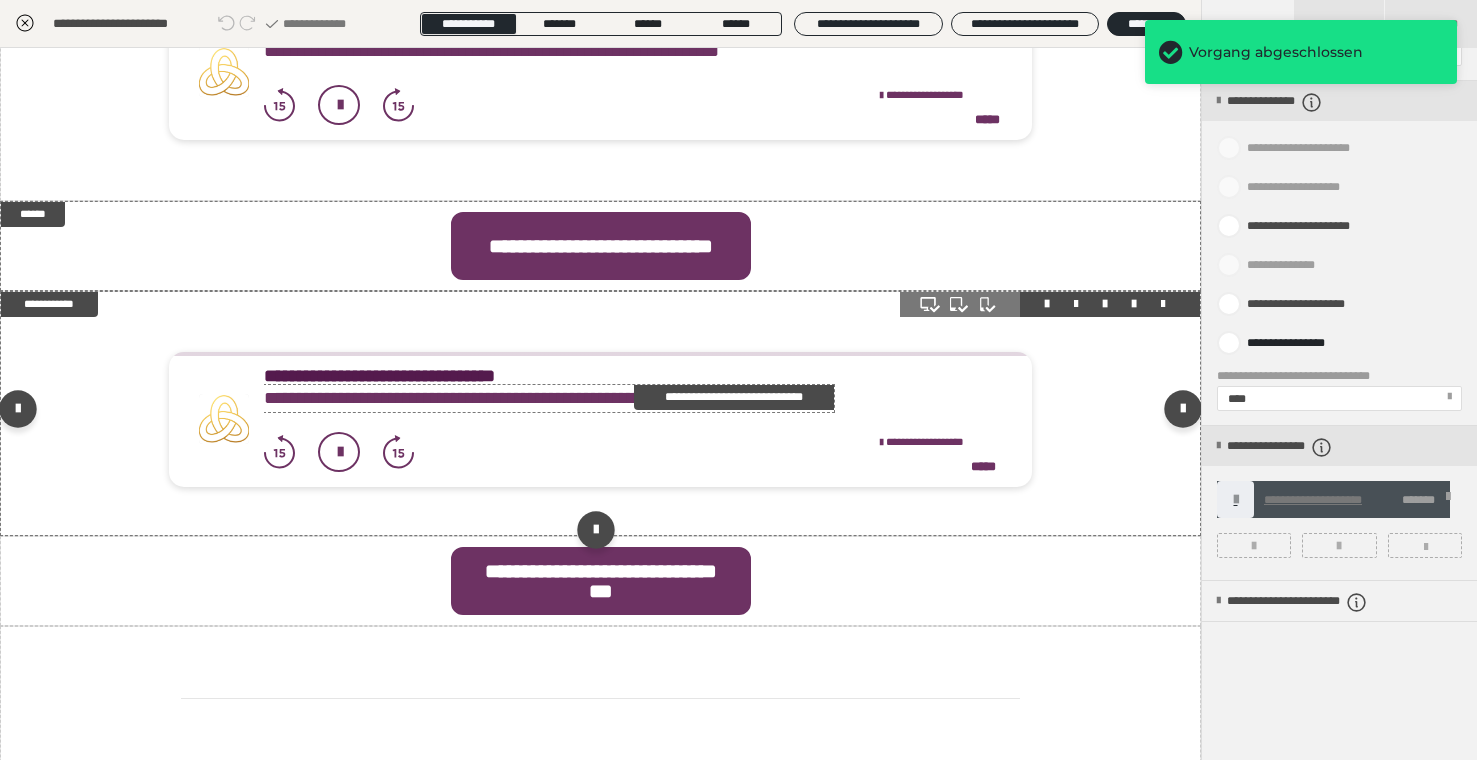 click on "**********" at bounding box center [734, 397] 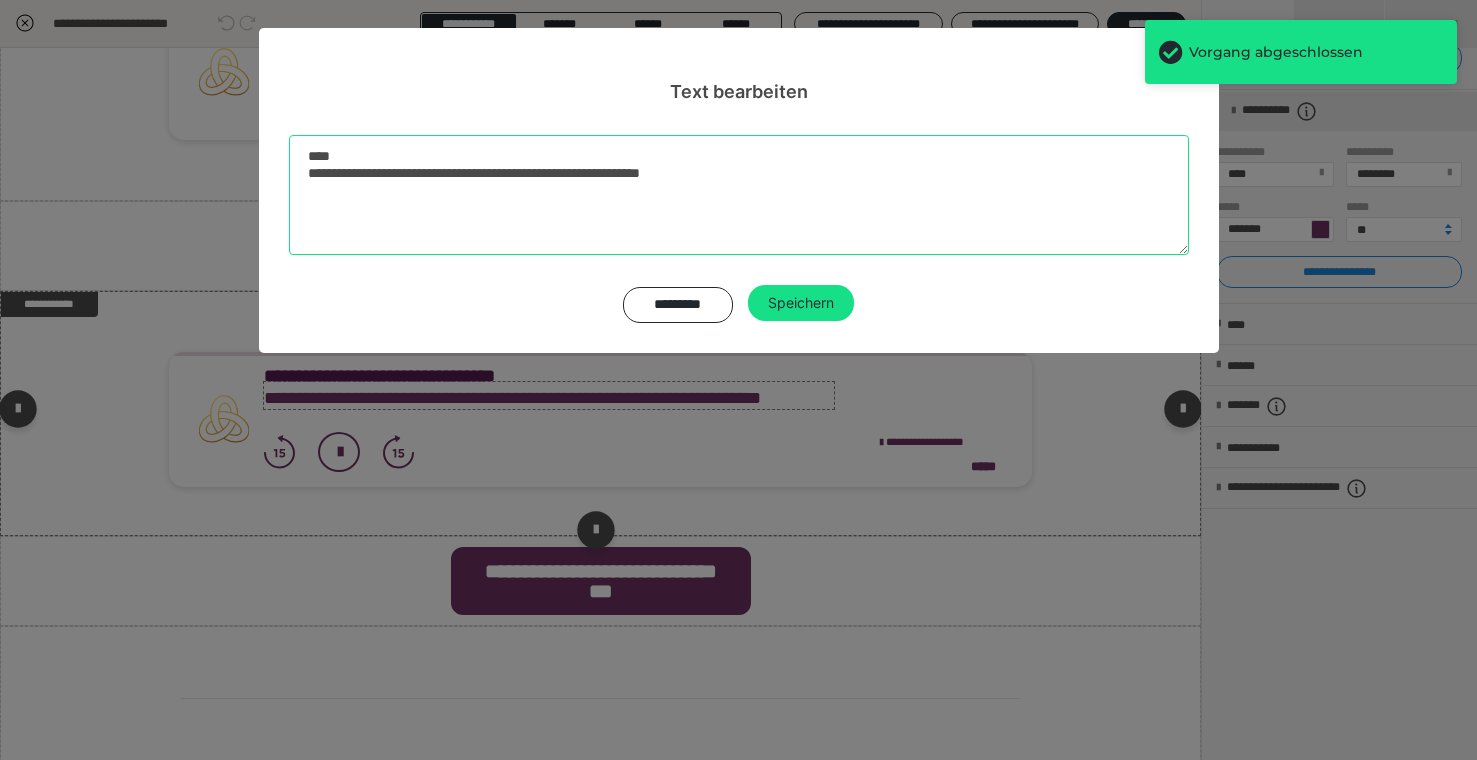 click on "**********" at bounding box center [739, 195] 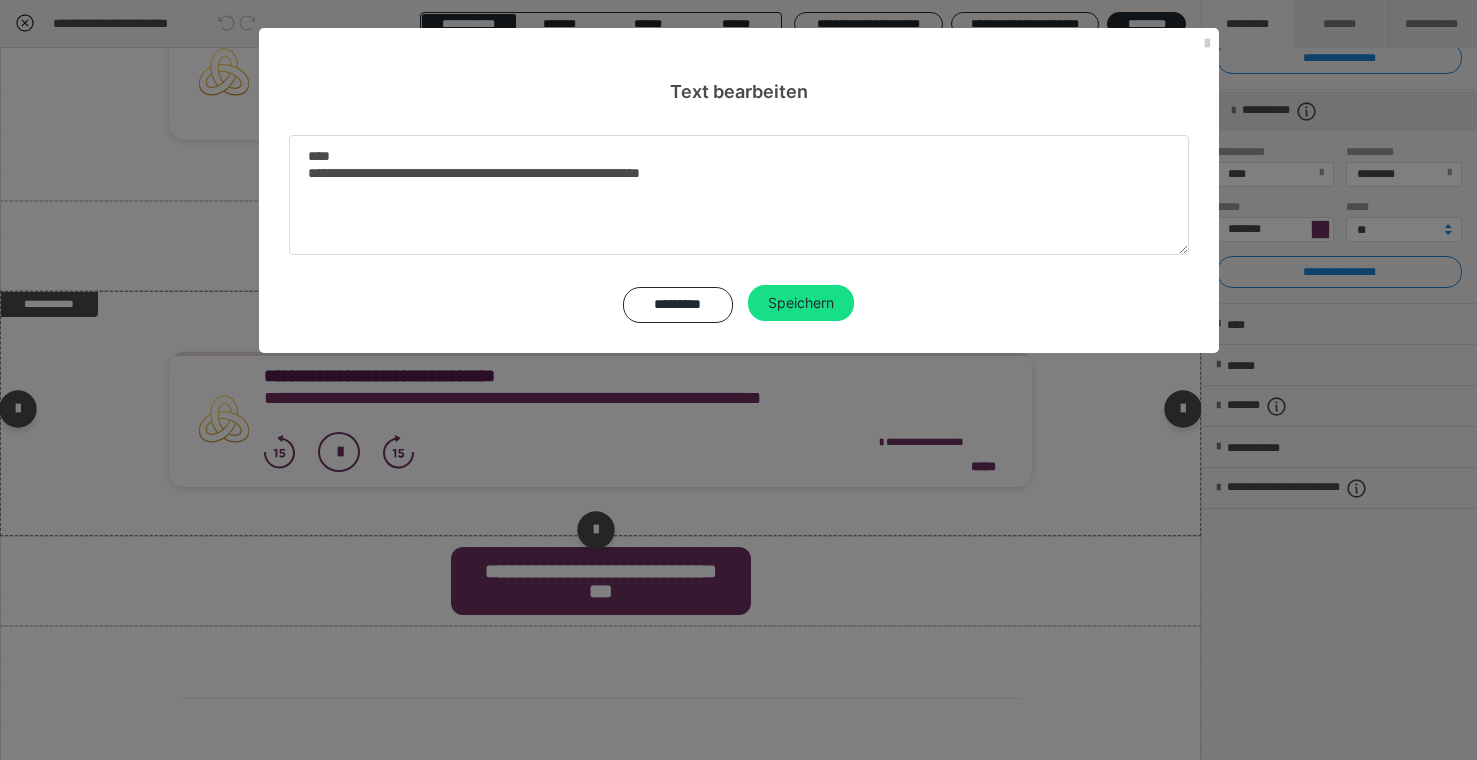click at bounding box center [1207, 44] 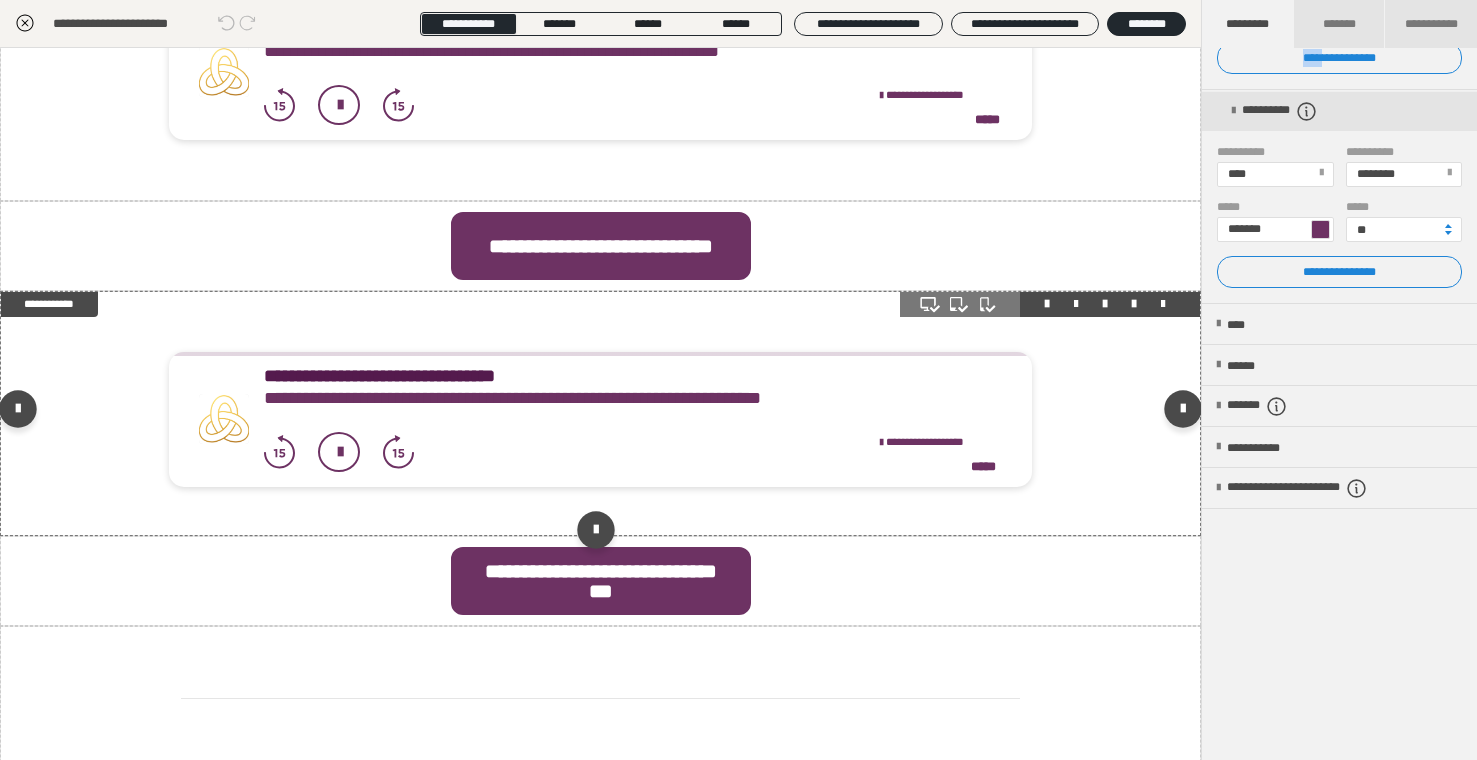 click on "**********" at bounding box center [1339, -18] 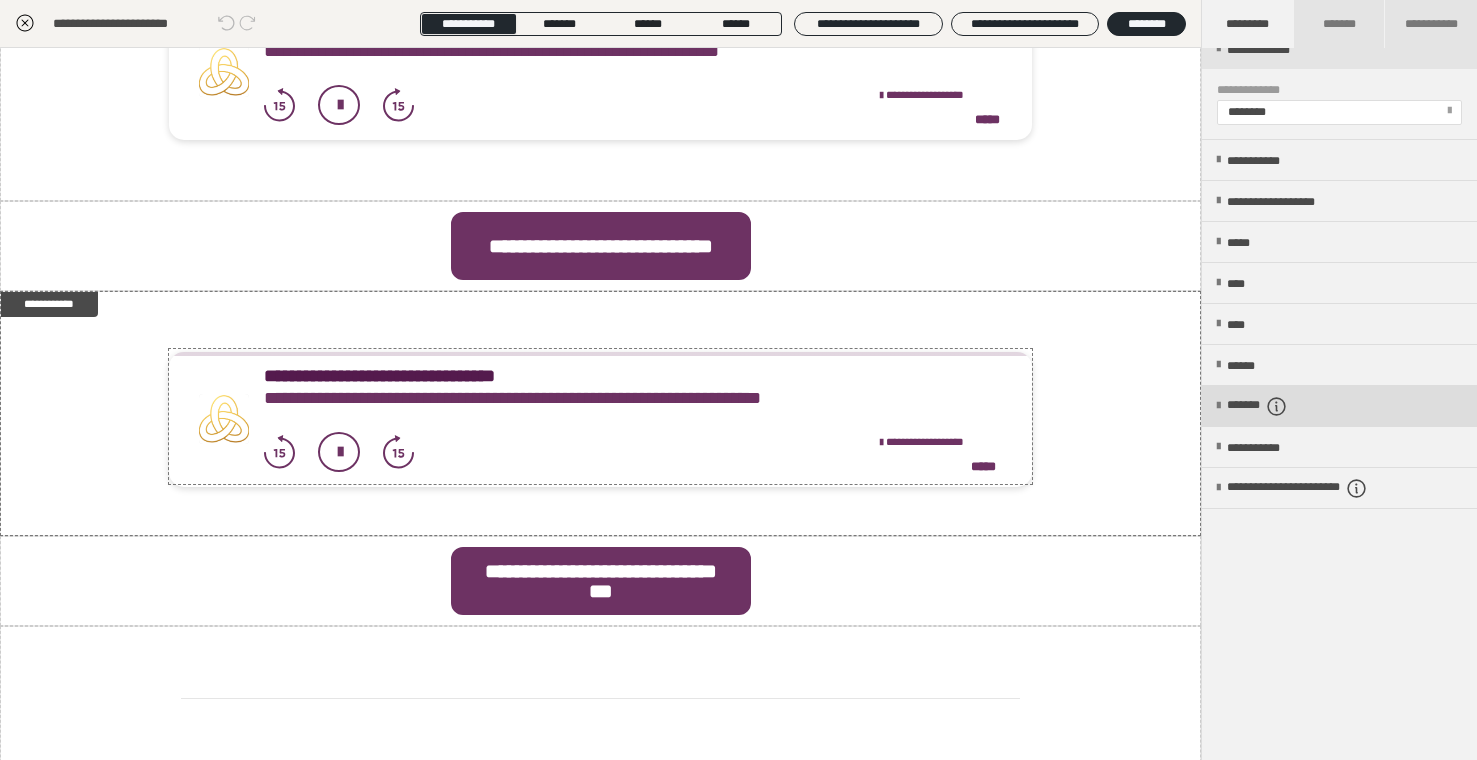 scroll, scrollTop: 0, scrollLeft: 0, axis: both 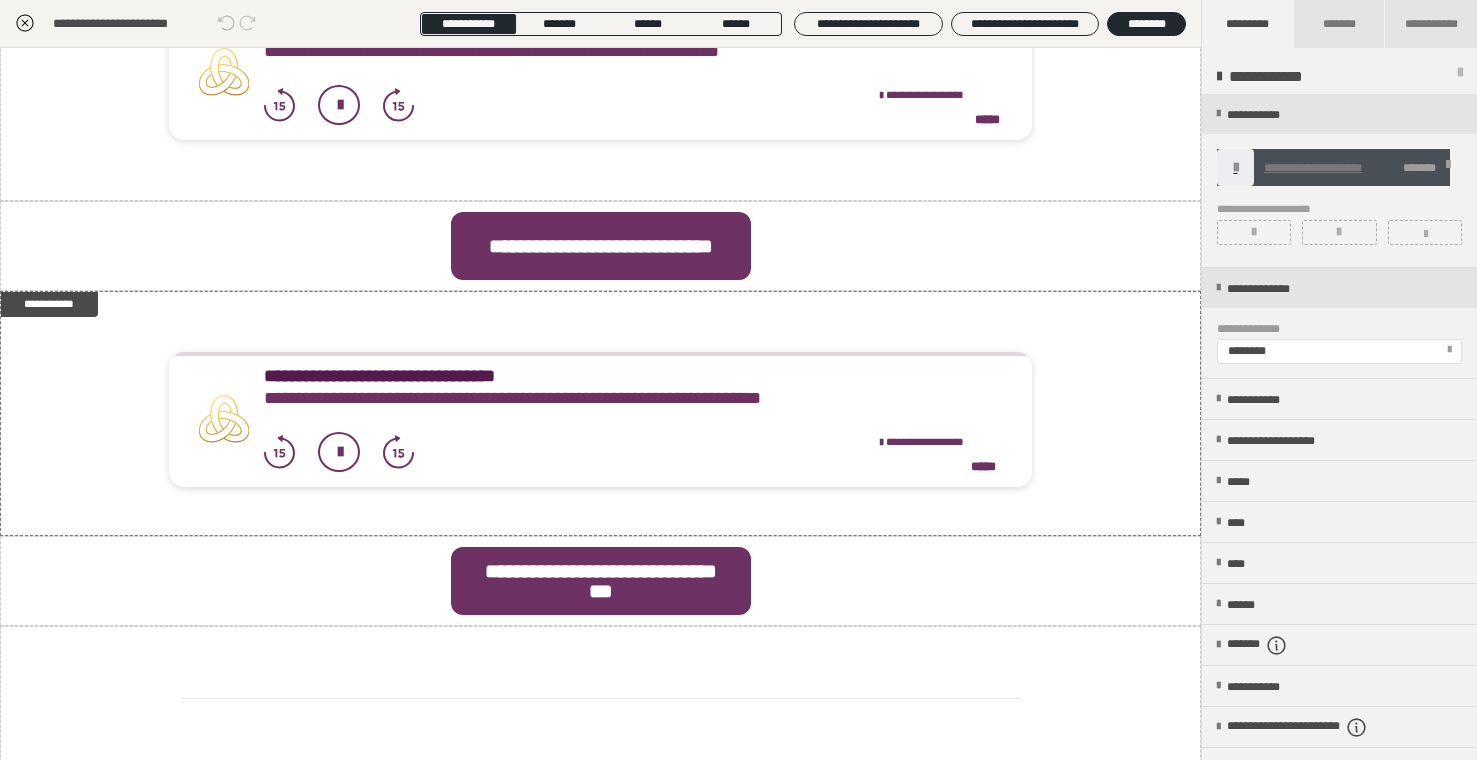 click at bounding box center [1448, 168] 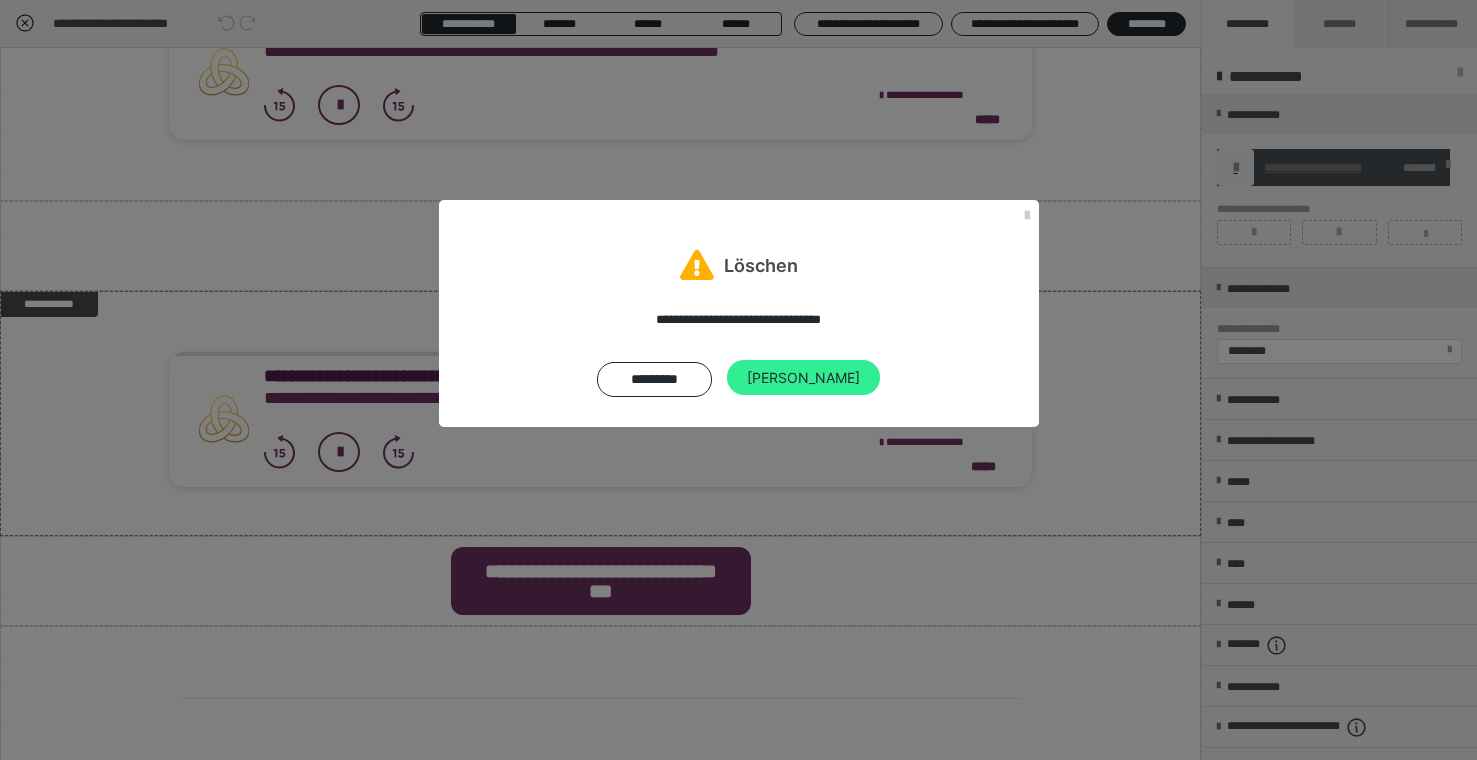click on "[PERSON_NAME]" at bounding box center [803, 378] 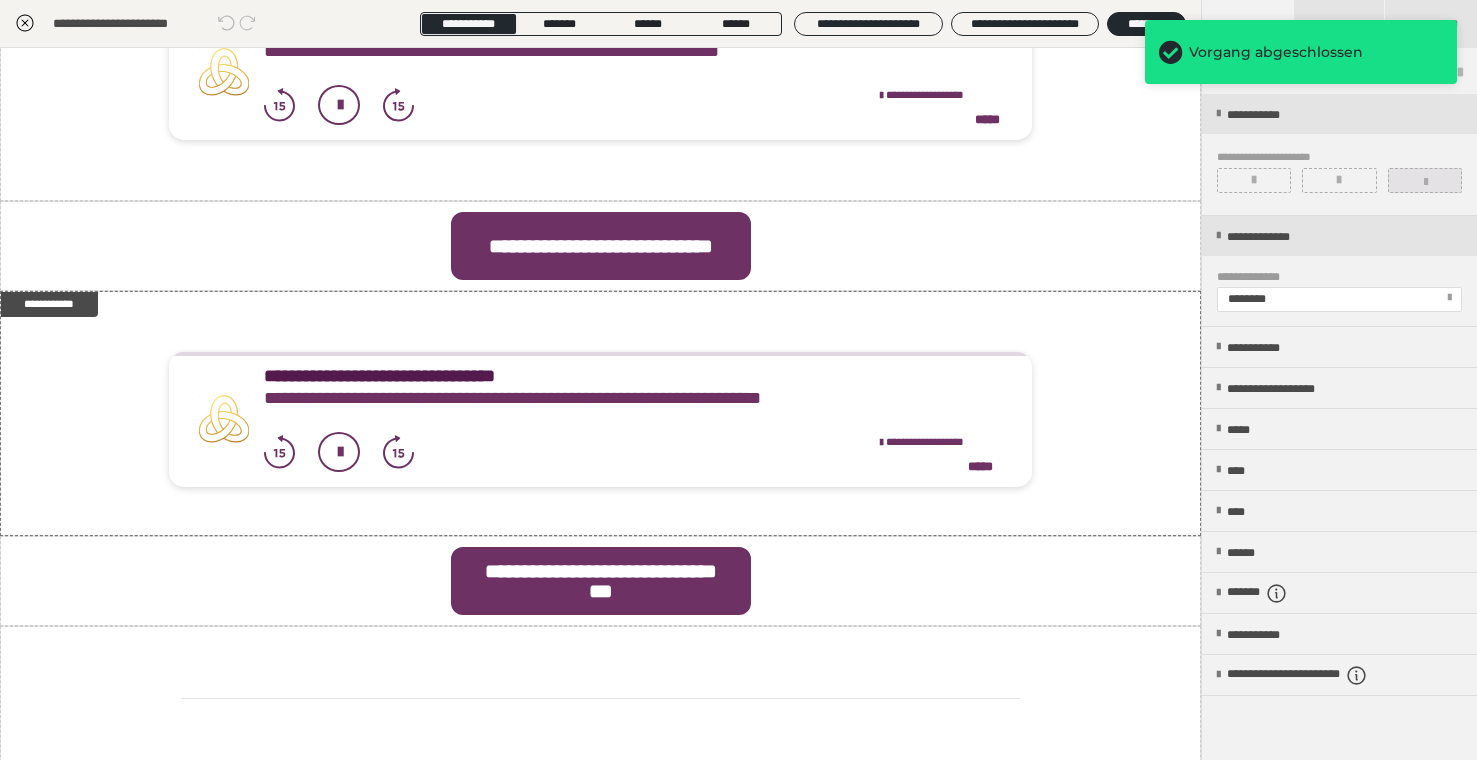click at bounding box center [1426, 182] 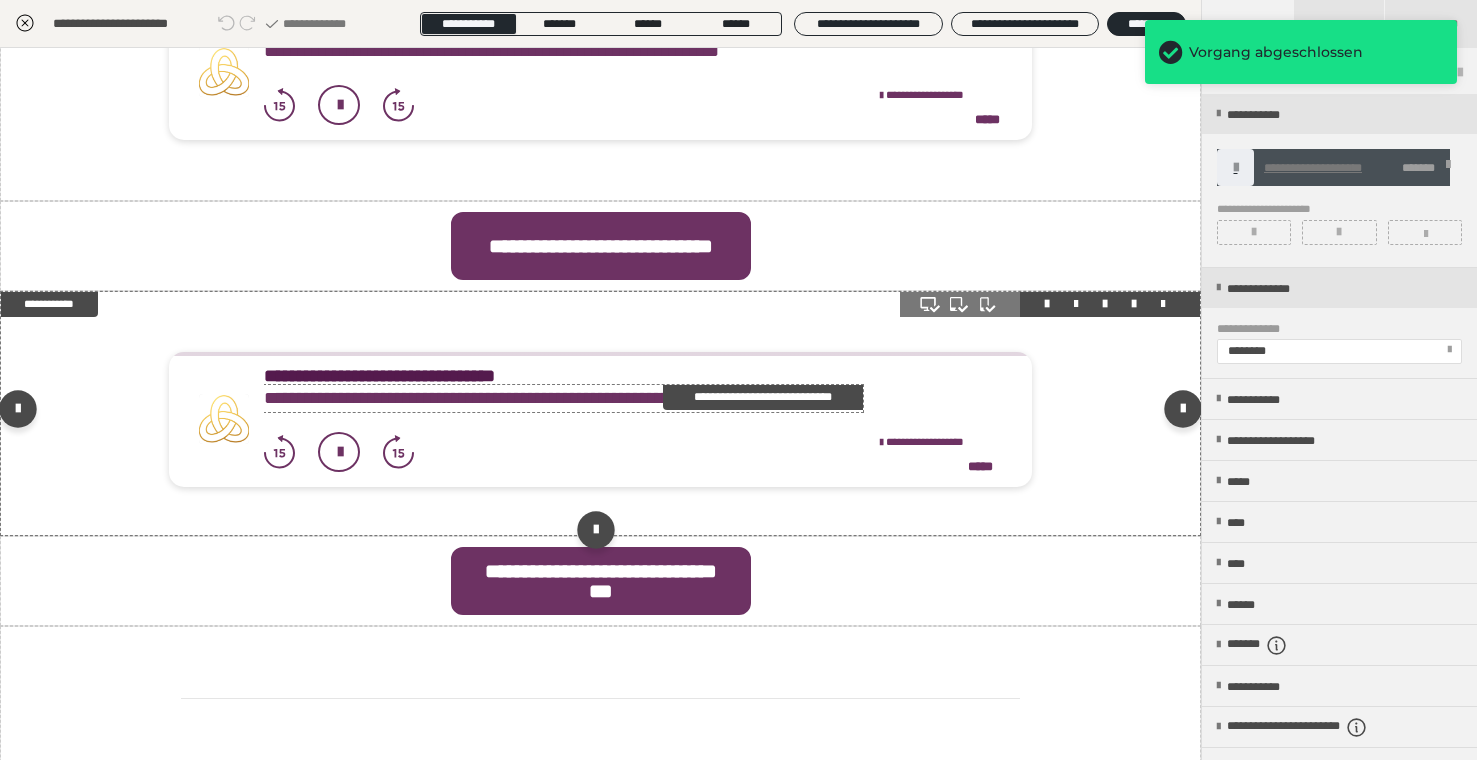 click on "**********" at bounding box center (763, 397) 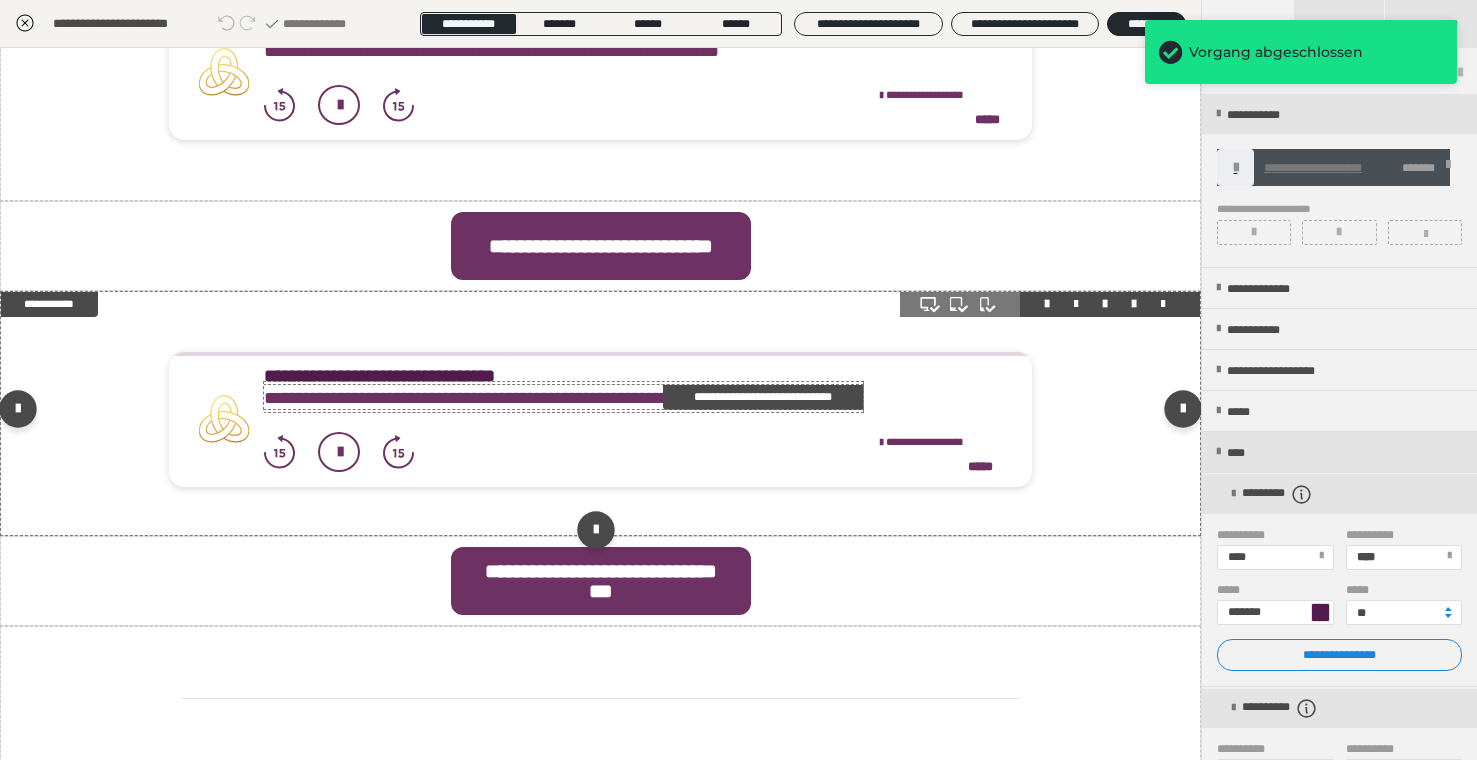 click on "**********" at bounding box center (763, 397) 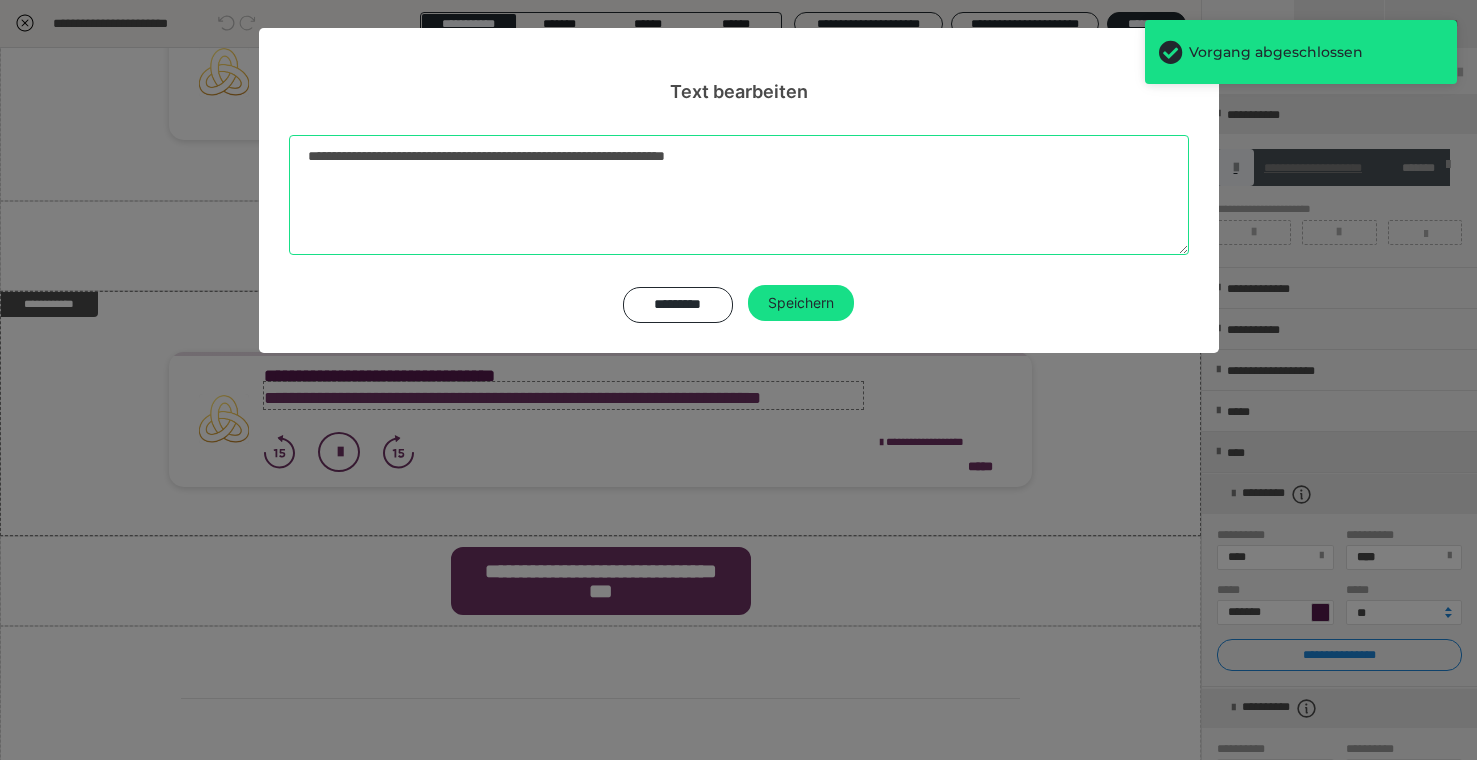 click on "**********" at bounding box center [739, 195] 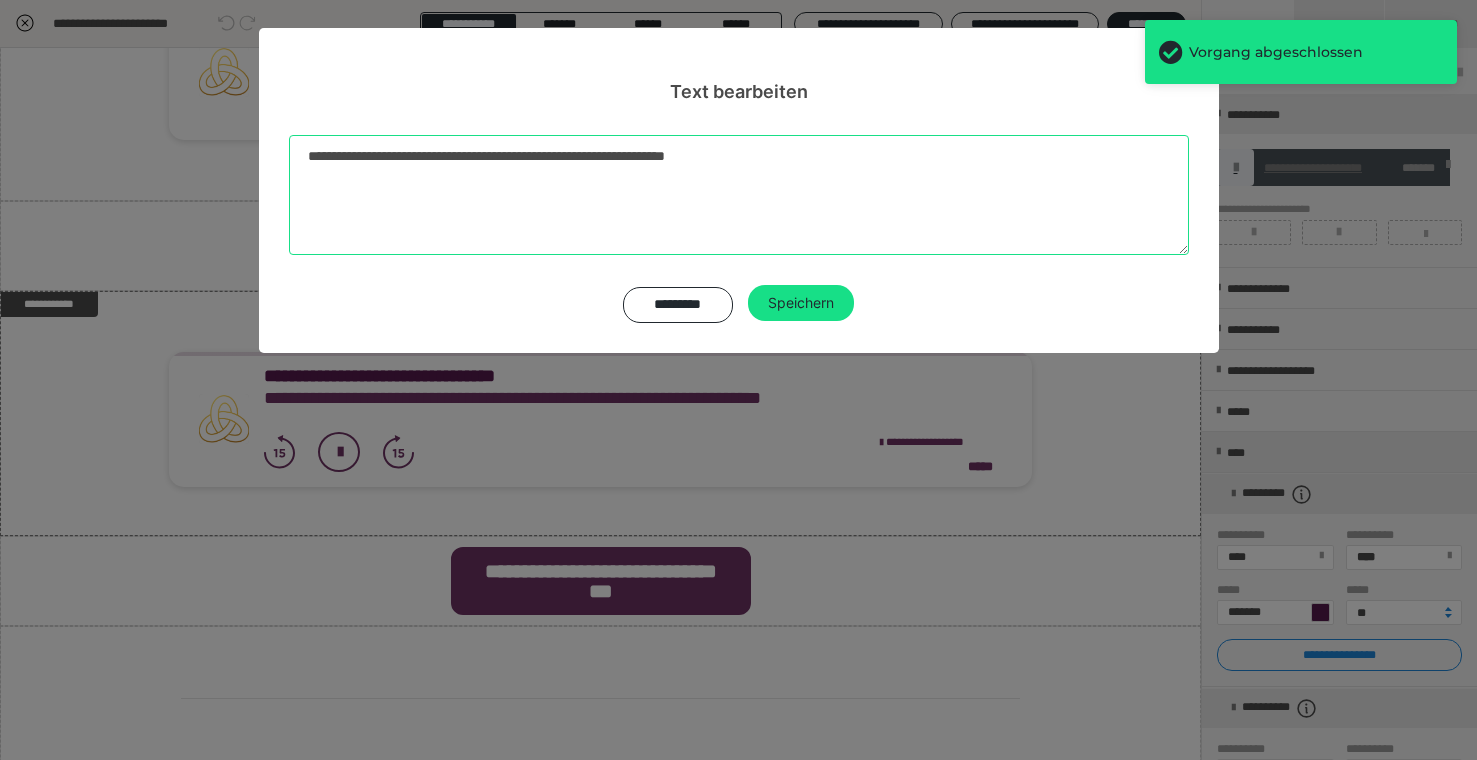 click on "**********" at bounding box center [739, 195] 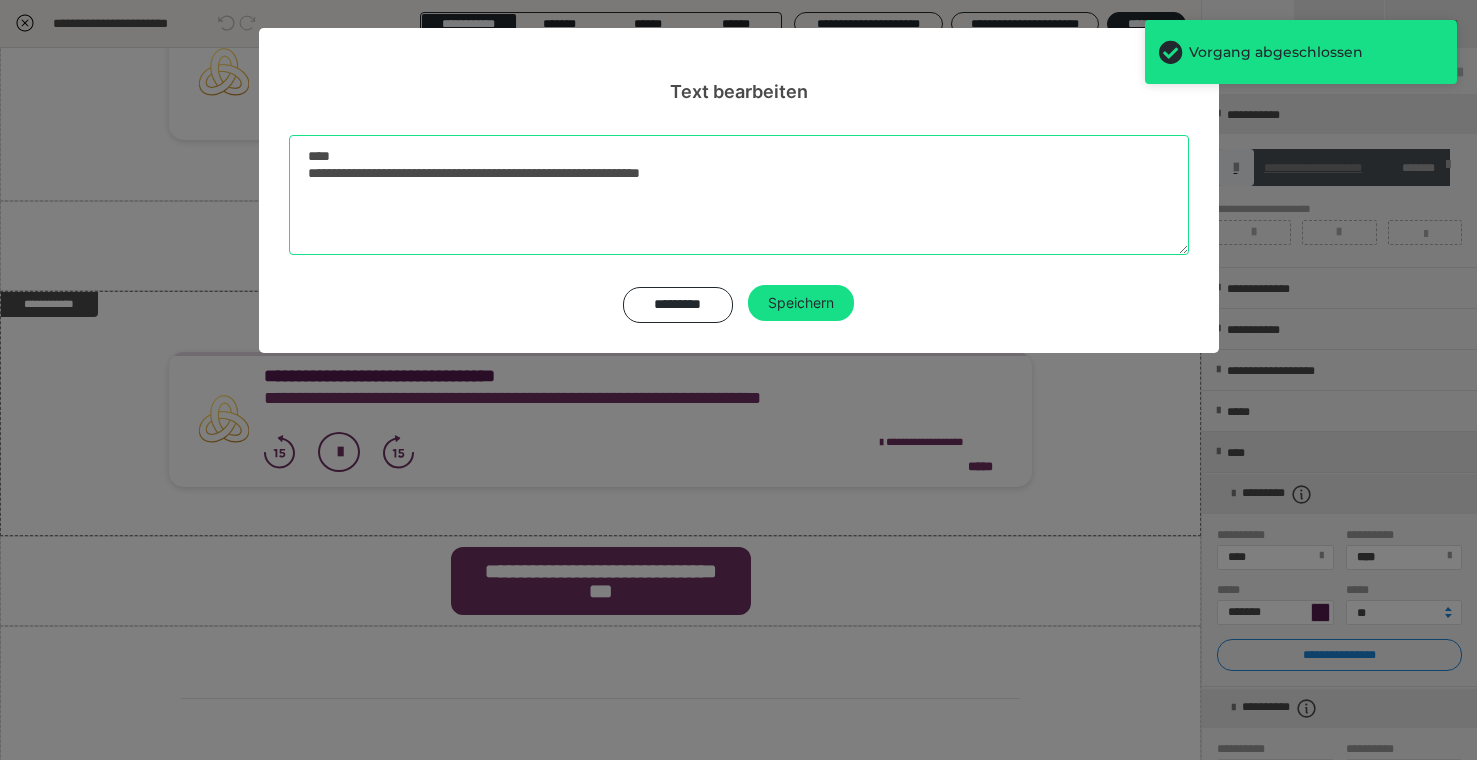 drag, startPoint x: 306, startPoint y: 176, endPoint x: 302, endPoint y: 128, distance: 48.166378 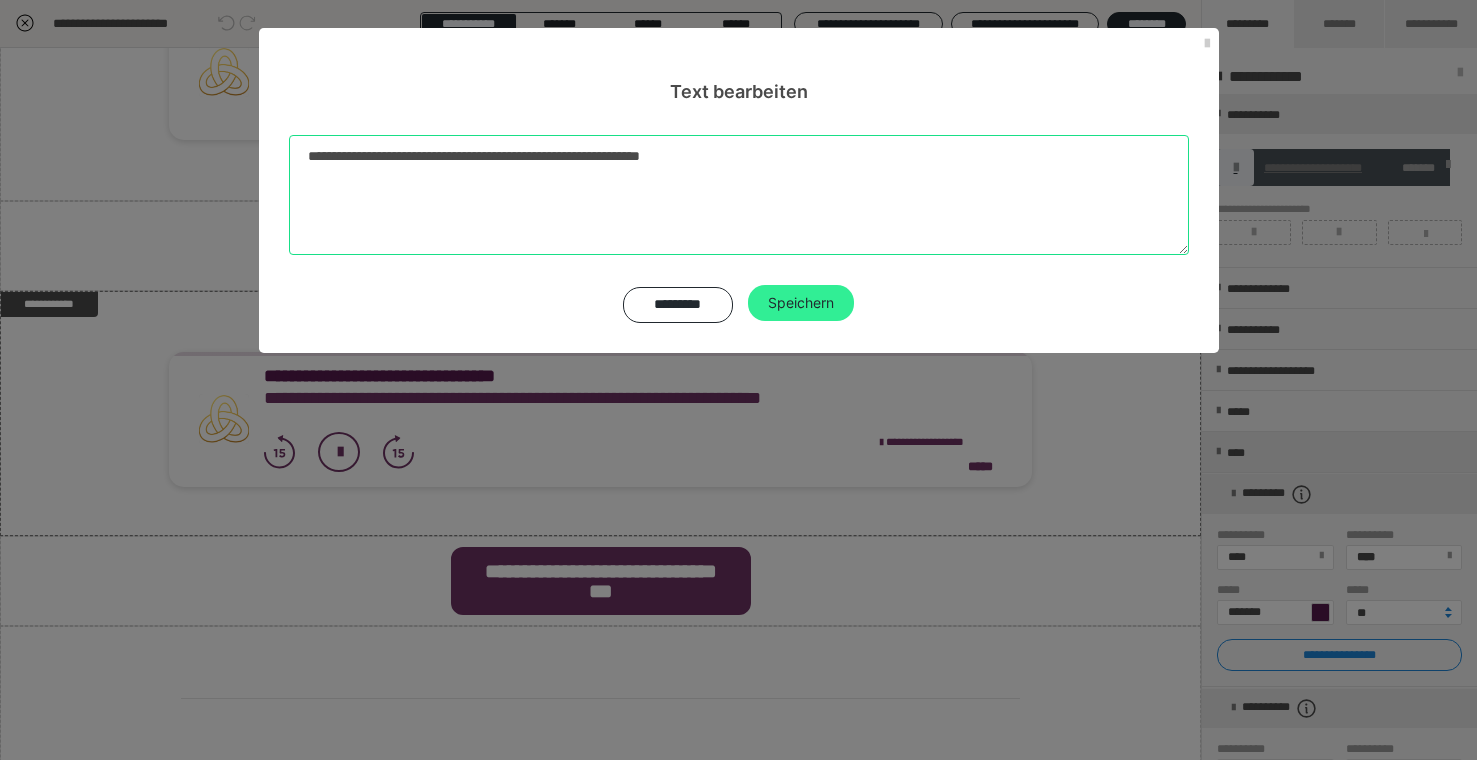 type on "**********" 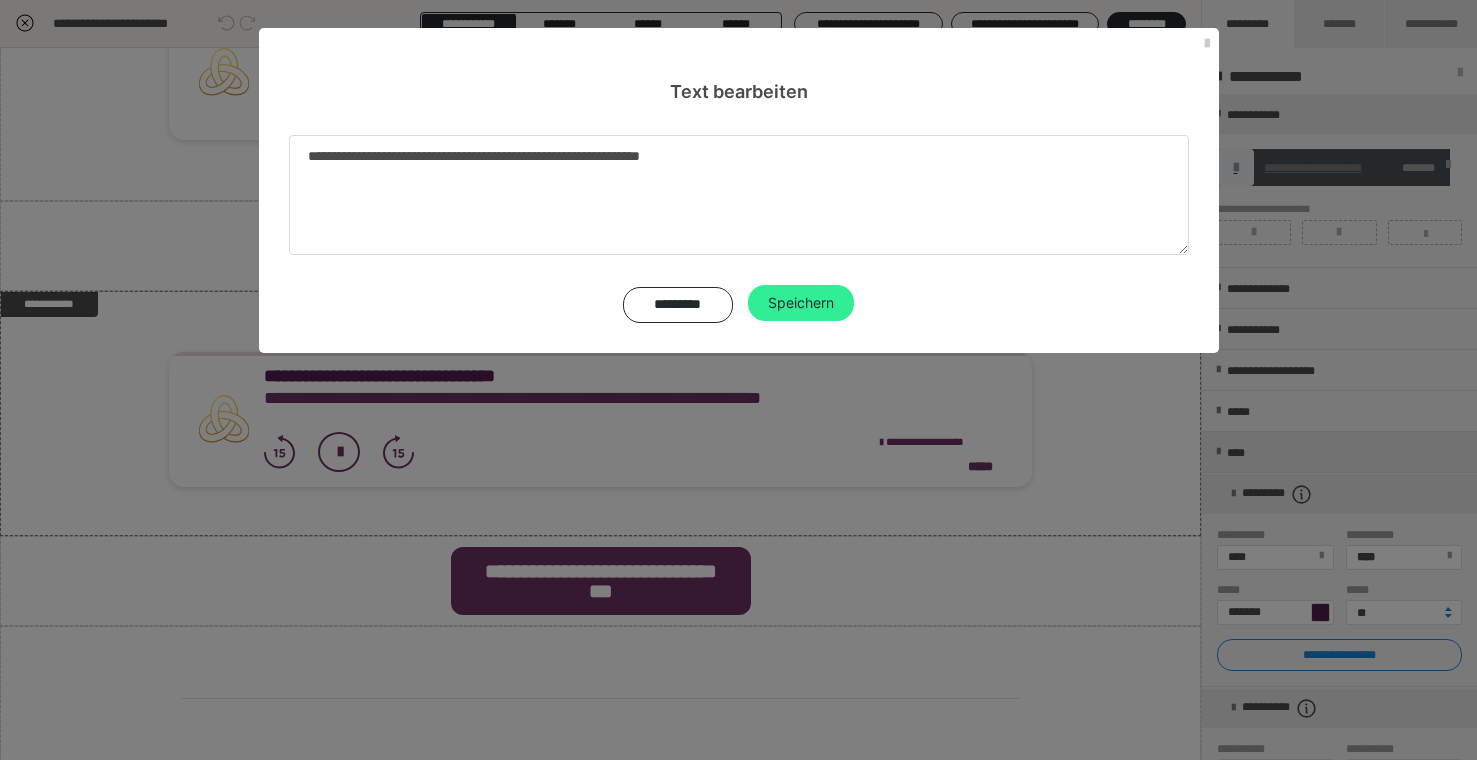 click on "Speichern" at bounding box center [801, 303] 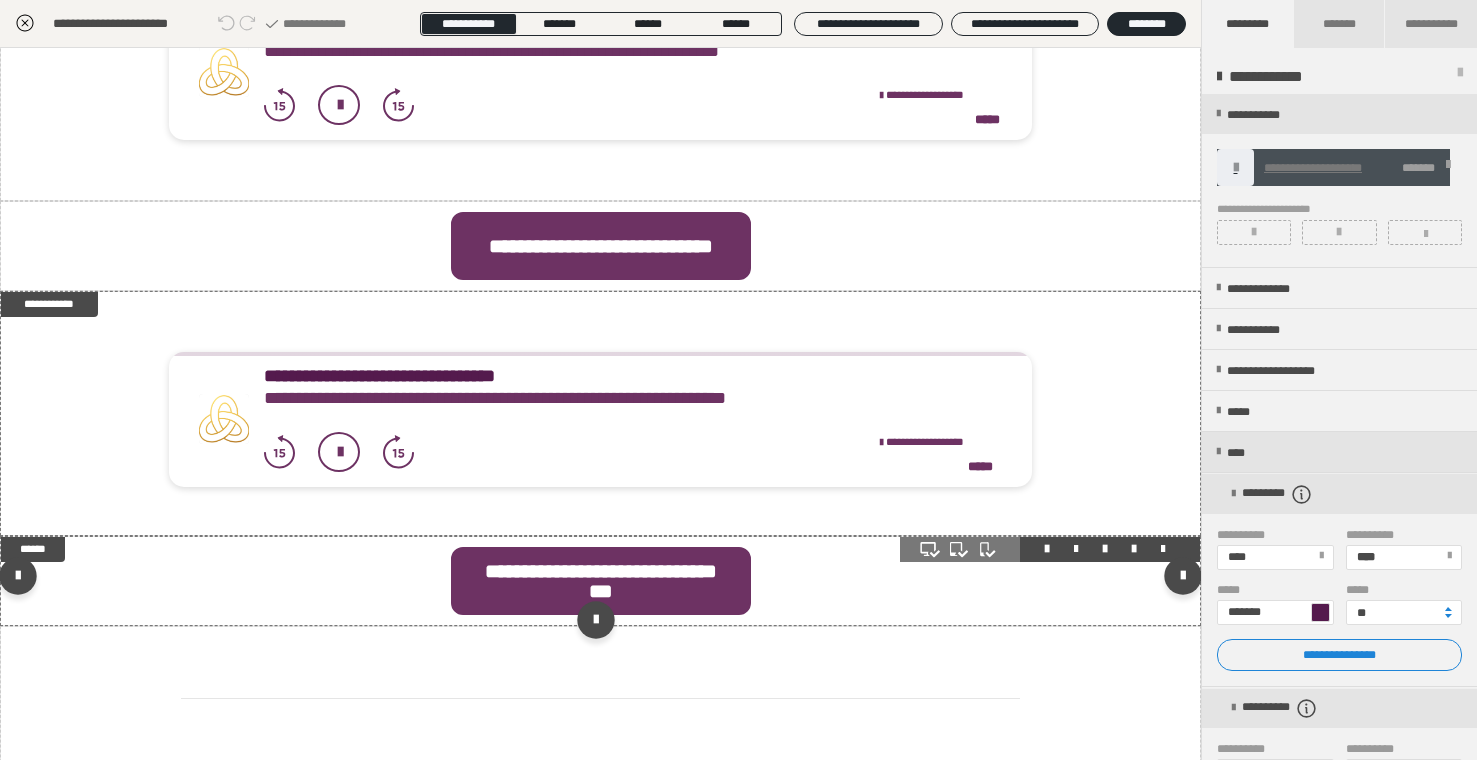 click on "**********" at bounding box center (601, 581) 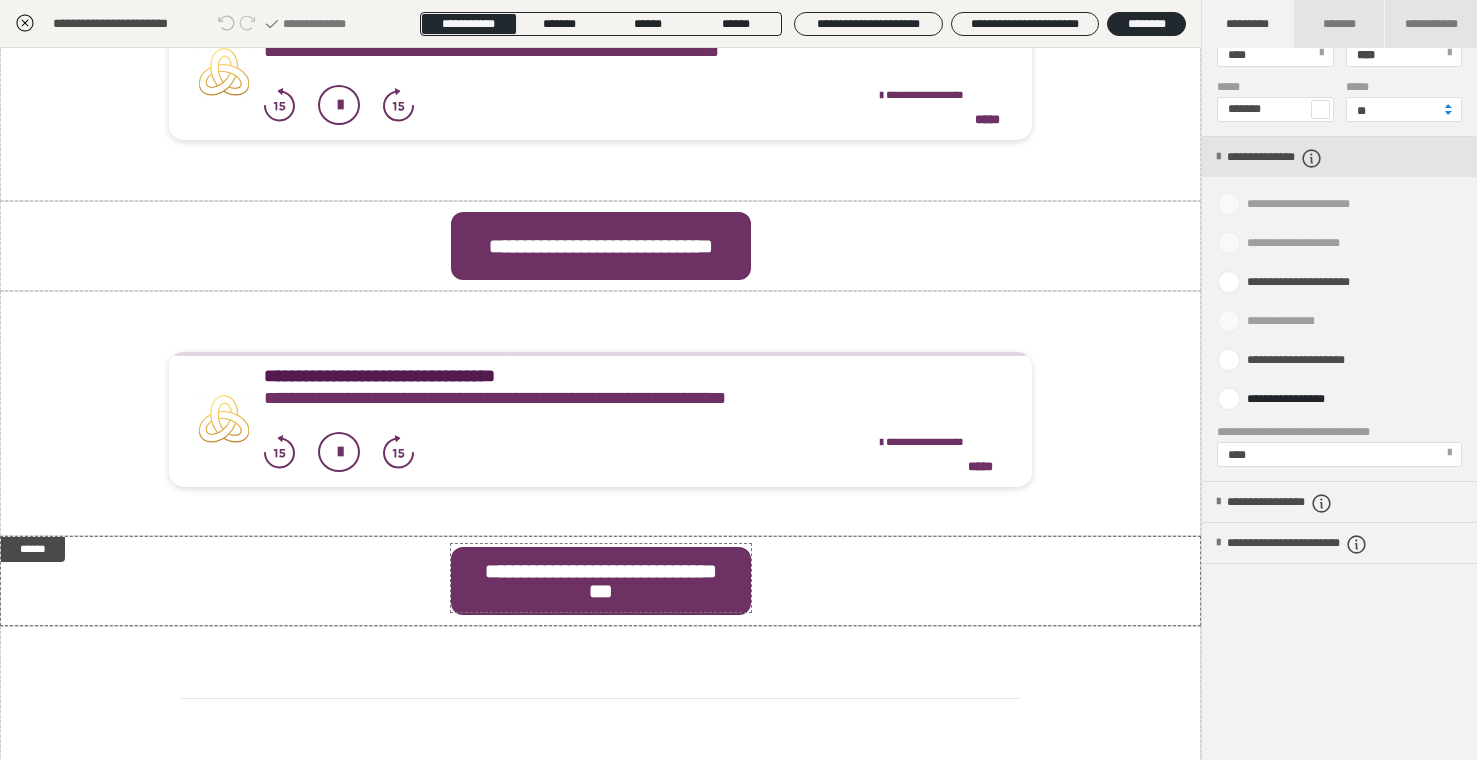 scroll, scrollTop: 840, scrollLeft: 0, axis: vertical 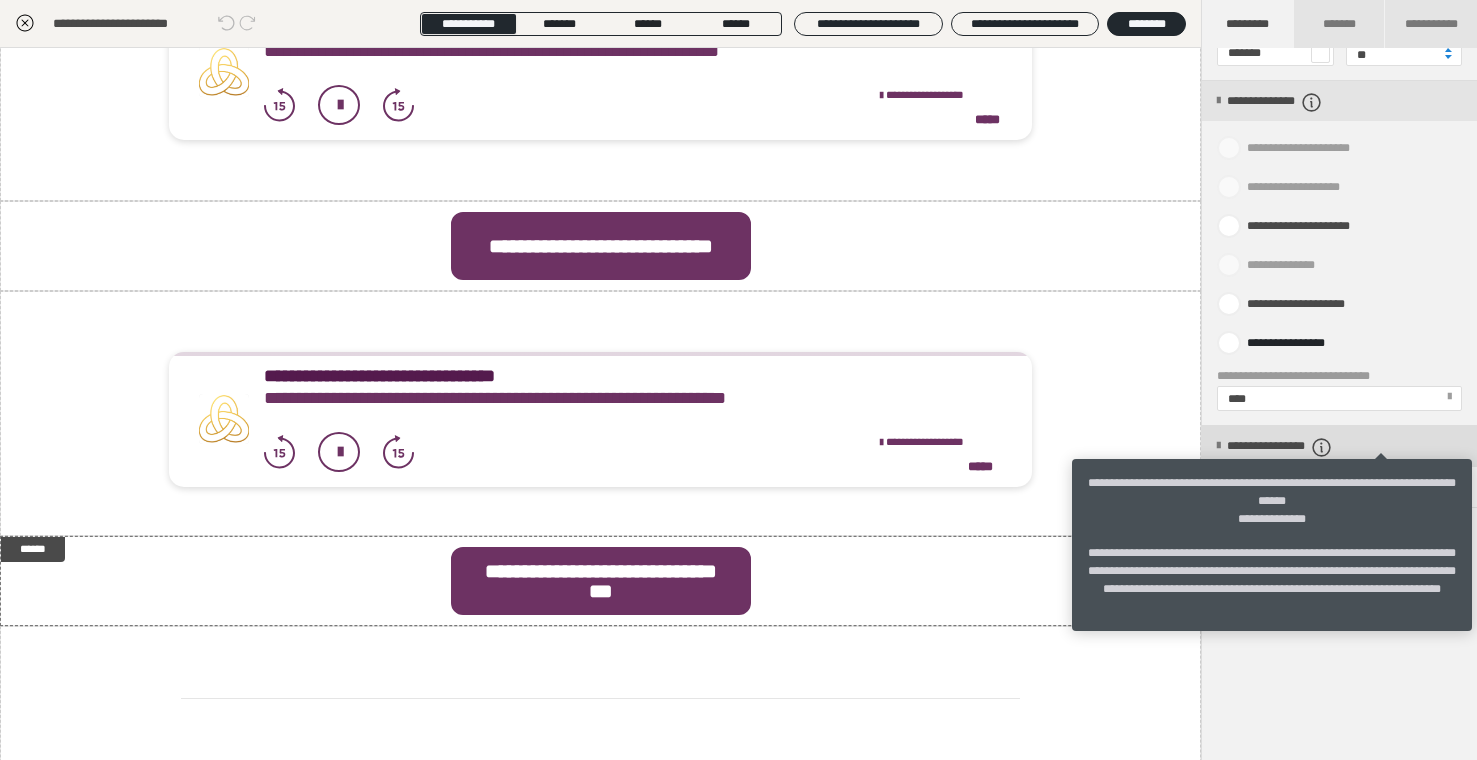 click 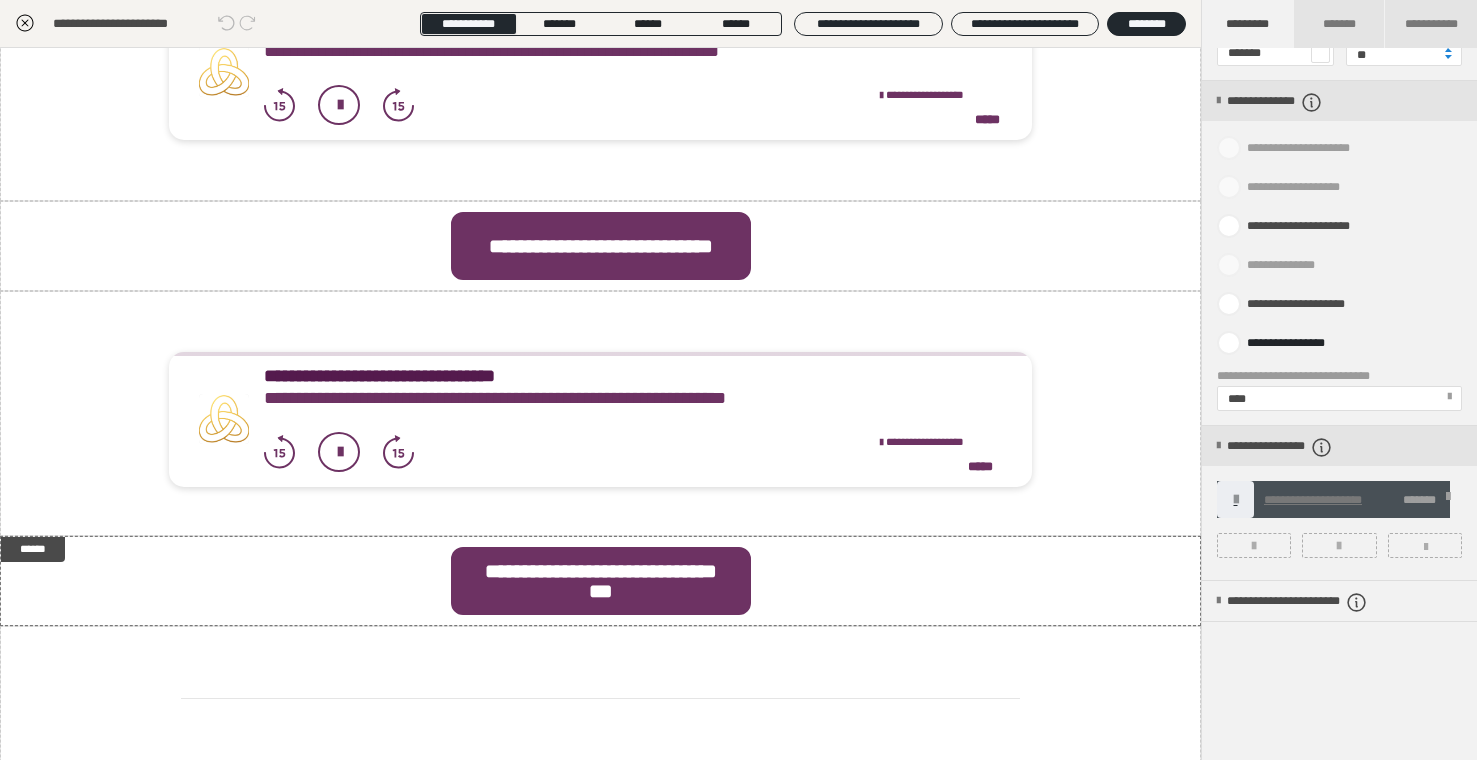 click at bounding box center [1448, 500] 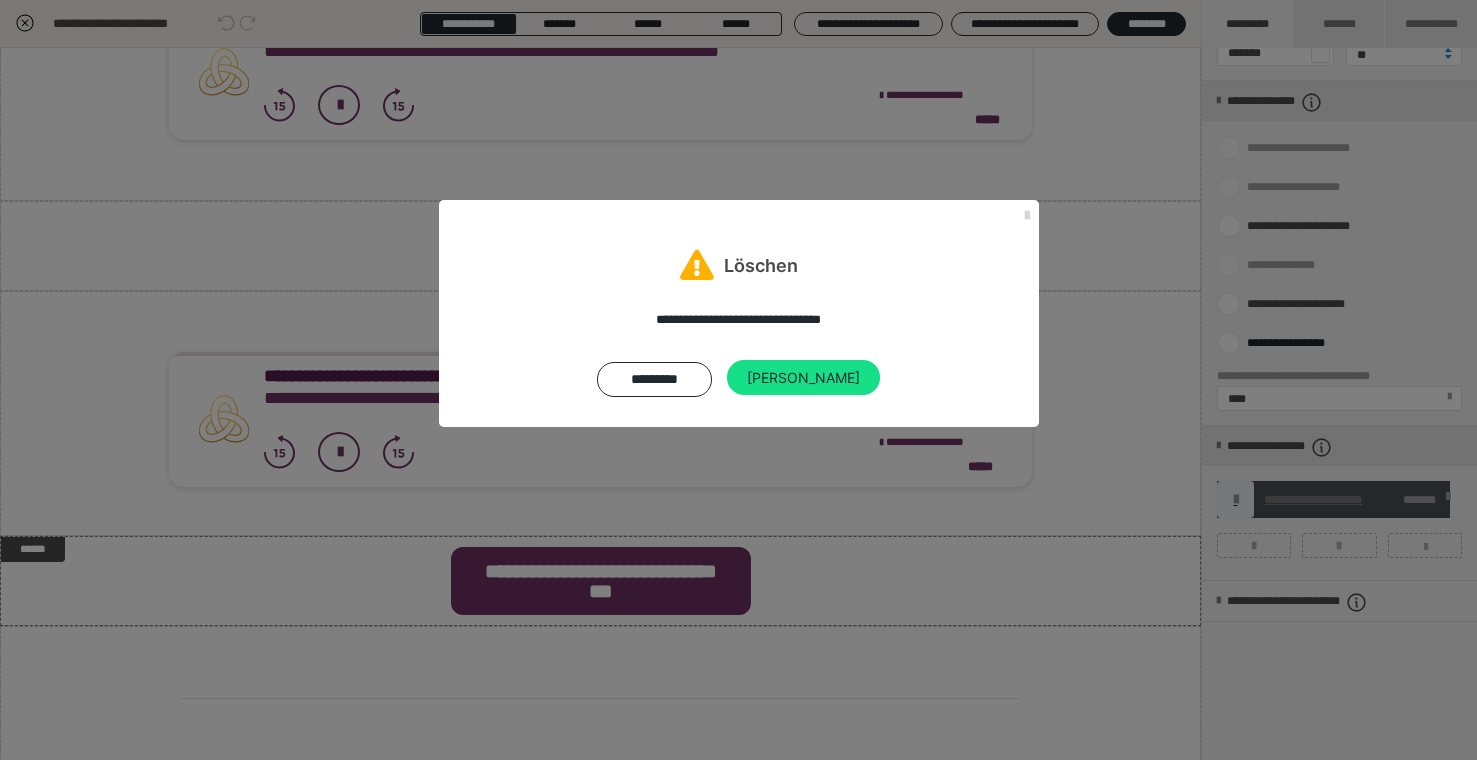 click at bounding box center (1027, 216) 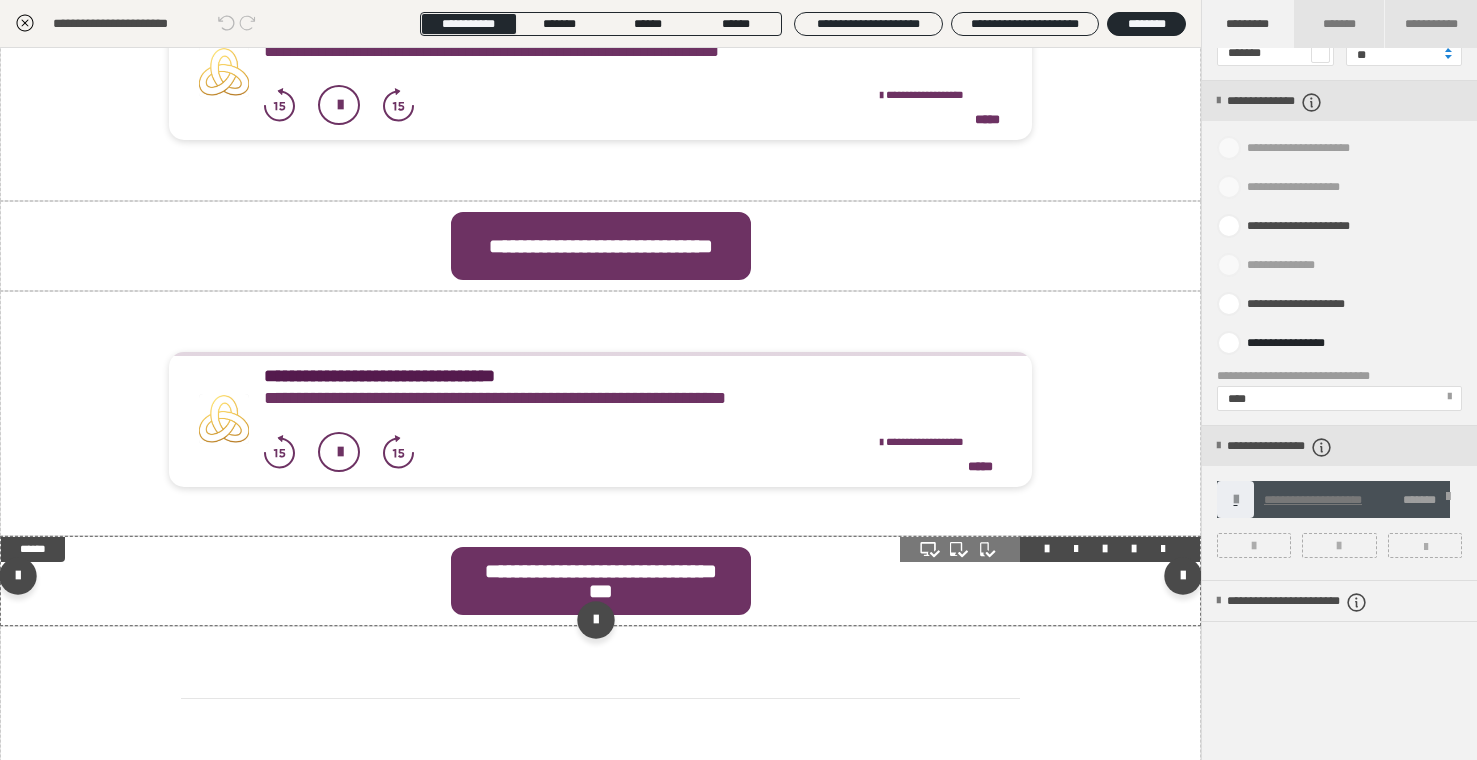 click at bounding box center (600, 581) 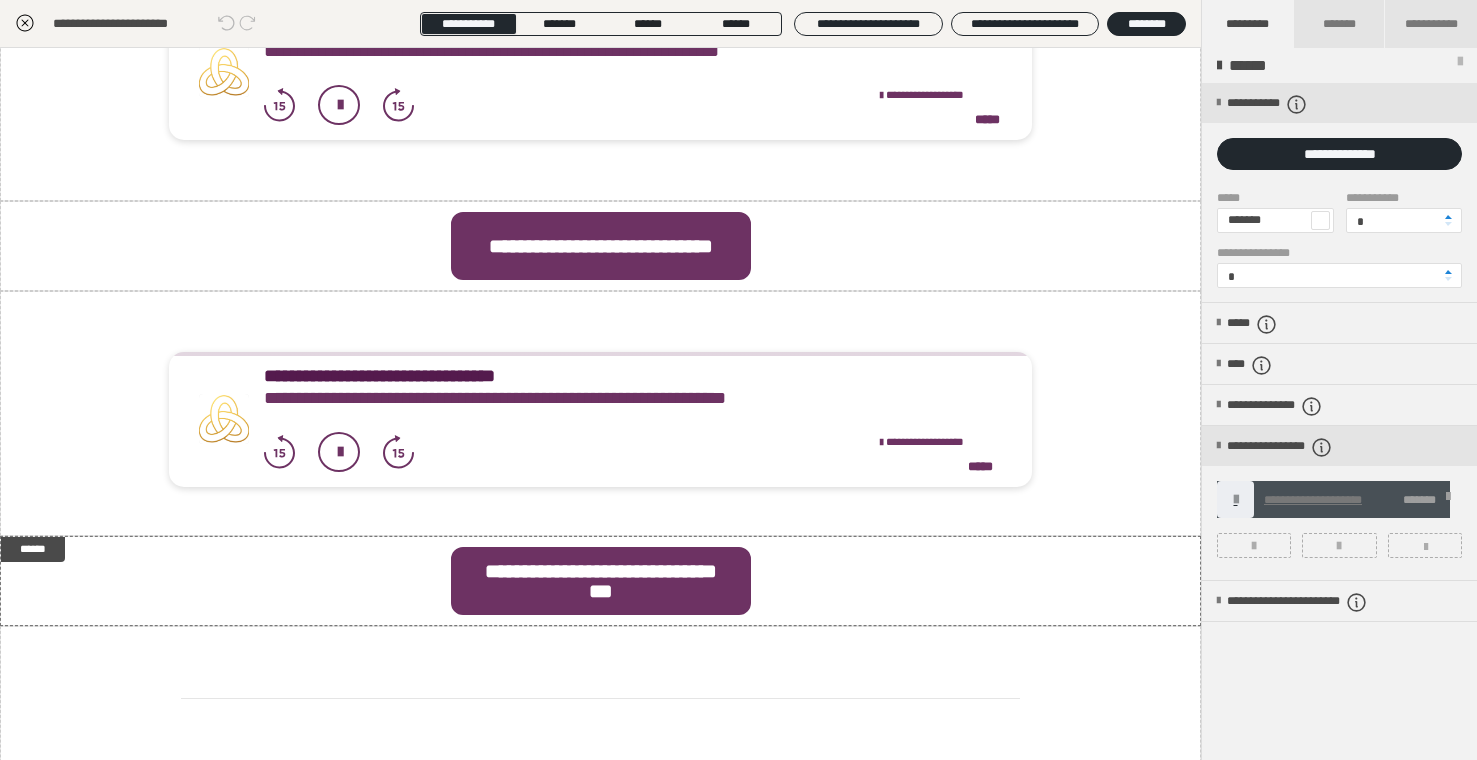 click at bounding box center (1448, 500) 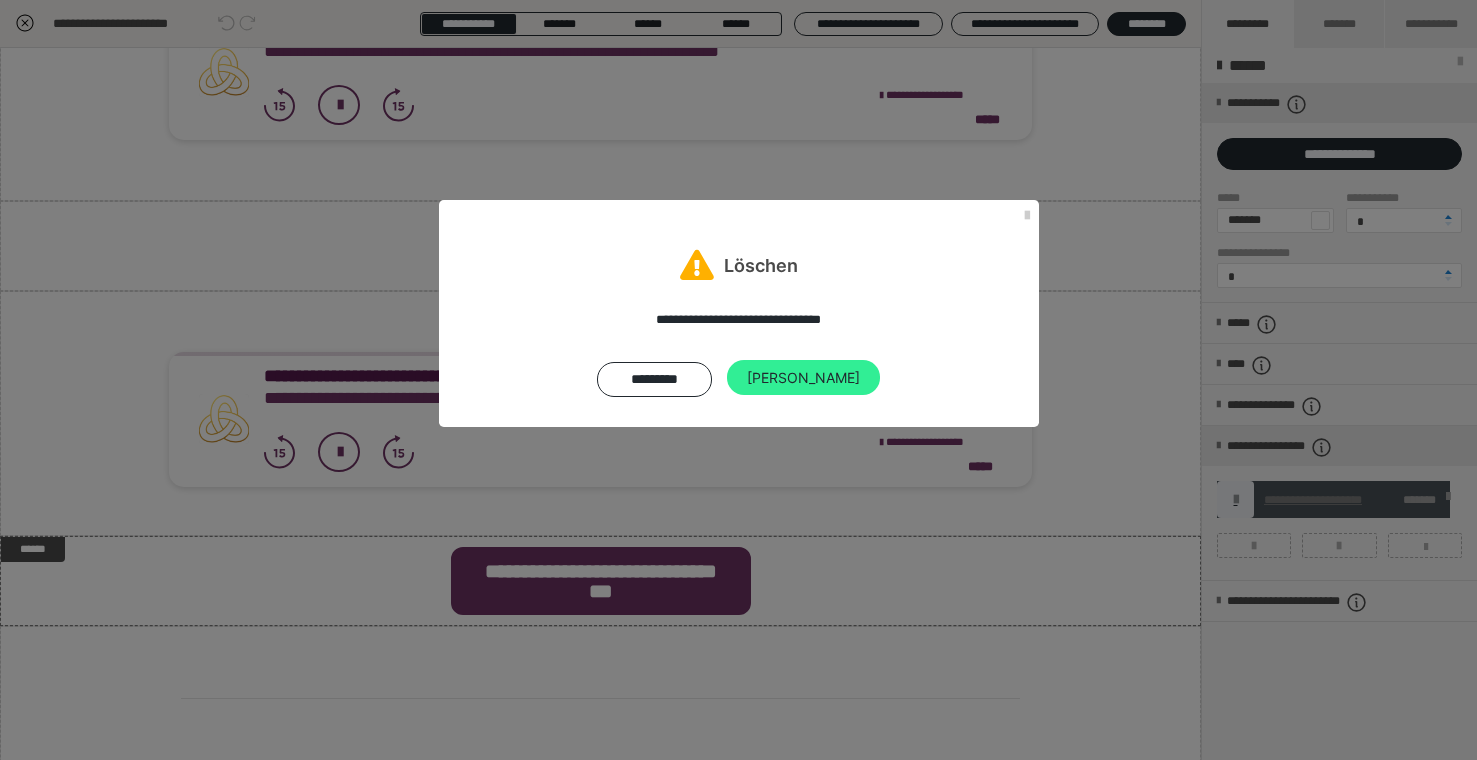 click on "[PERSON_NAME]" at bounding box center [803, 378] 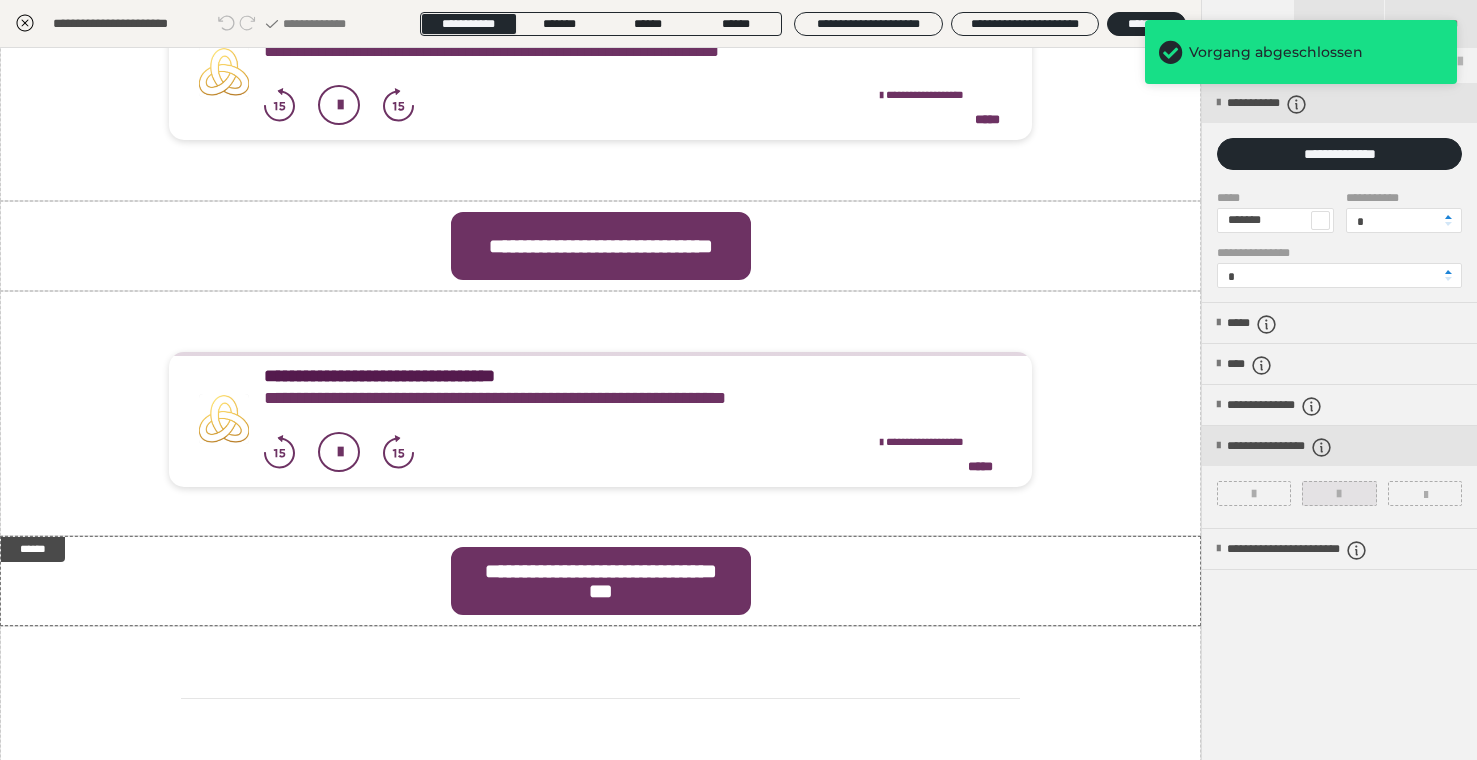 click at bounding box center [1339, 494] 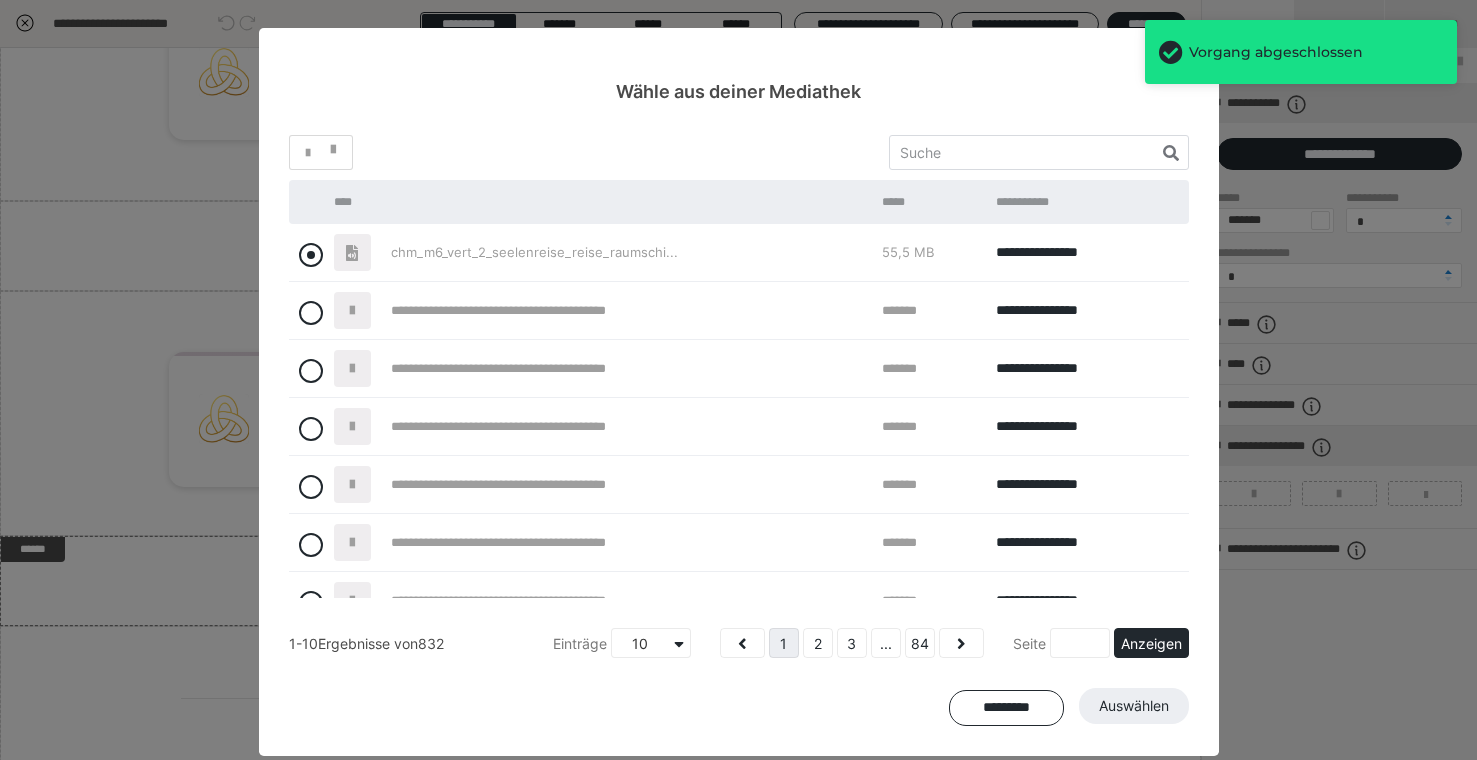 click at bounding box center [311, 255] 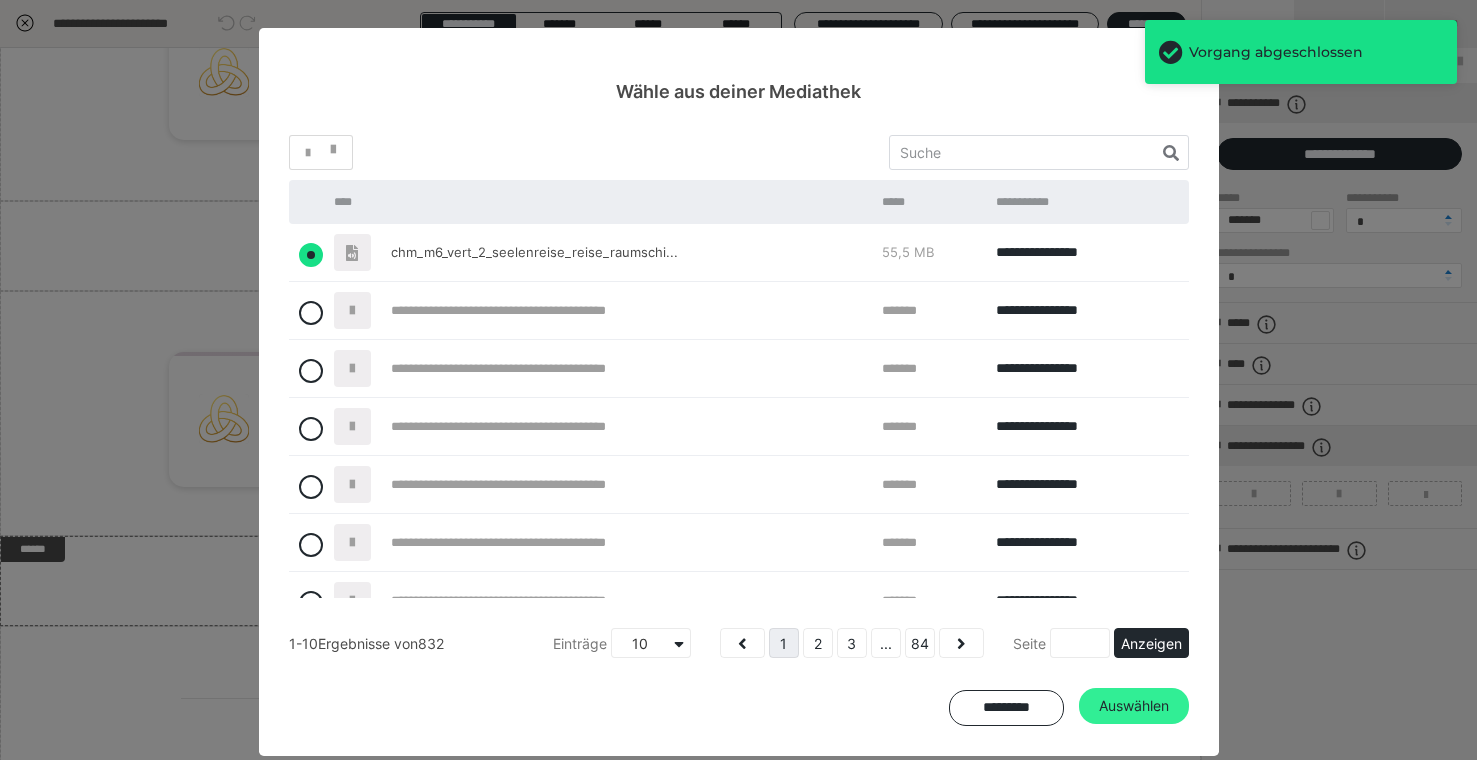 click on "Auswählen" at bounding box center [1134, 706] 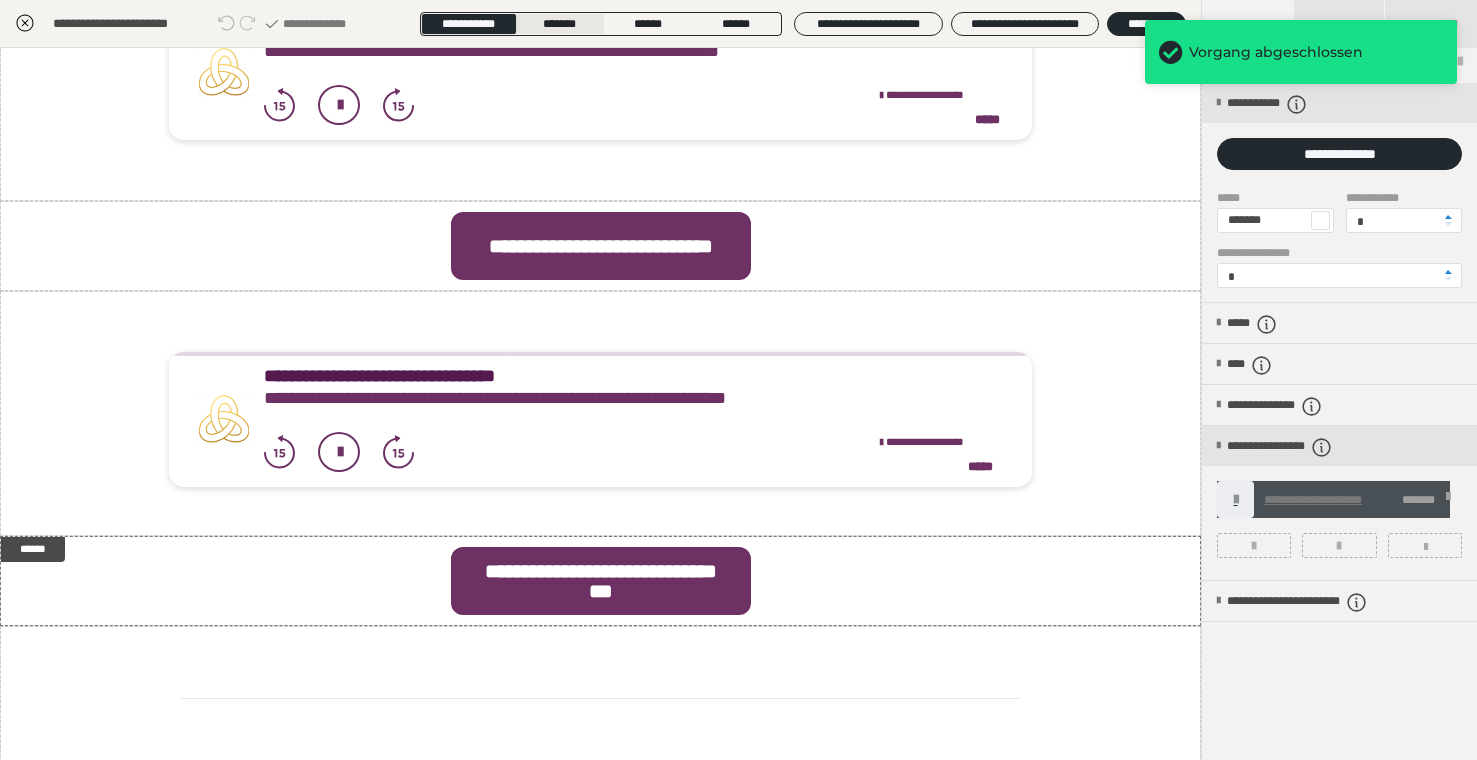 click on "*******" at bounding box center (559, 24) 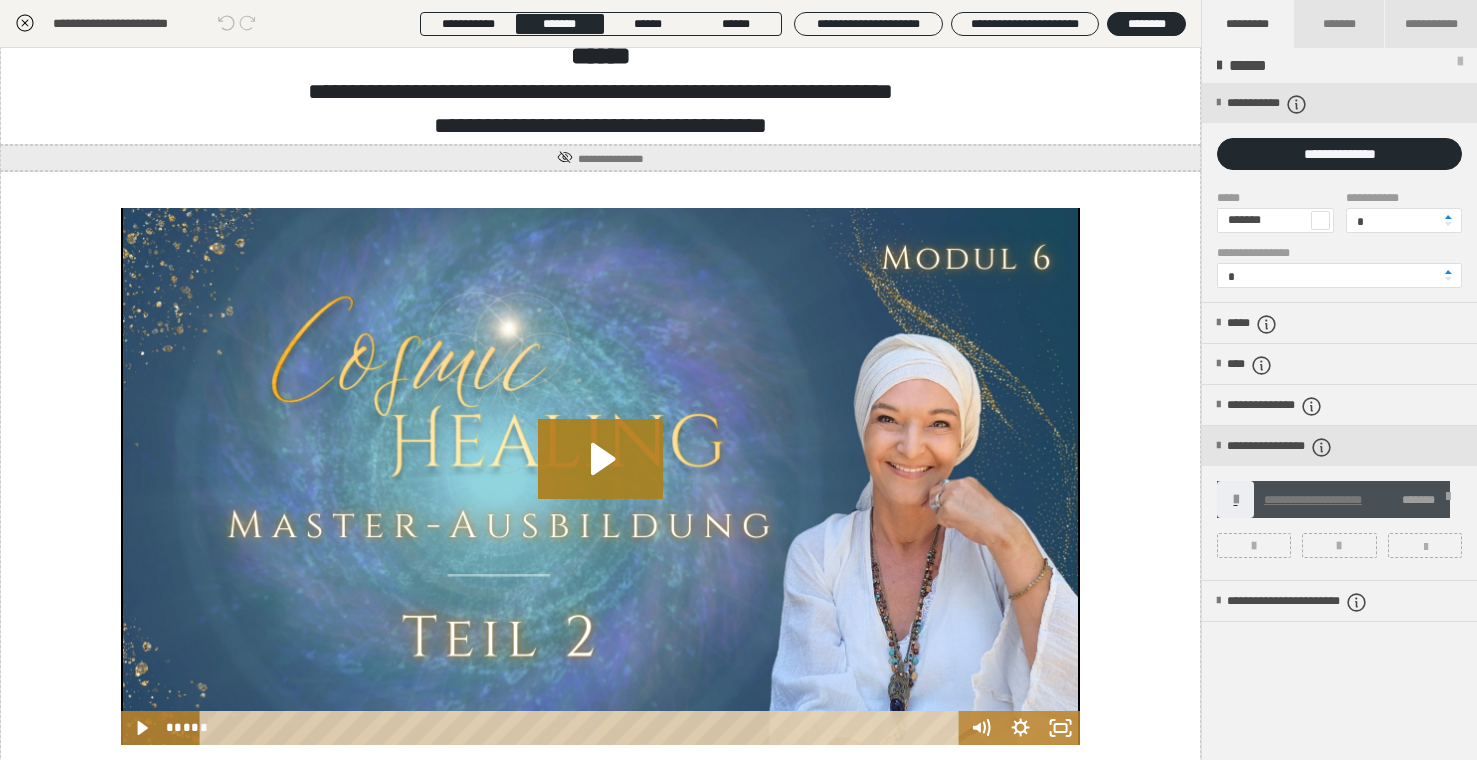 scroll, scrollTop: 1576, scrollLeft: 0, axis: vertical 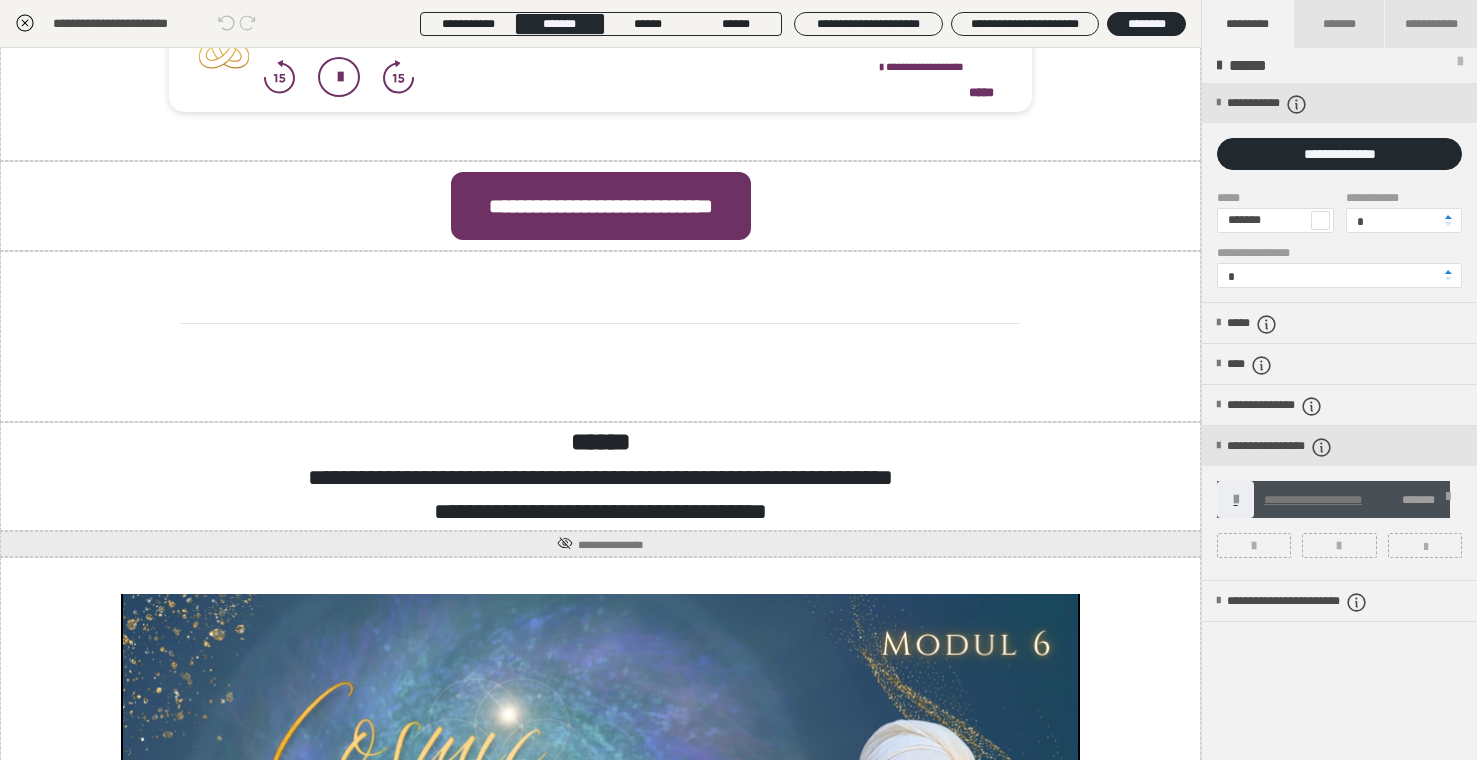 click on "**********" at bounding box center [600, 24] 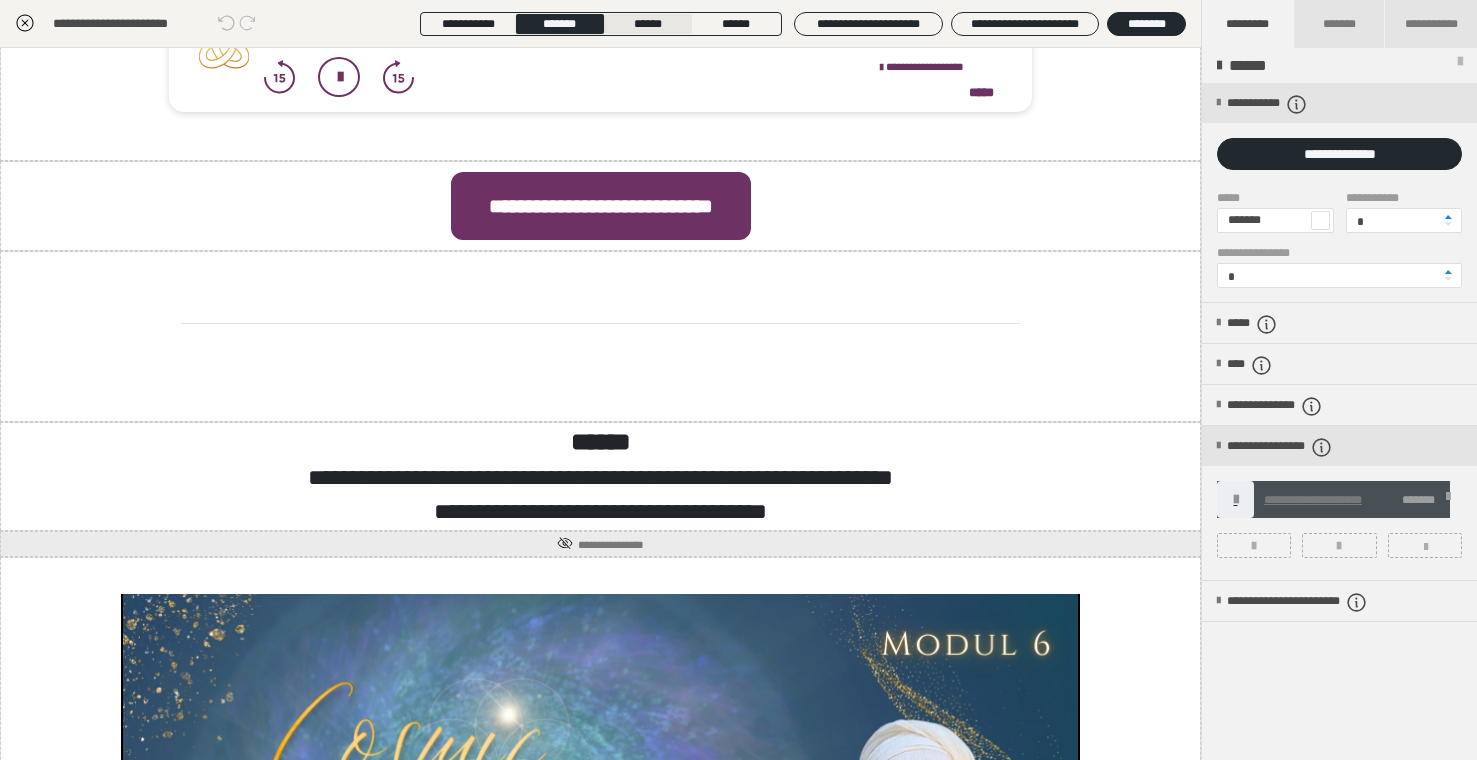 click on "******" at bounding box center [648, 24] 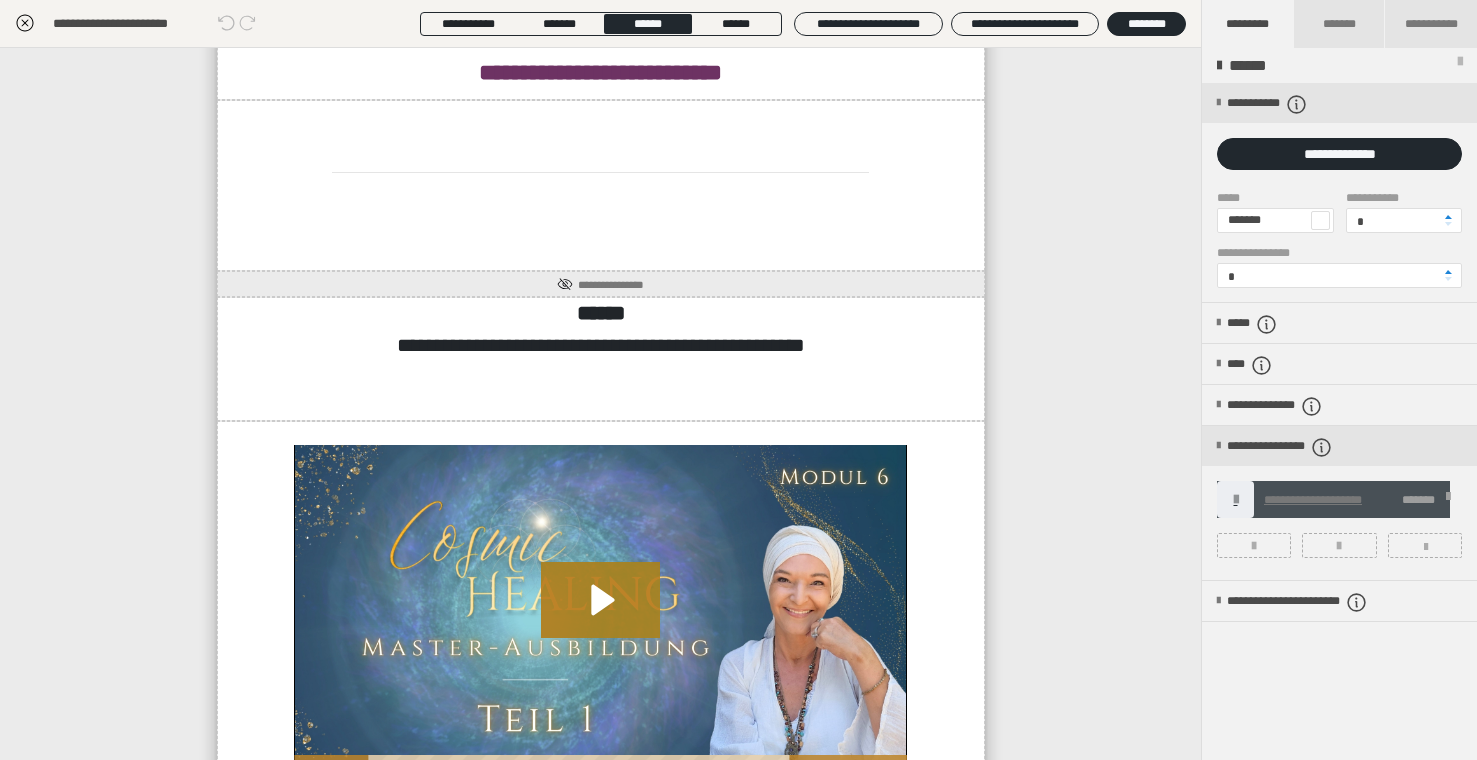 scroll, scrollTop: 0, scrollLeft: 0, axis: both 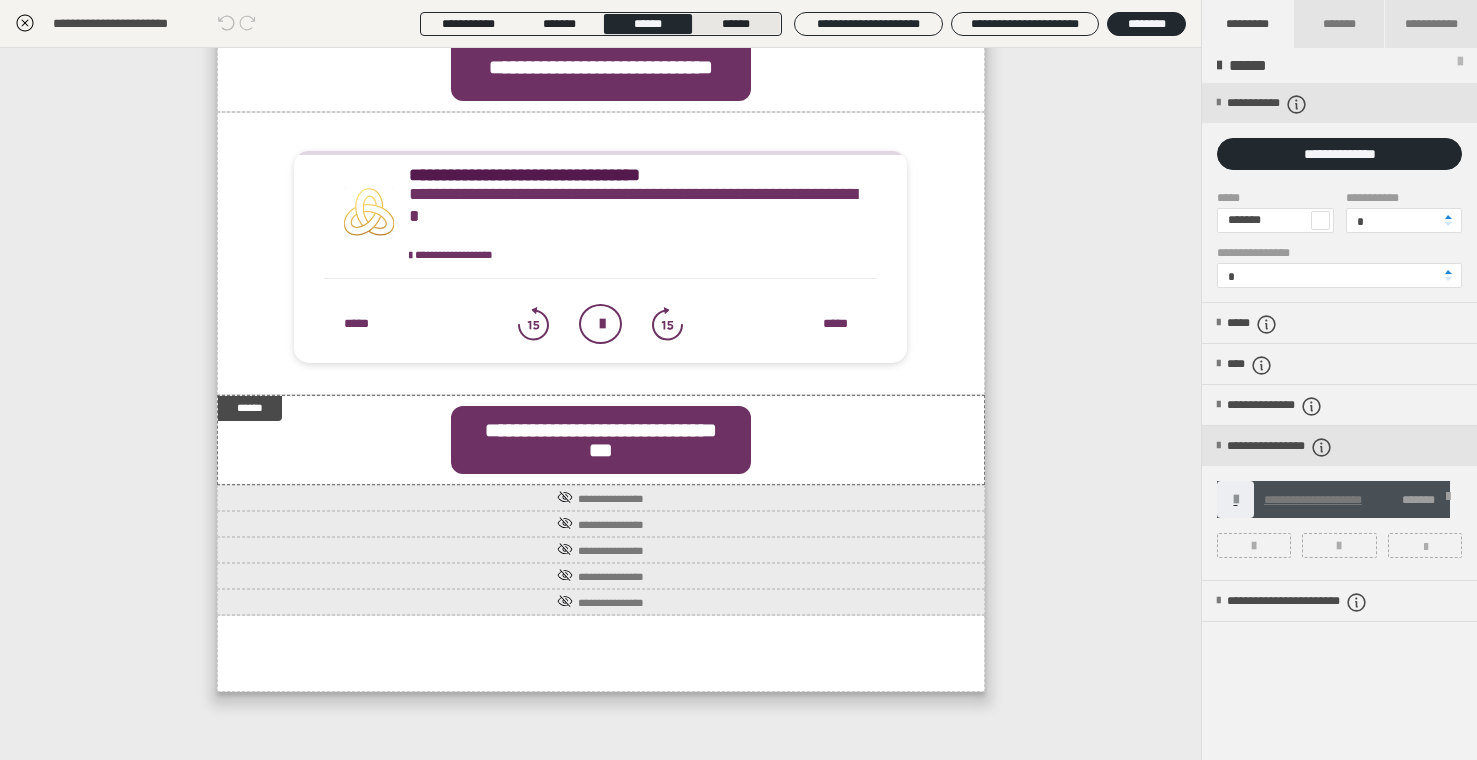 click on "******" at bounding box center [736, 24] 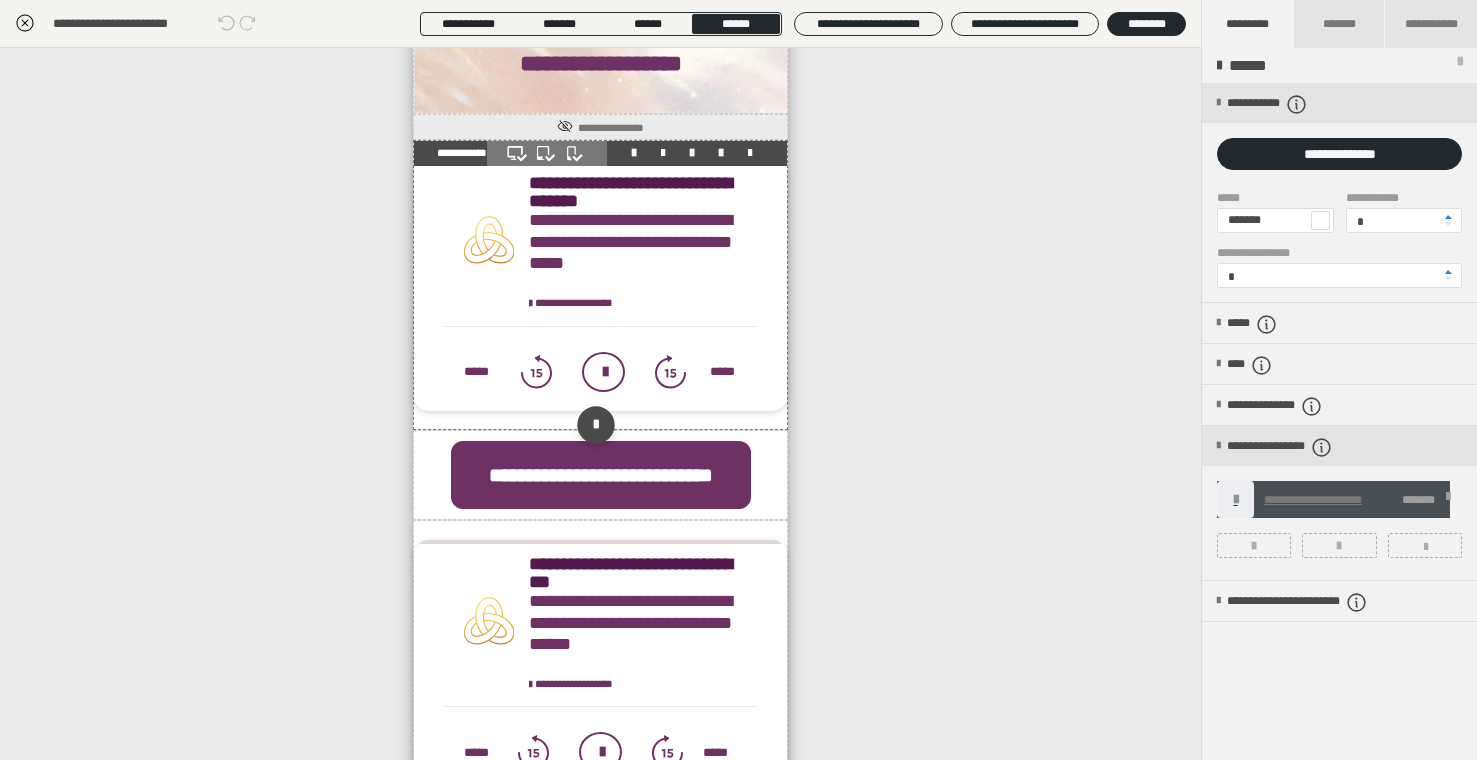 scroll, scrollTop: 2890, scrollLeft: 0, axis: vertical 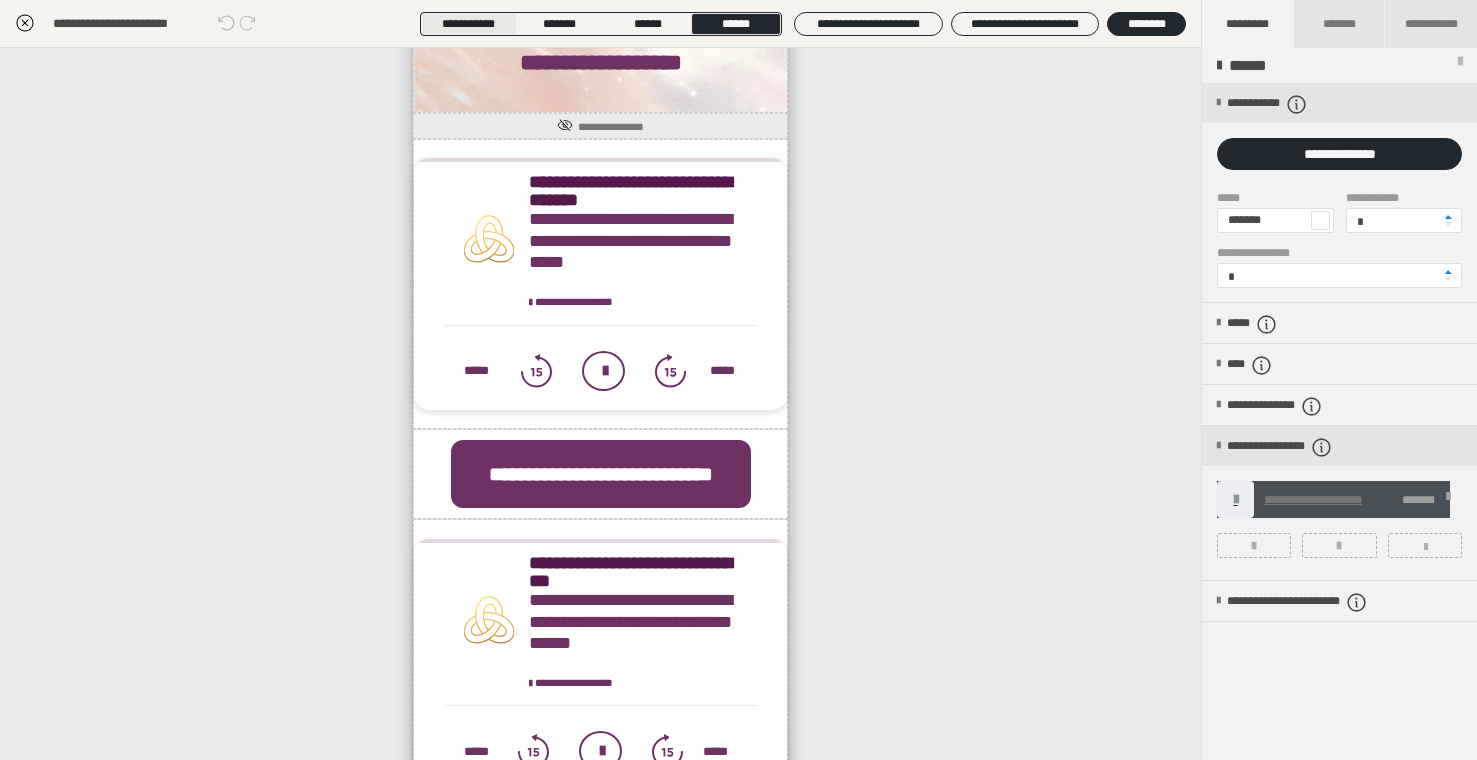 click on "**********" at bounding box center (468, 24) 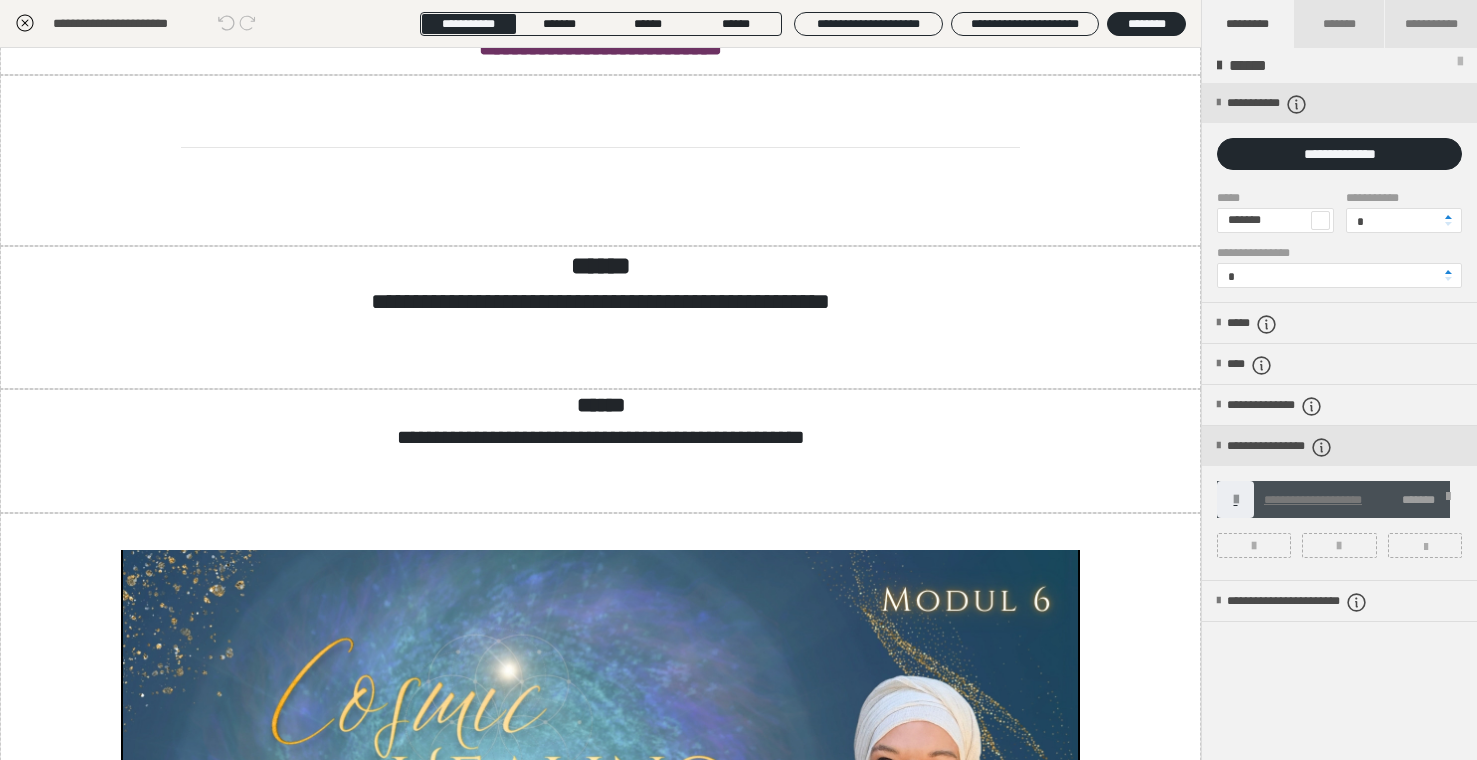 scroll, scrollTop: 561, scrollLeft: 0, axis: vertical 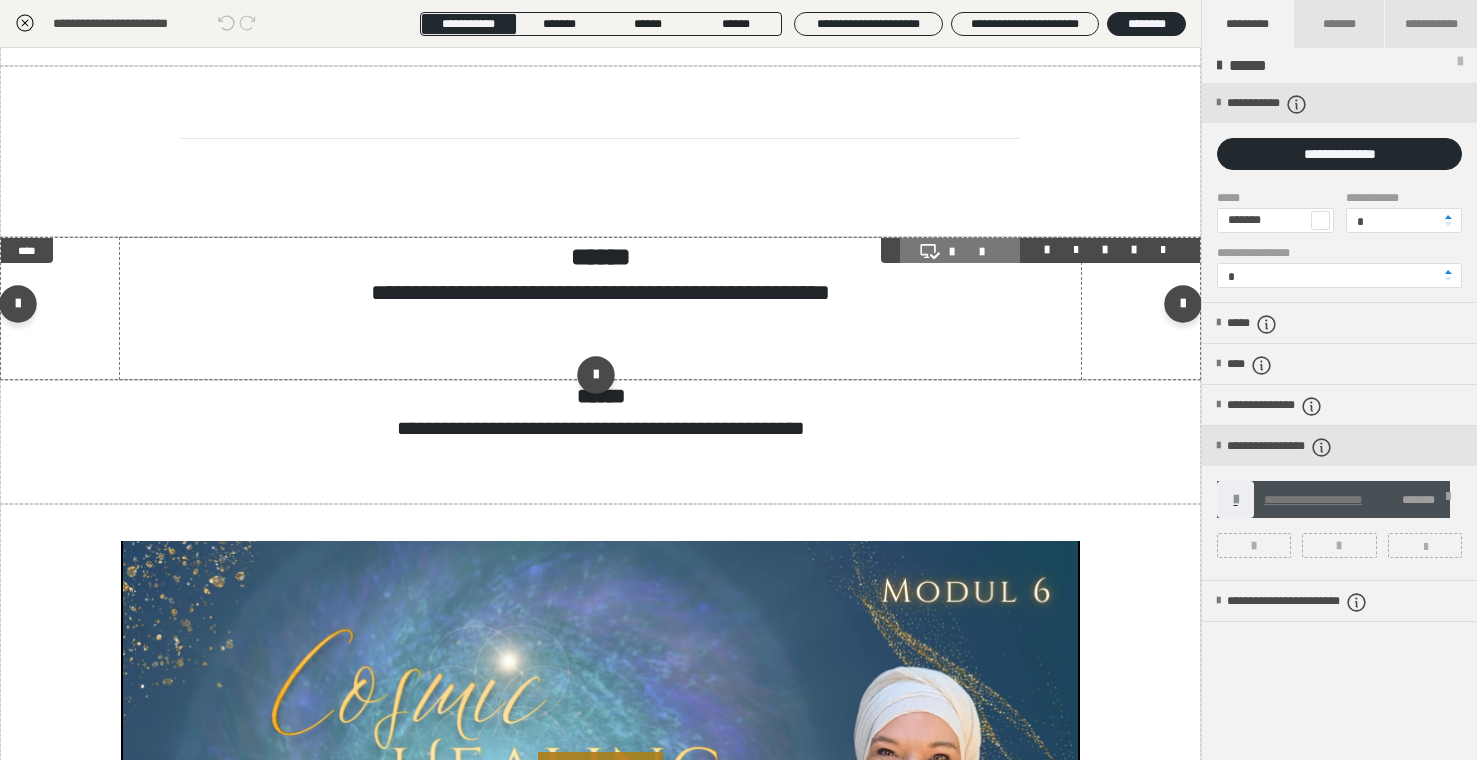 click on "**********" at bounding box center (600, 308) 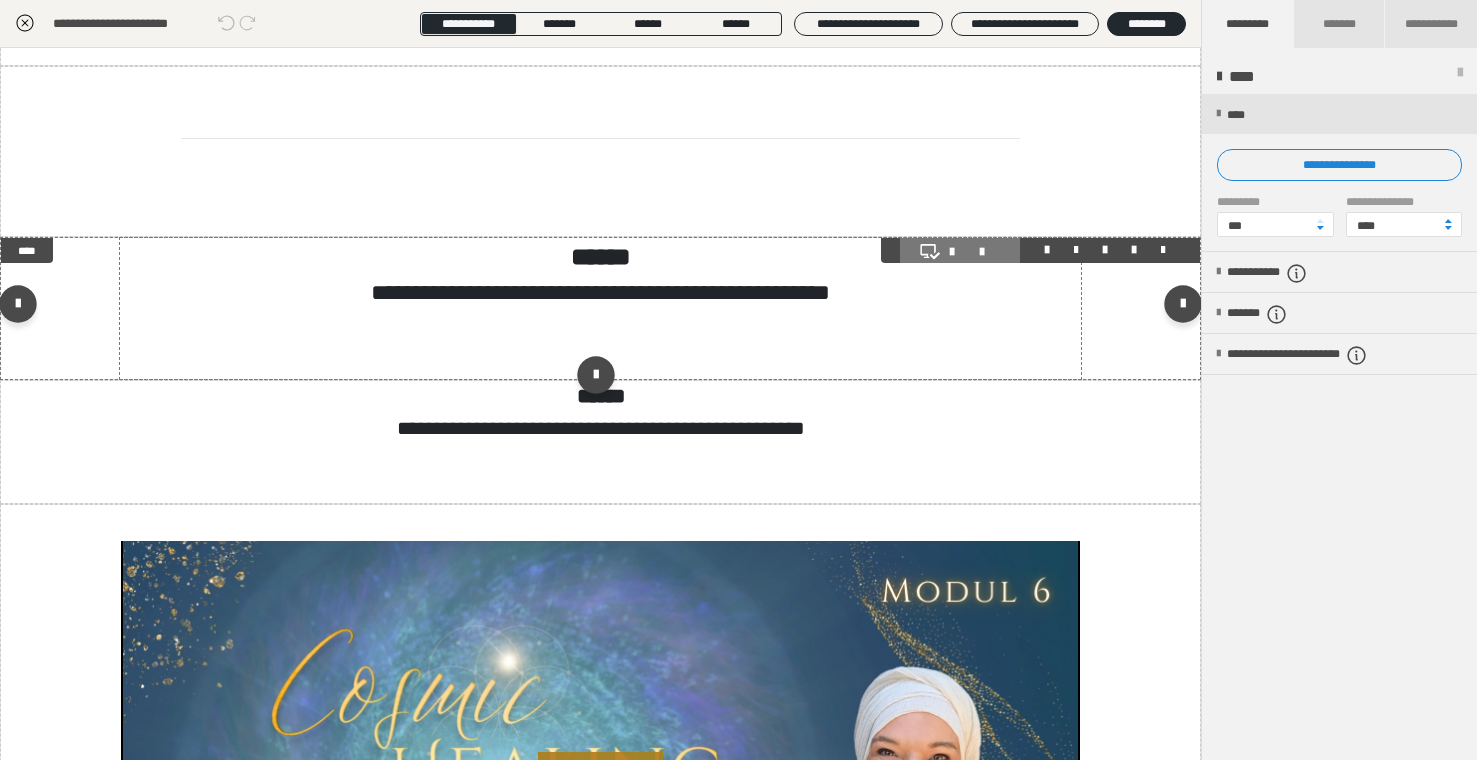 scroll, scrollTop: 0, scrollLeft: 0, axis: both 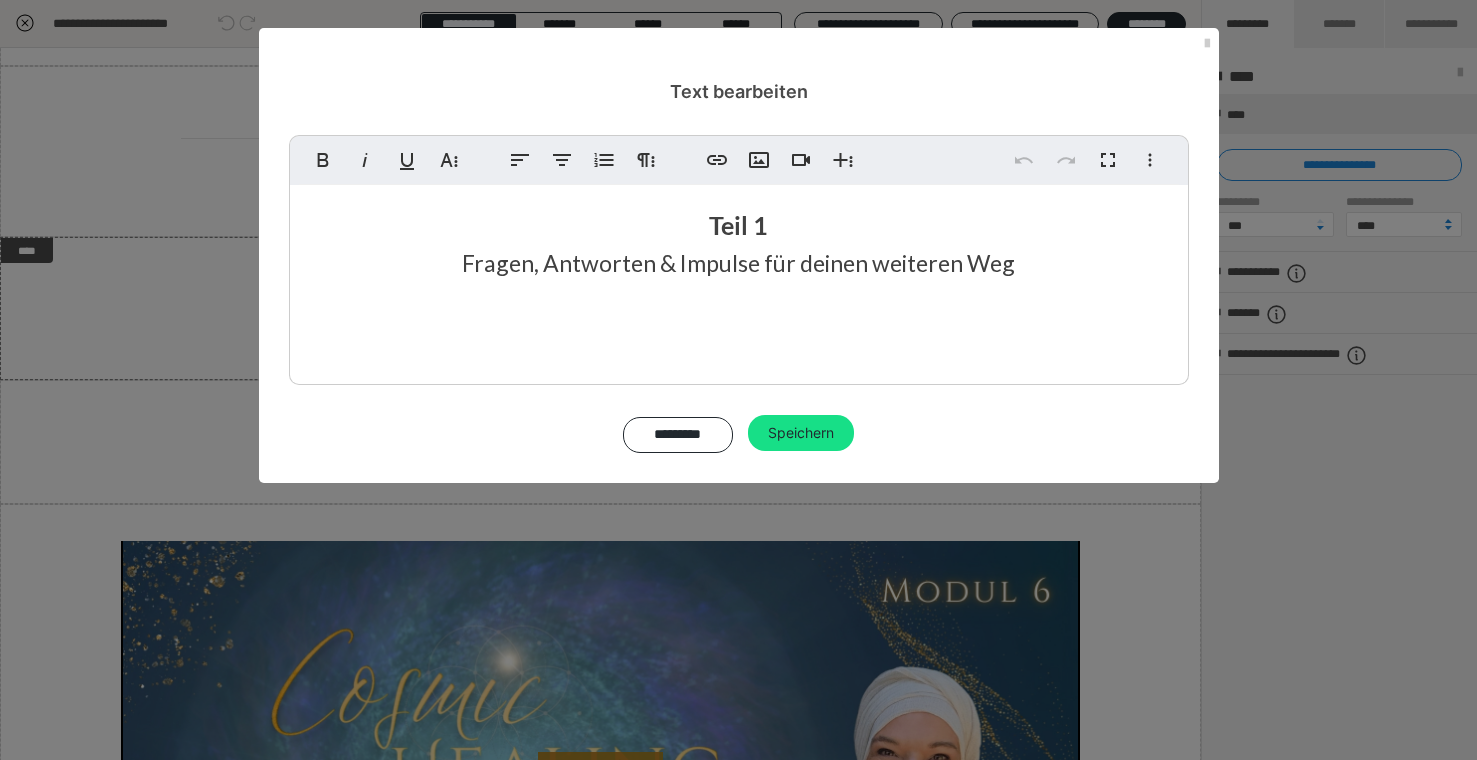 click on "Teil 1 Fragen, Antworten & Impulse für deinen weiteren Weg" at bounding box center [739, 280] 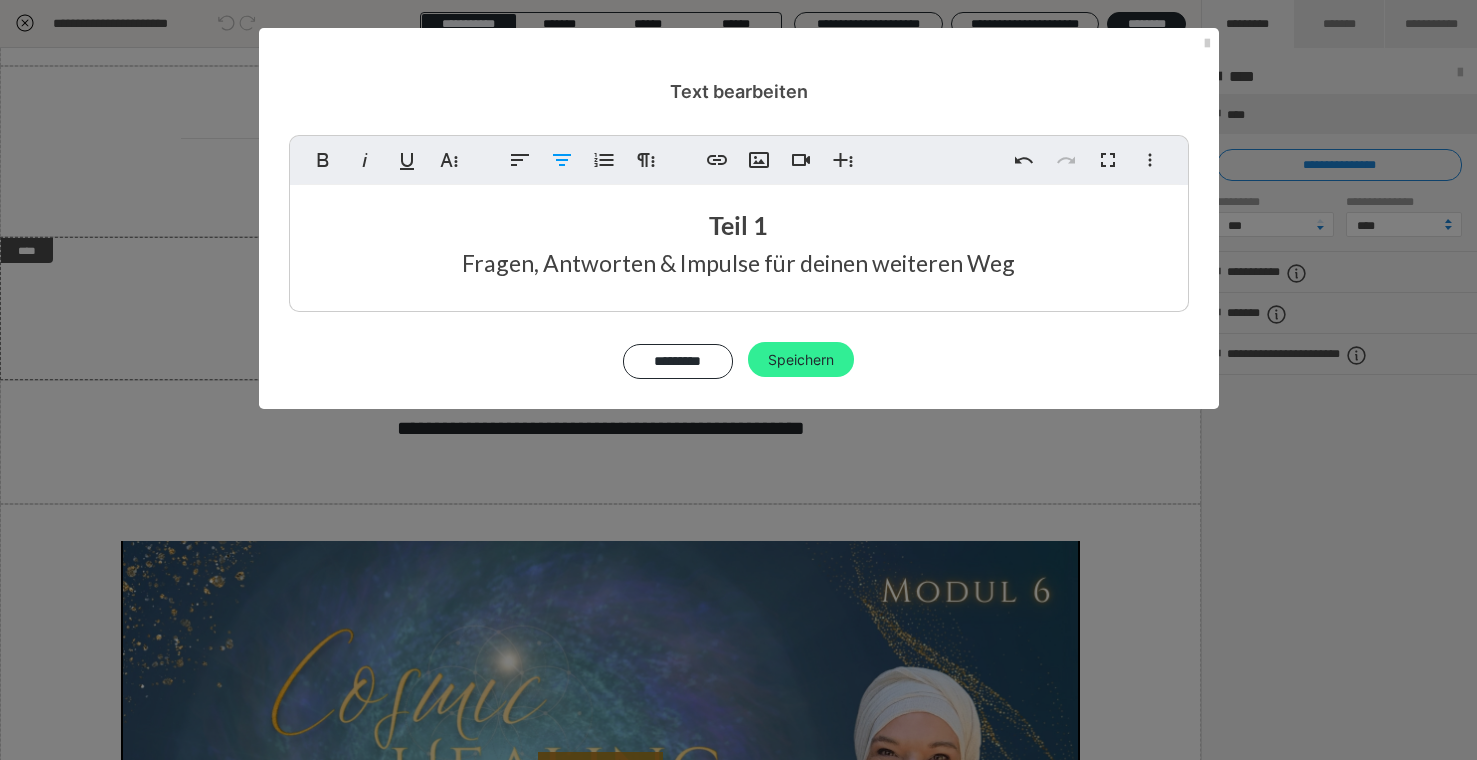 click on "Speichern" at bounding box center [801, 360] 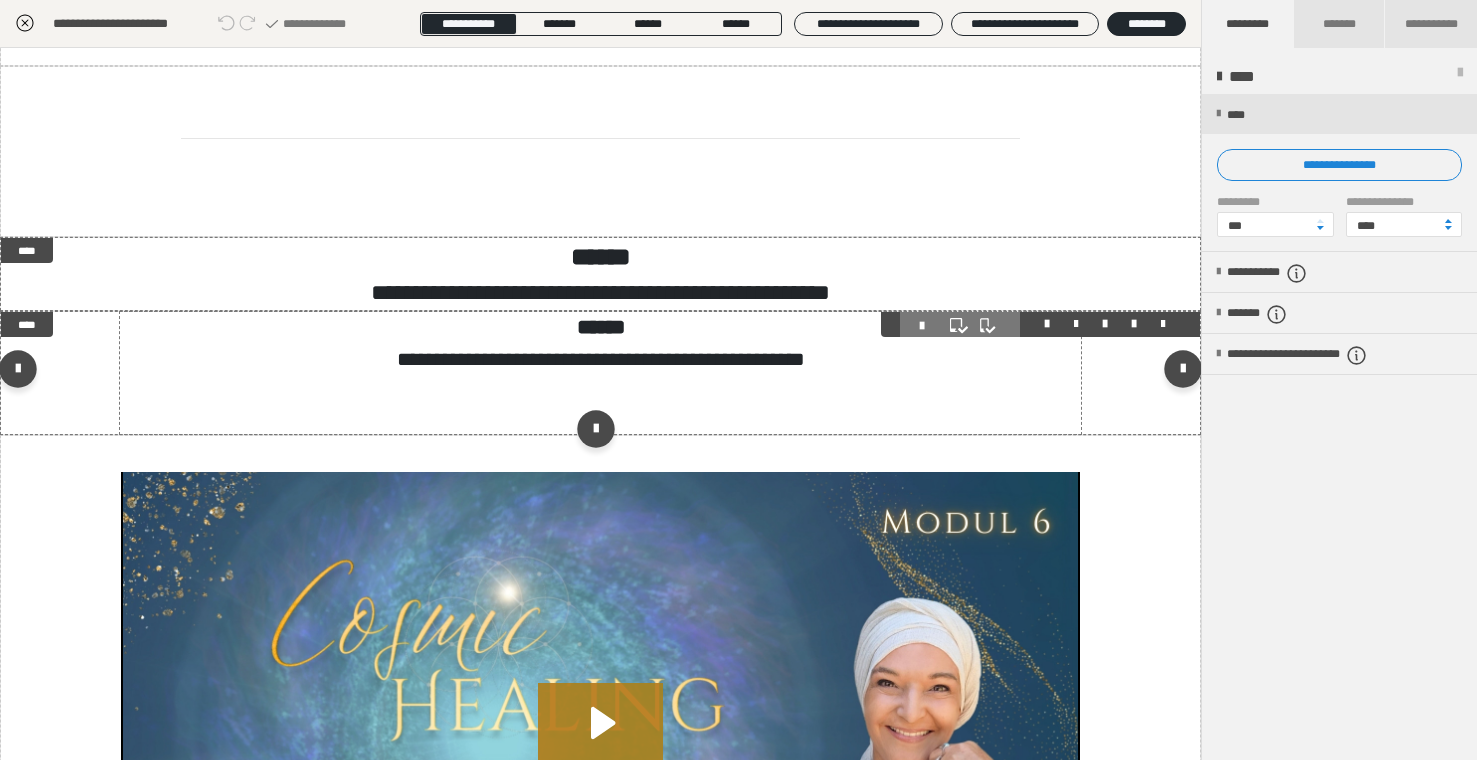 click on "**********" at bounding box center [600, 373] 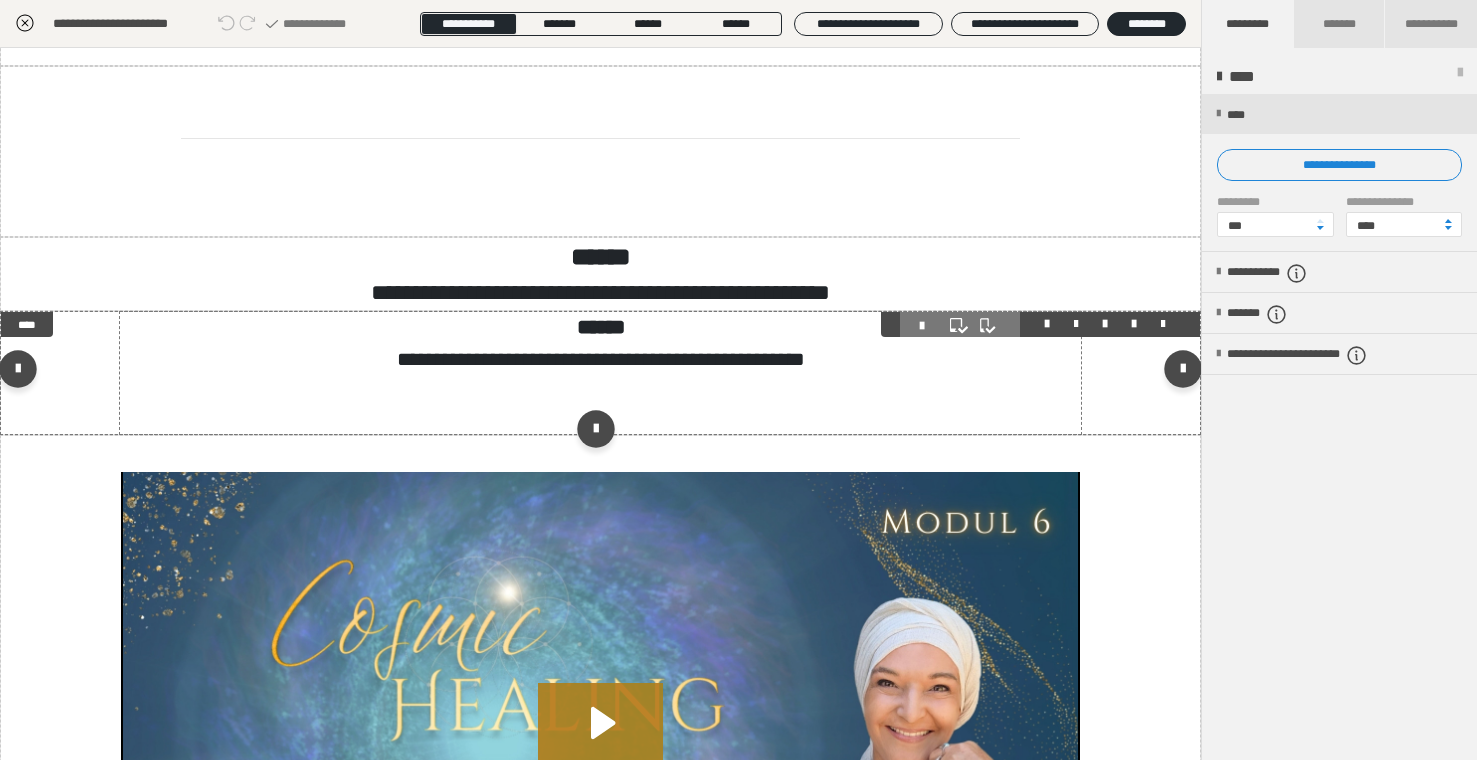 click on "**********" at bounding box center [600, 373] 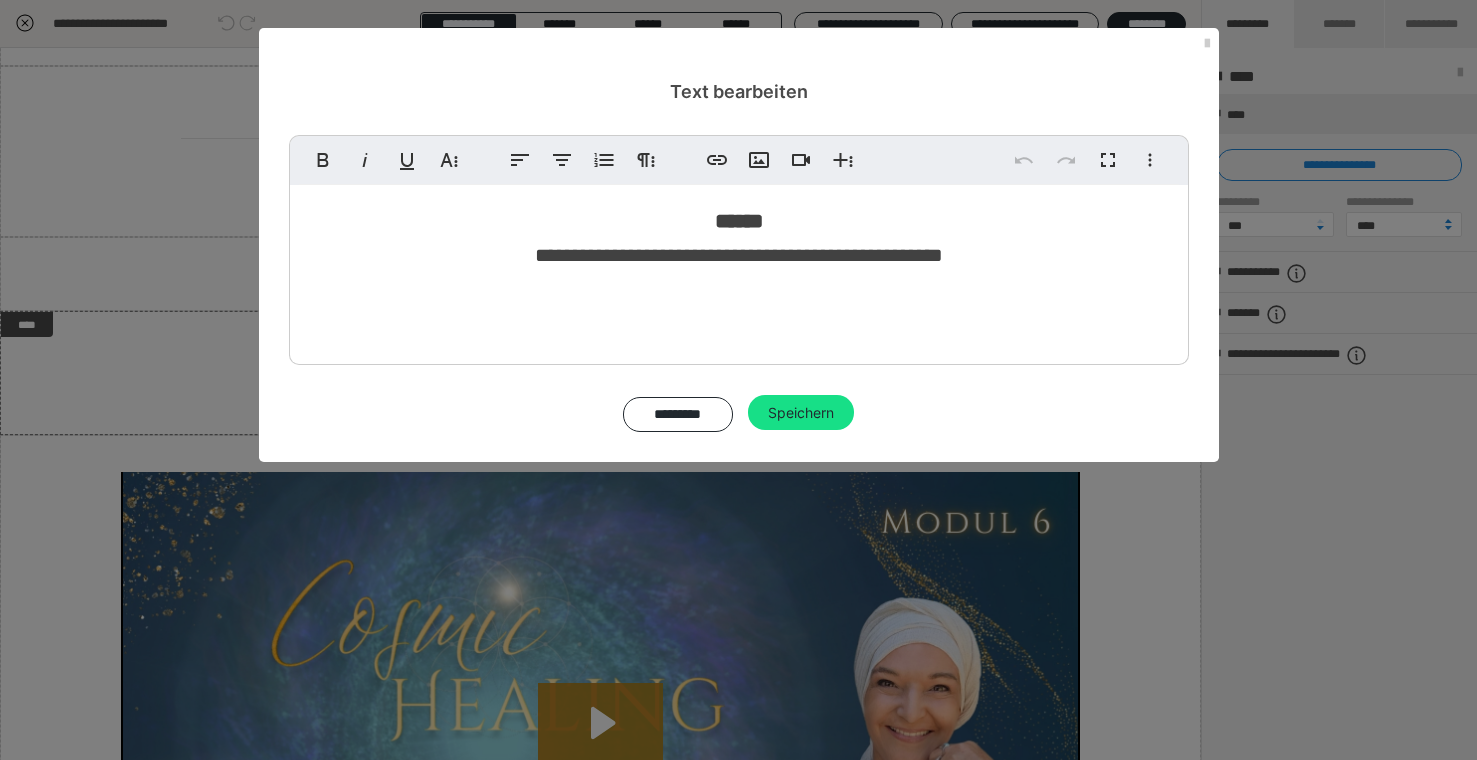click on "**********" at bounding box center (739, 270) 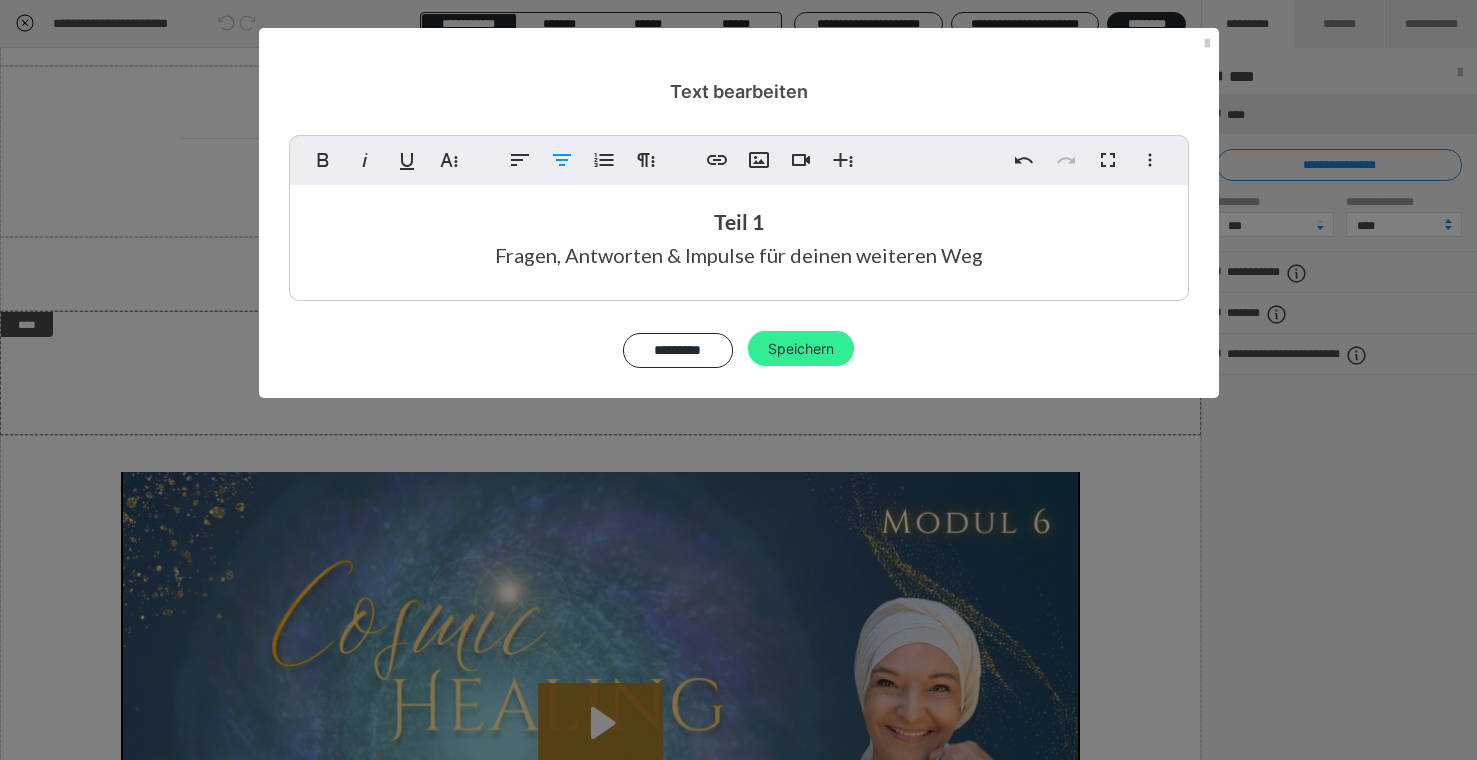 click on "Speichern" at bounding box center [801, 349] 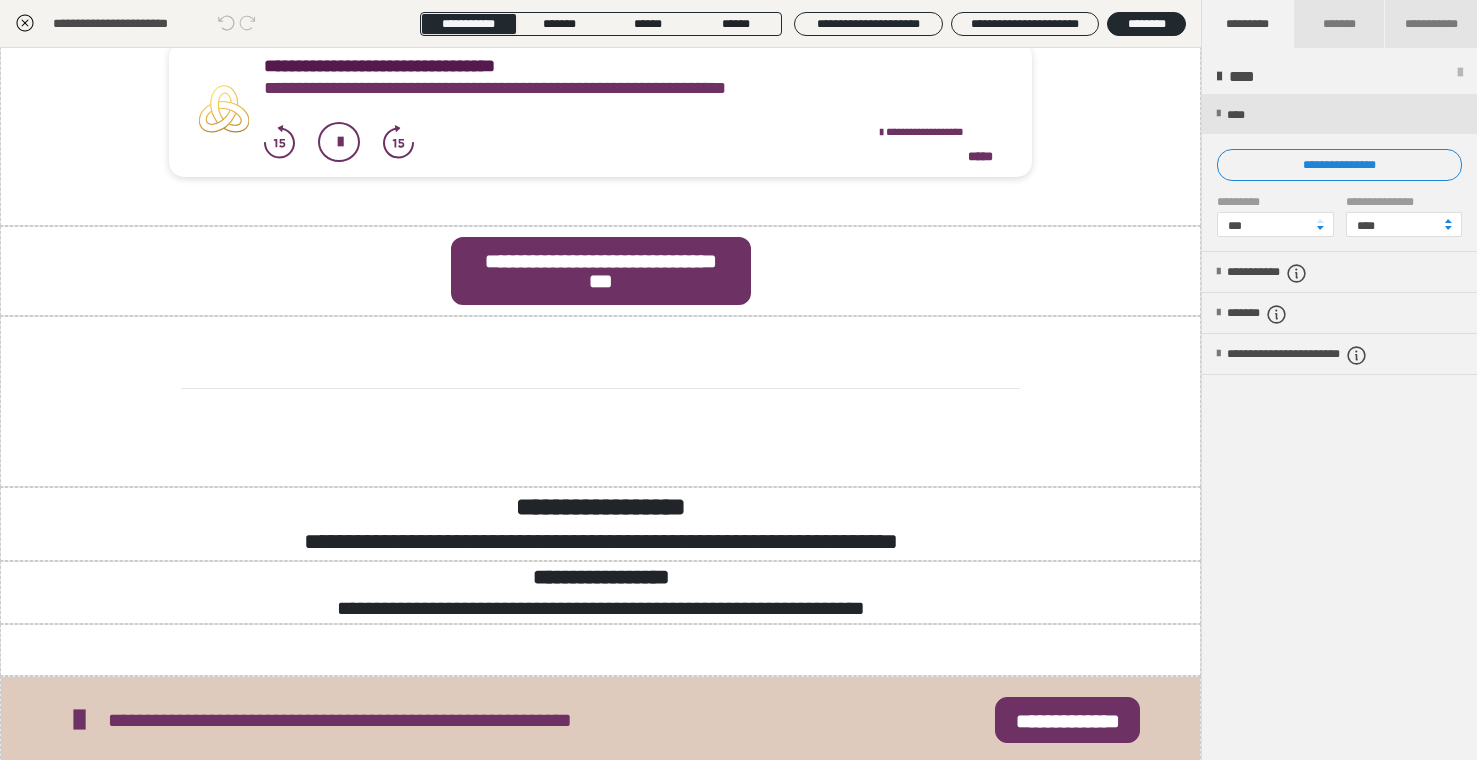 scroll, scrollTop: 6303, scrollLeft: 0, axis: vertical 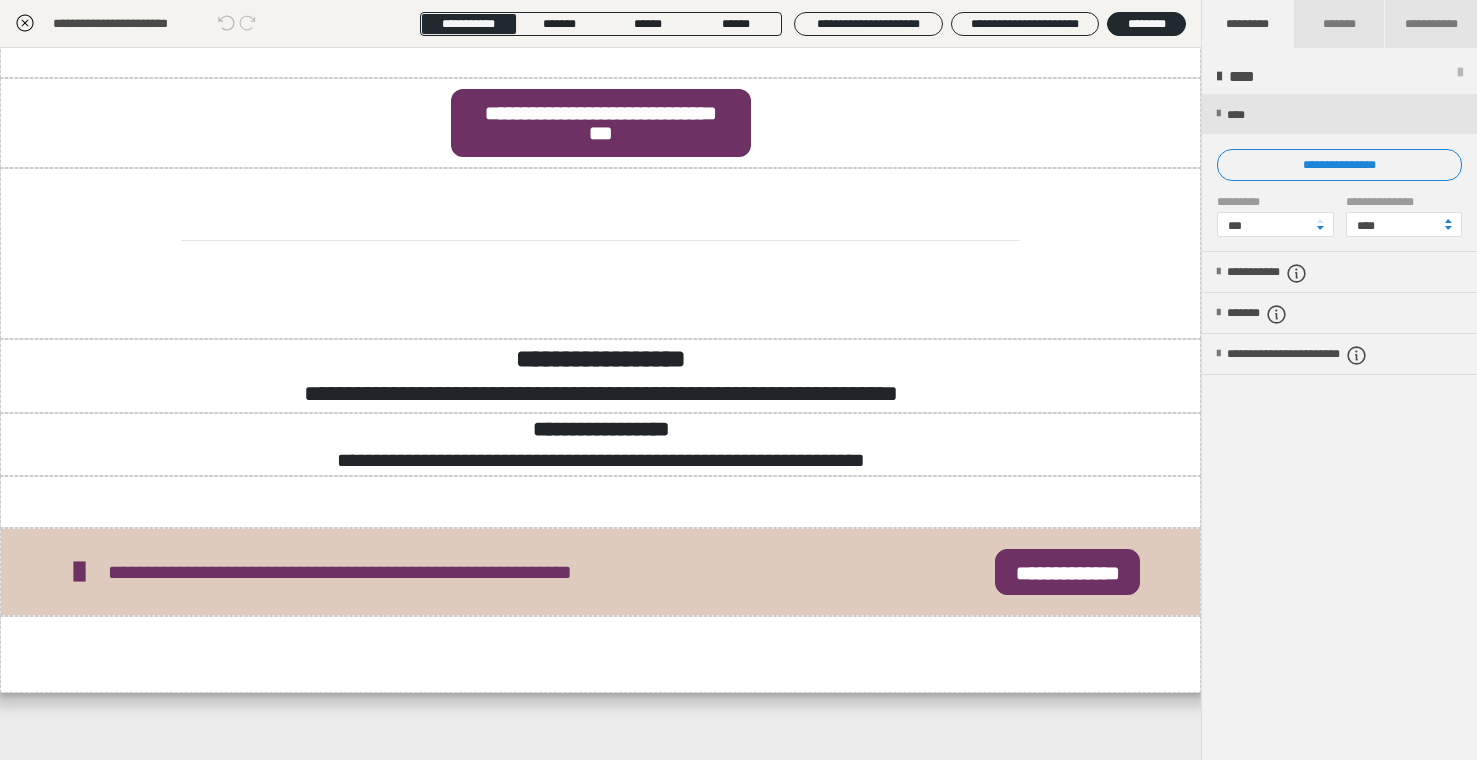 click 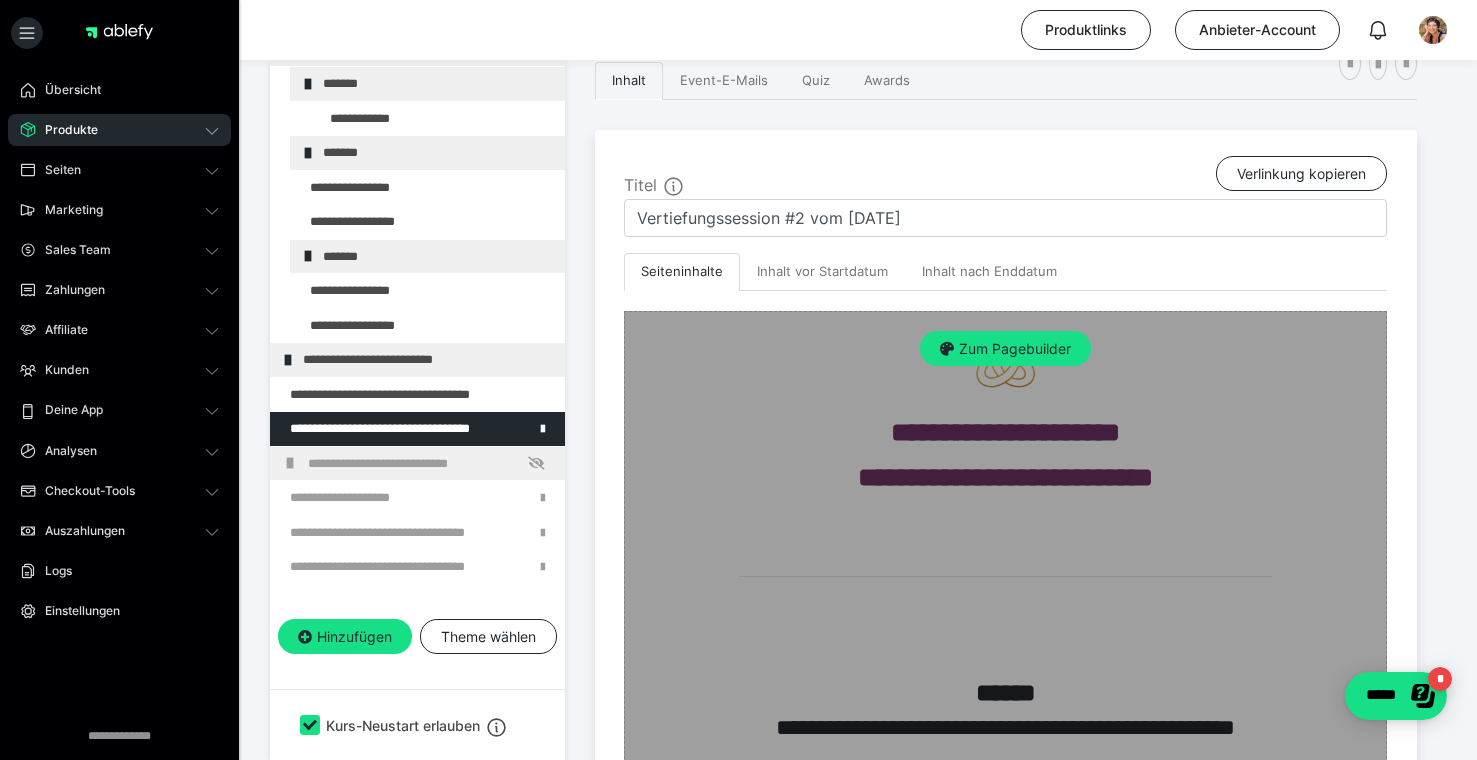 scroll, scrollTop: 0, scrollLeft: 0, axis: both 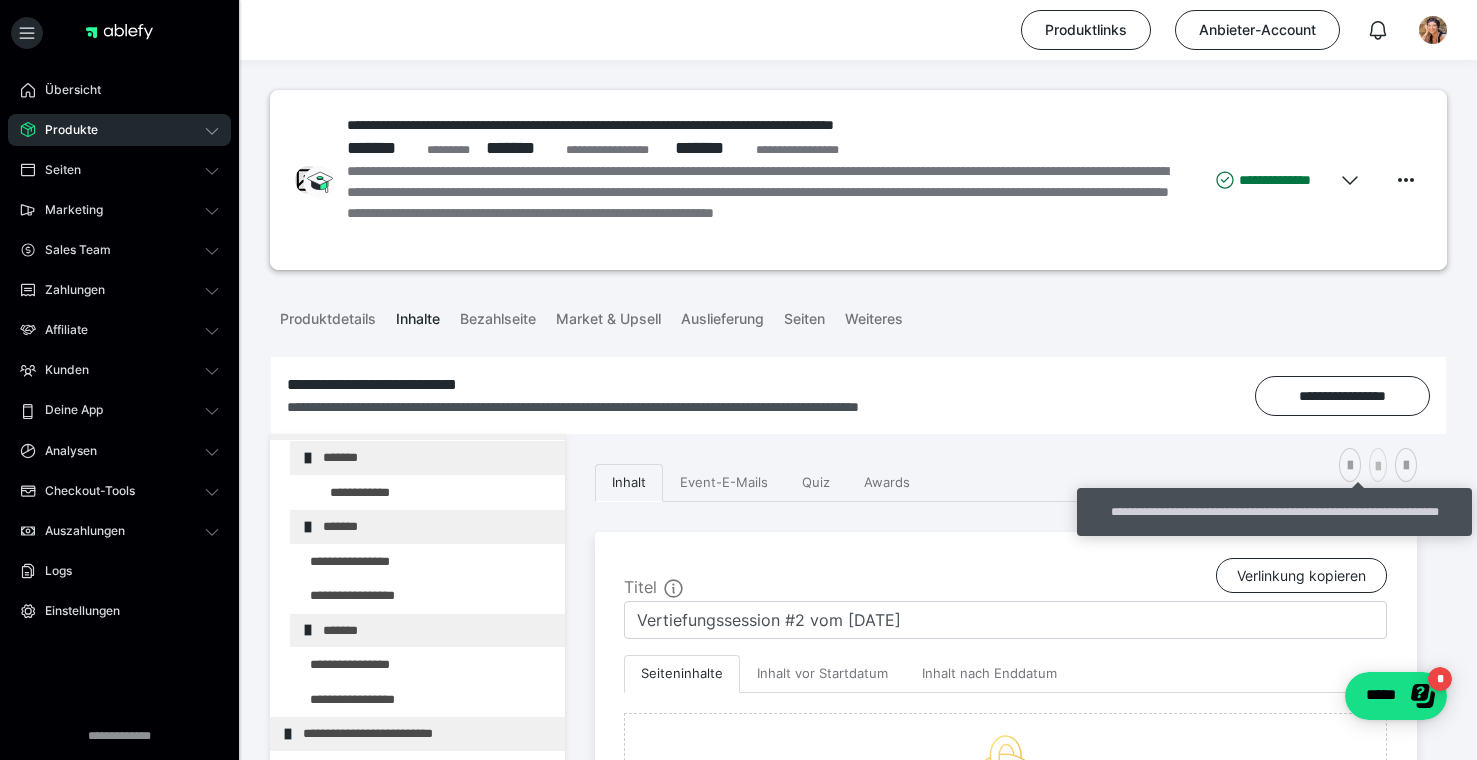 click at bounding box center [1378, 467] 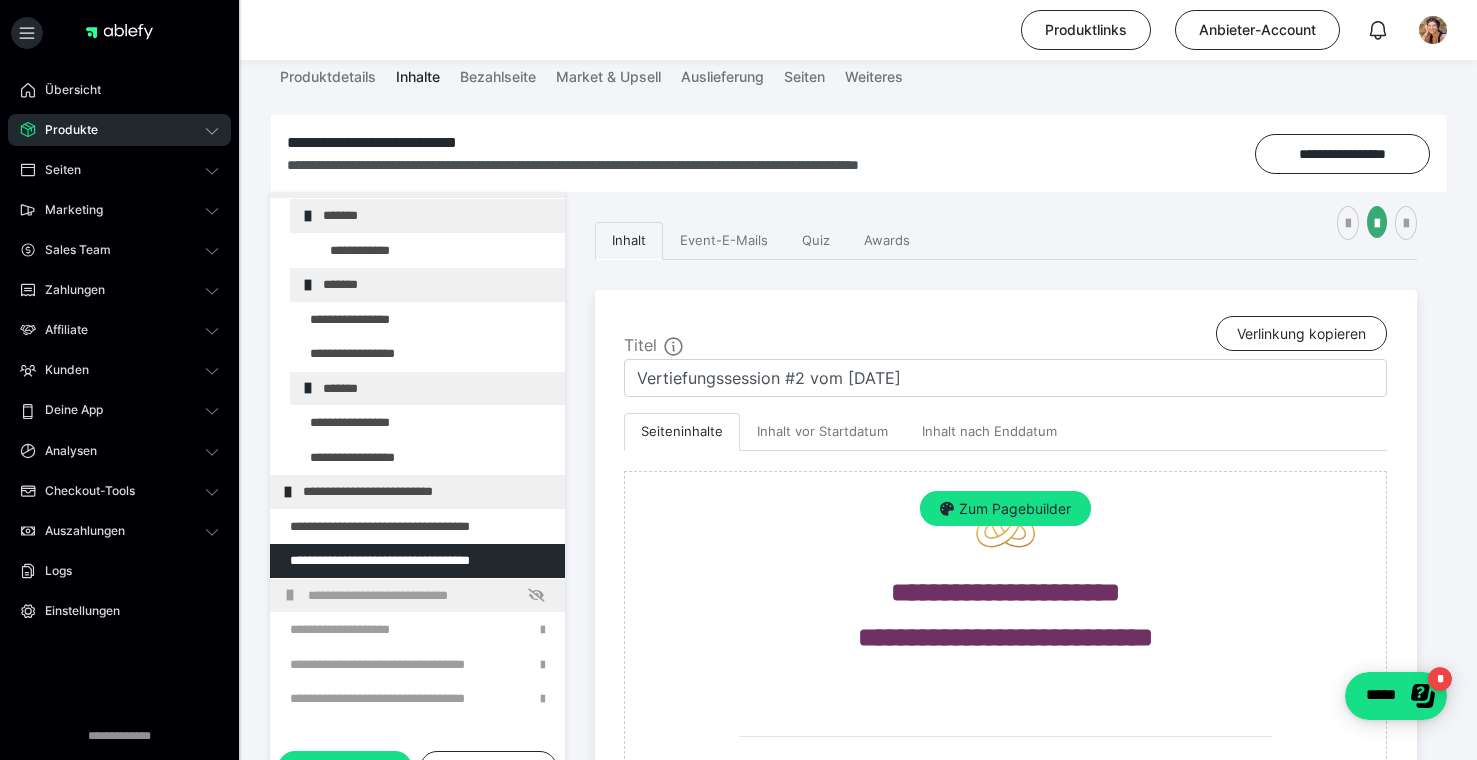 scroll, scrollTop: 256, scrollLeft: 0, axis: vertical 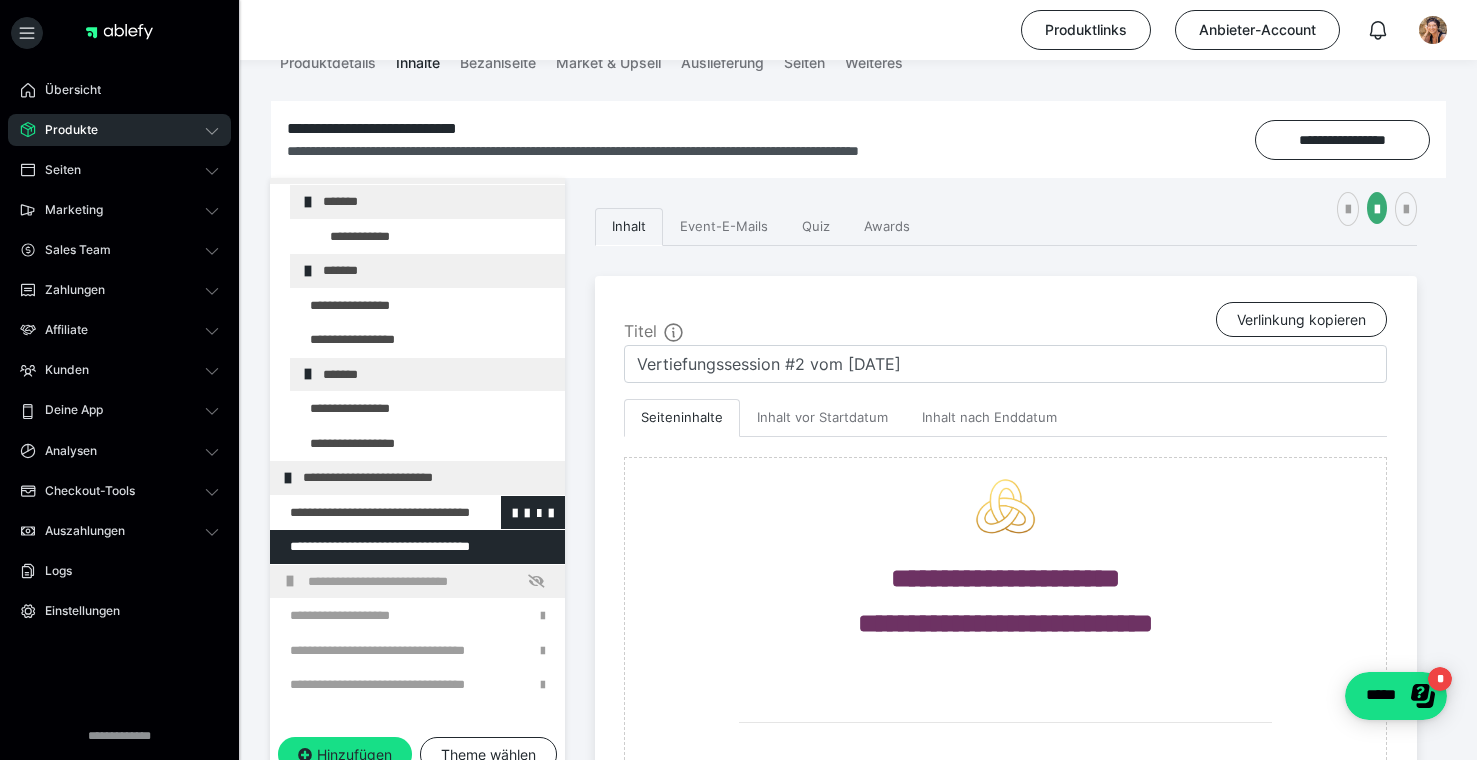 click at bounding box center (365, 513) 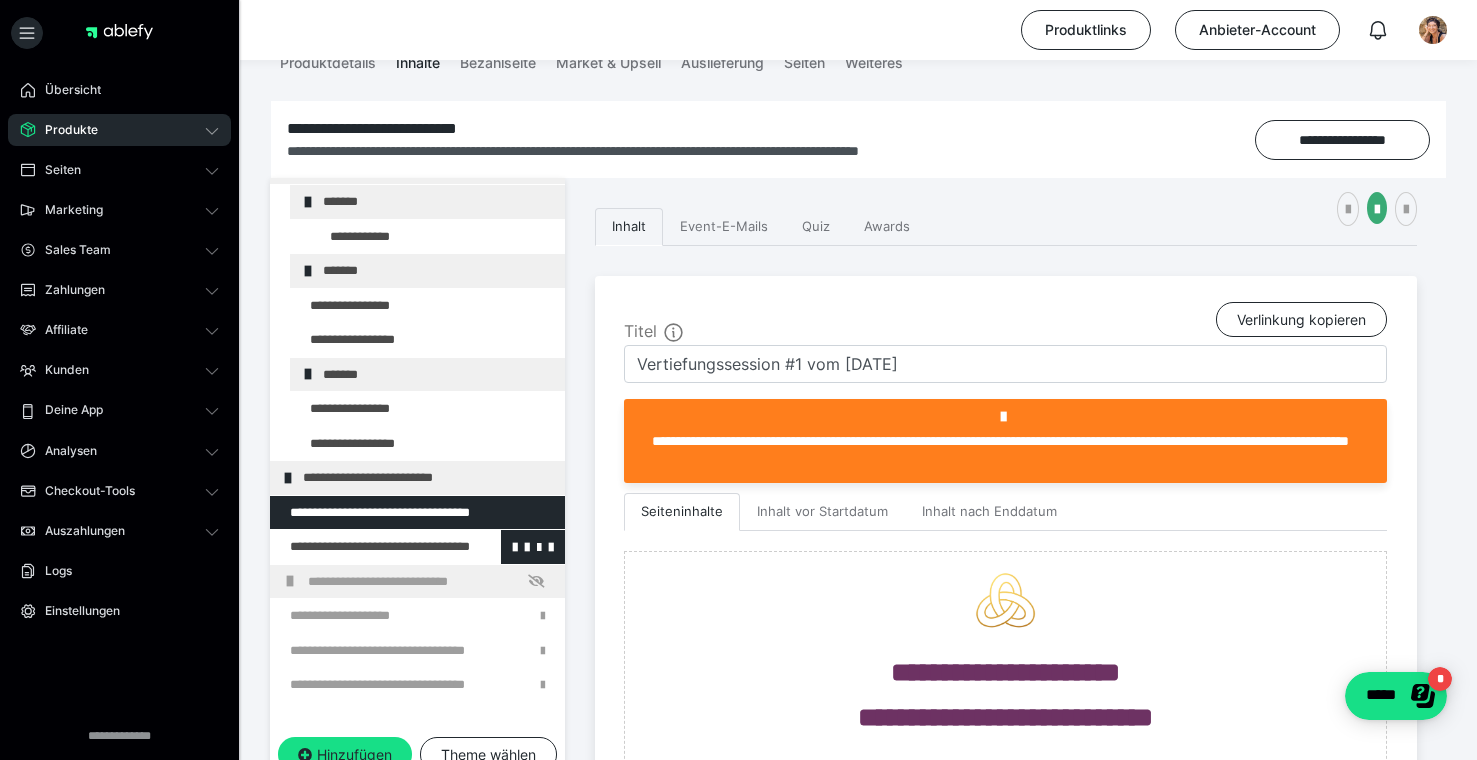 click at bounding box center (365, 547) 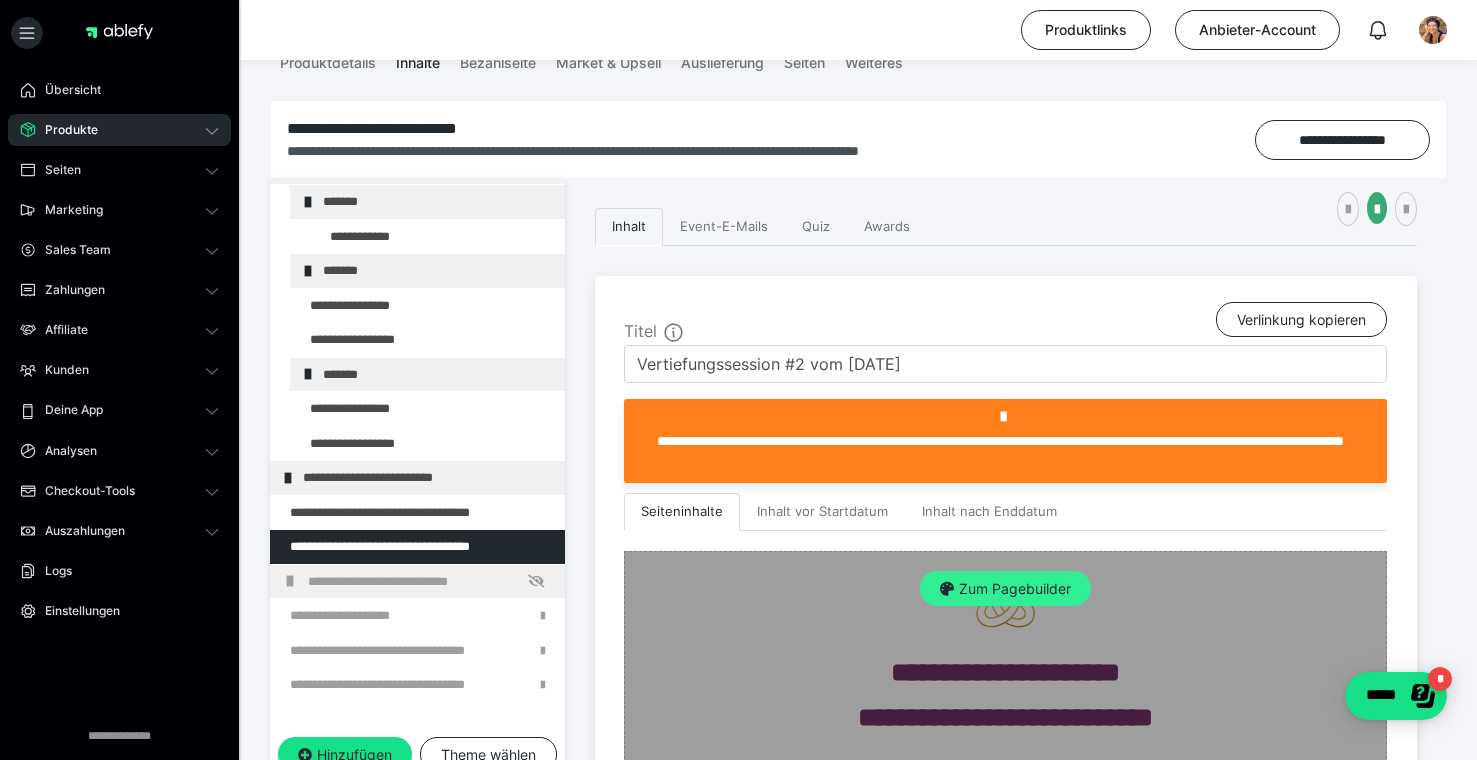 click on "Zum Pagebuilder" at bounding box center (1005, 589) 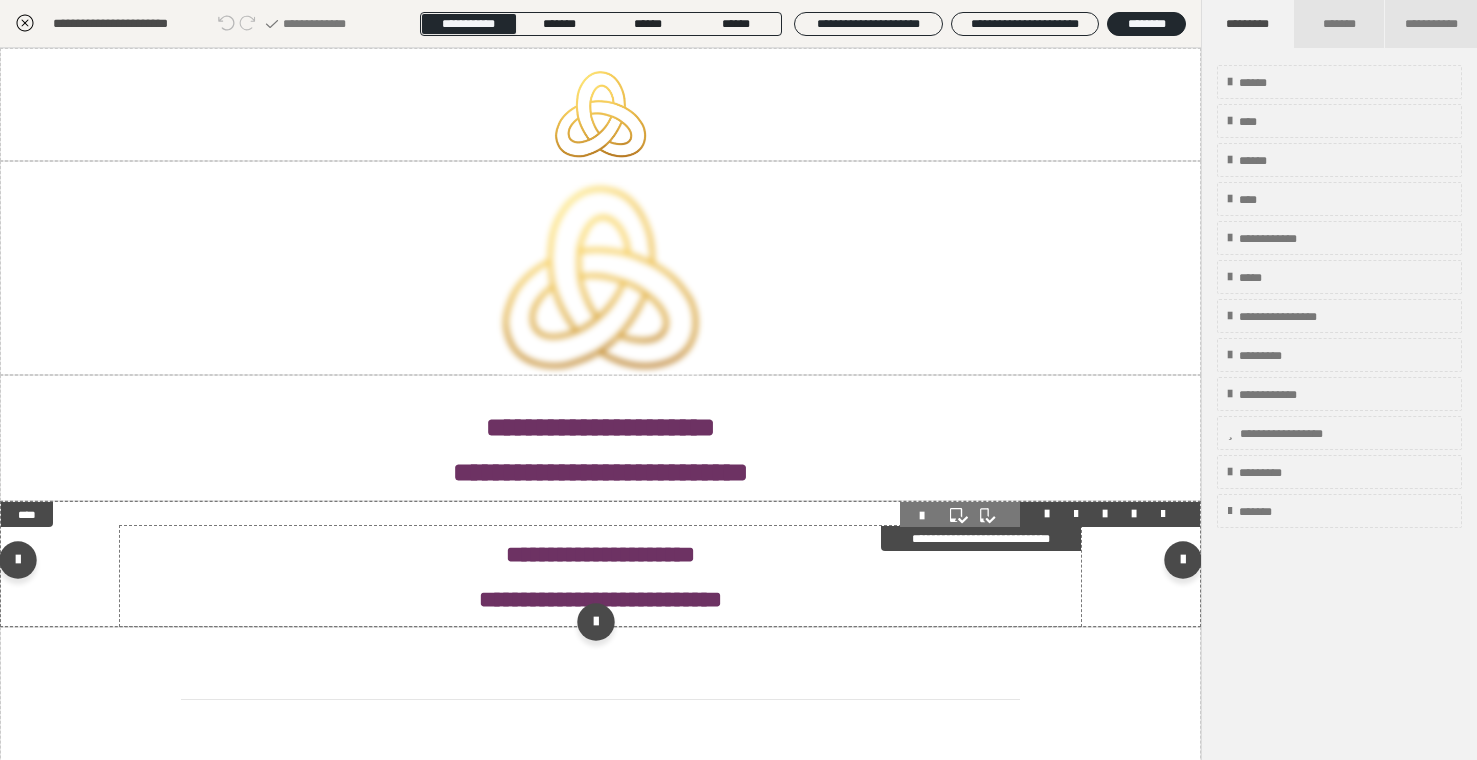 scroll, scrollTop: 212, scrollLeft: 0, axis: vertical 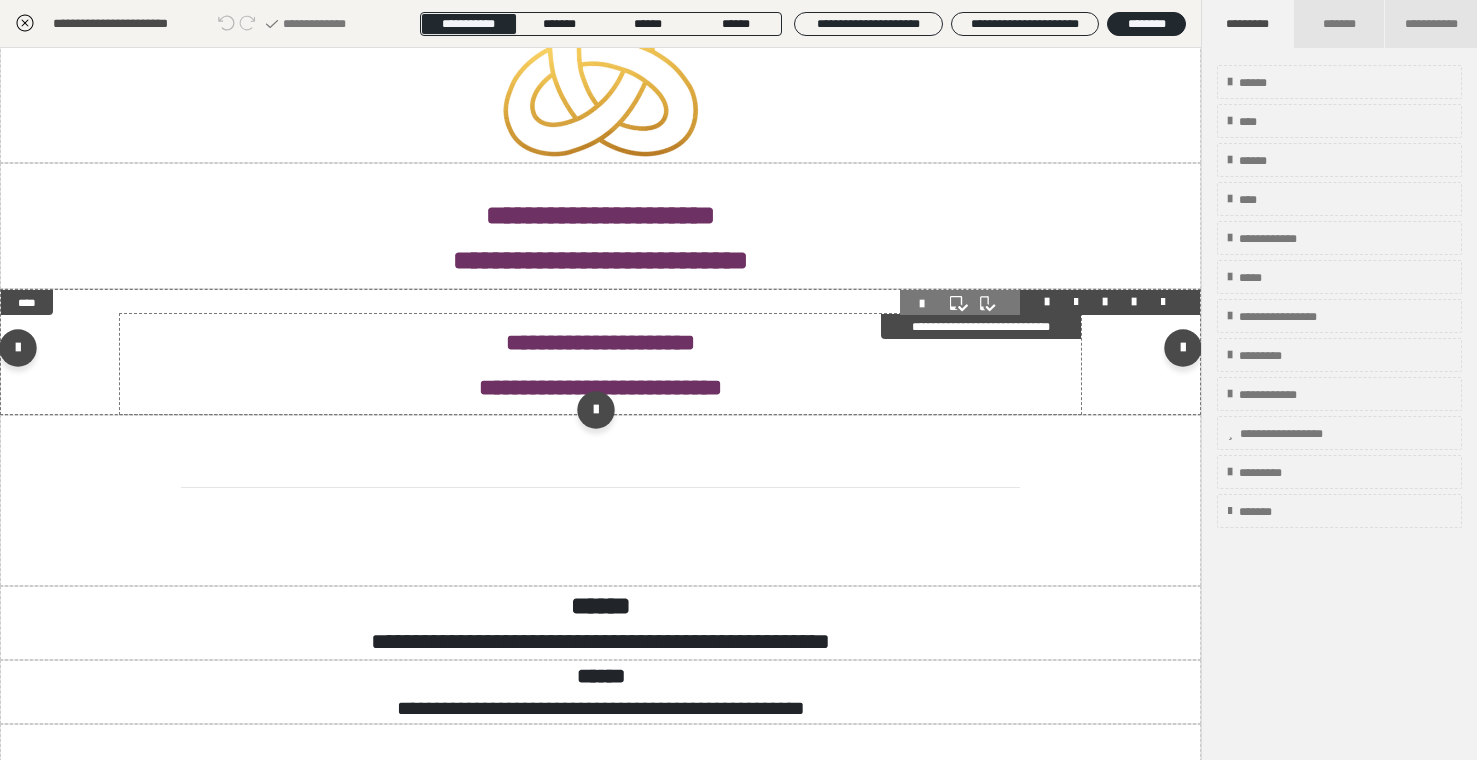 click on "**********" at bounding box center (600, 342) 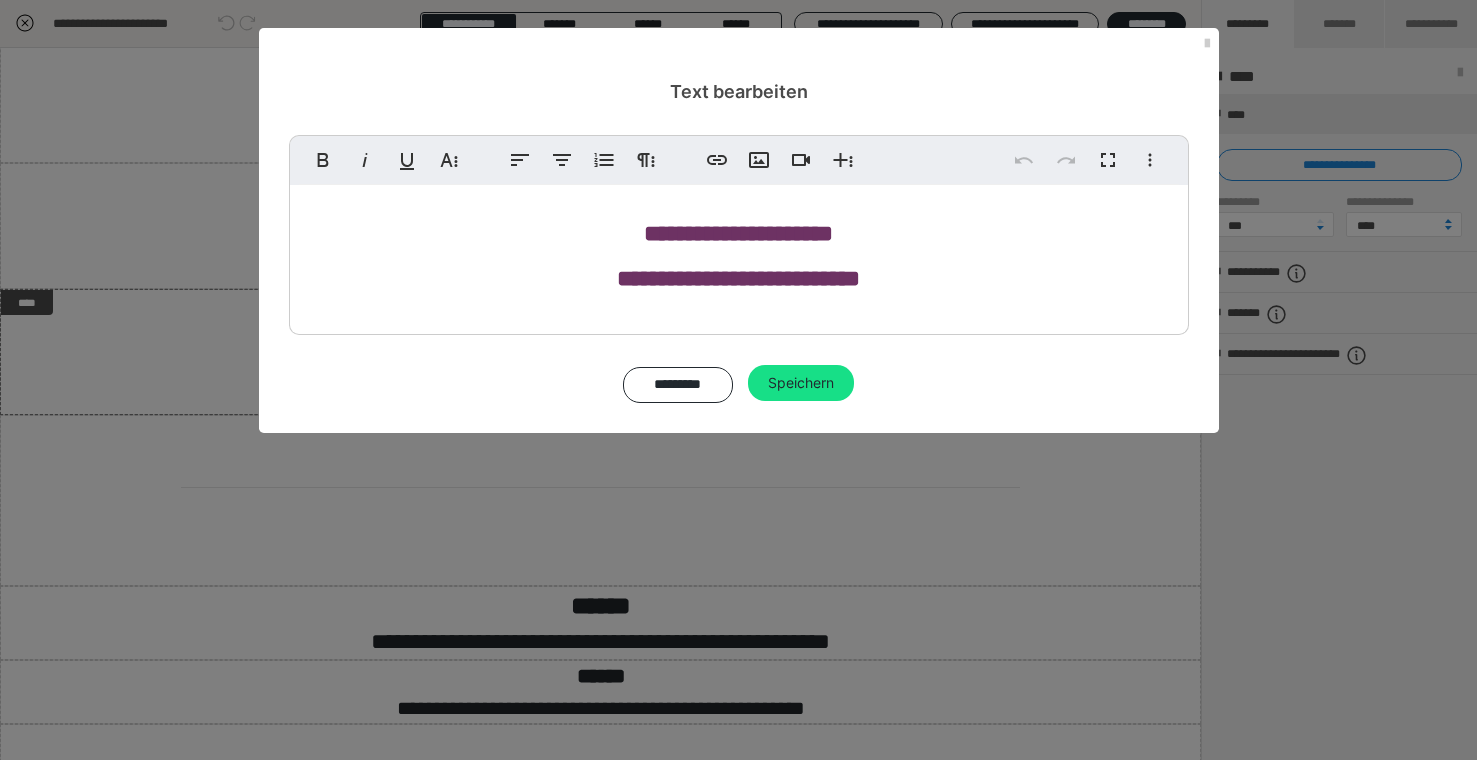 click on "**********" at bounding box center [739, 255] 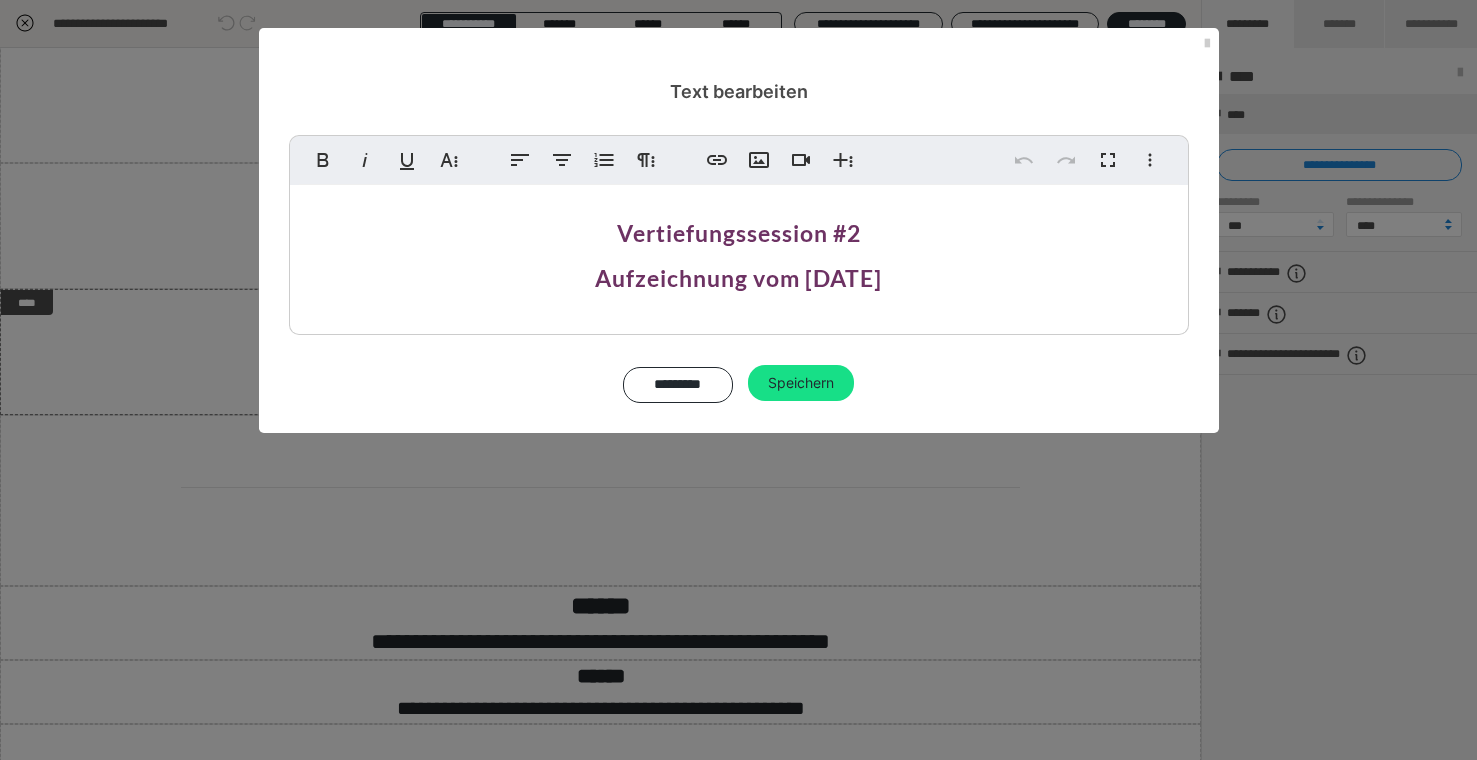 click on "Vertiefungssession #2 Aufzeichnung vom [DATE]" at bounding box center [739, 255] 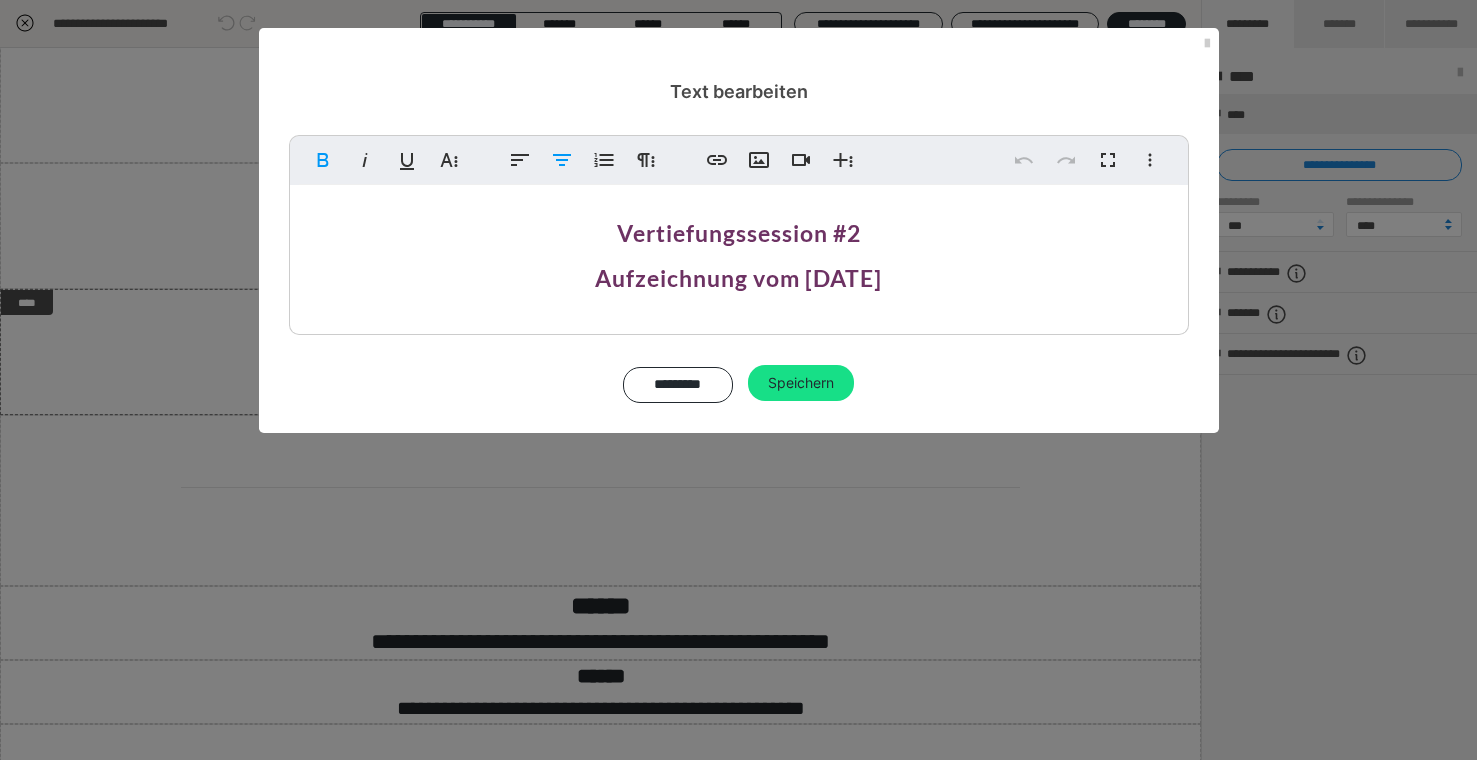 type 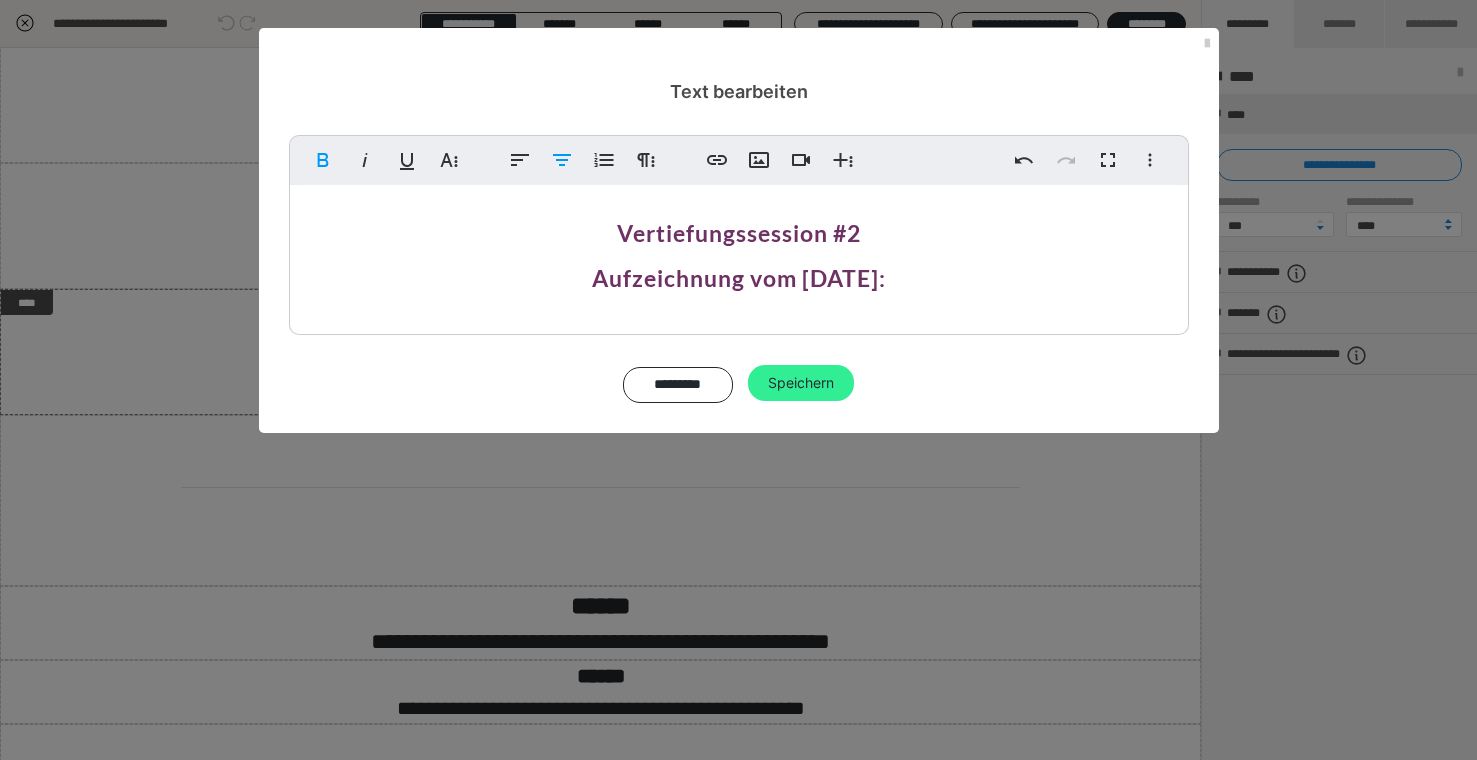 click on "Speichern" at bounding box center [801, 383] 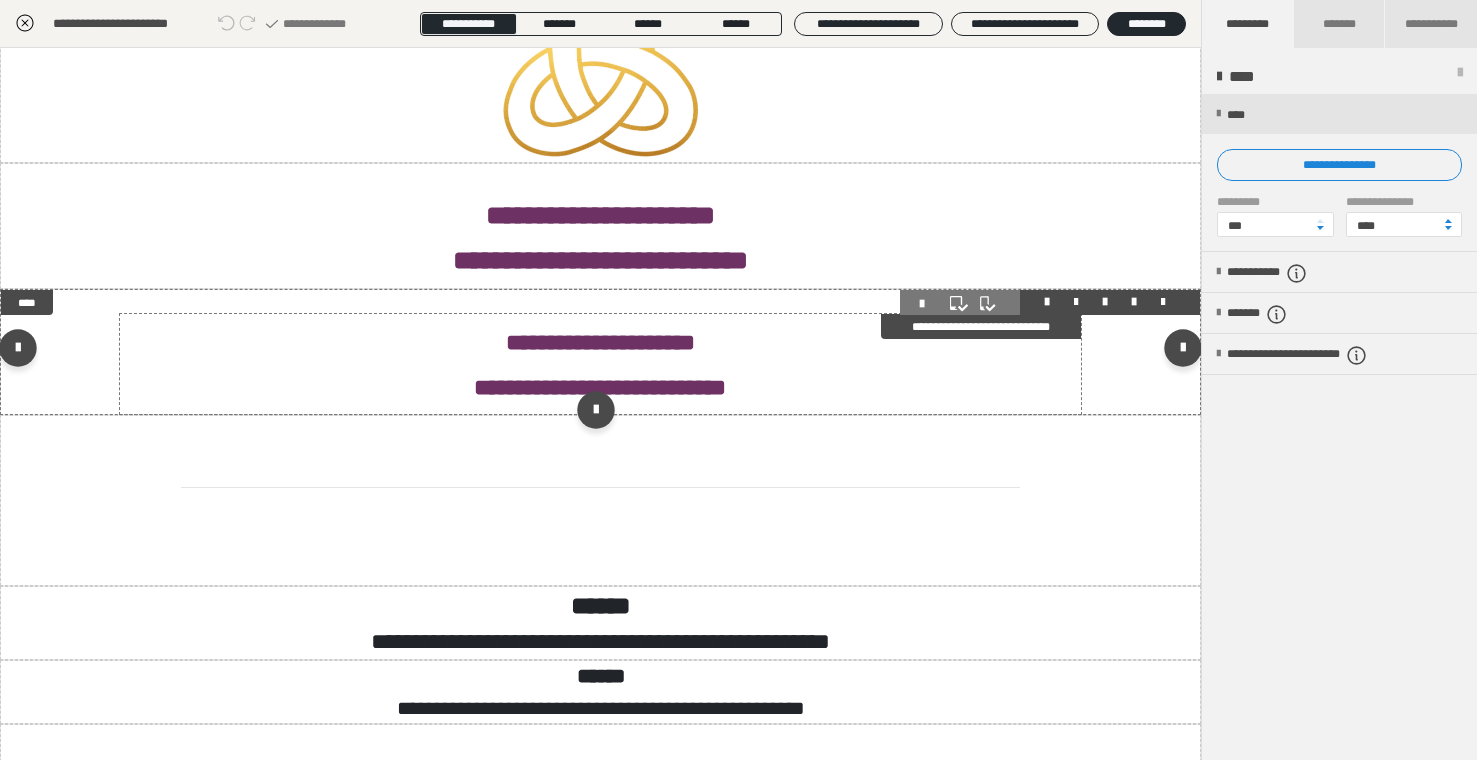 click on "**********" at bounding box center [600, 364] 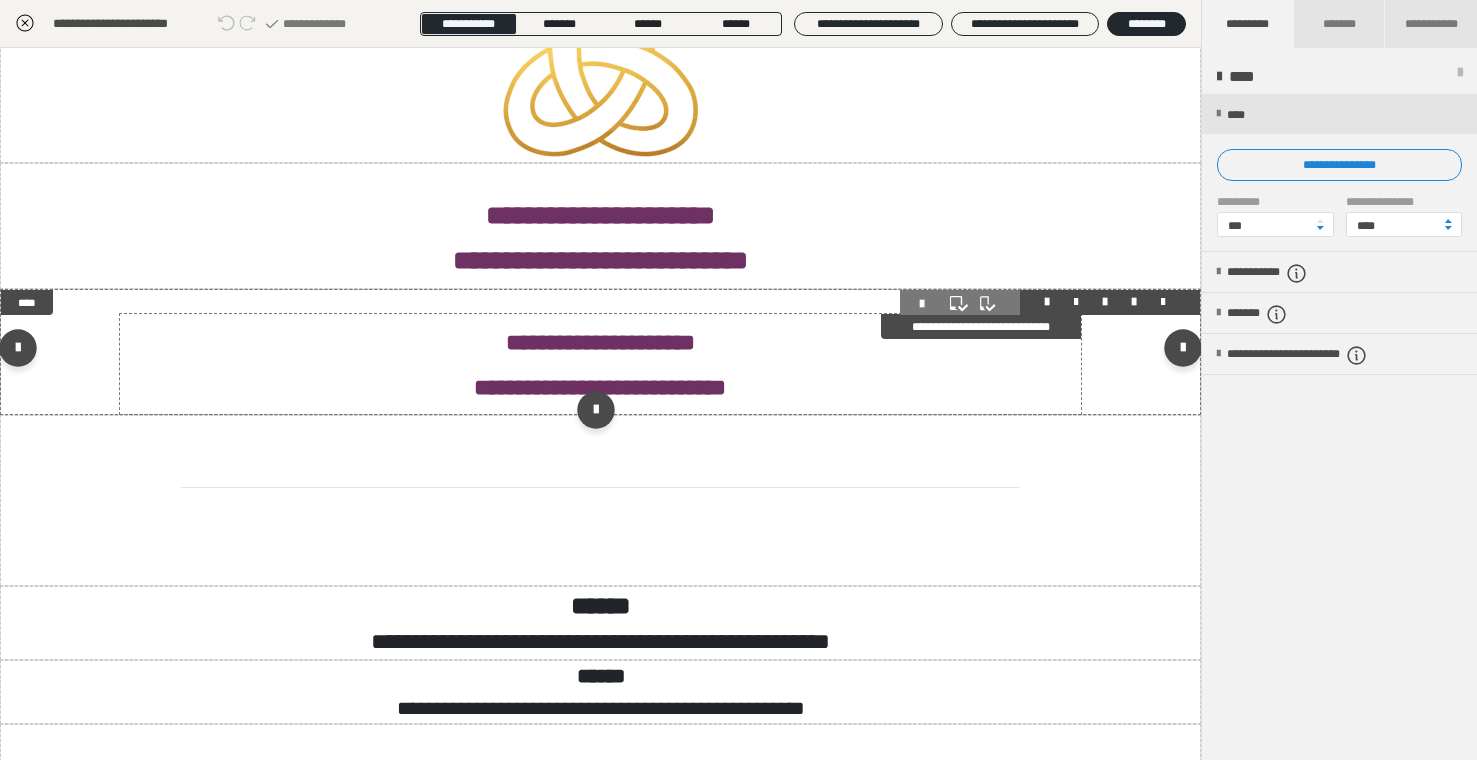 click on "**********" at bounding box center (600, 364) 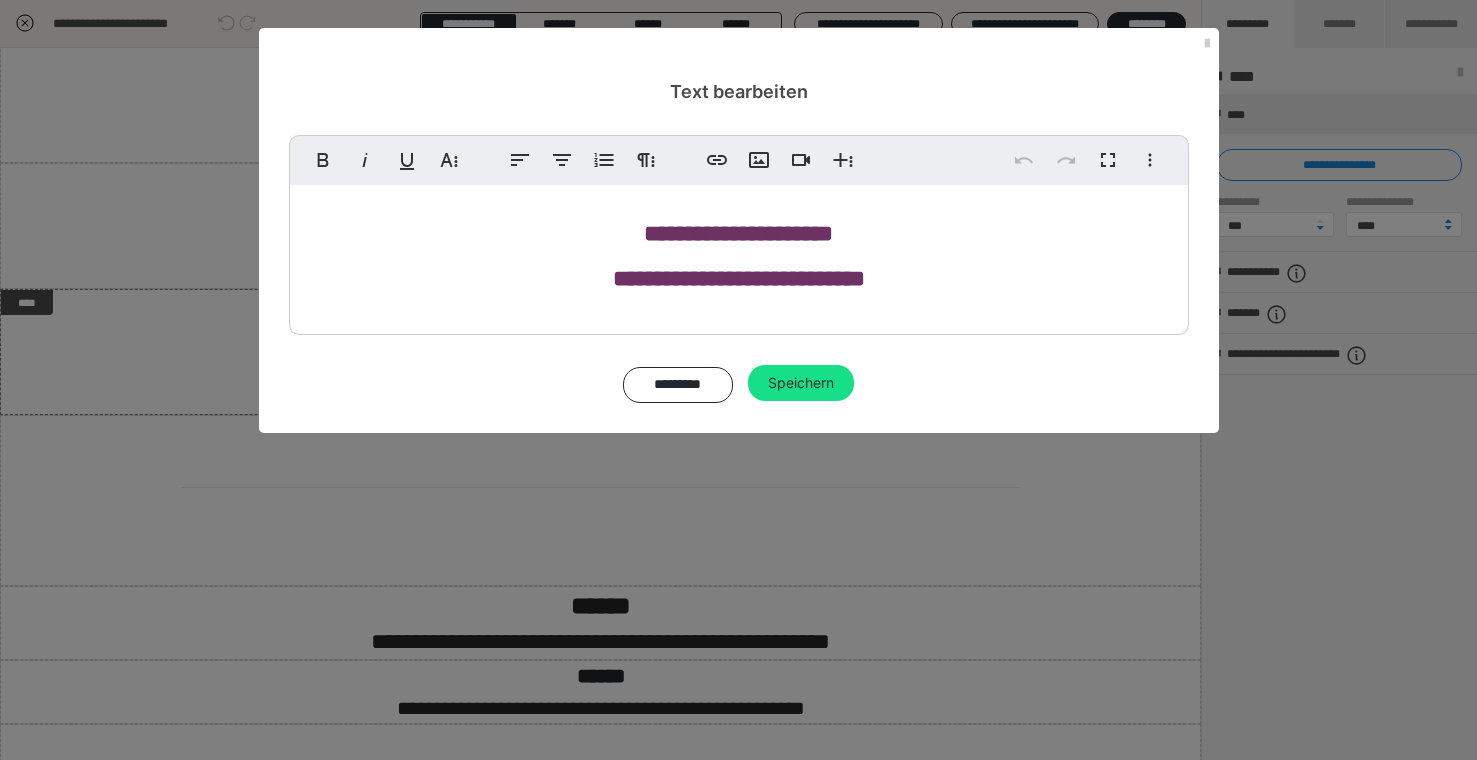 click on "**********" at bounding box center [739, 255] 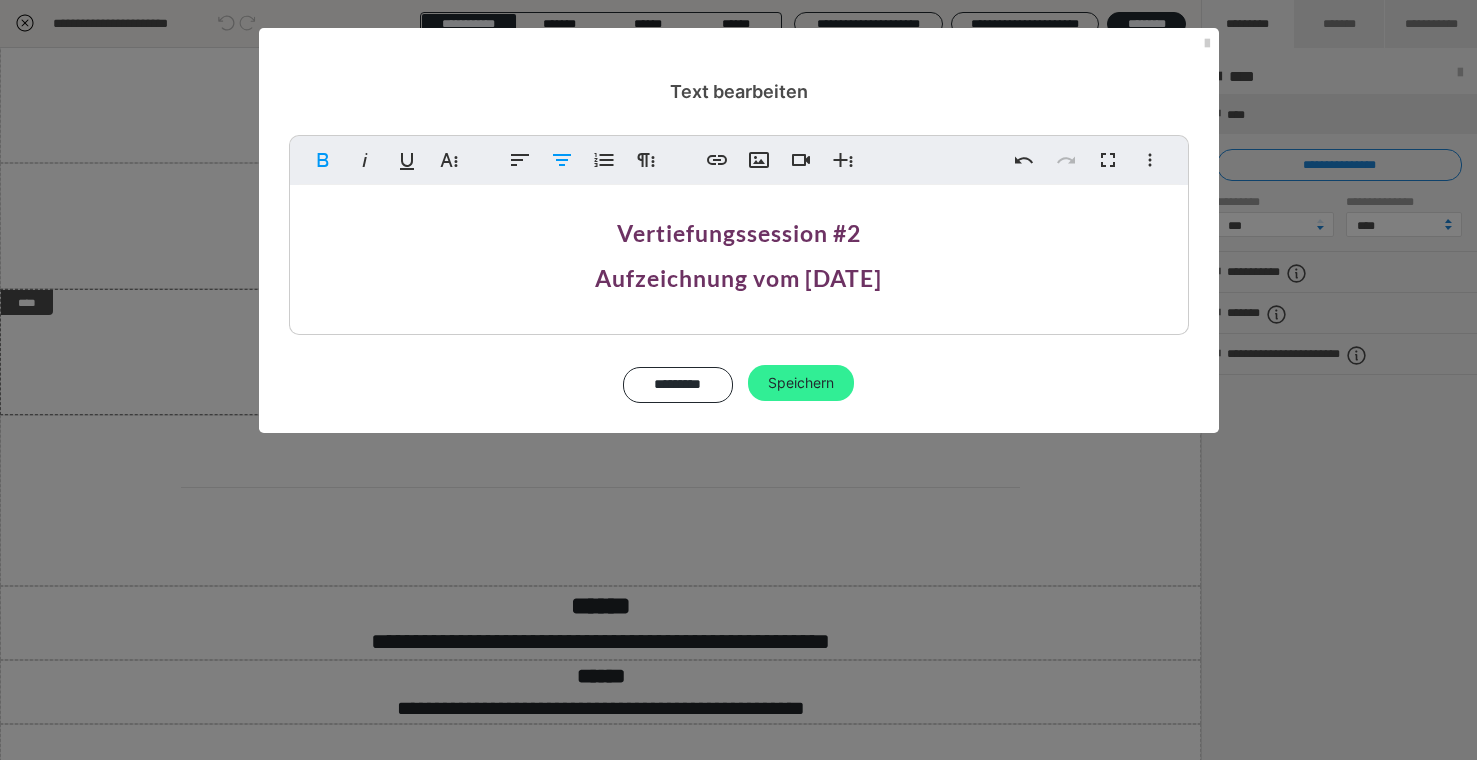 click on "Speichern" at bounding box center [801, 383] 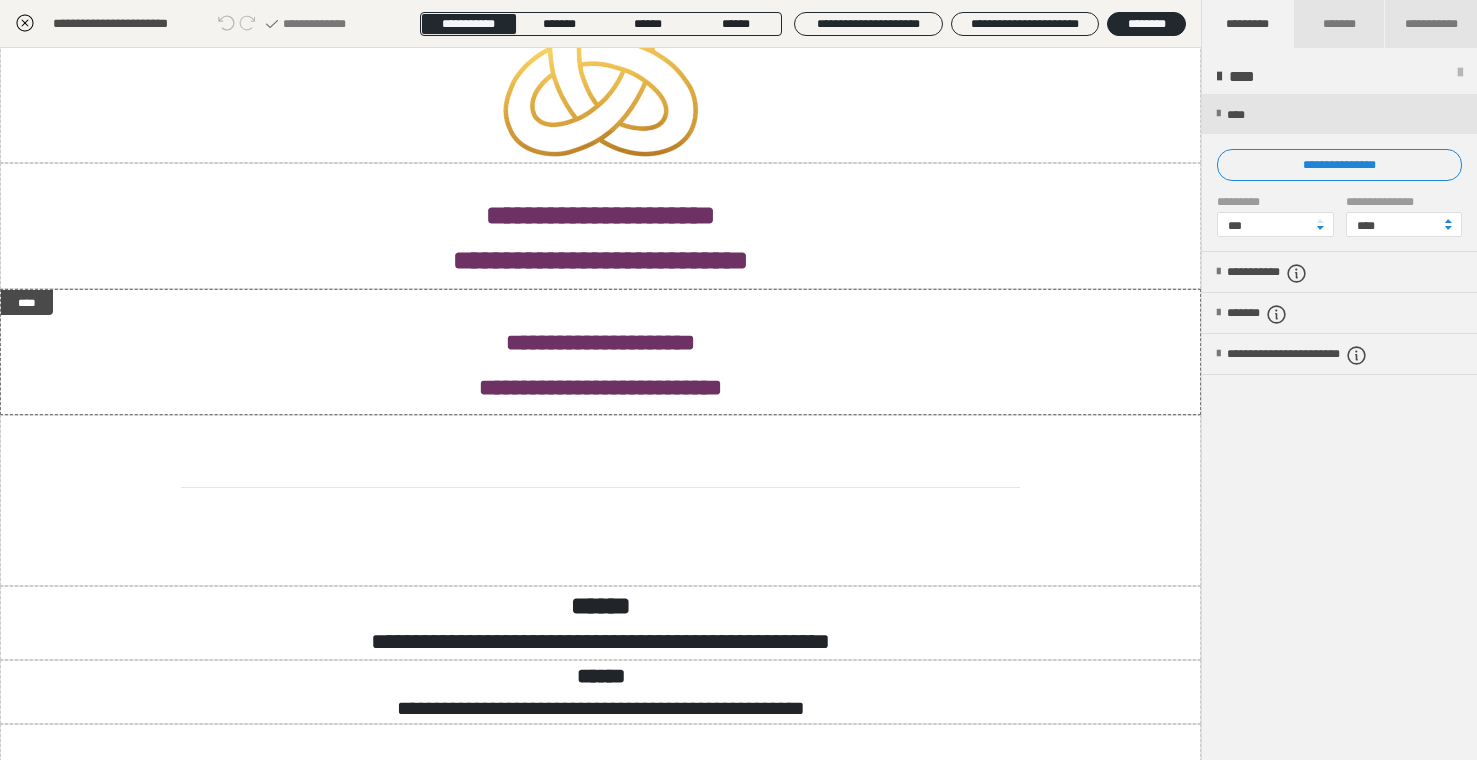 click 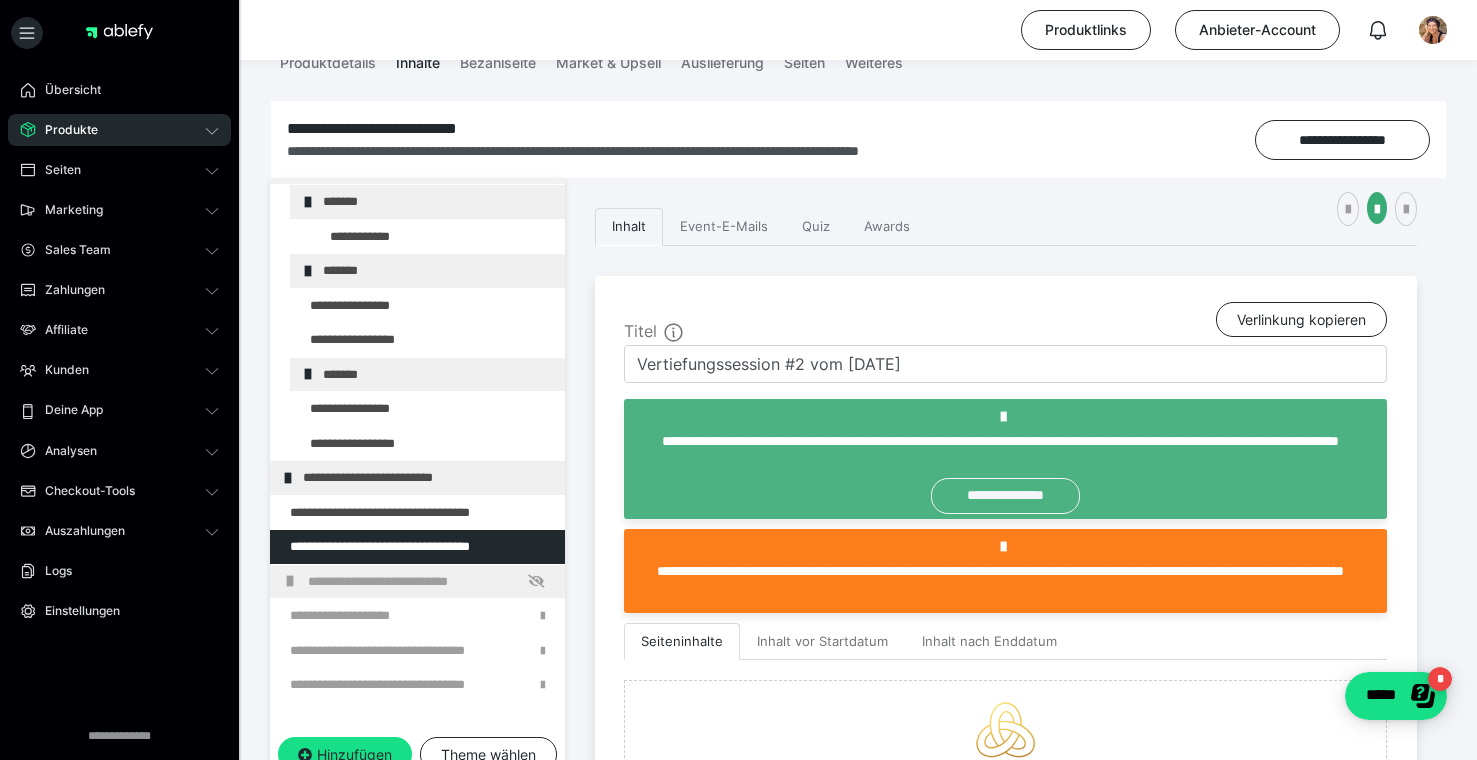 click on "**********" at bounding box center (1005, 496) 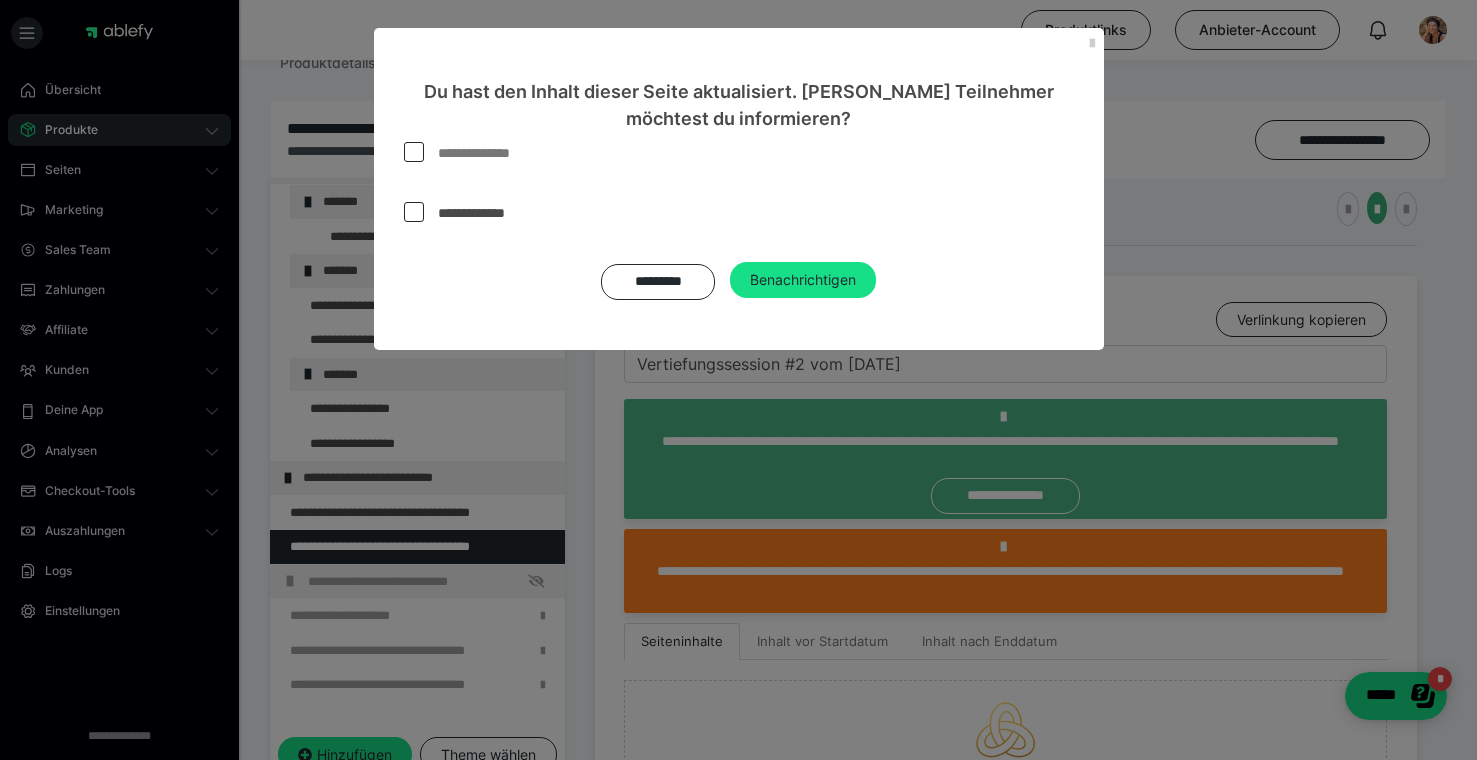 click on "**********" at bounding box center [483, 153] 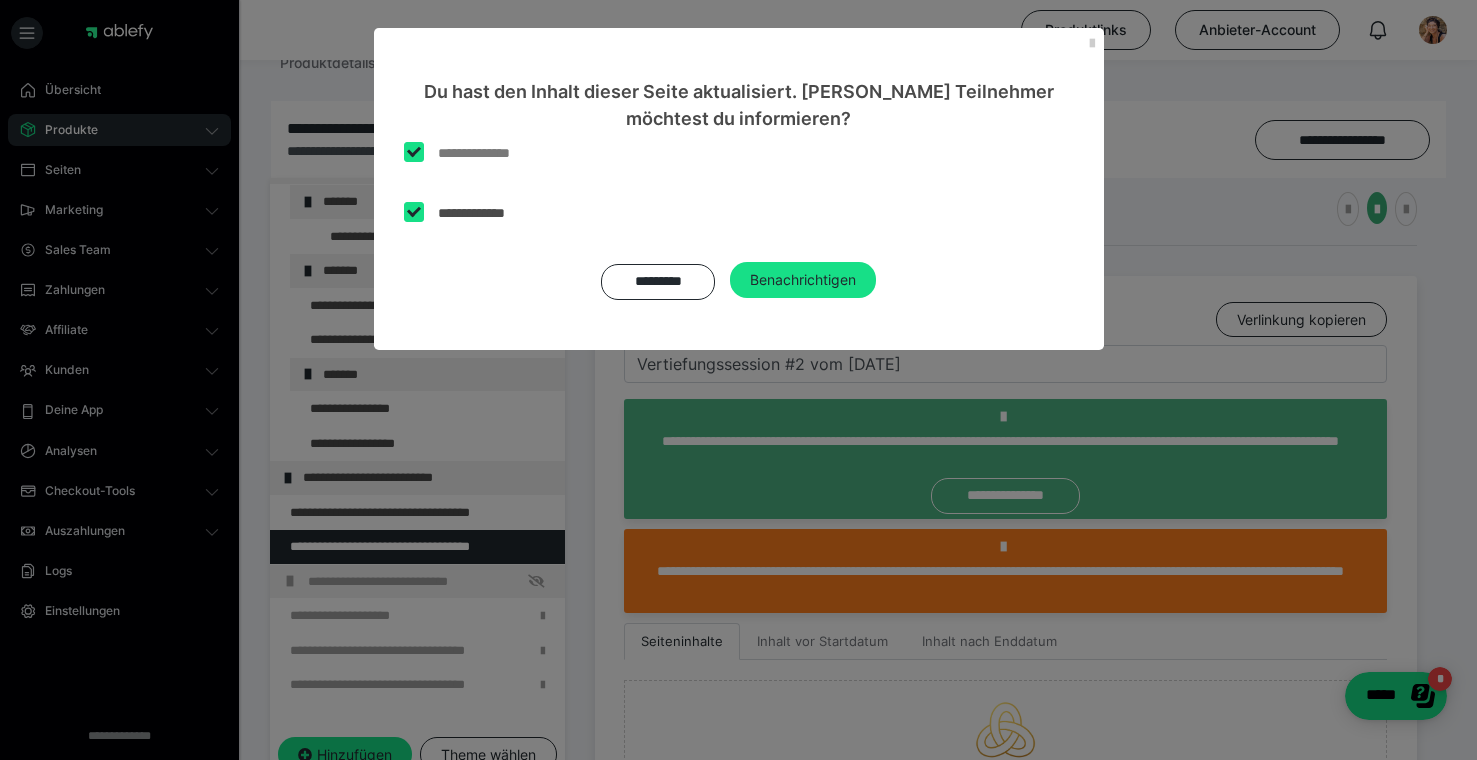 checkbox on "****" 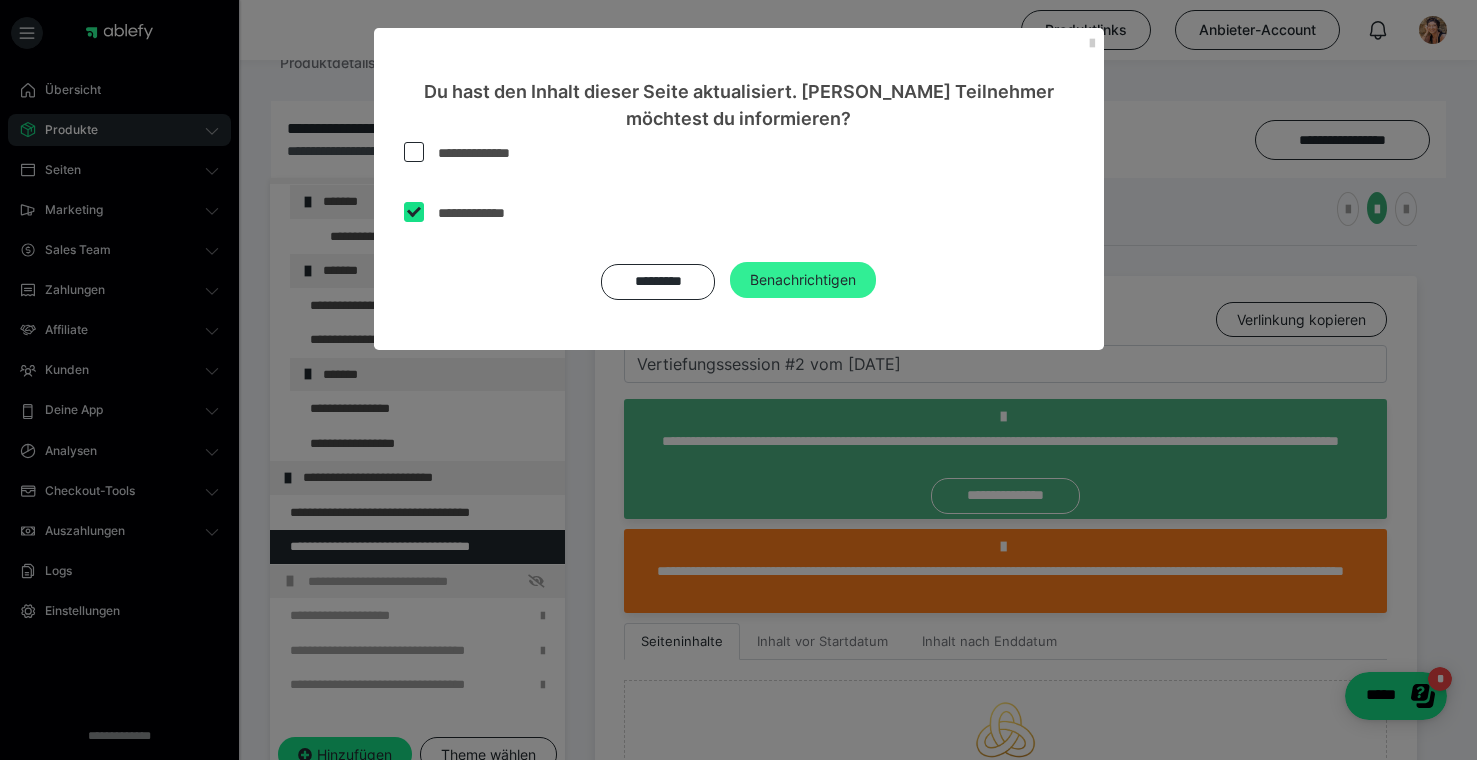click on "Benachrichtigen" at bounding box center [803, 280] 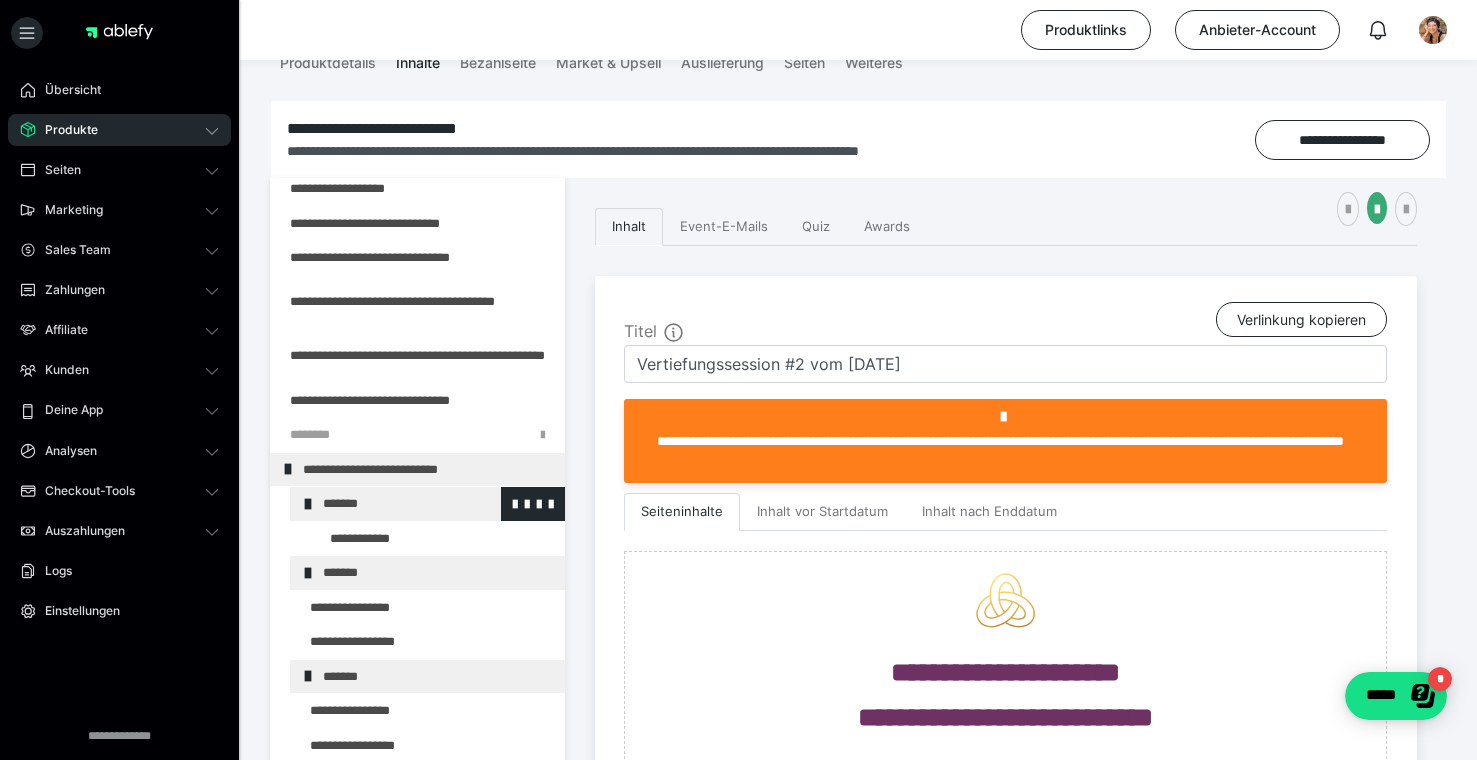 scroll, scrollTop: 0, scrollLeft: 0, axis: both 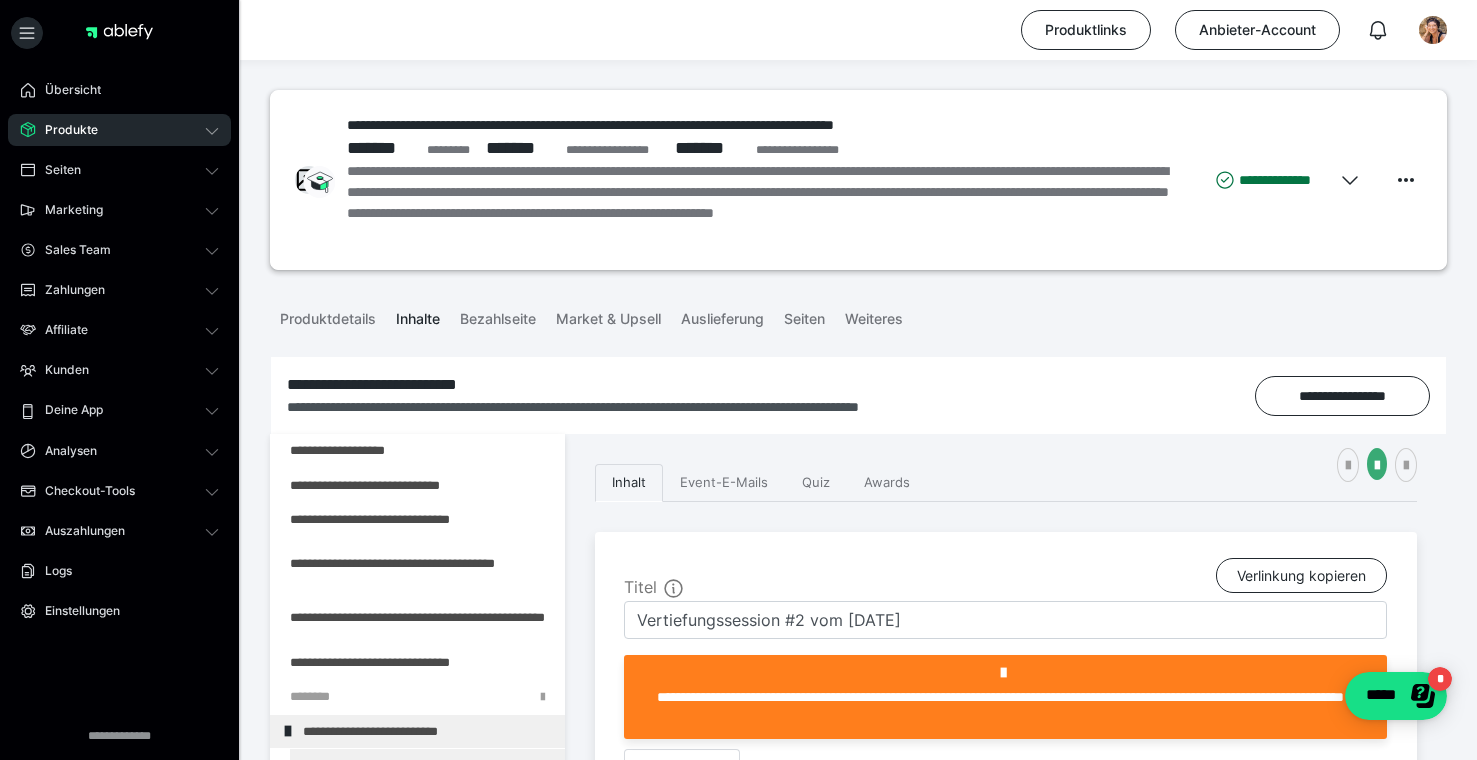 click 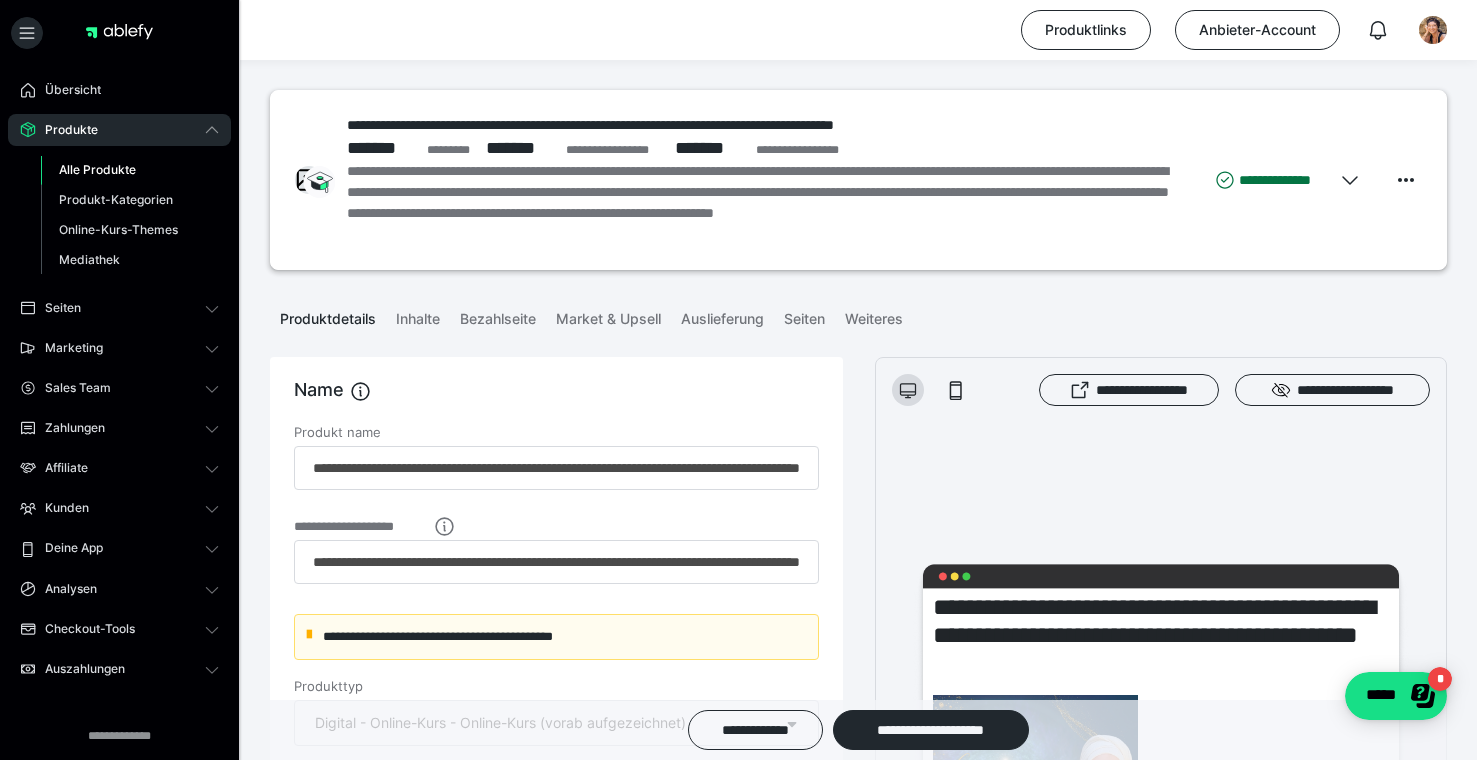 click on "Alle Produkte" at bounding box center [97, 169] 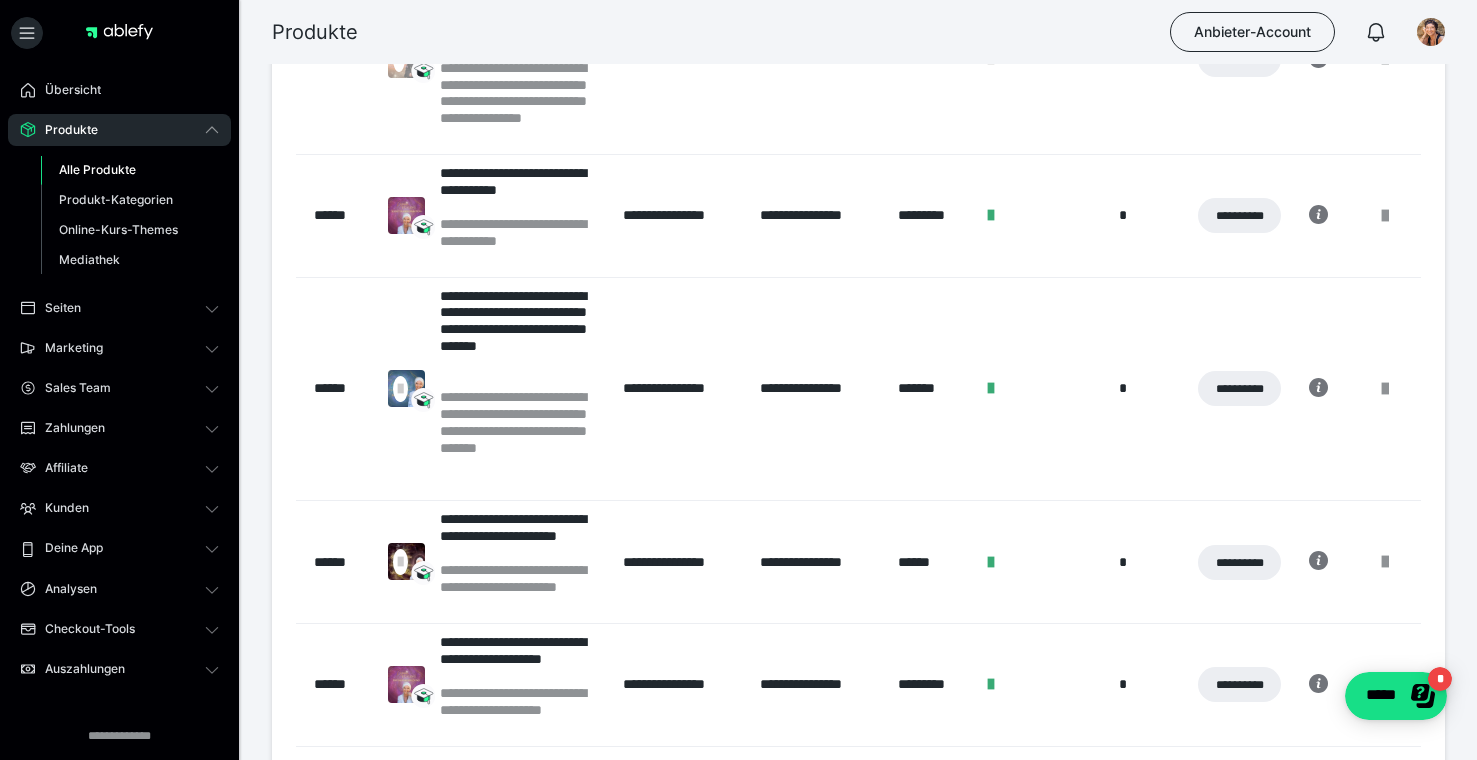 scroll, scrollTop: 399, scrollLeft: 0, axis: vertical 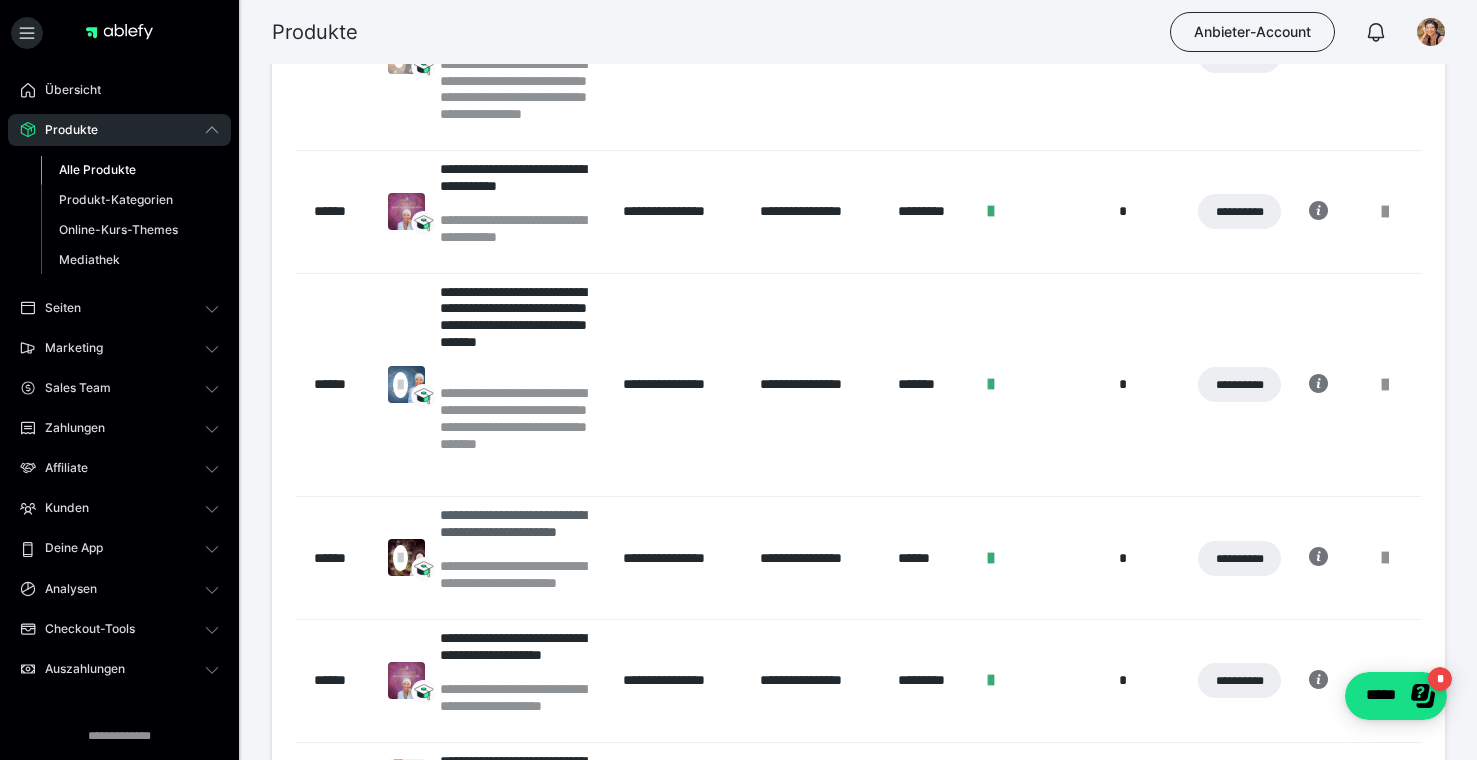 click on "**********" at bounding box center (521, 532) 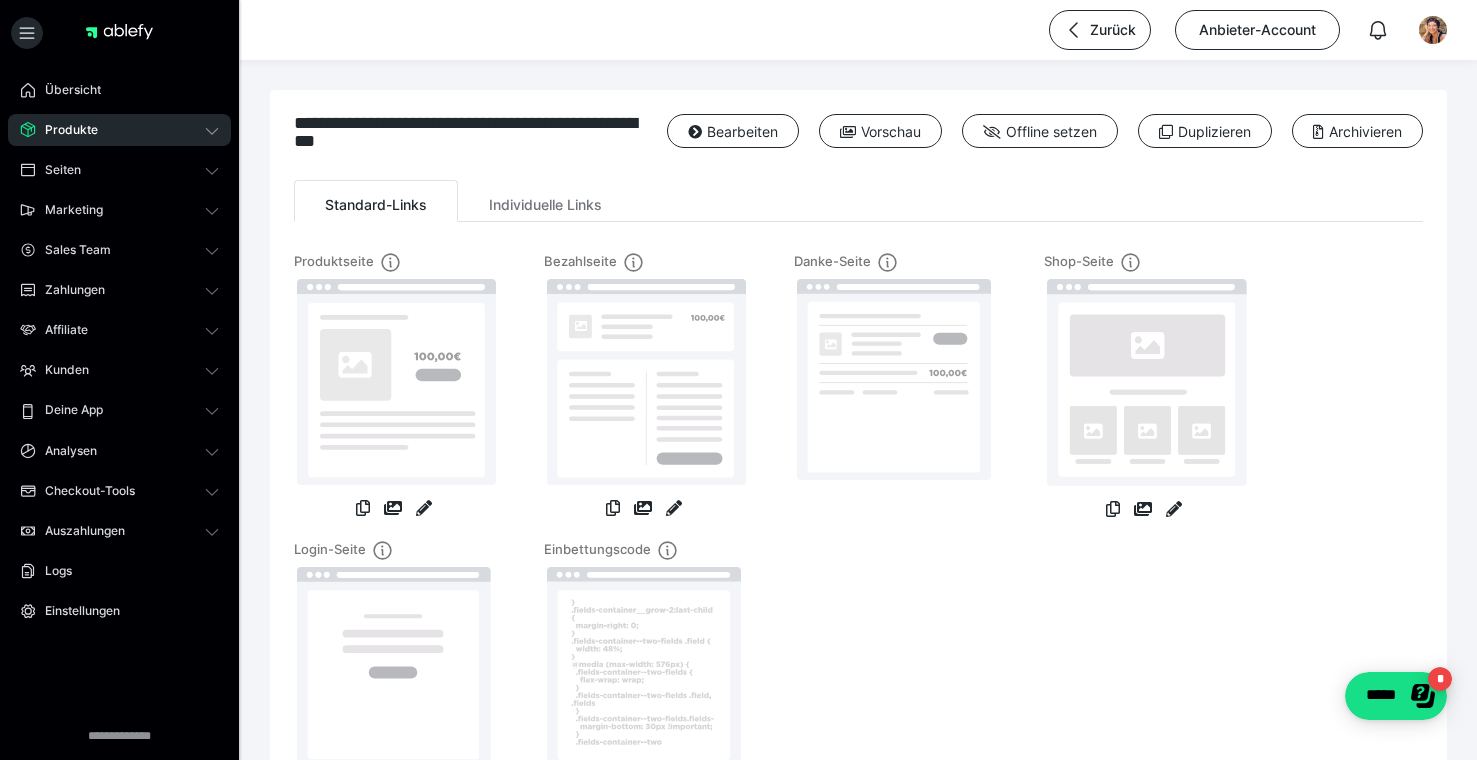 click 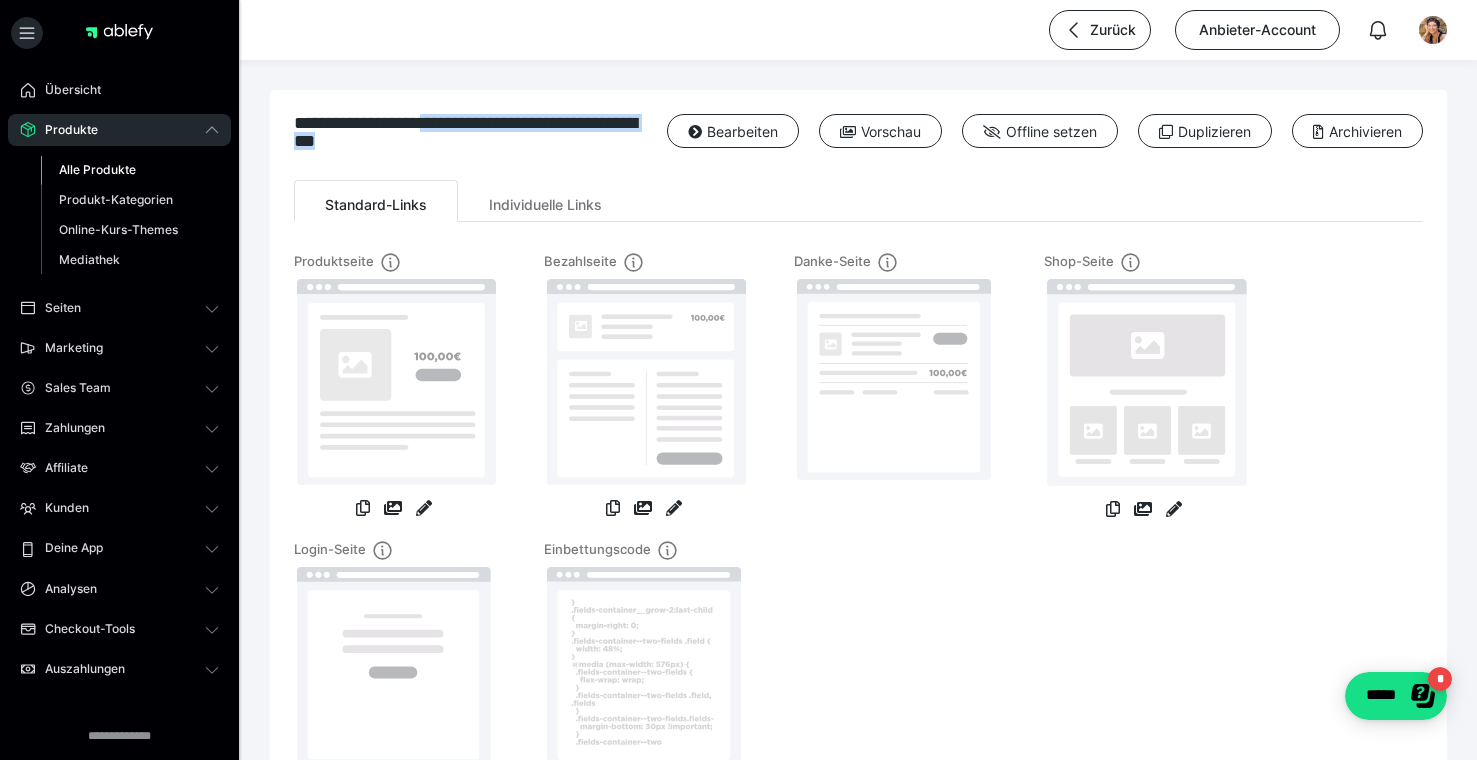 drag, startPoint x: 449, startPoint y: 117, endPoint x: 478, endPoint y: 142, distance: 38.28838 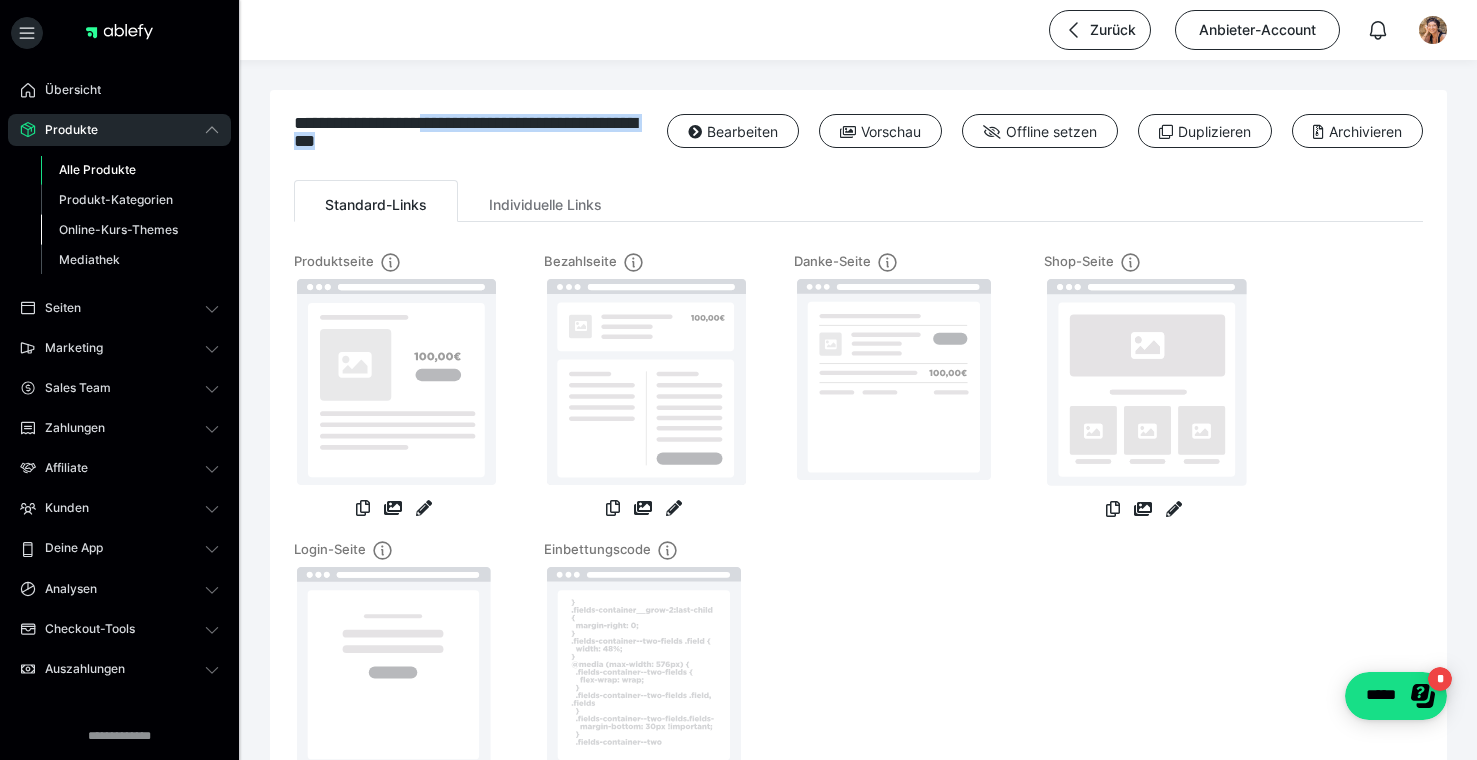 click on "Online-Kurs-Themes" at bounding box center [118, 229] 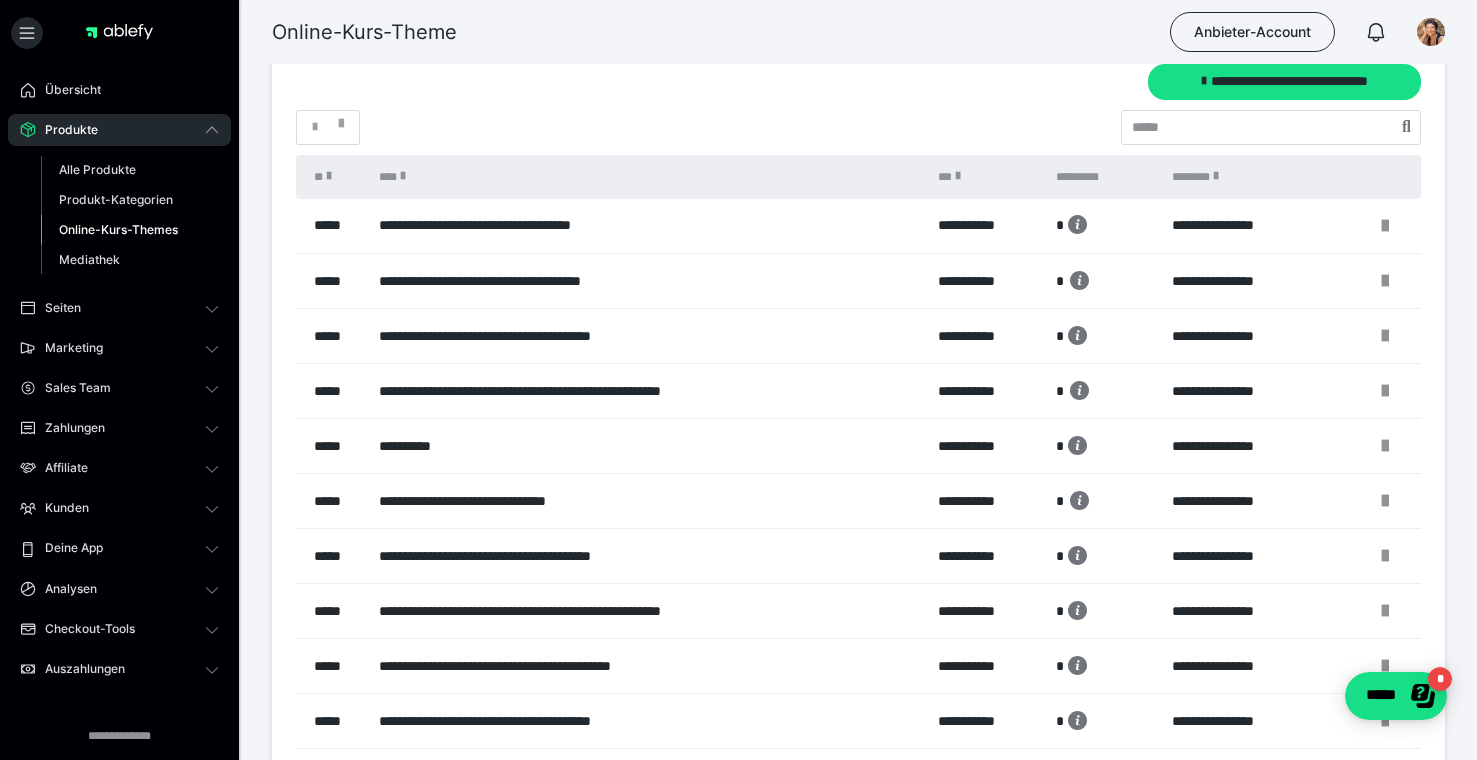 scroll, scrollTop: 43, scrollLeft: 0, axis: vertical 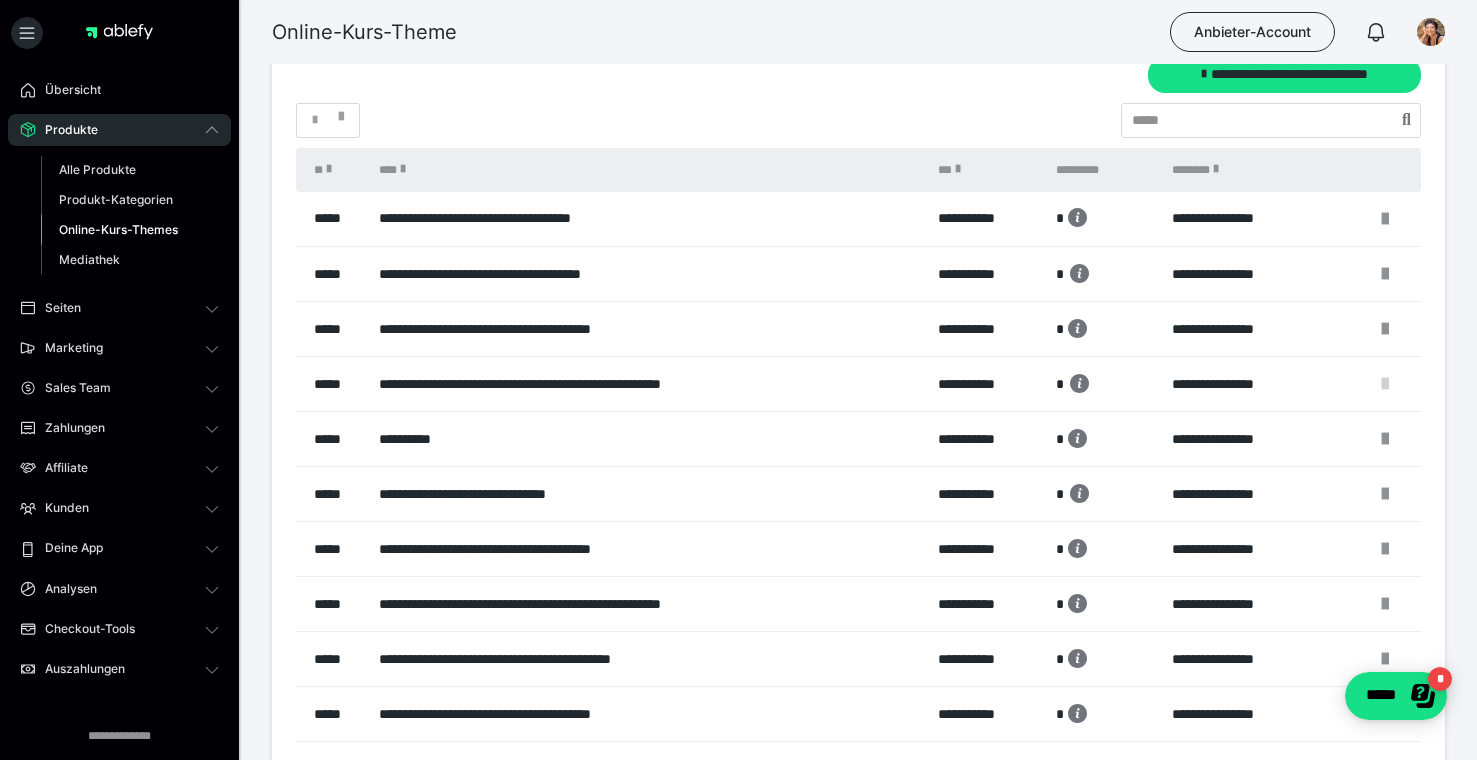 click at bounding box center (1385, 384) 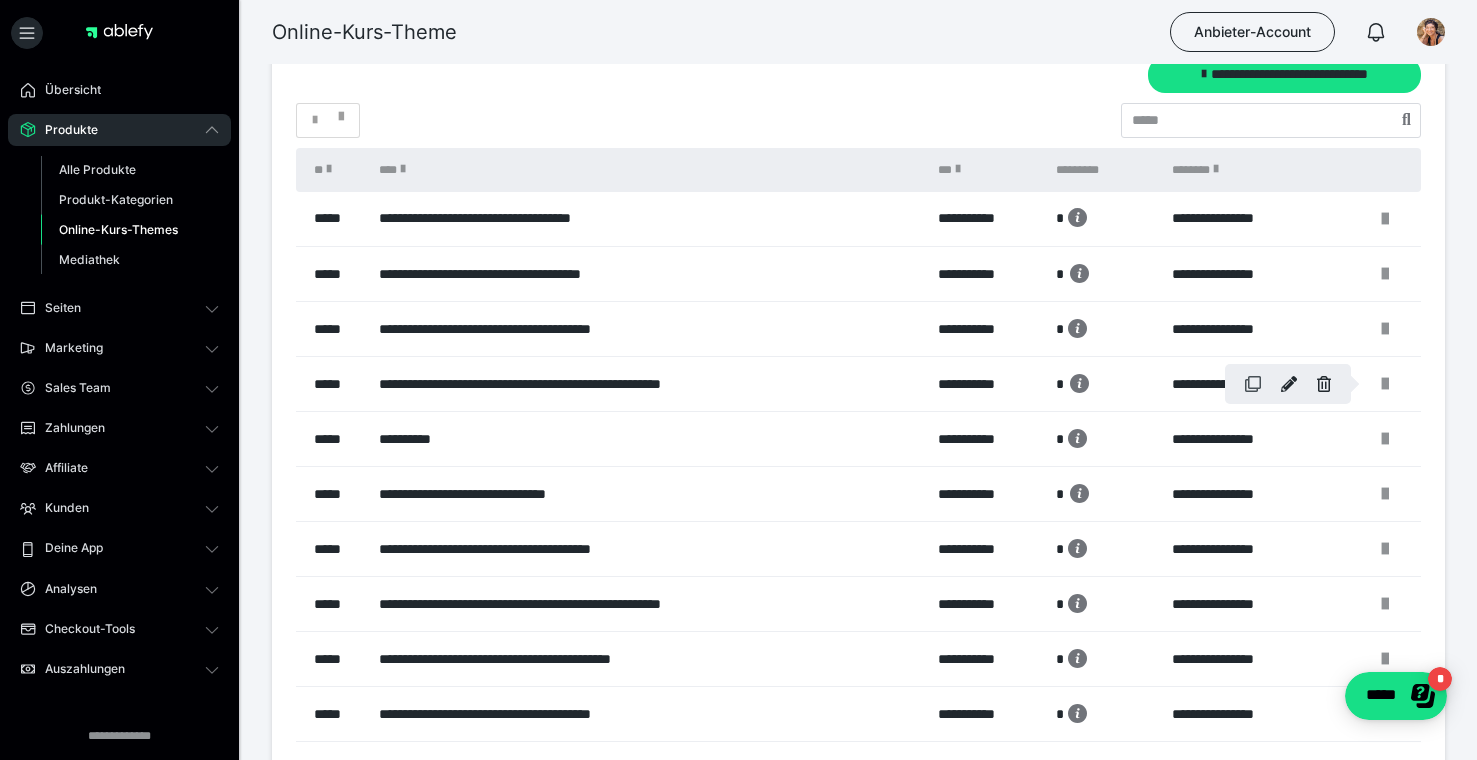 click at bounding box center (1253, 384) 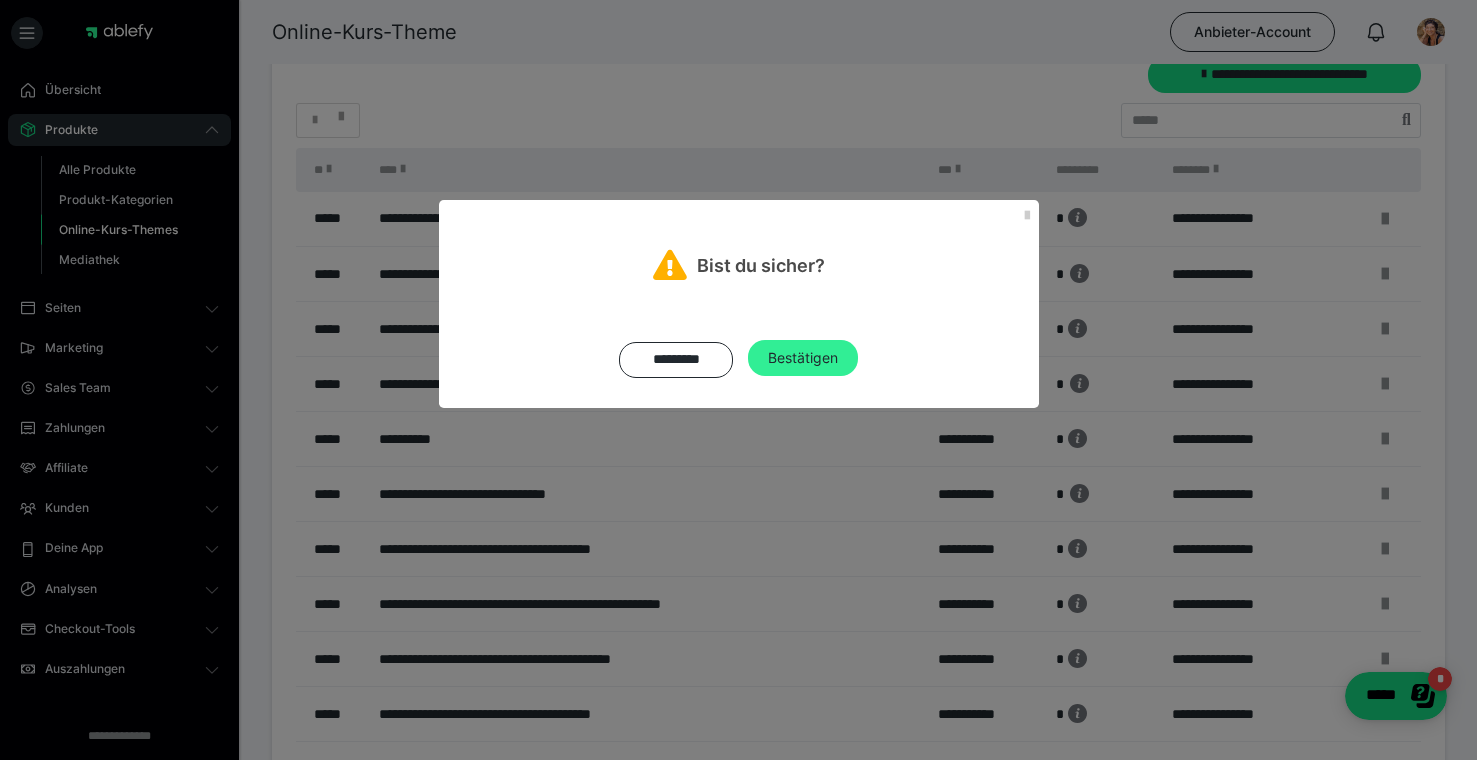 click on "Bestätigen" at bounding box center [803, 358] 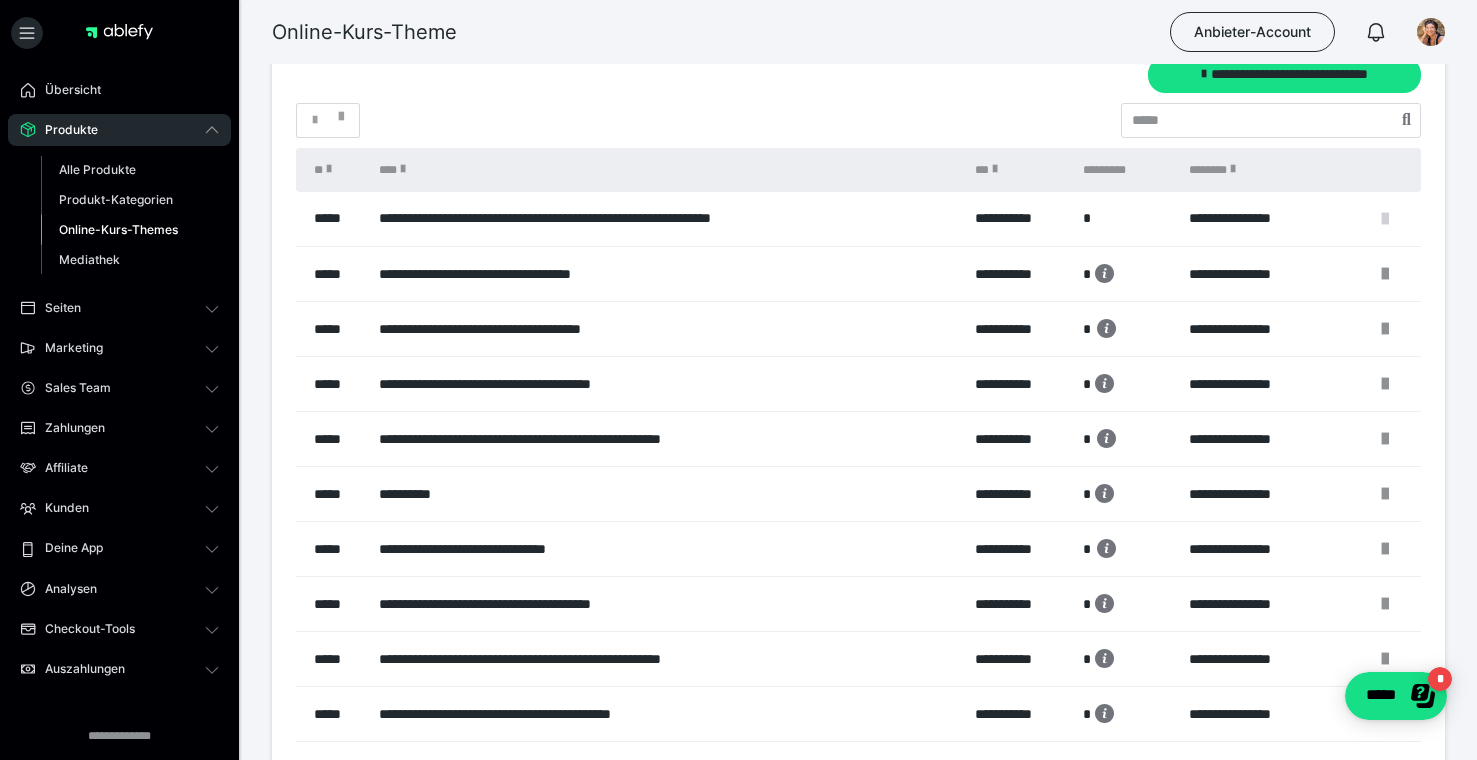 click at bounding box center [1385, 219] 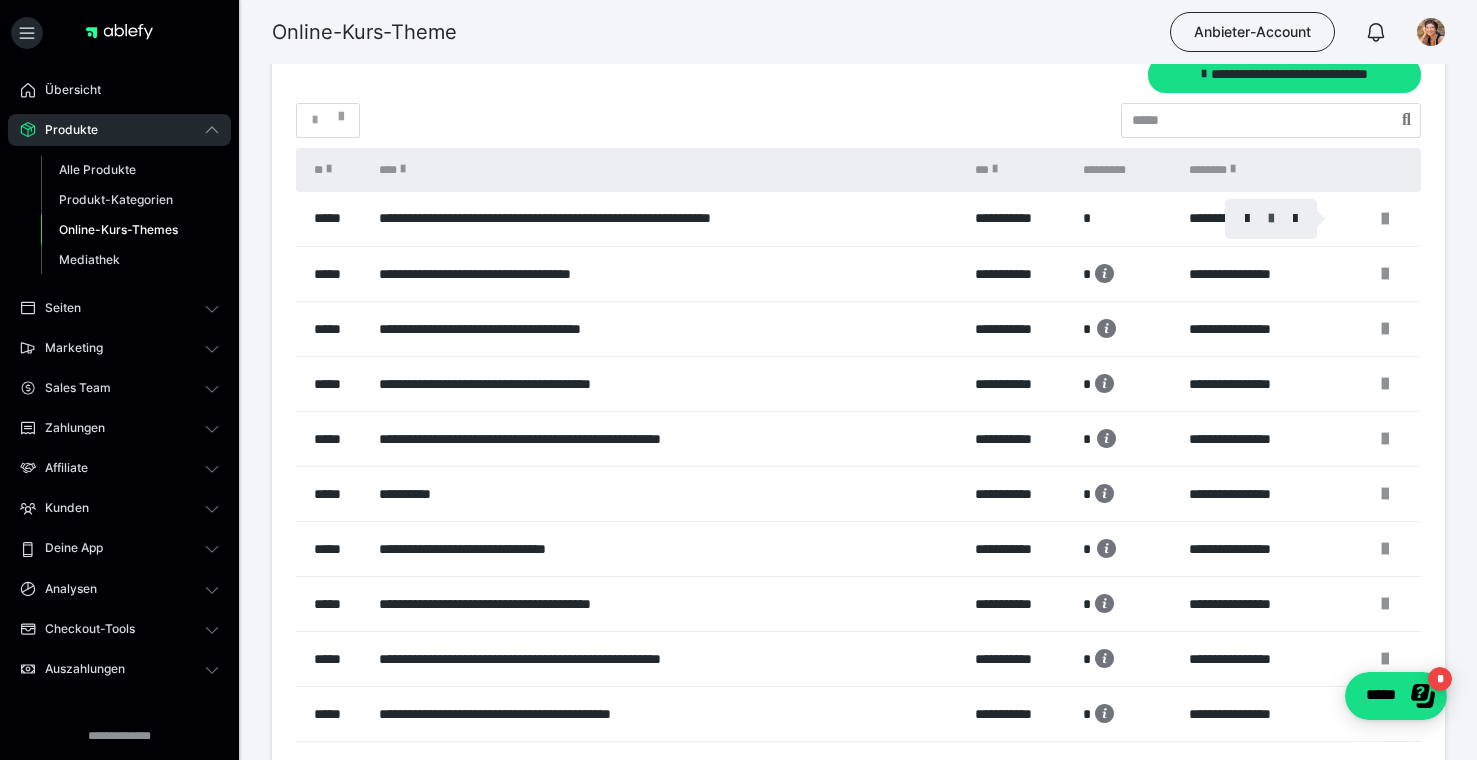 click at bounding box center (1271, 219) 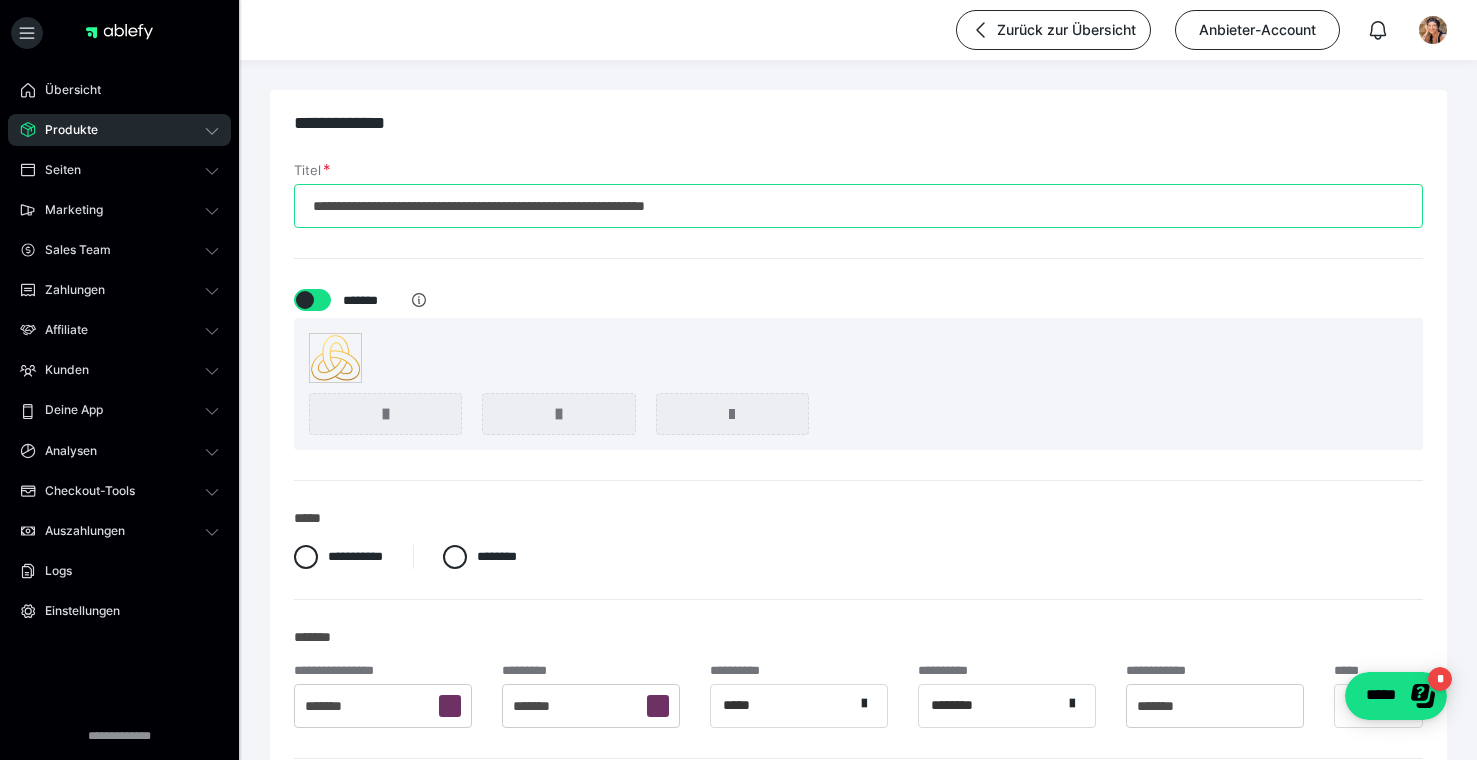 scroll, scrollTop: 0, scrollLeft: 0, axis: both 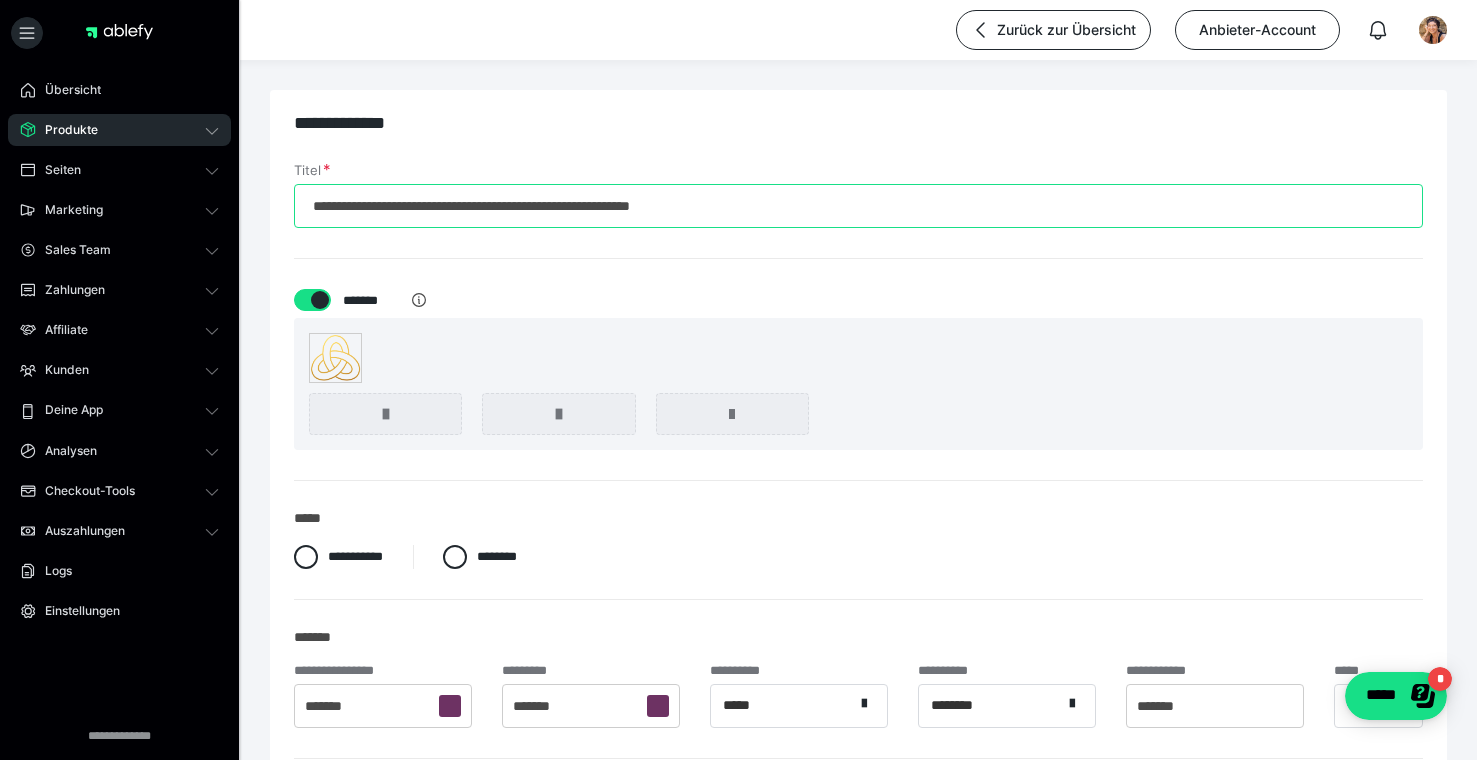 drag, startPoint x: 379, startPoint y: 209, endPoint x: 368, endPoint y: 161, distance: 49.24429 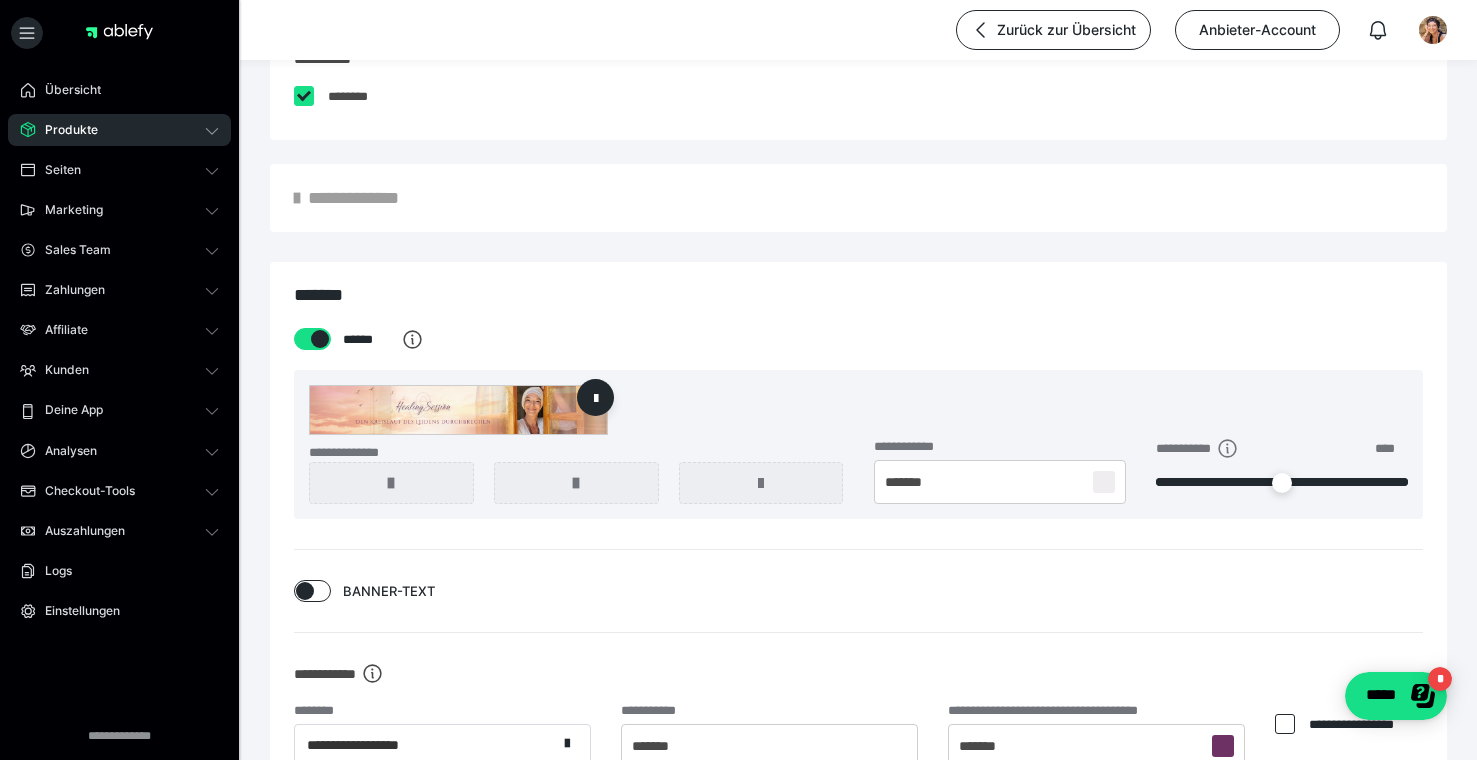 scroll, scrollTop: 1322, scrollLeft: 0, axis: vertical 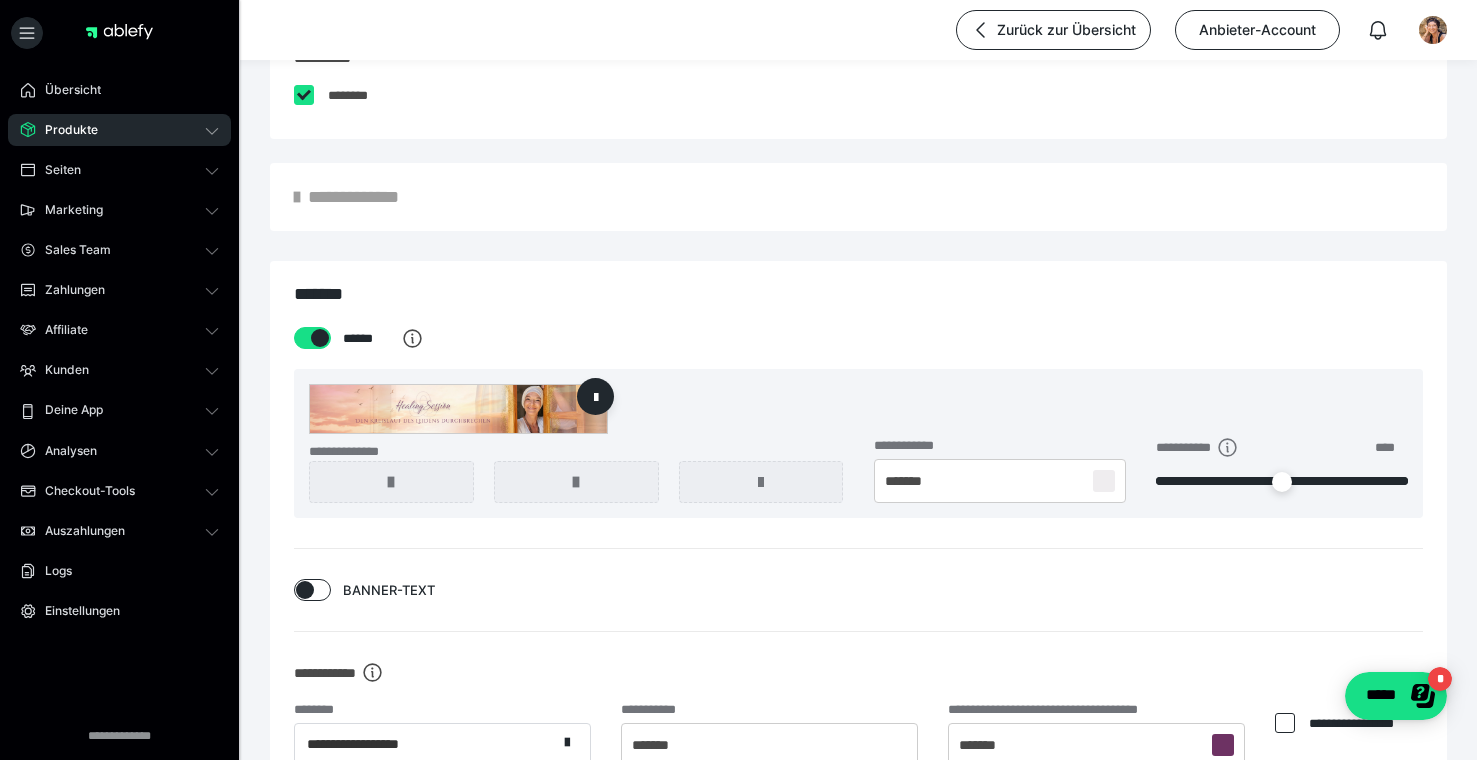 type on "**********" 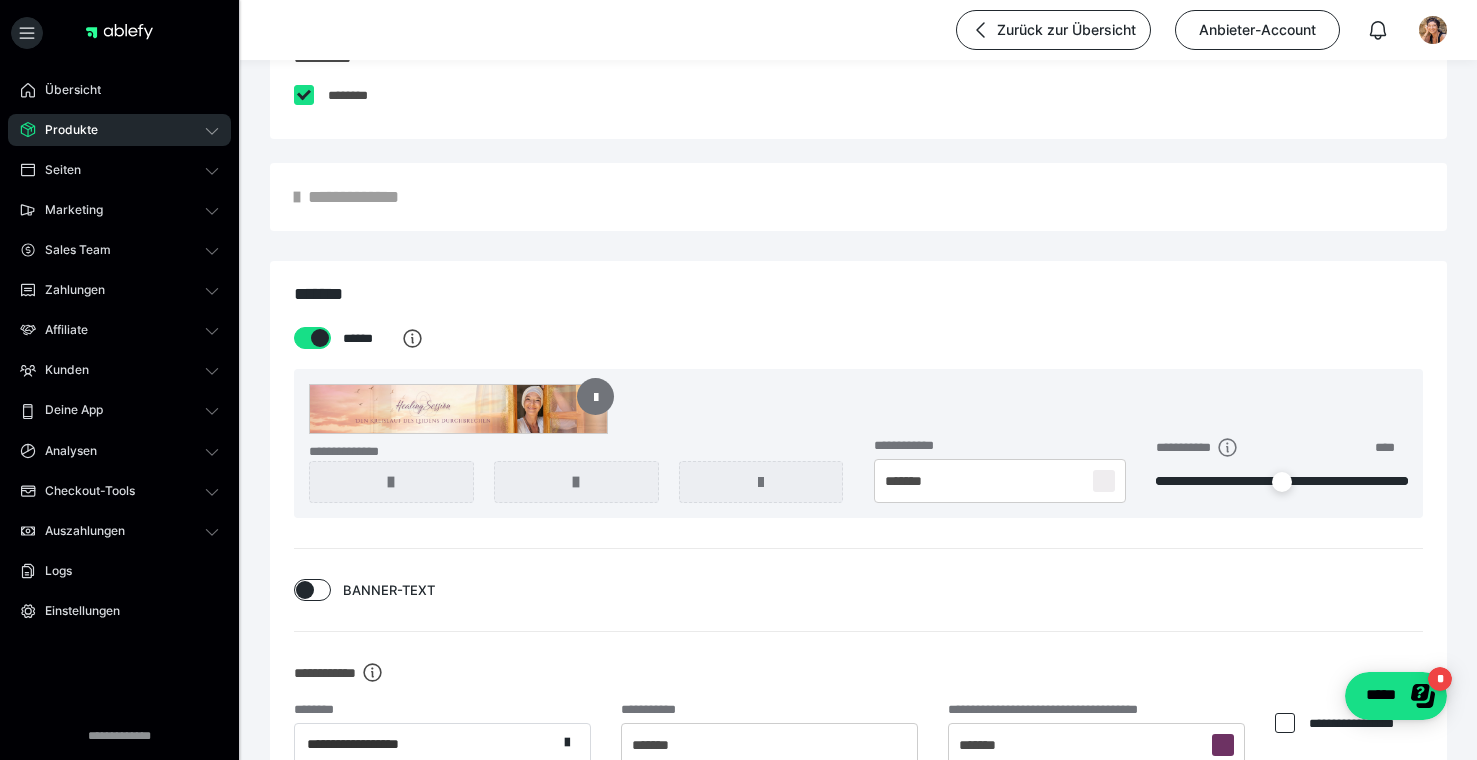 click at bounding box center (596, 396) 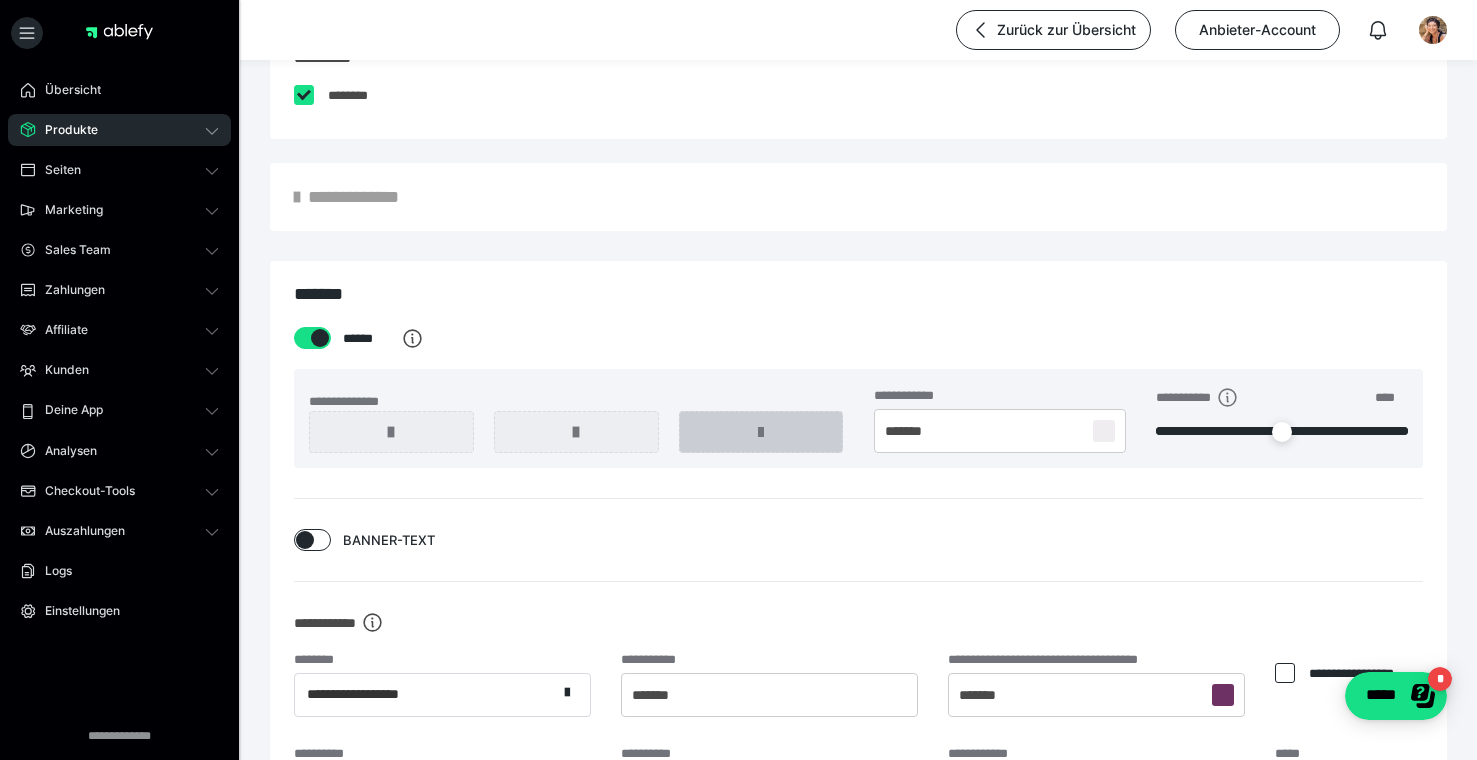 click at bounding box center (761, 432) 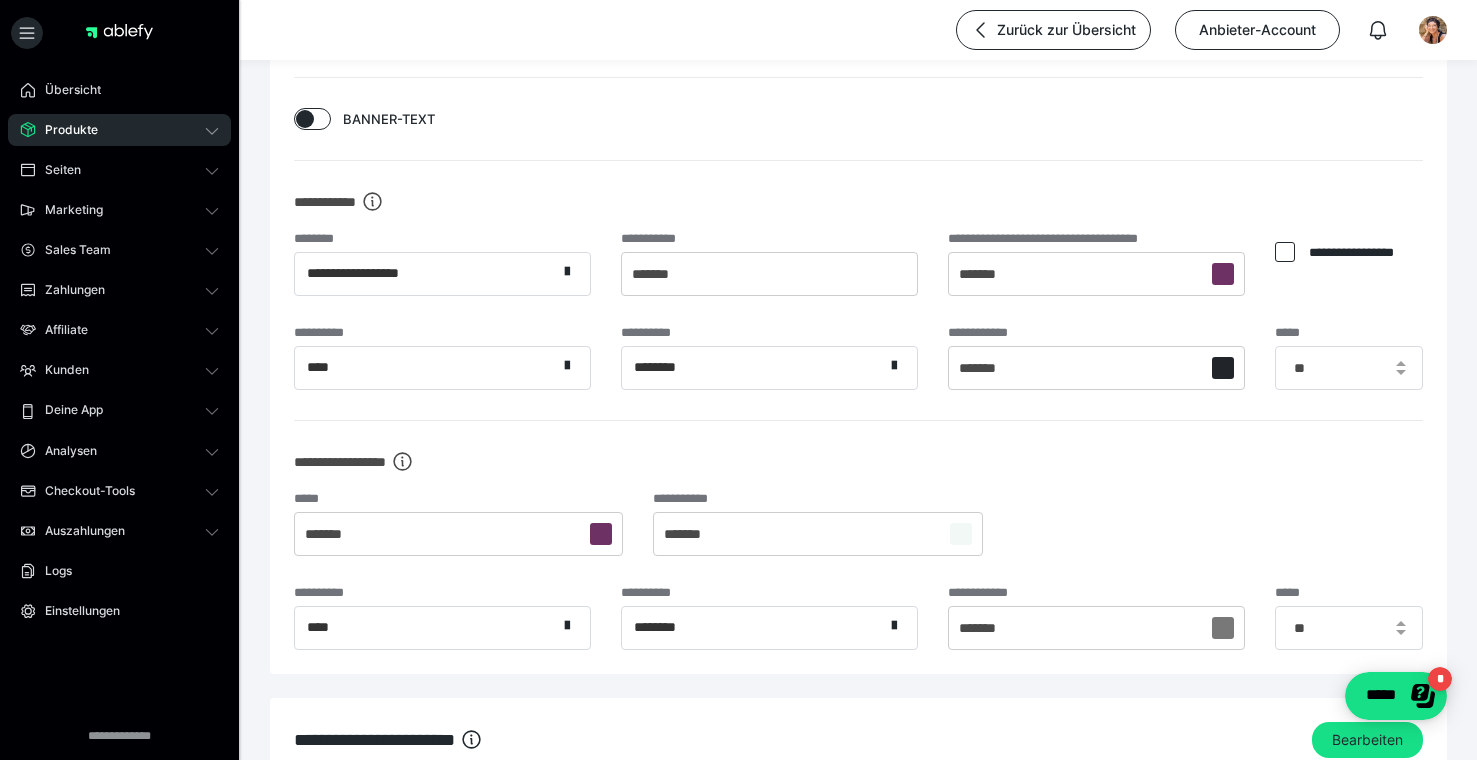 scroll, scrollTop: 1974, scrollLeft: 0, axis: vertical 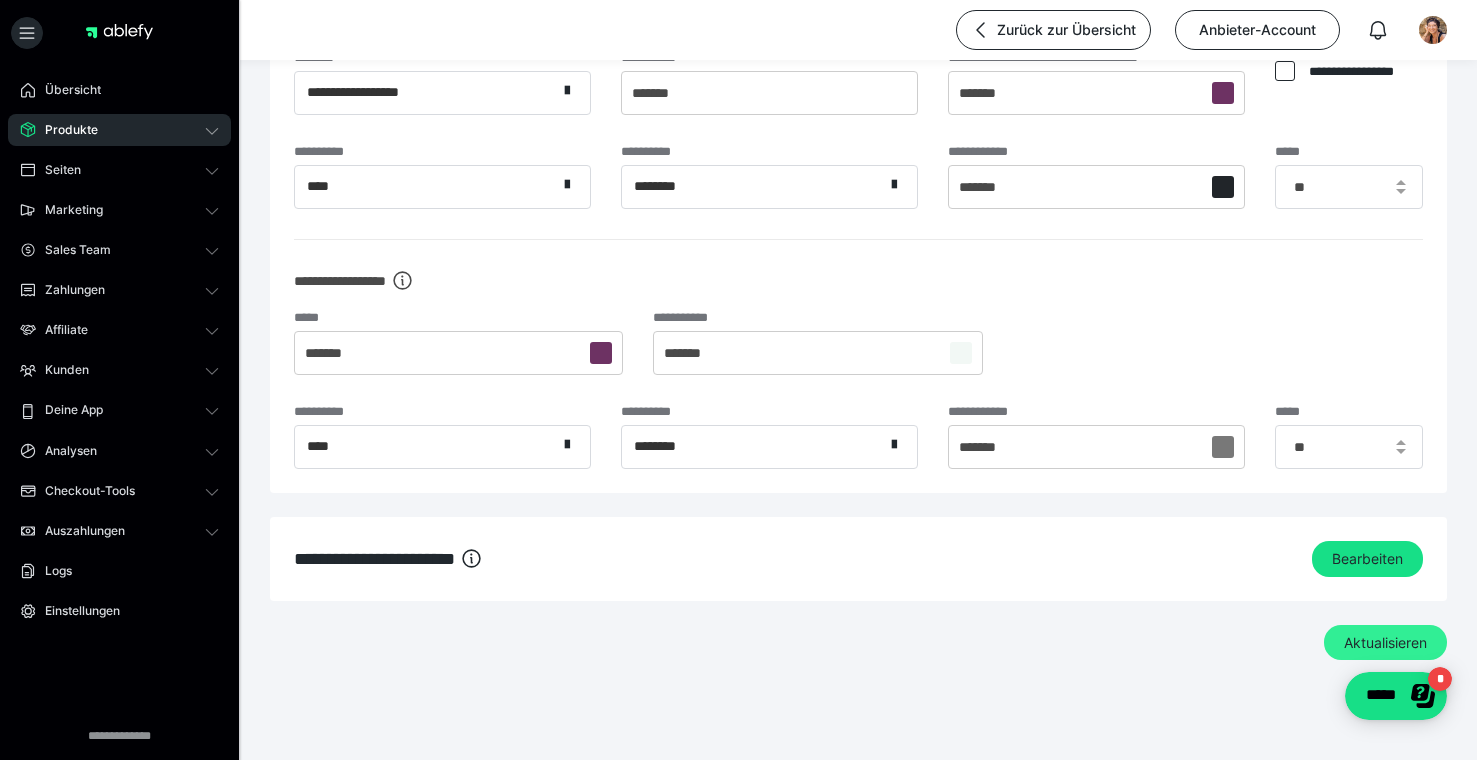 click on "Aktualisieren" at bounding box center [1385, 643] 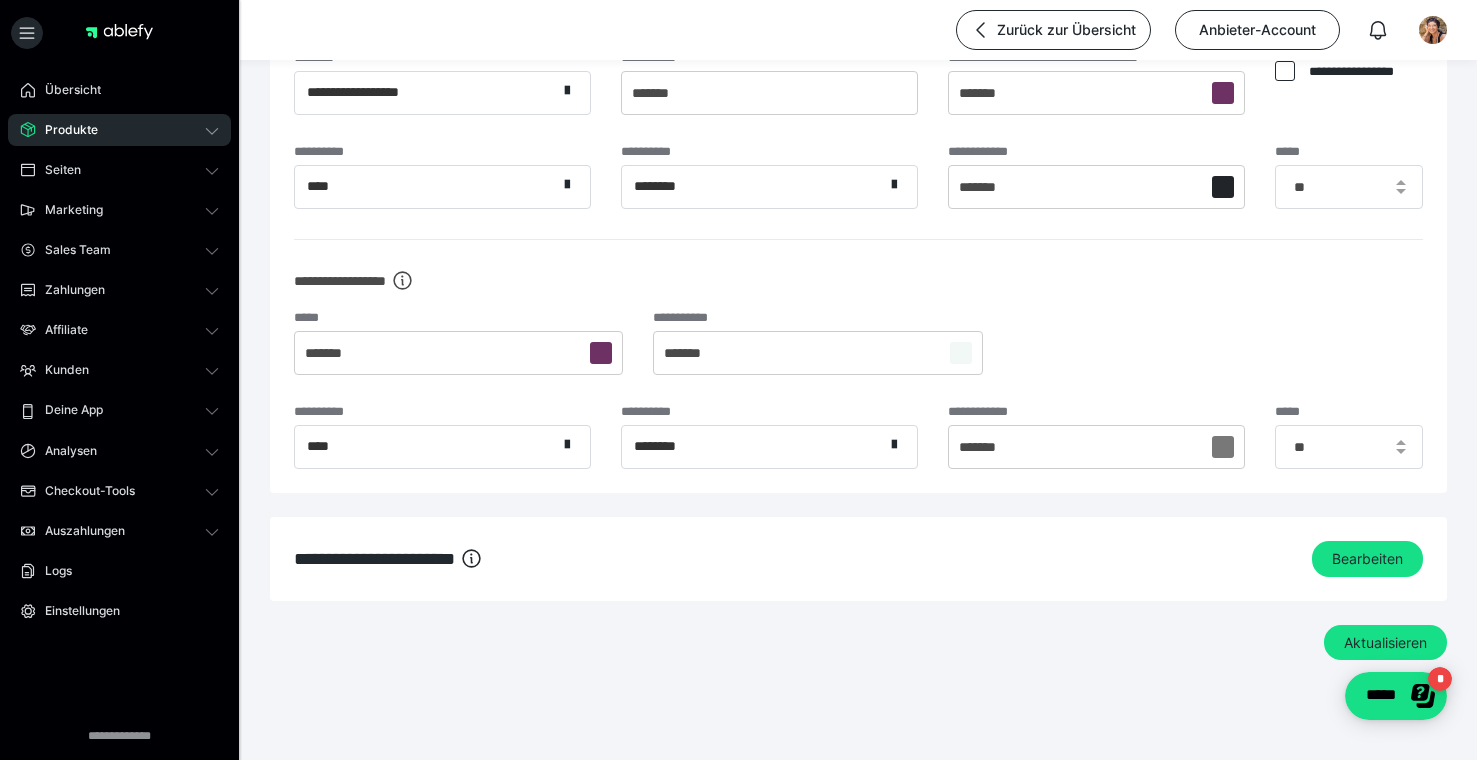 click on "Produkte" at bounding box center [119, 130] 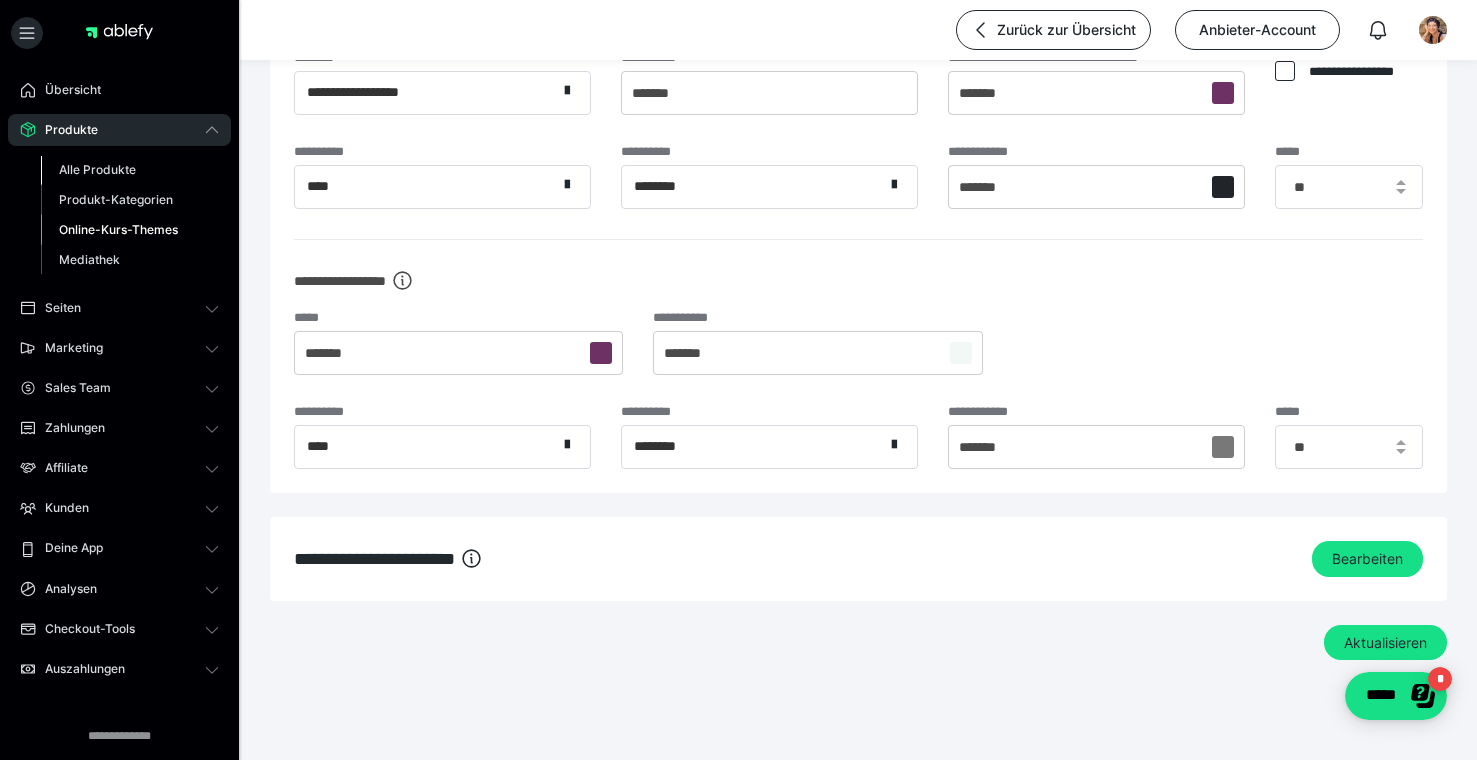 click on "Alle Produkte" at bounding box center [97, 169] 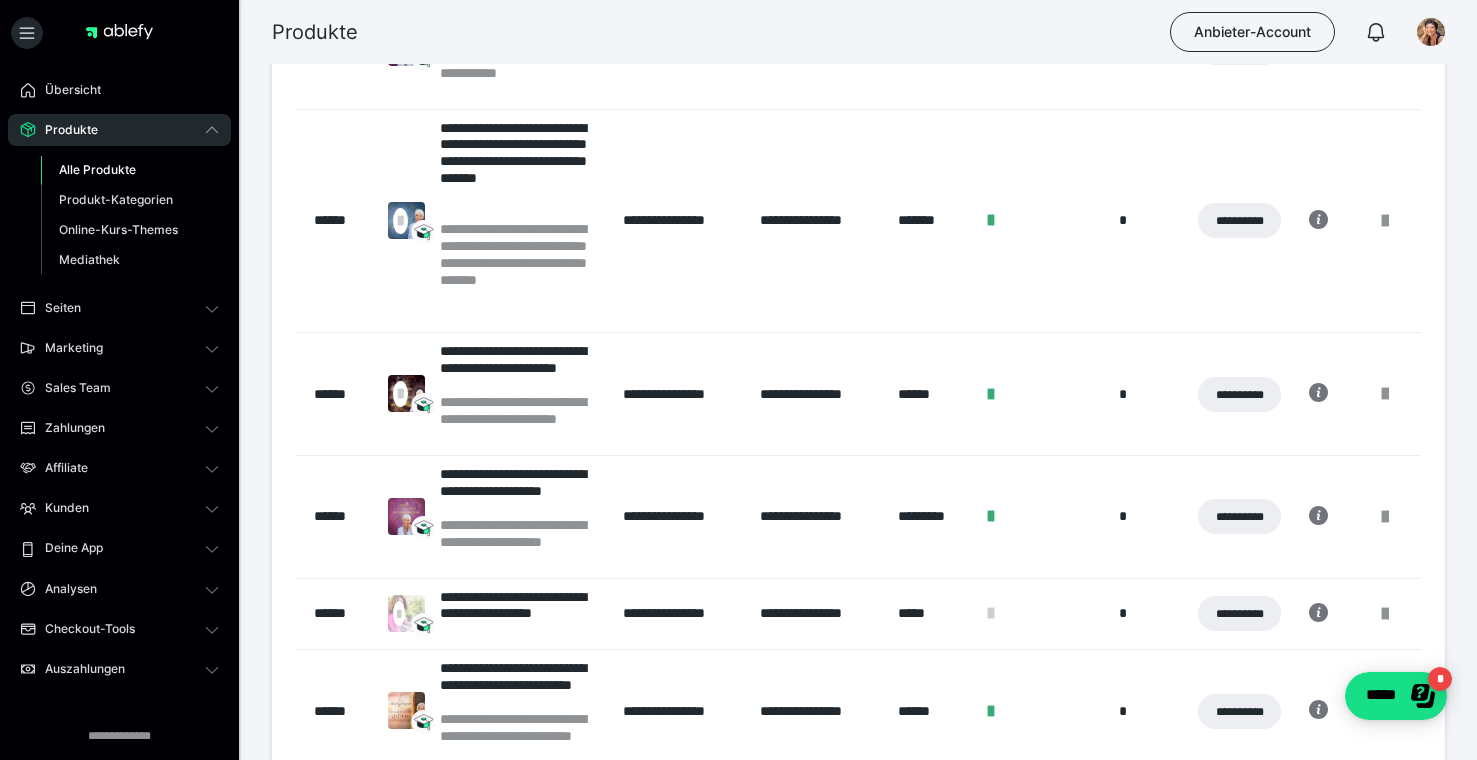 scroll, scrollTop: 566, scrollLeft: 0, axis: vertical 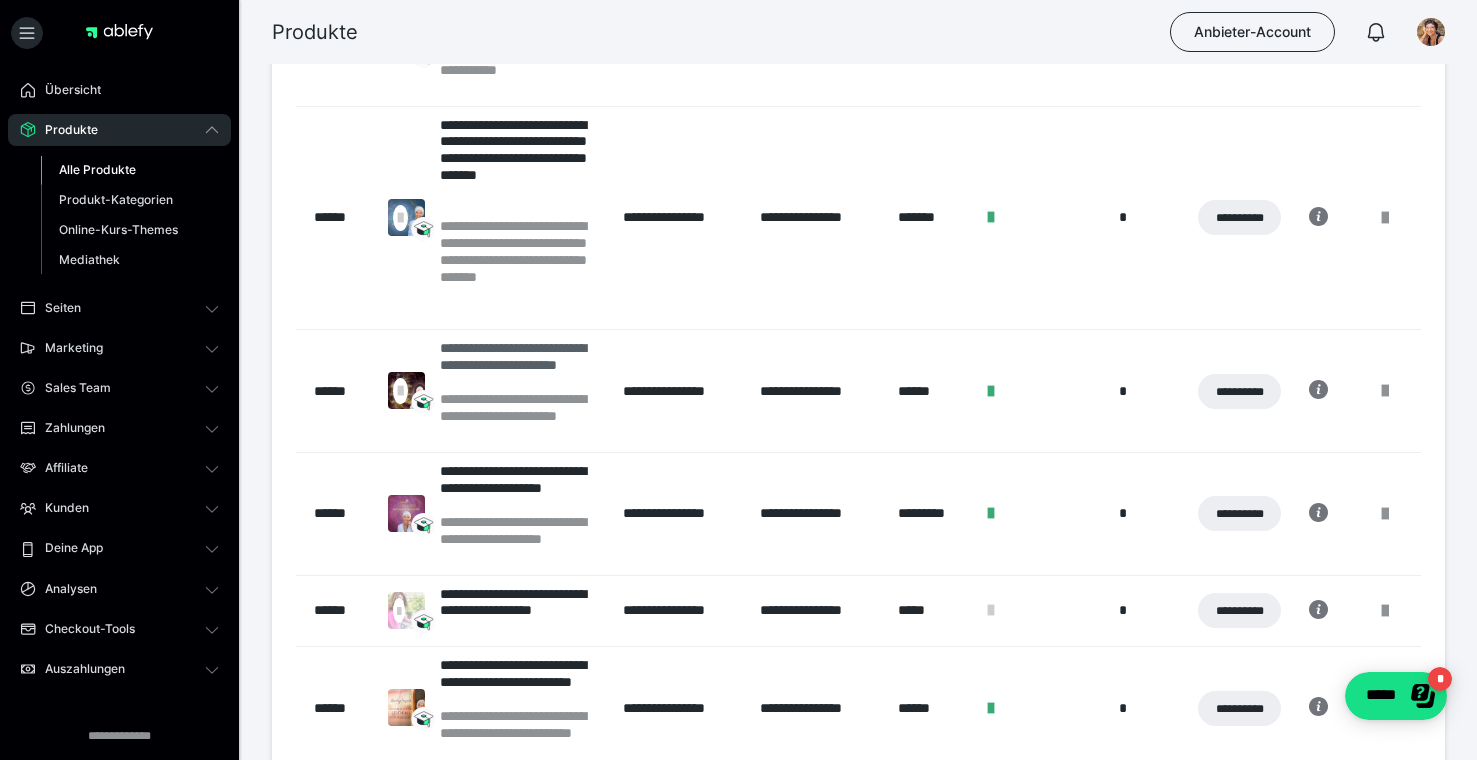 click on "**********" at bounding box center [521, 365] 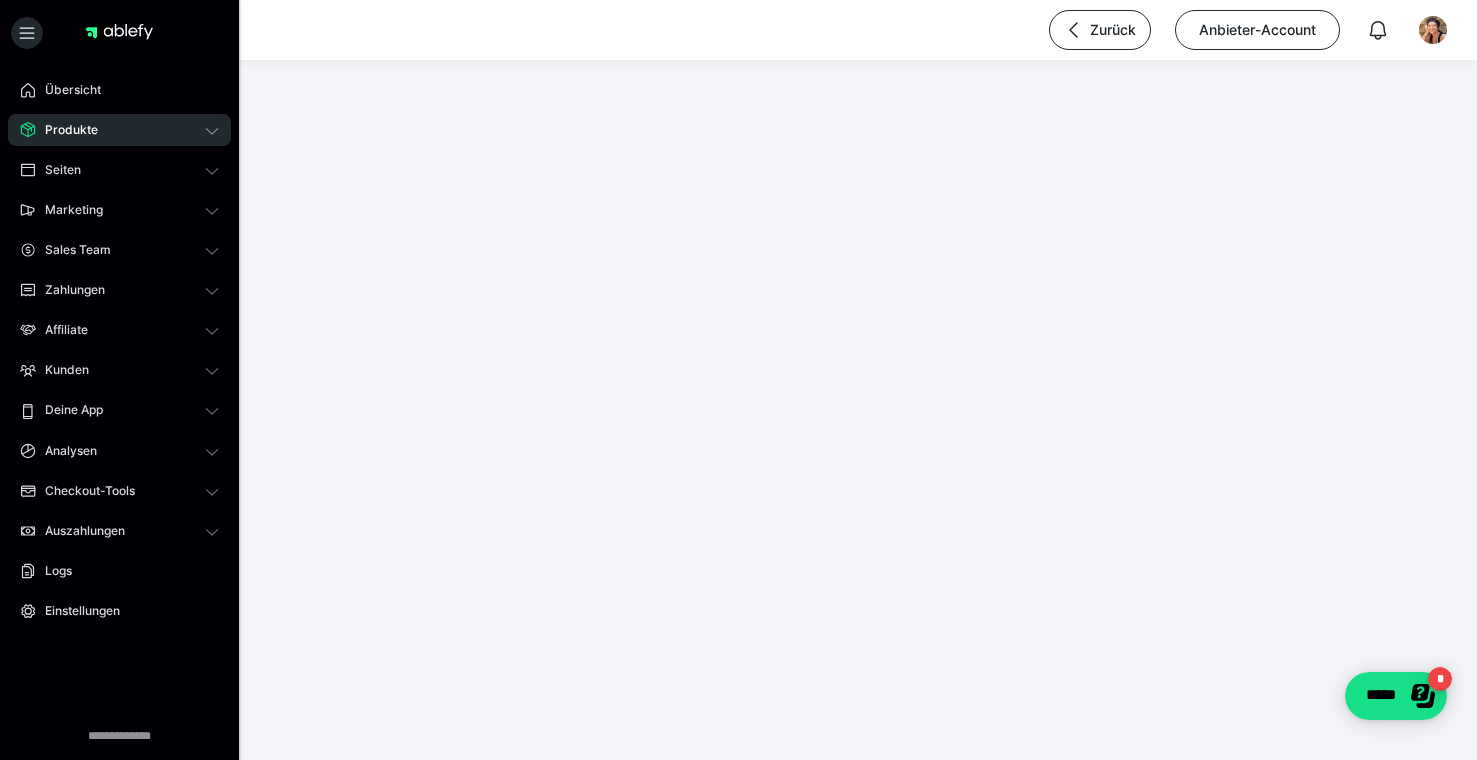 scroll, scrollTop: 0, scrollLeft: 0, axis: both 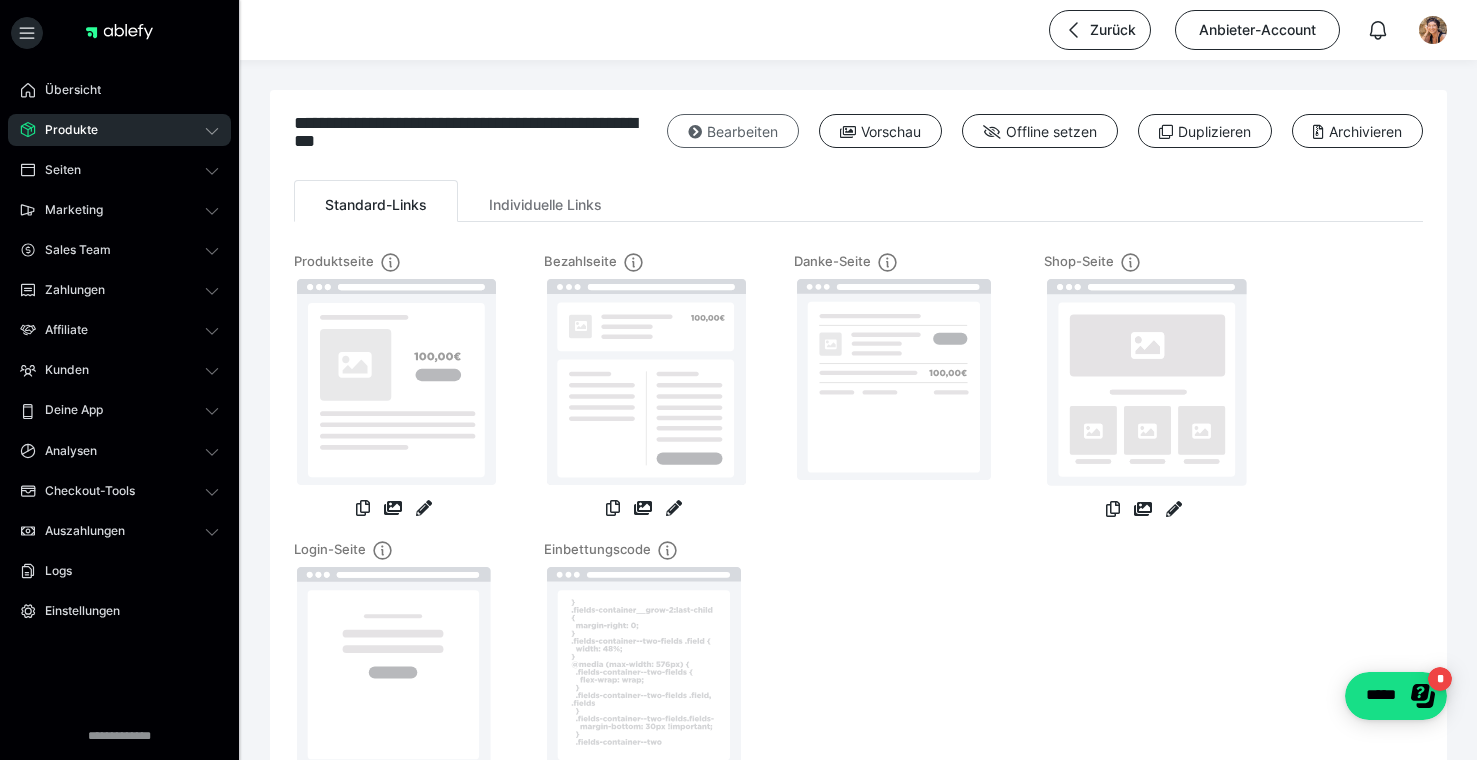 click on "Bearbeiten" at bounding box center [733, 131] 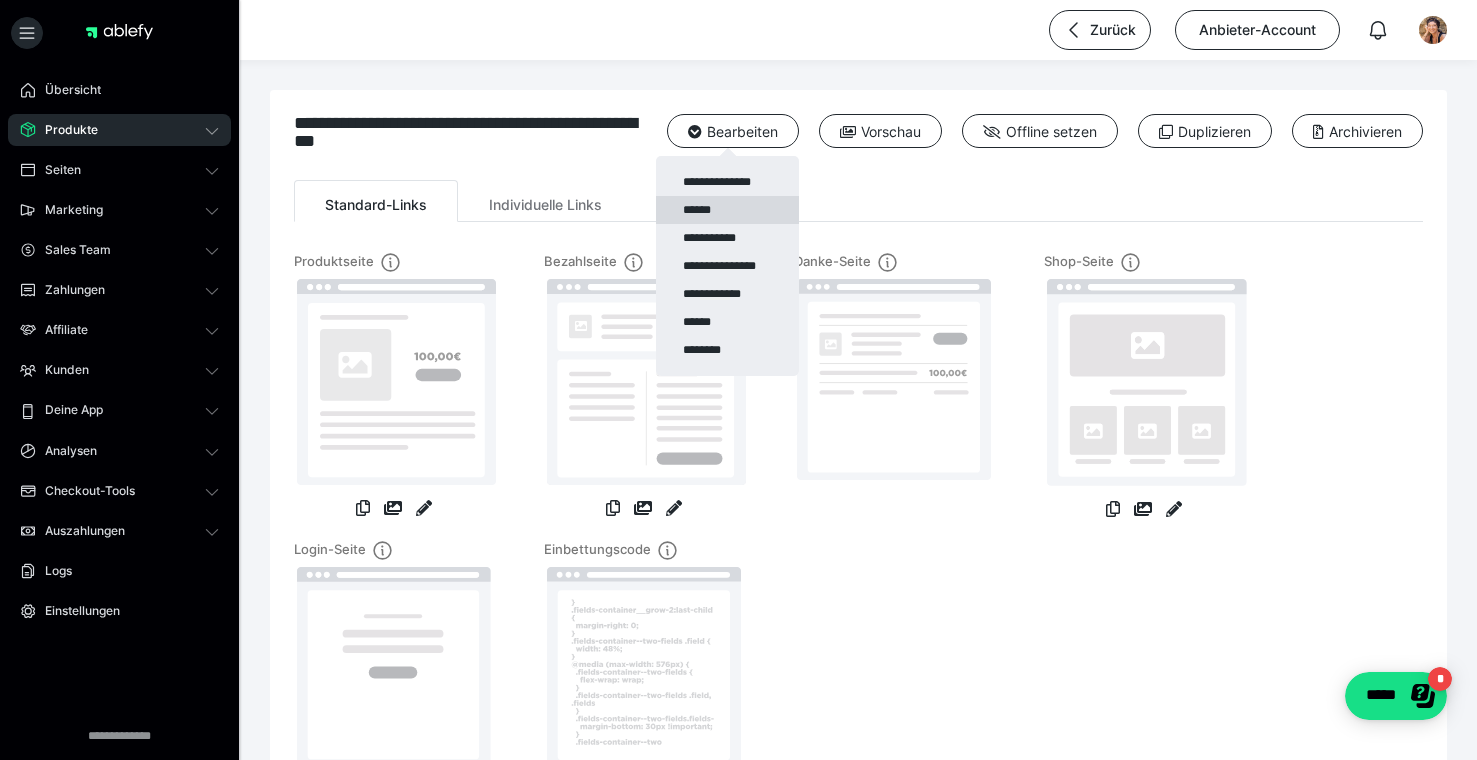 click on "******" at bounding box center (727, 210) 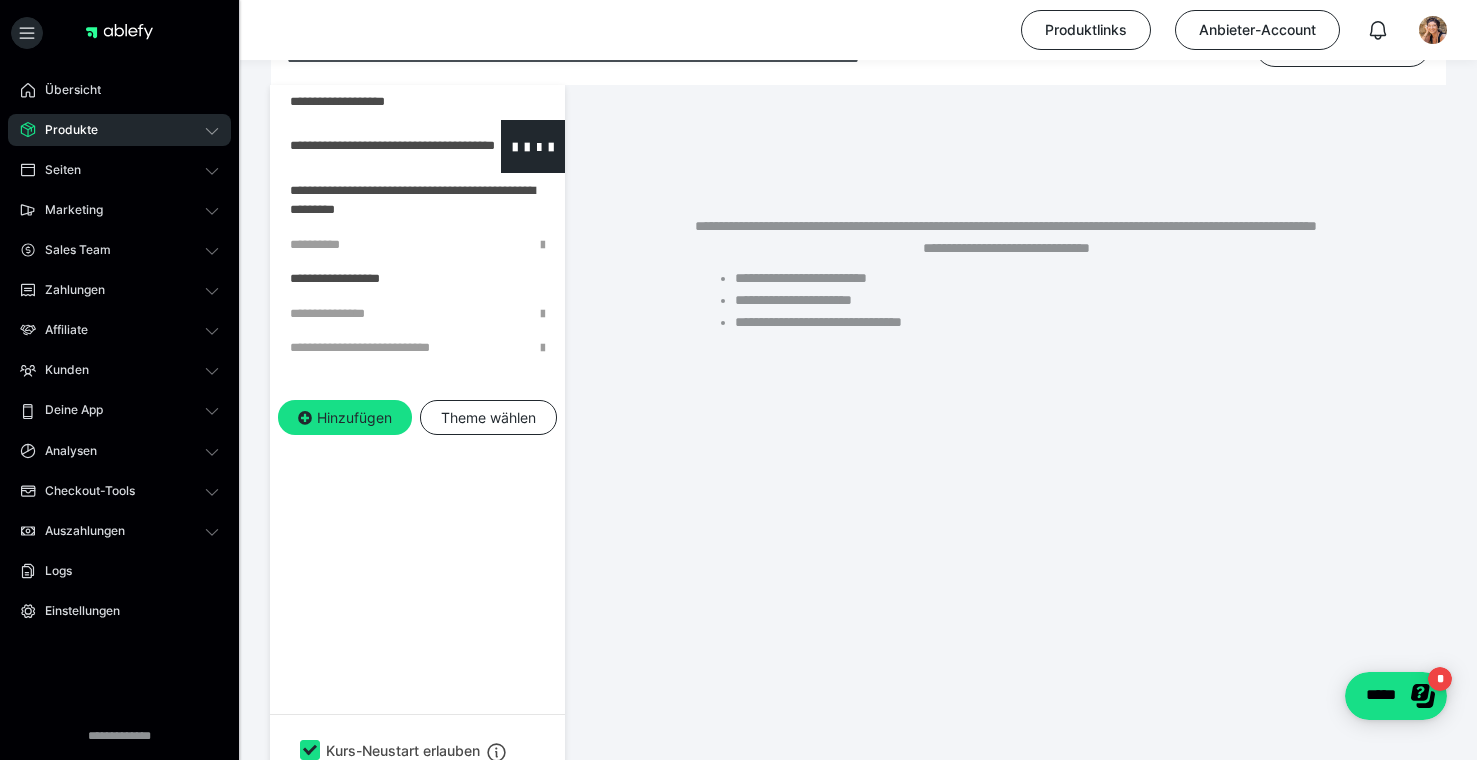 scroll, scrollTop: 374, scrollLeft: 0, axis: vertical 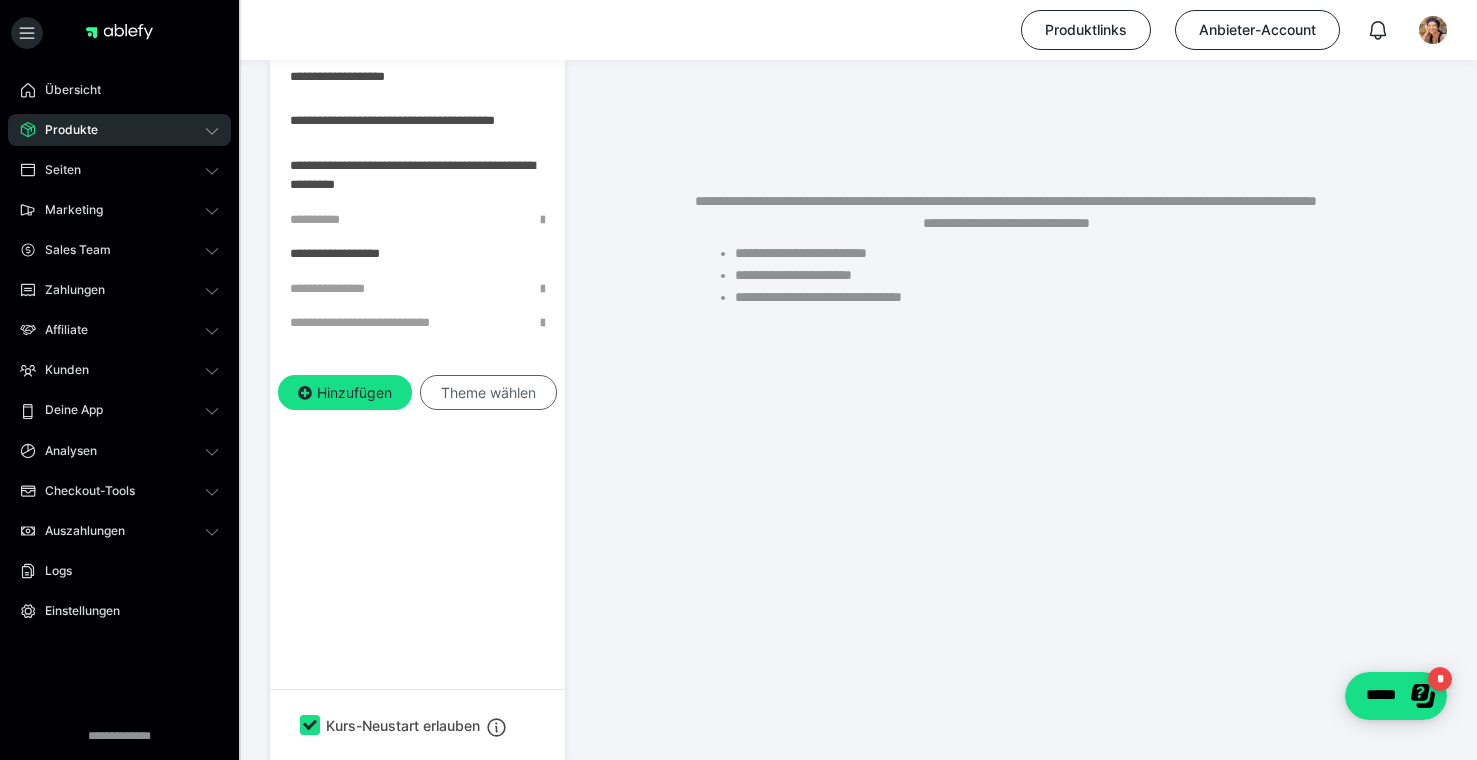 click on "Theme wählen" at bounding box center (488, 393) 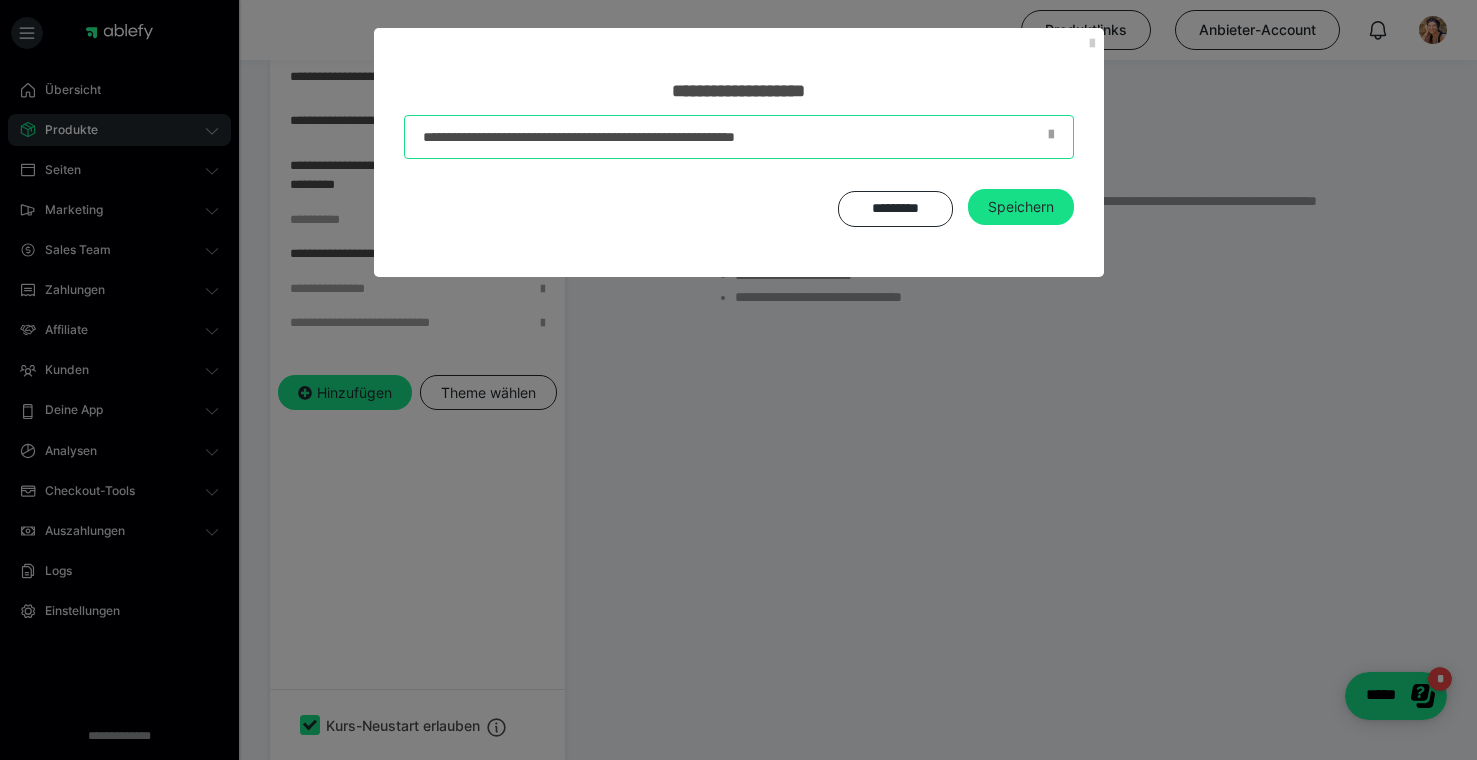 click at bounding box center [739, 137] 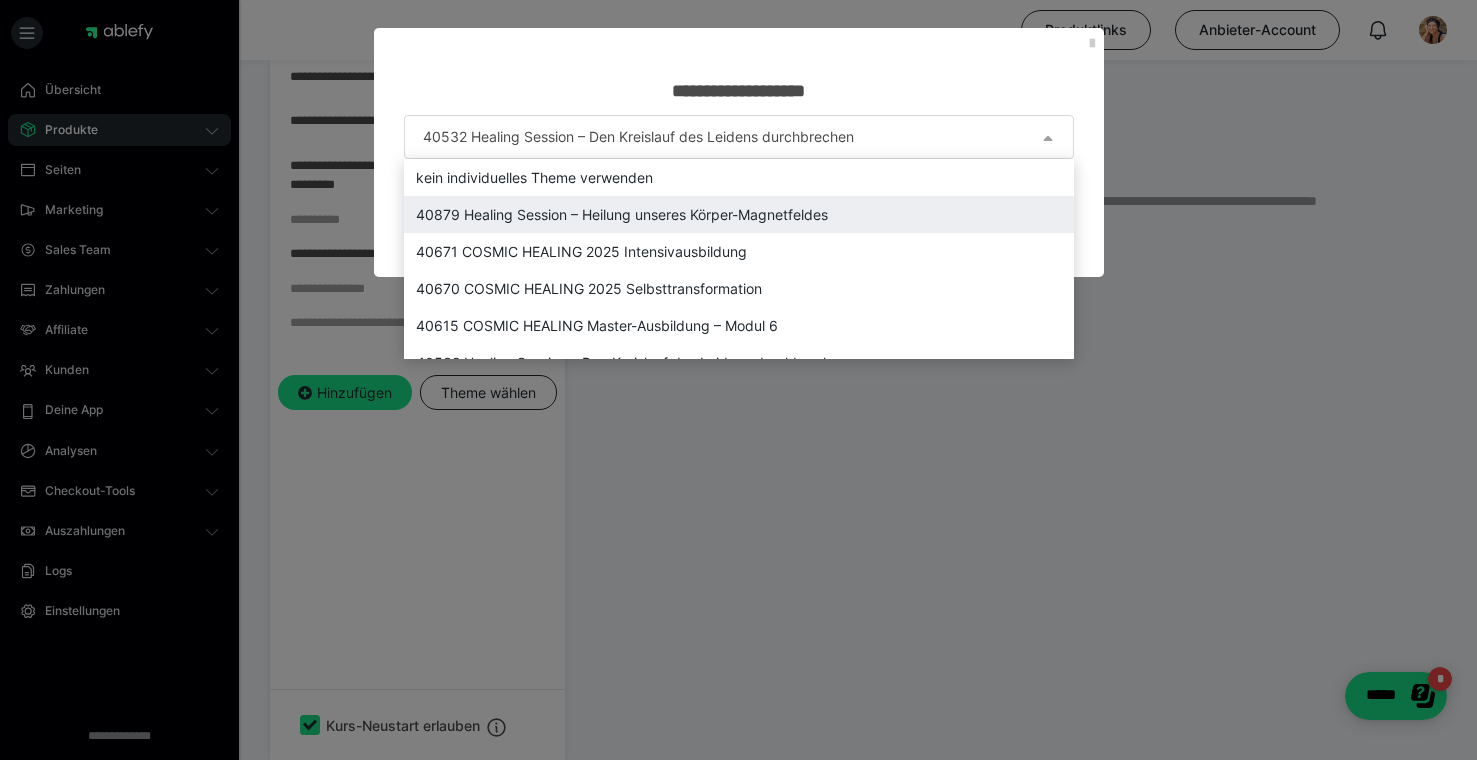 click on "40879 Healing Session – Heilung unseres Körper-Magnetfeldes" at bounding box center [739, 214] 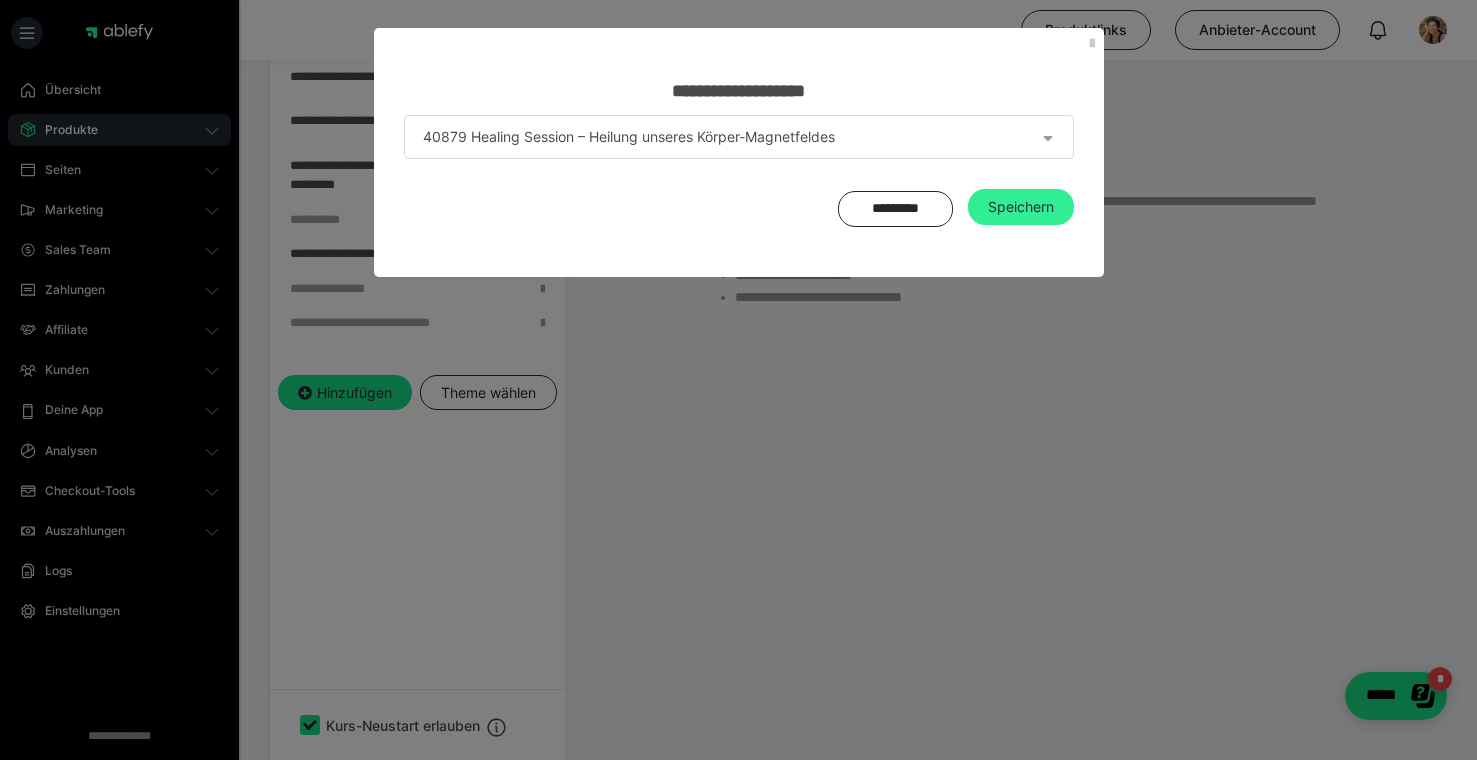 click on "Speichern" at bounding box center (1021, 207) 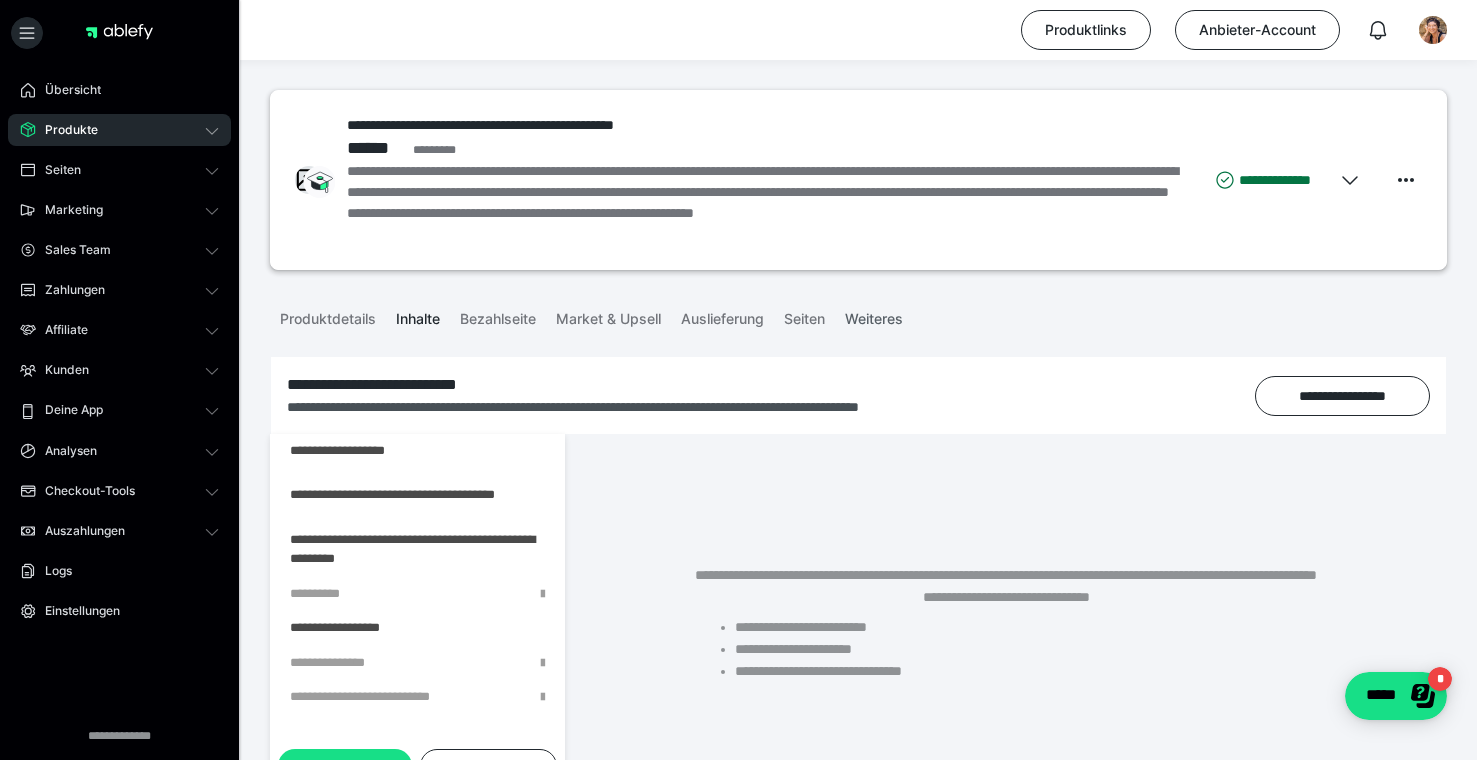 click on "Weiteres" at bounding box center (874, 315) 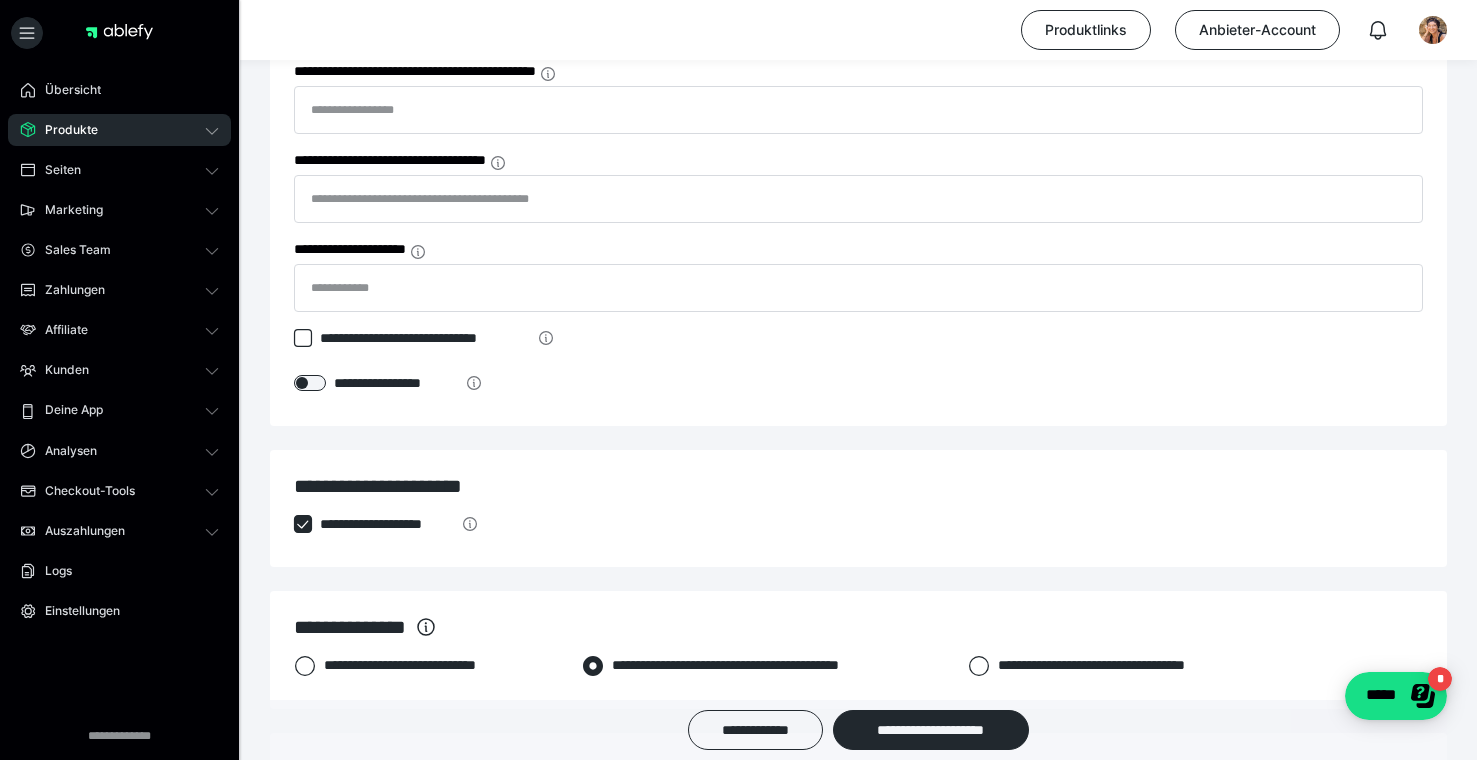 scroll, scrollTop: 735, scrollLeft: 0, axis: vertical 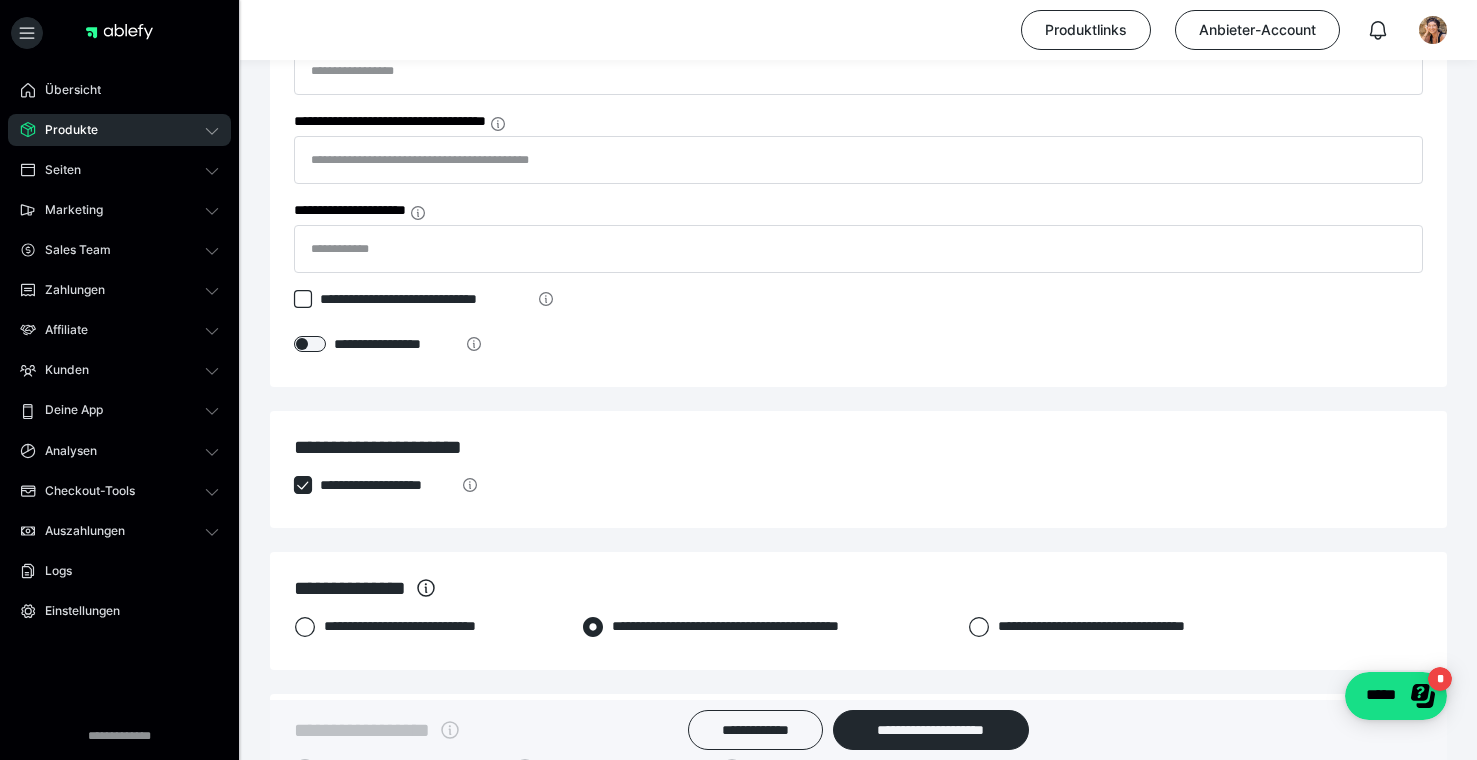 click at bounding box center [303, 485] 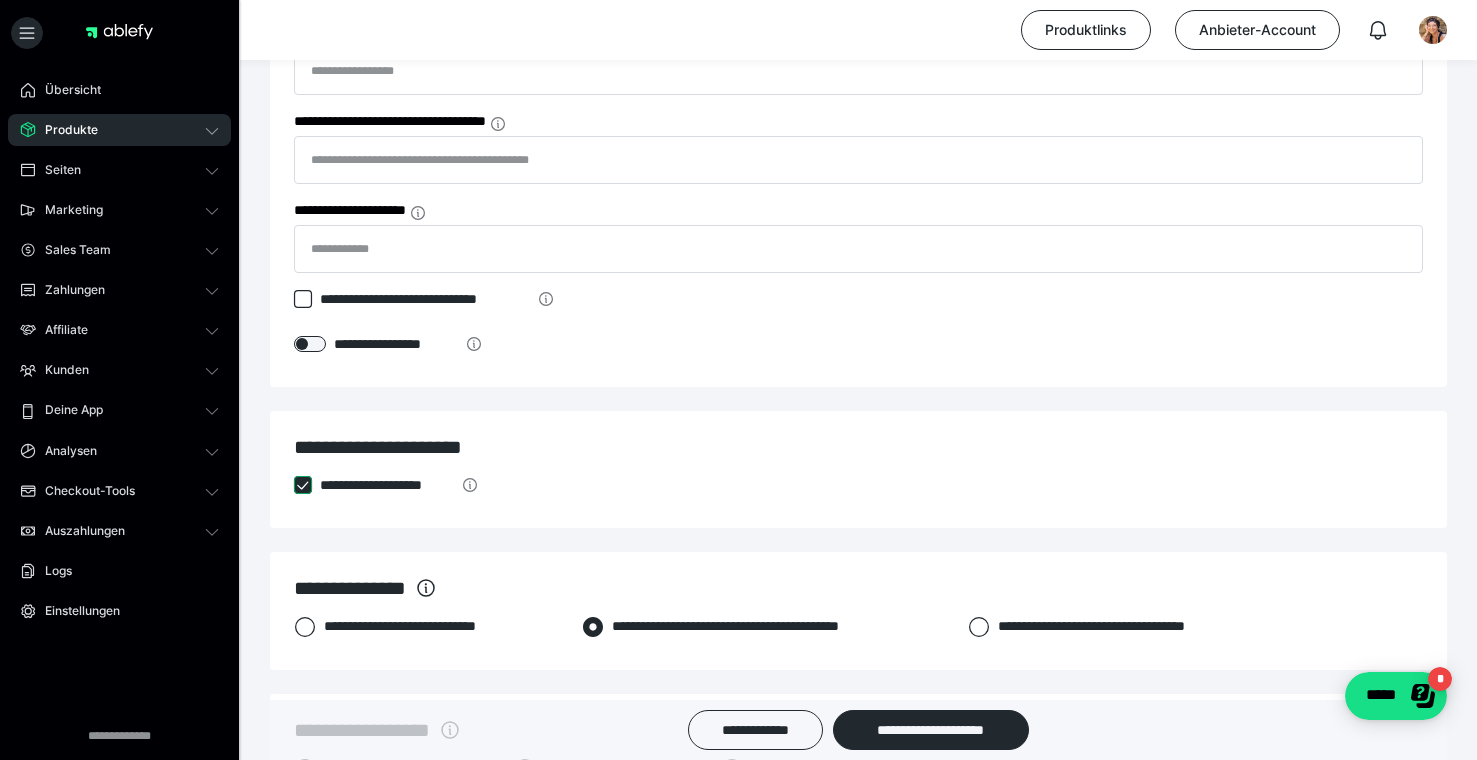 click on "**********" at bounding box center (294, 485) 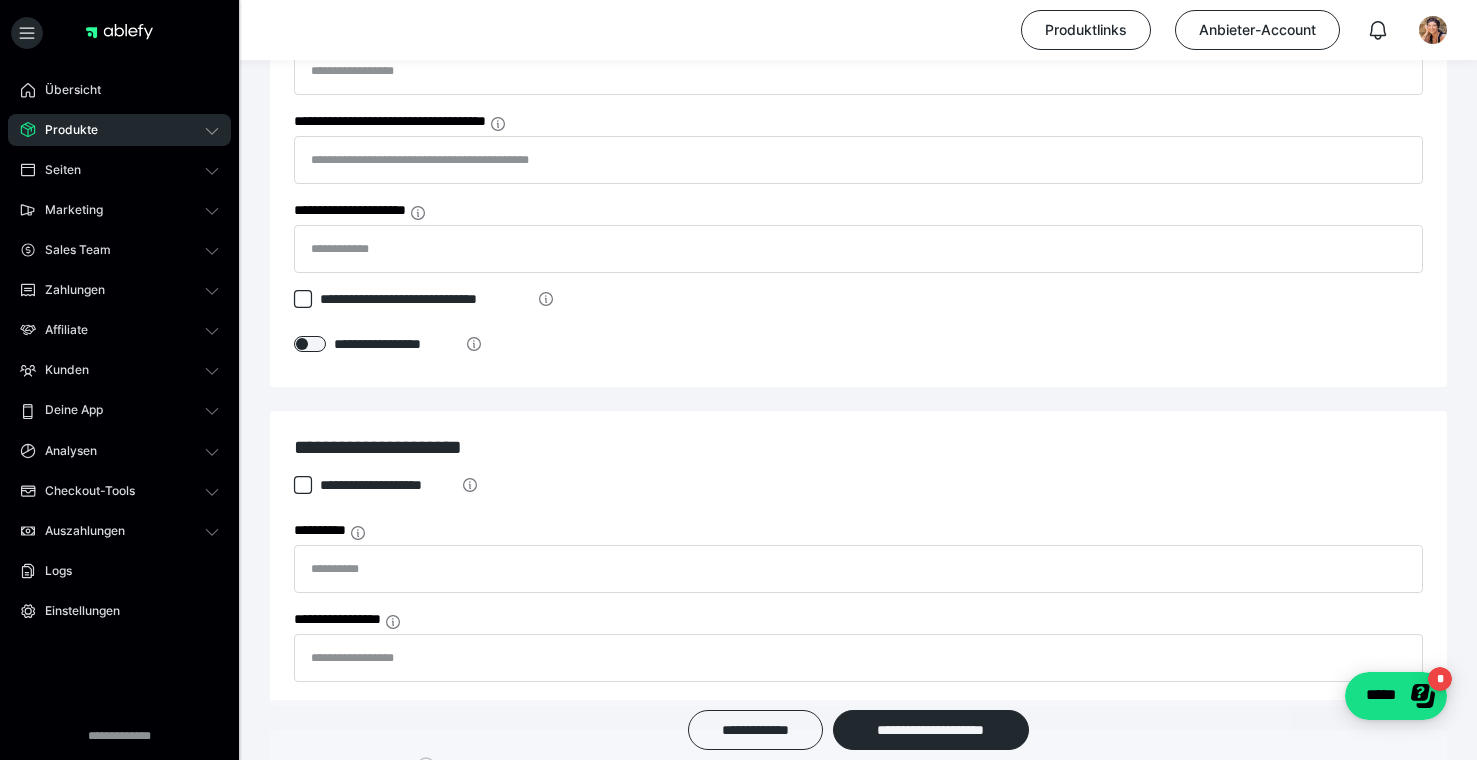 click 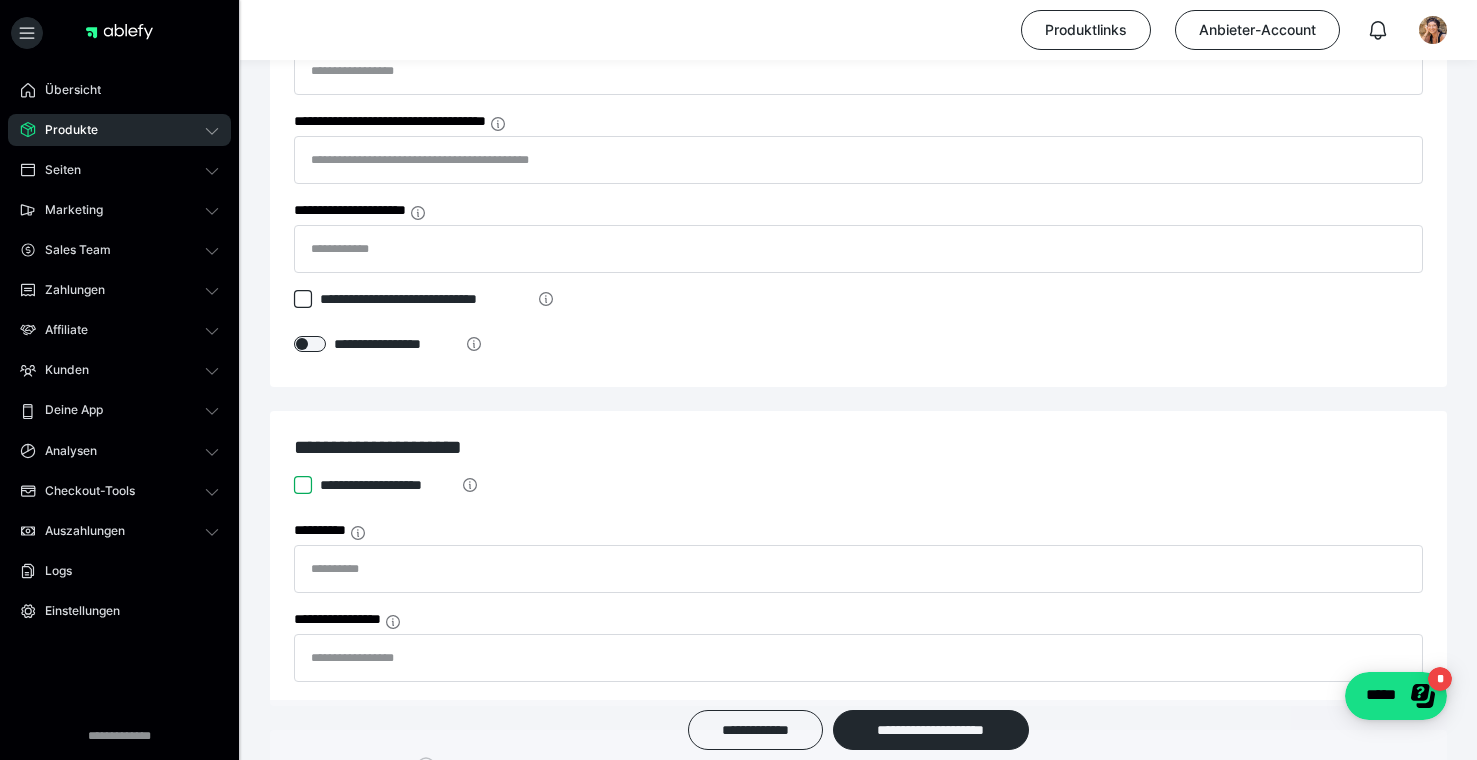 click on "**********" at bounding box center [294, 485] 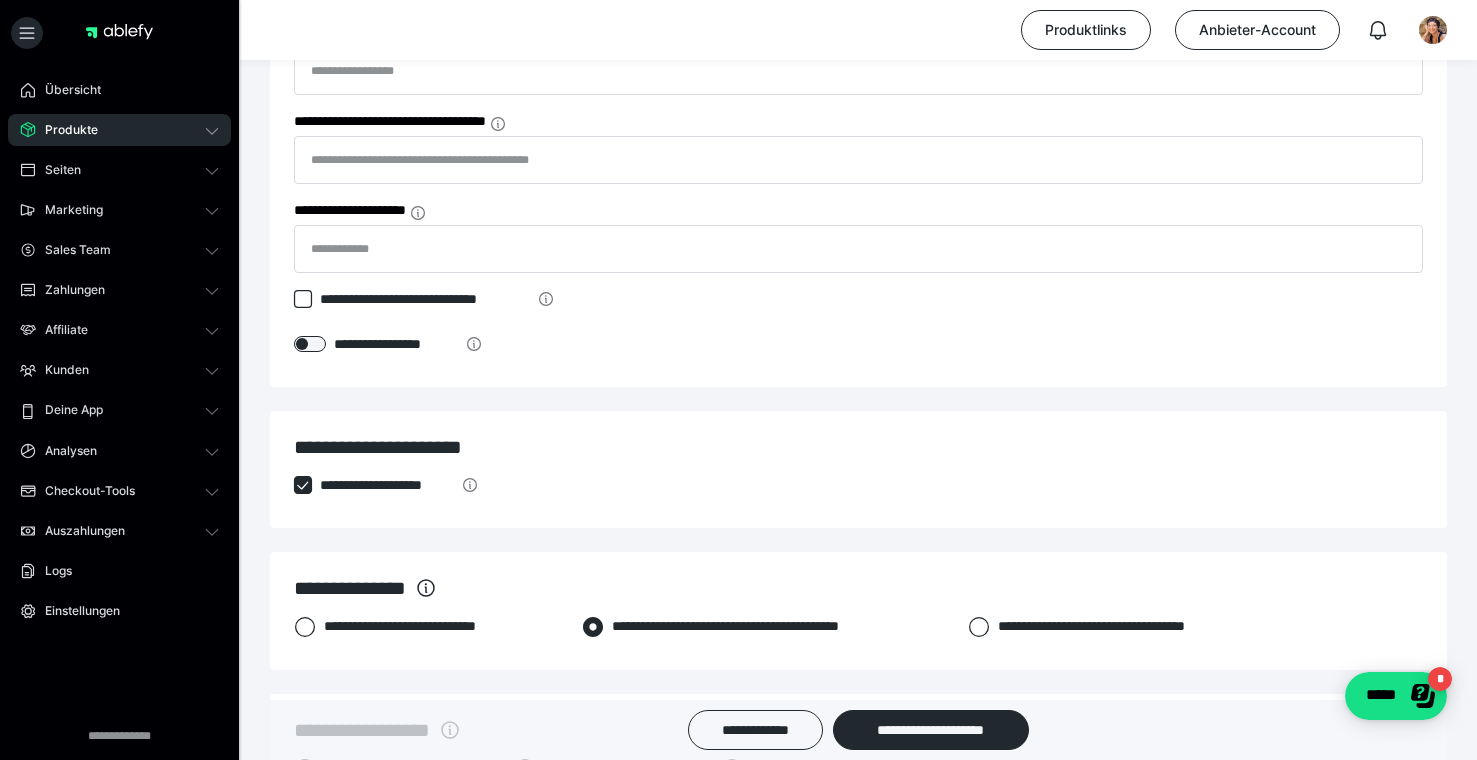 click on "**********" at bounding box center [387, 485] 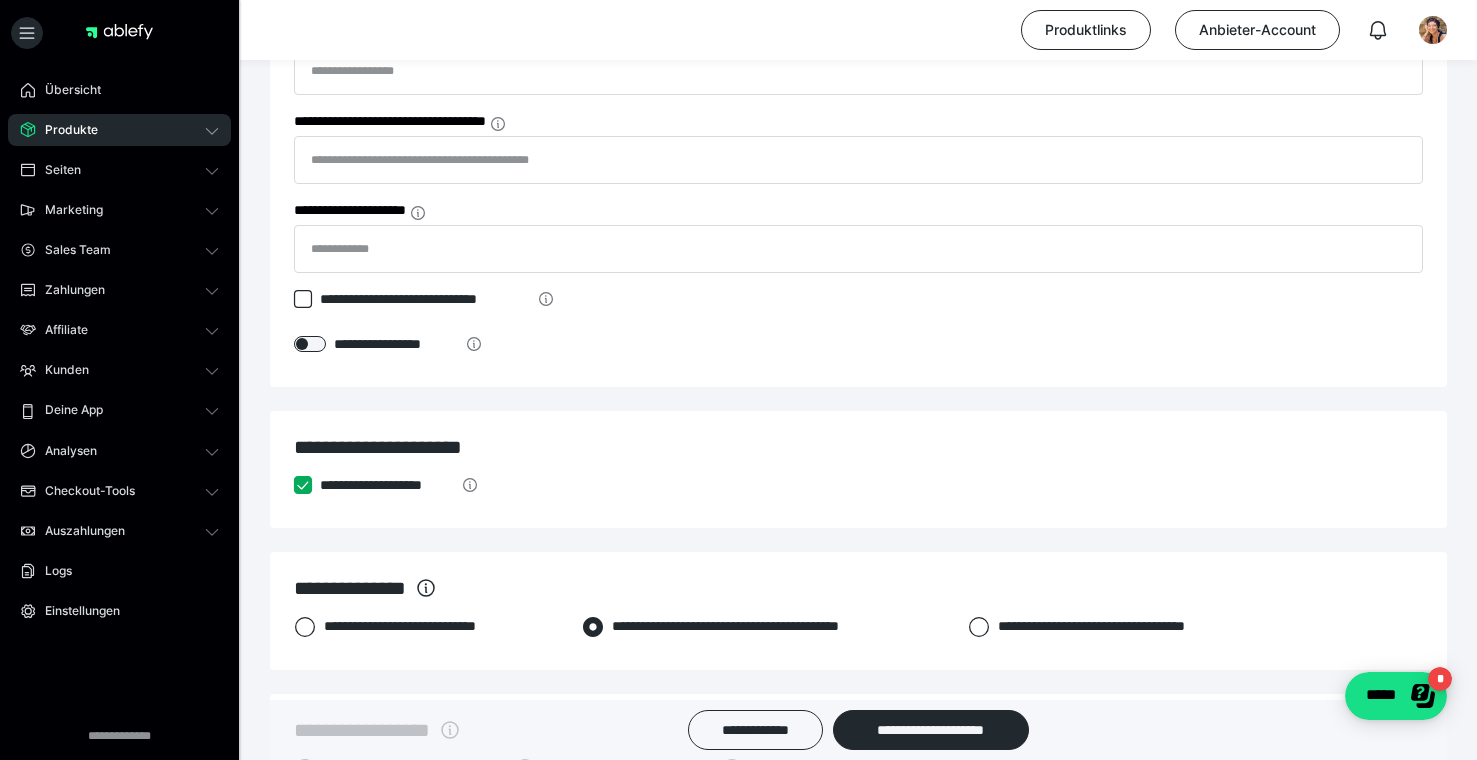 click on "**********" at bounding box center (294, 485) 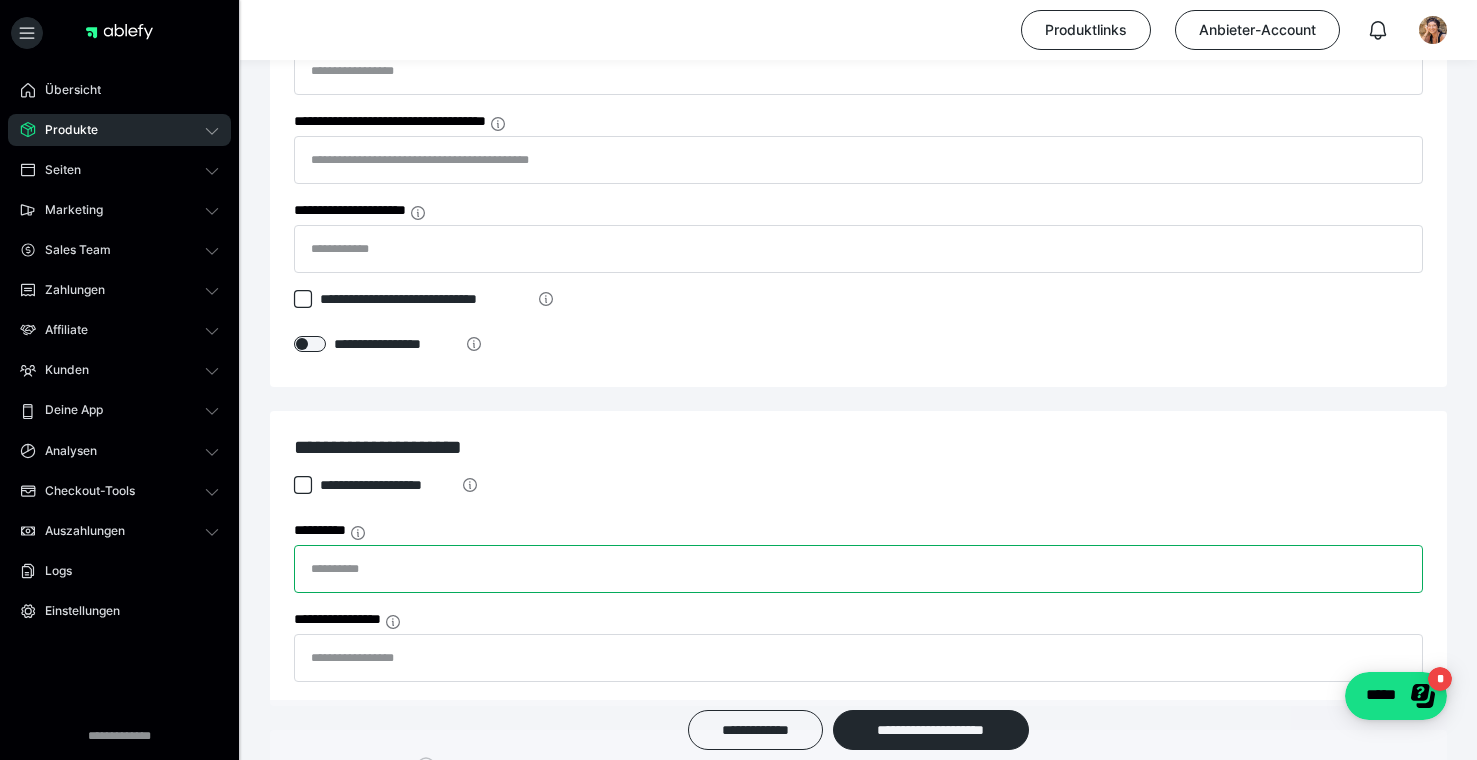 click on "**********" at bounding box center (858, 569) 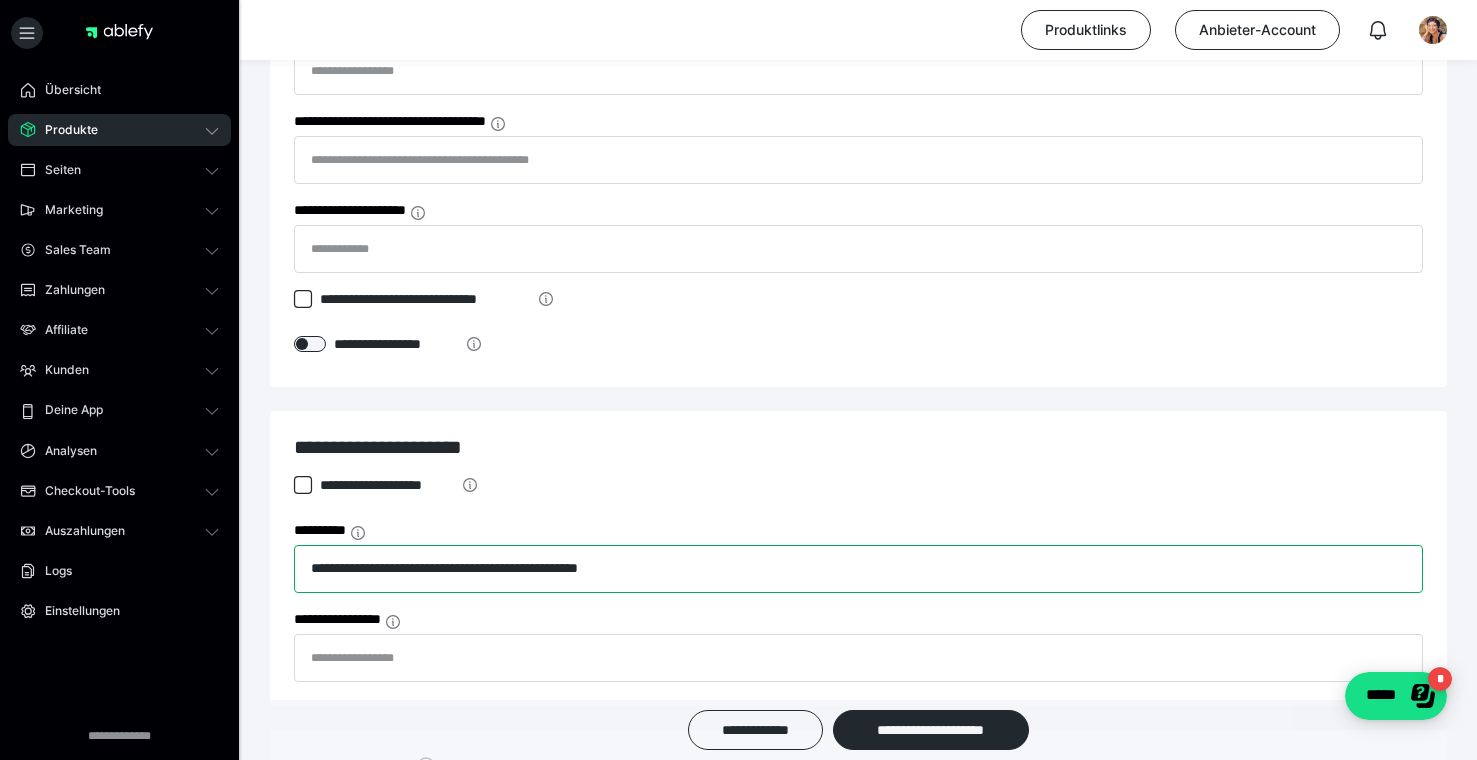 type on "**********" 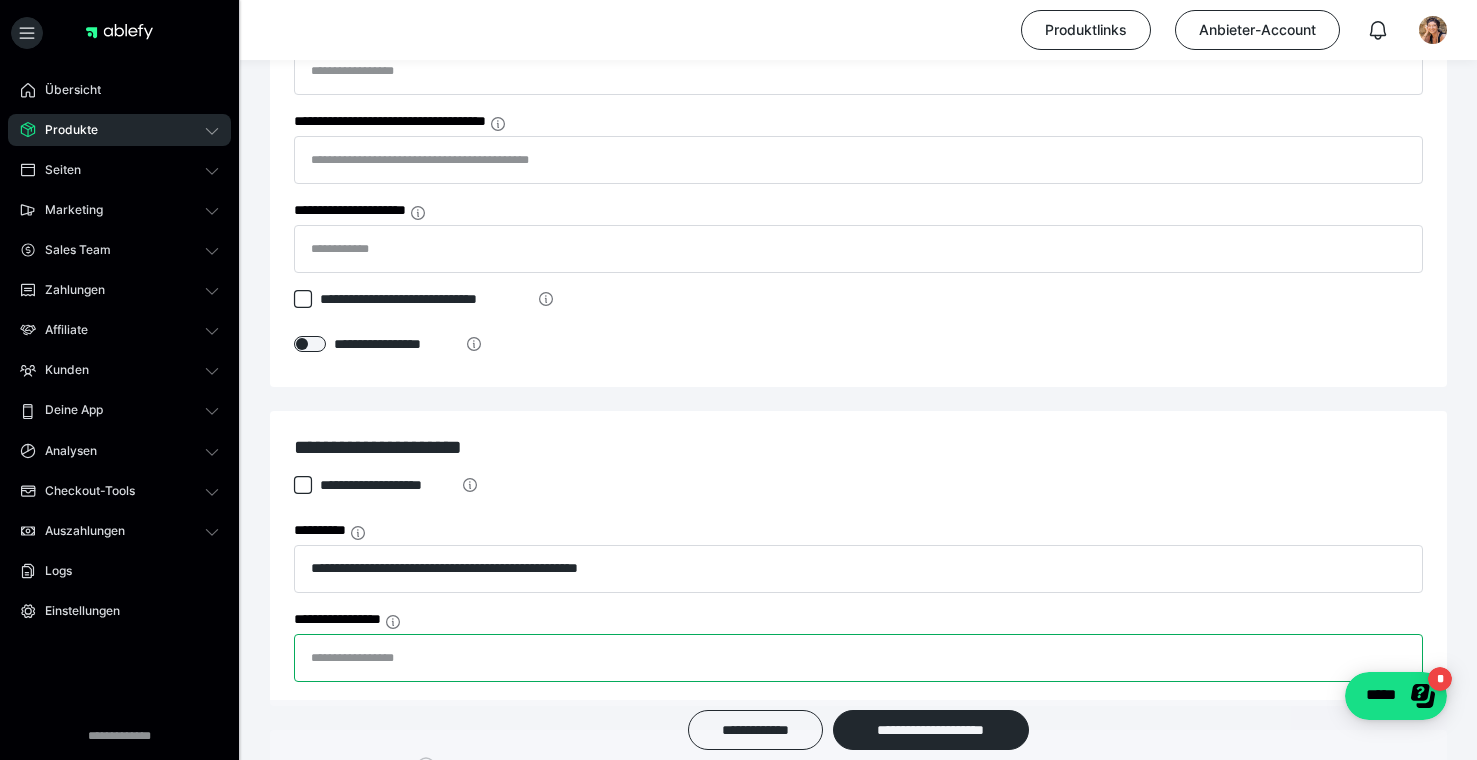 click on "**********" at bounding box center (858, 658) 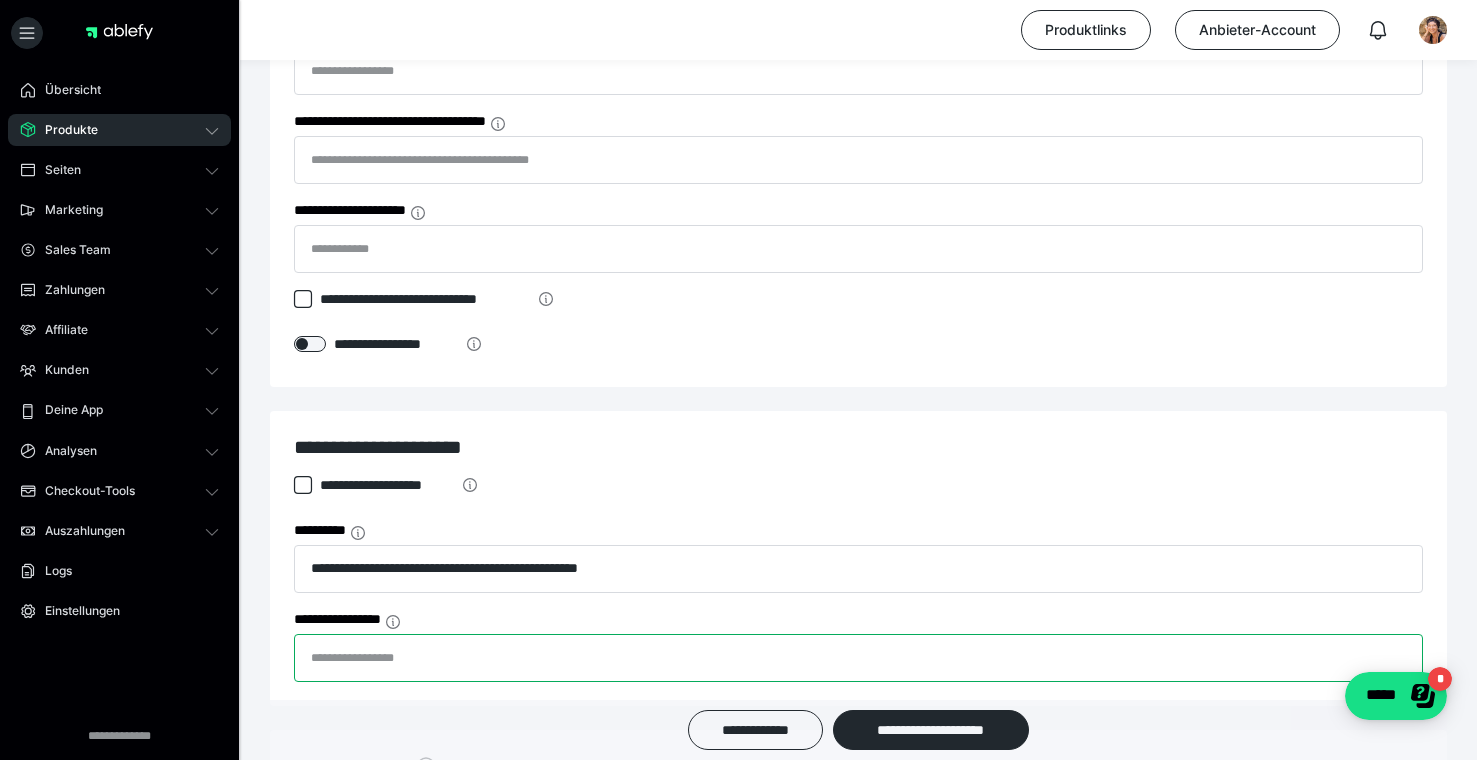 paste on "**********" 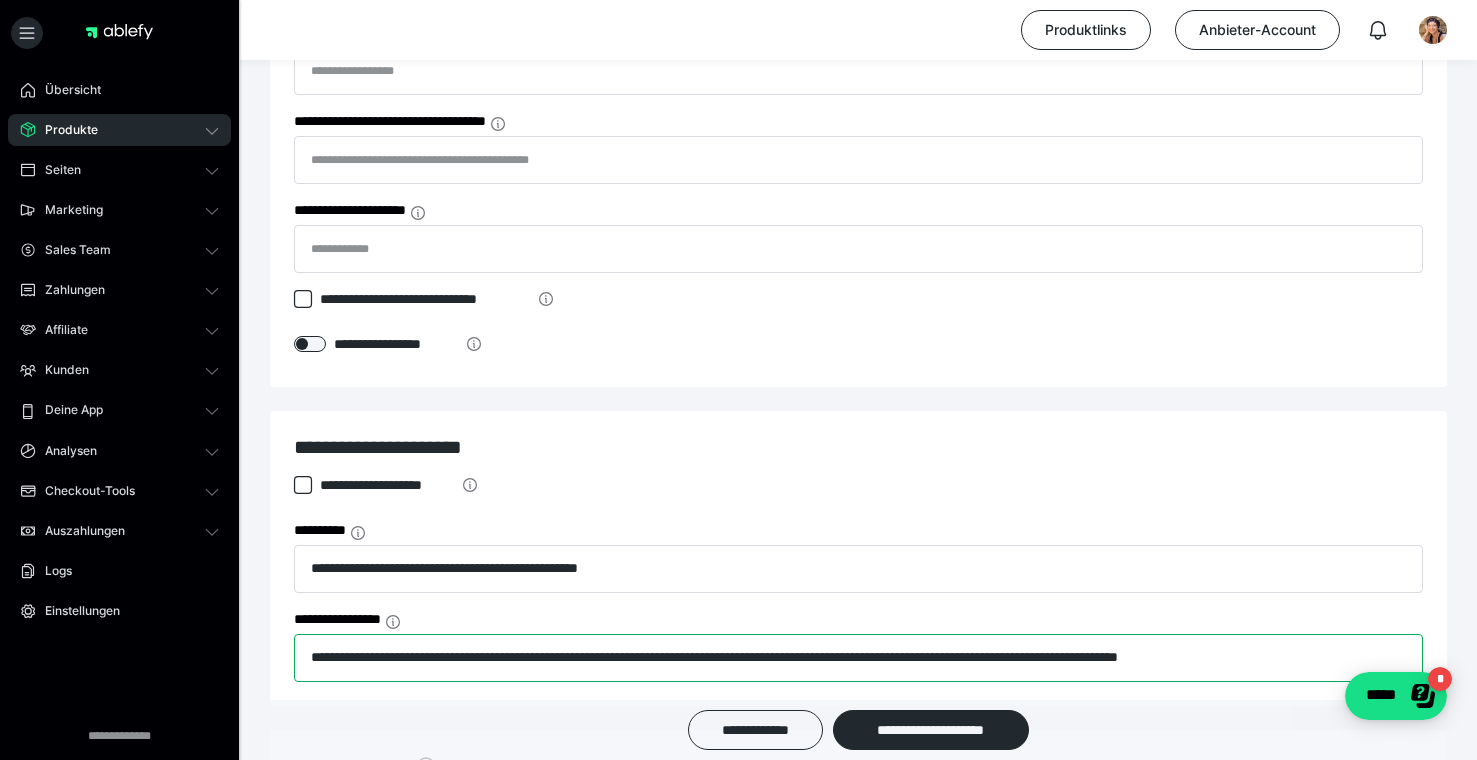 scroll, scrollTop: 0, scrollLeft: 5, axis: horizontal 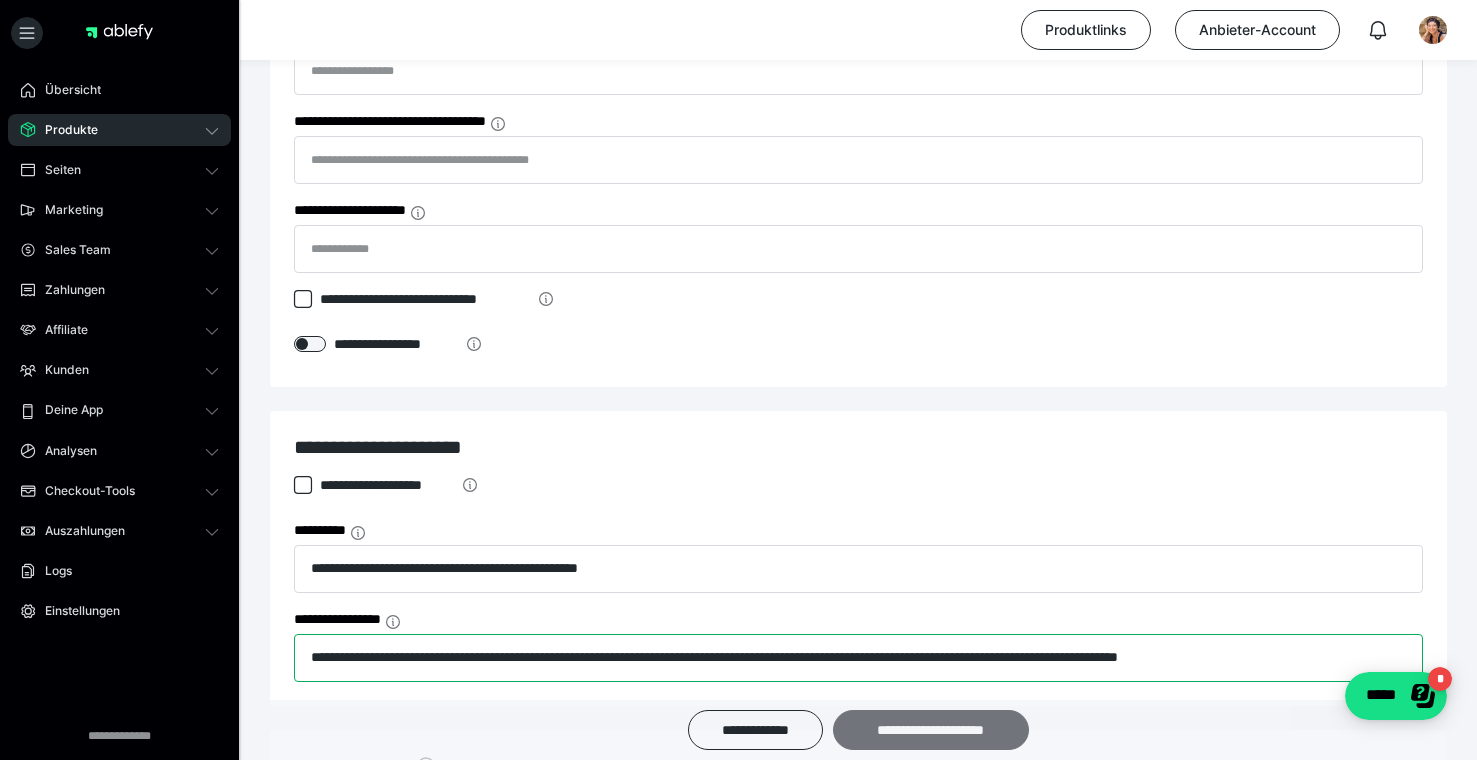 type on "**********" 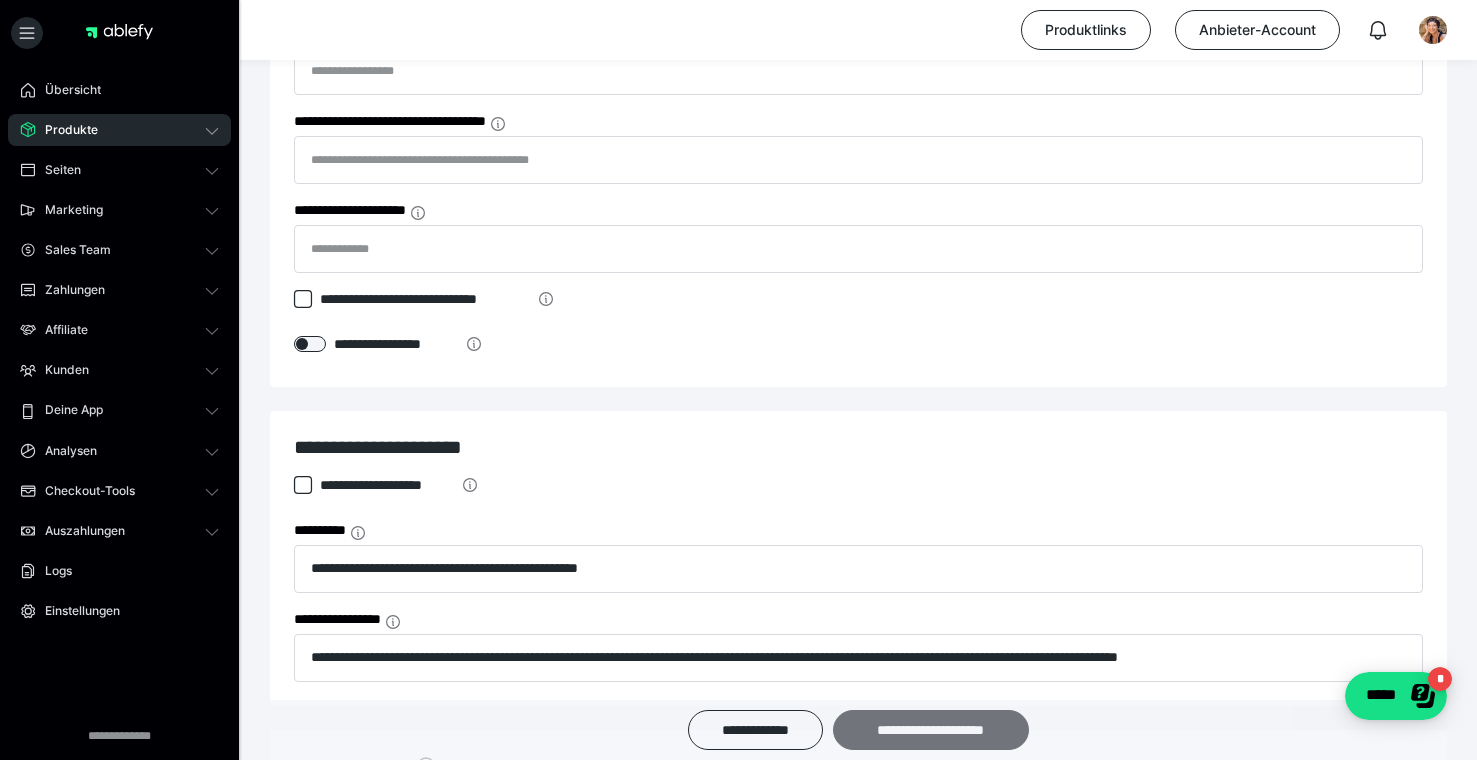 scroll, scrollTop: 0, scrollLeft: 0, axis: both 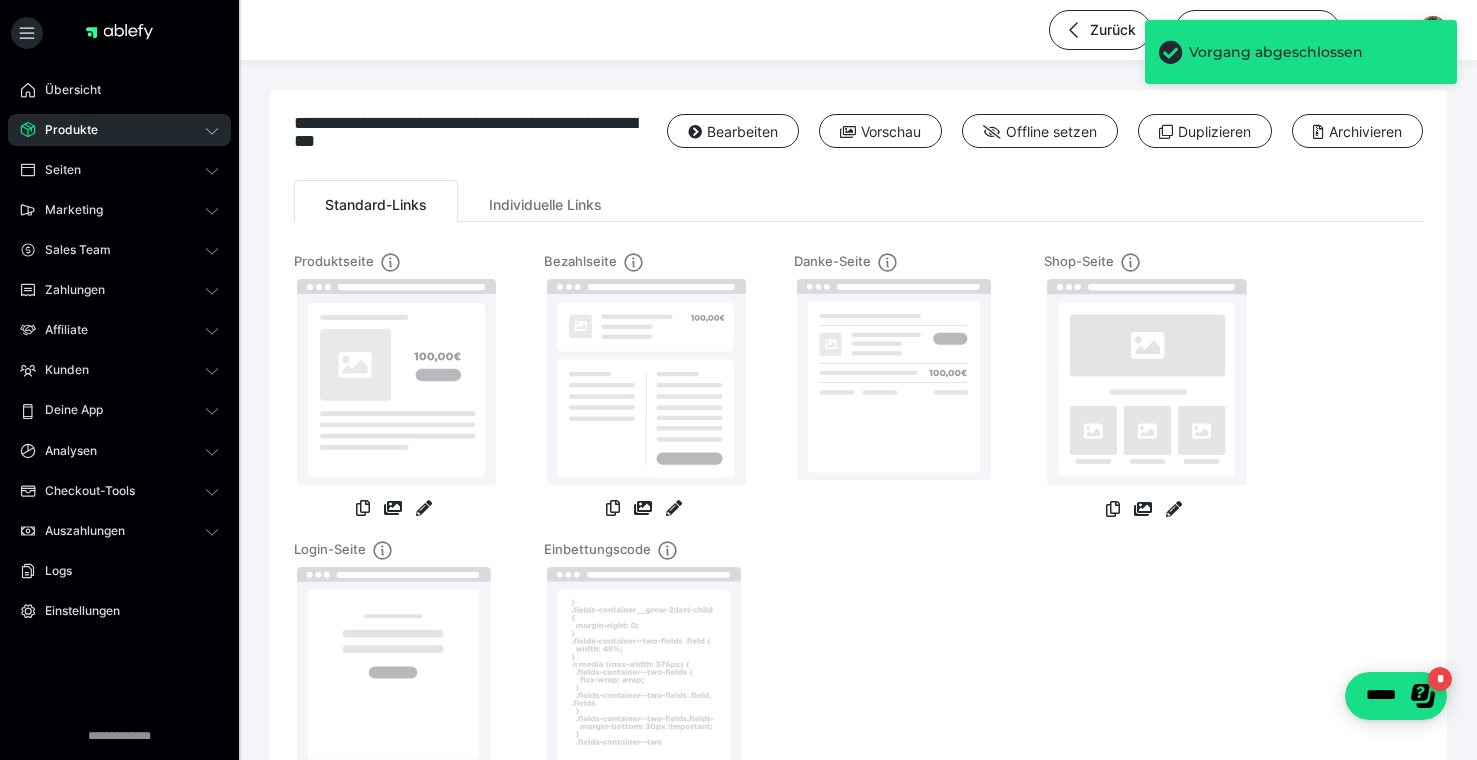 click on "Zurück Anbieter-Account" at bounding box center (738, 30) 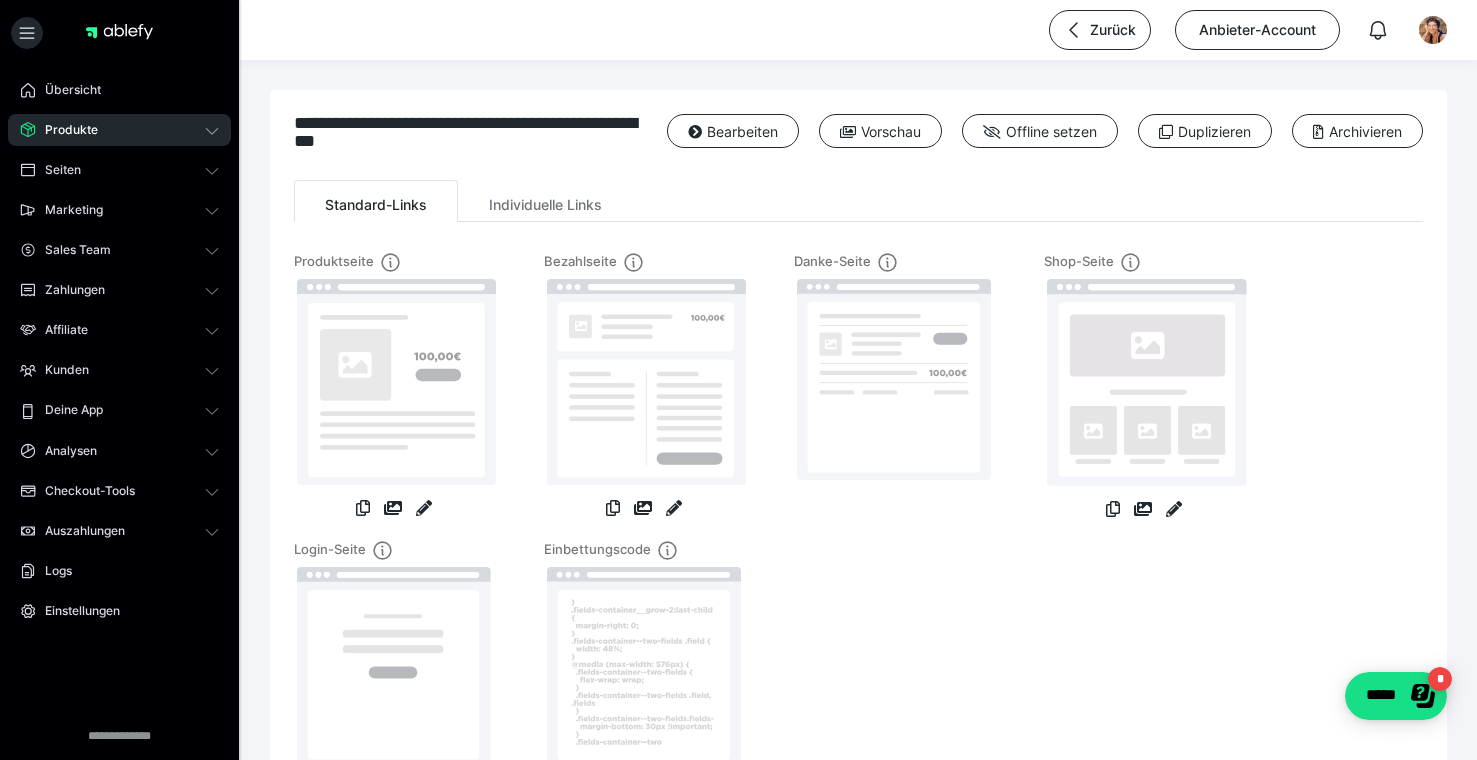 click on "Produkte" at bounding box center [119, 130] 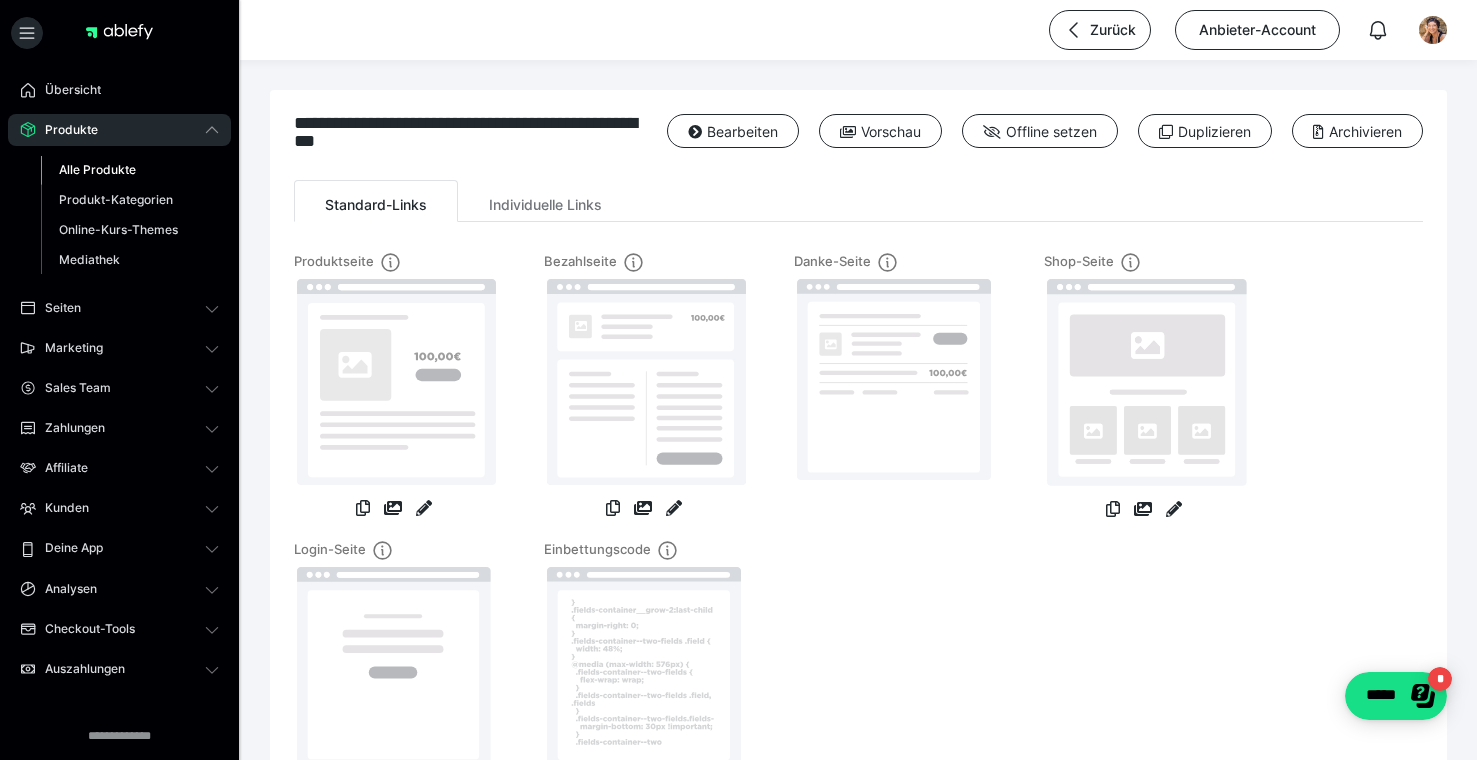 click on "Alle Produkte" at bounding box center (97, 169) 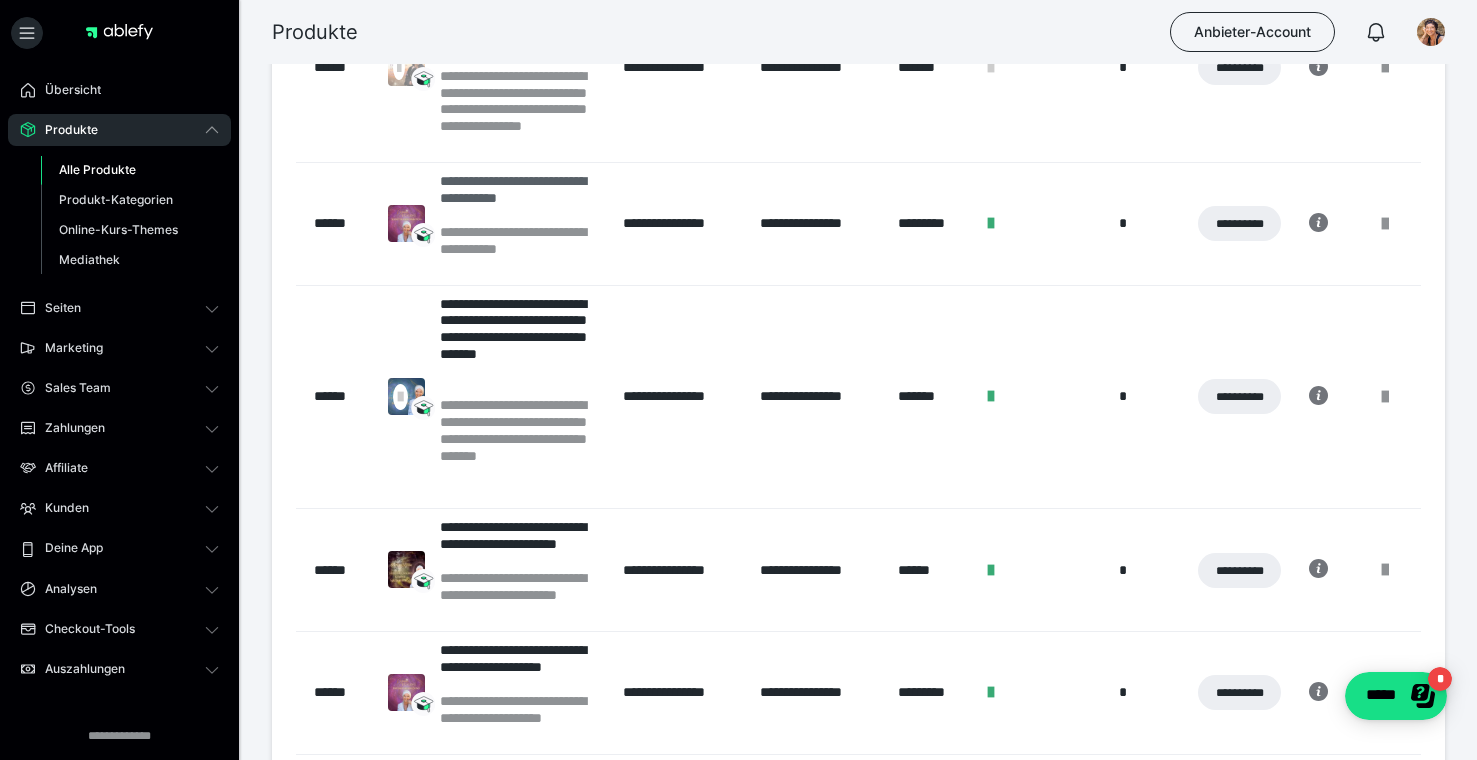 scroll, scrollTop: 401, scrollLeft: 0, axis: vertical 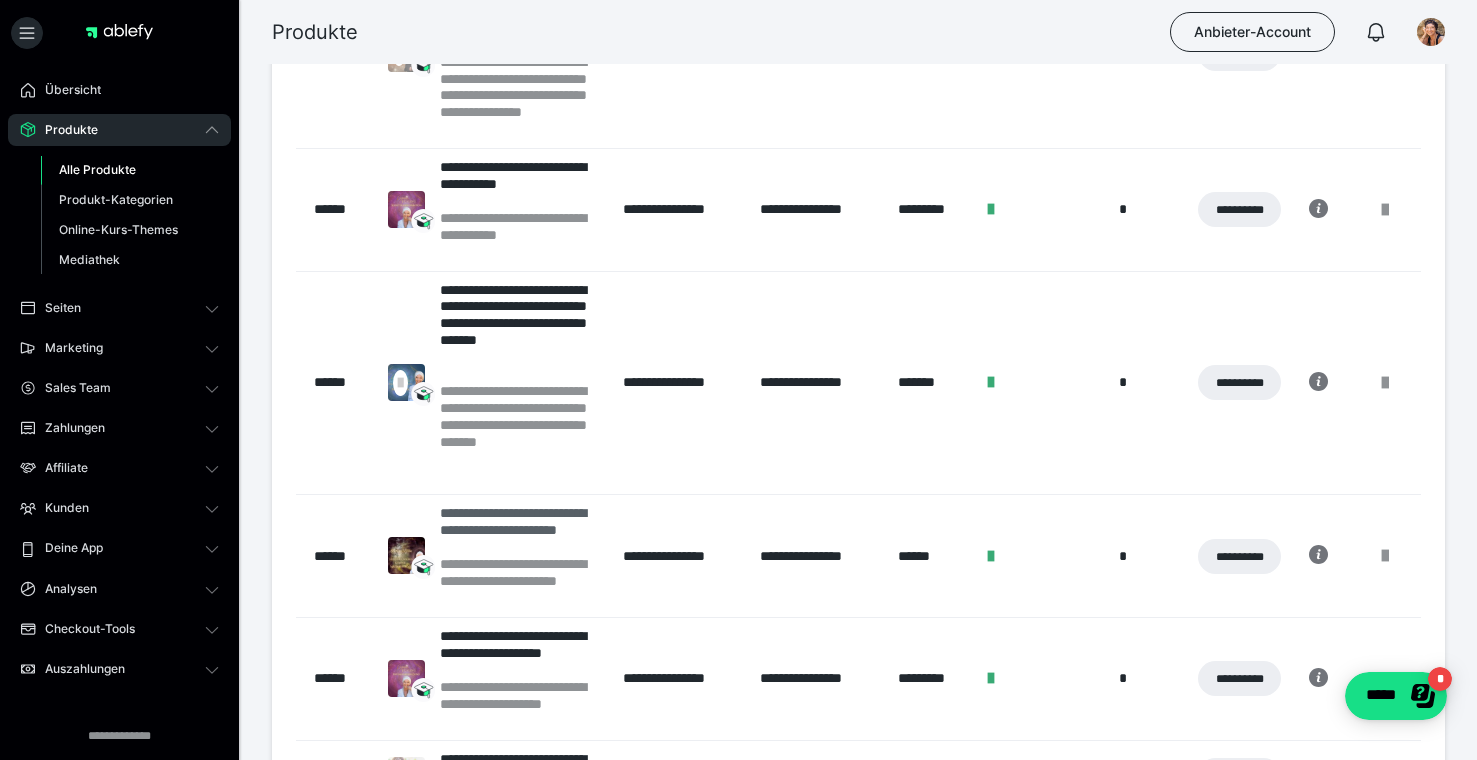 click on "**********" at bounding box center [521, 530] 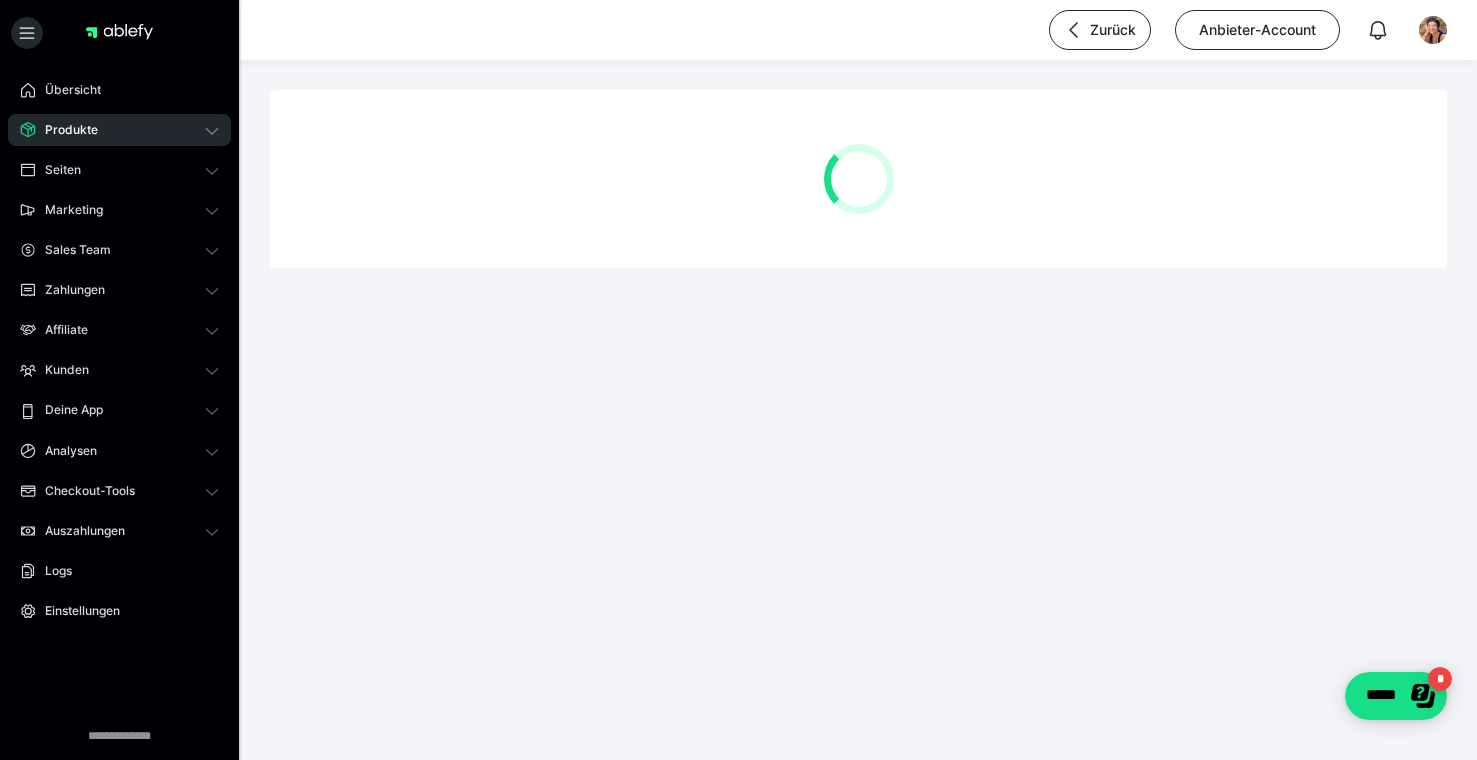scroll, scrollTop: 0, scrollLeft: 0, axis: both 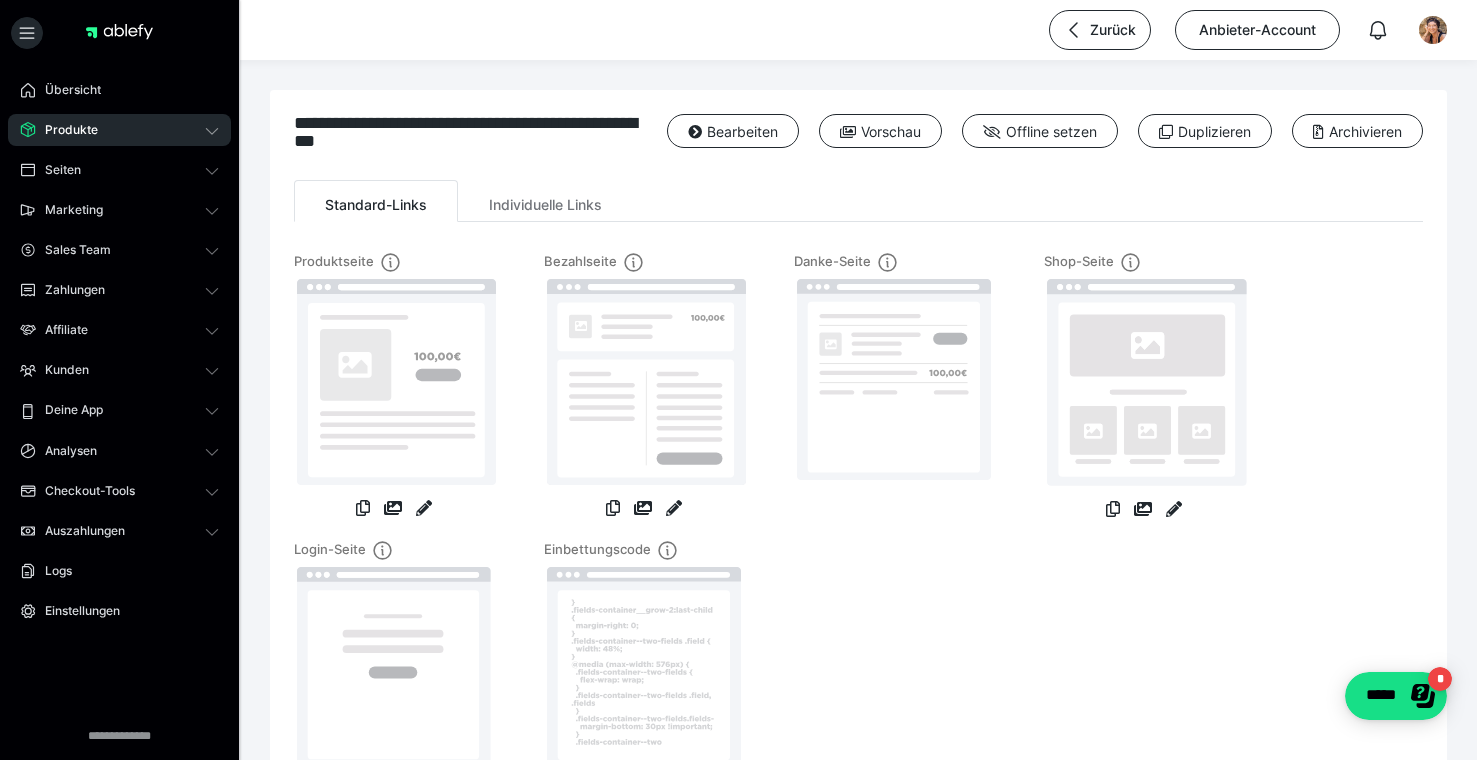 click on "Produkte" at bounding box center (64, 130) 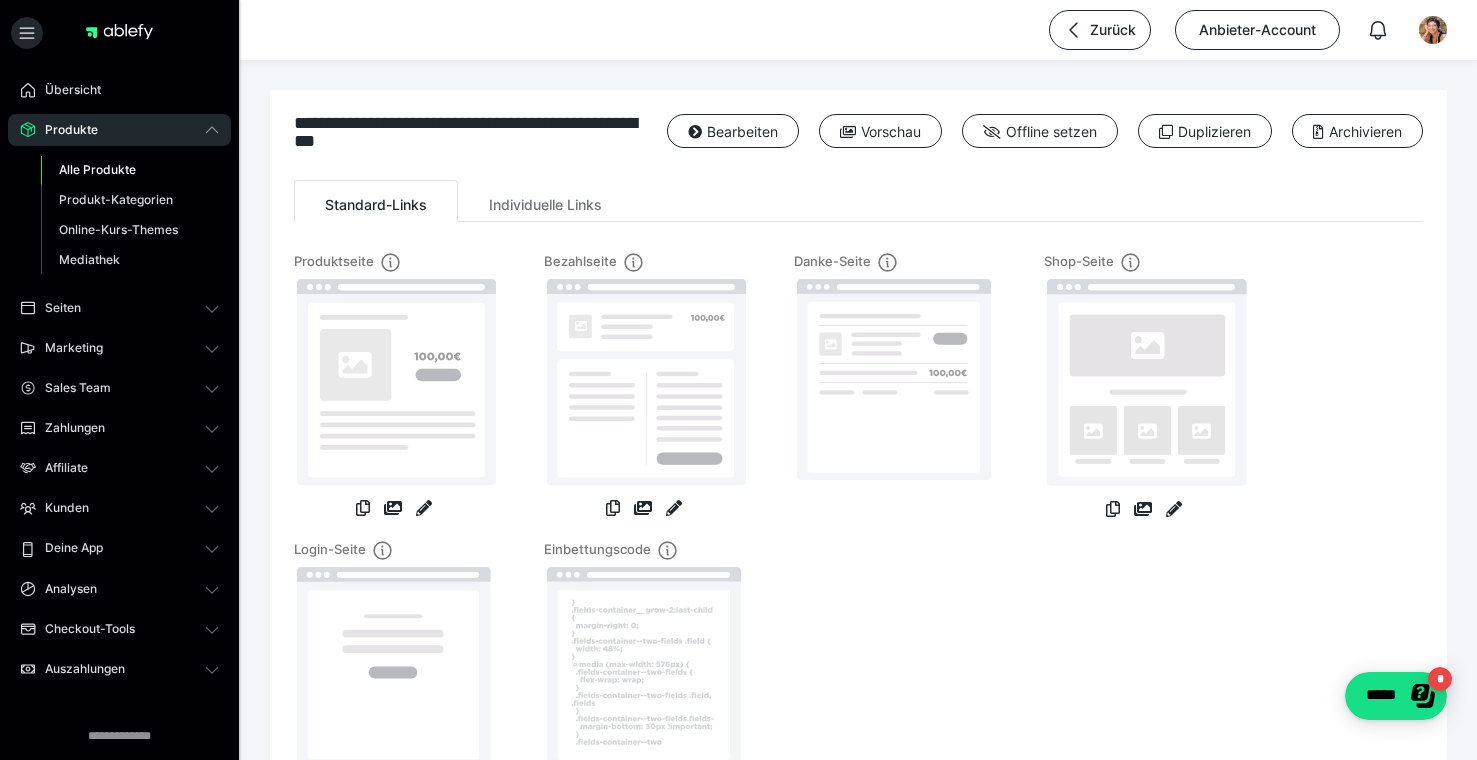 click on "Alle Produkte" at bounding box center [97, 169] 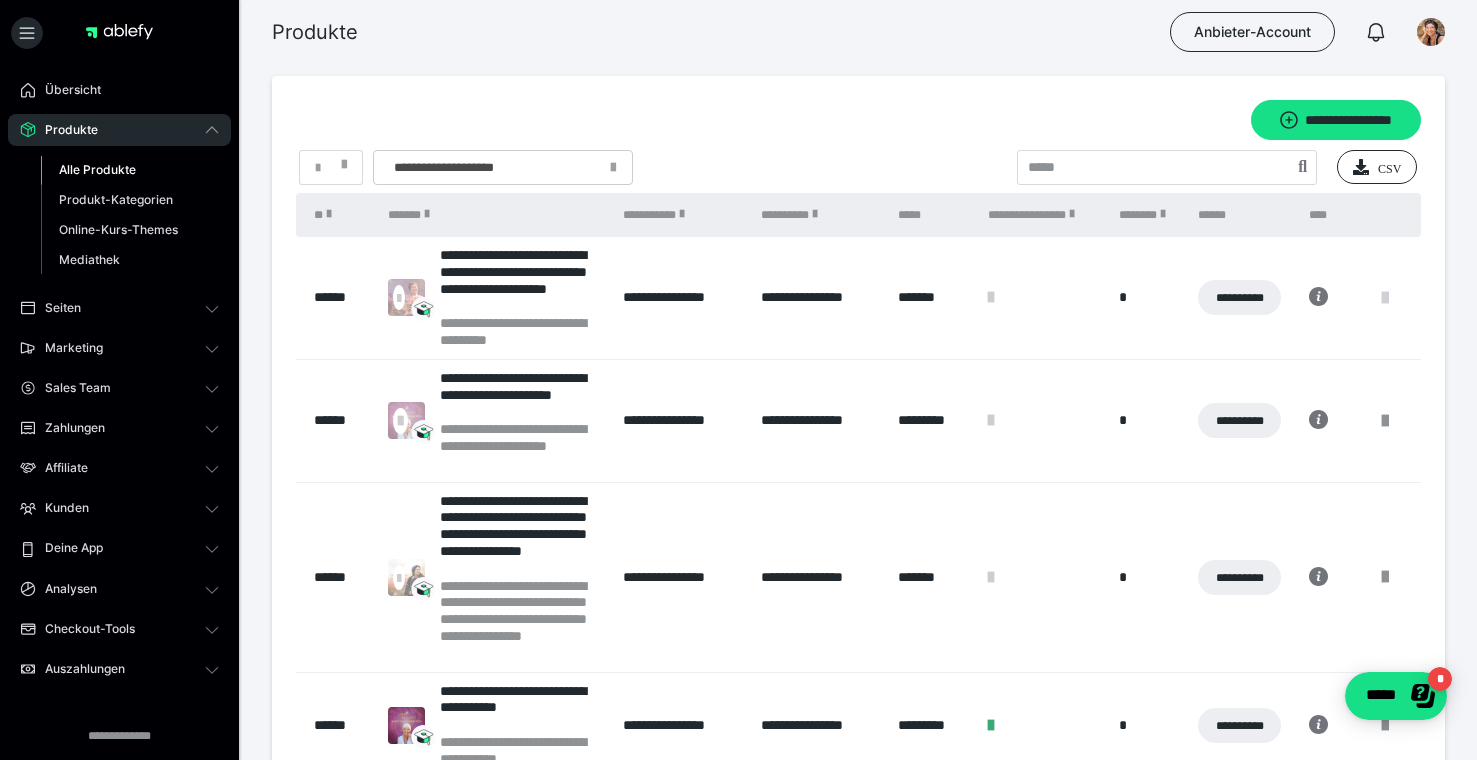 click at bounding box center (1385, 298) 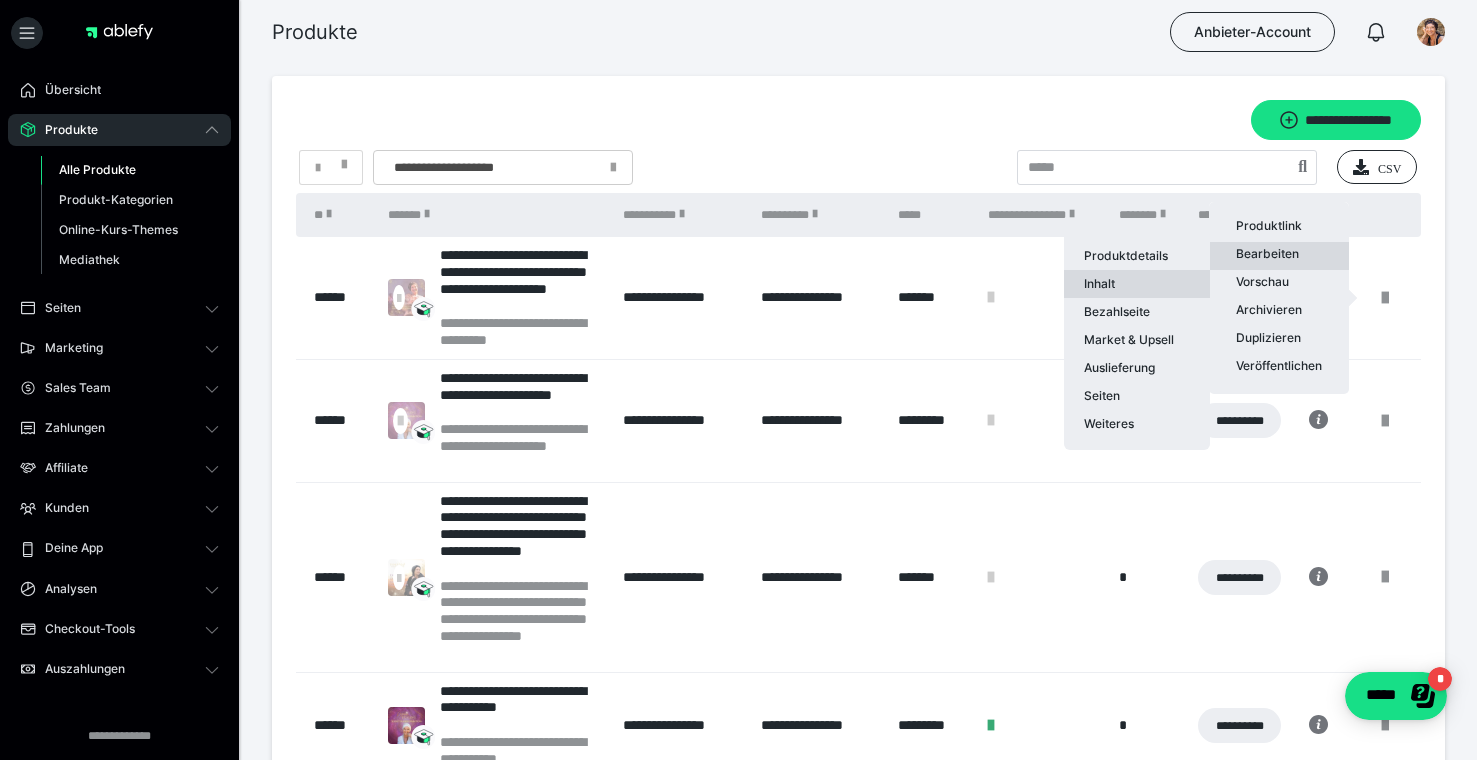 click on "Inhalt" at bounding box center [1137, 284] 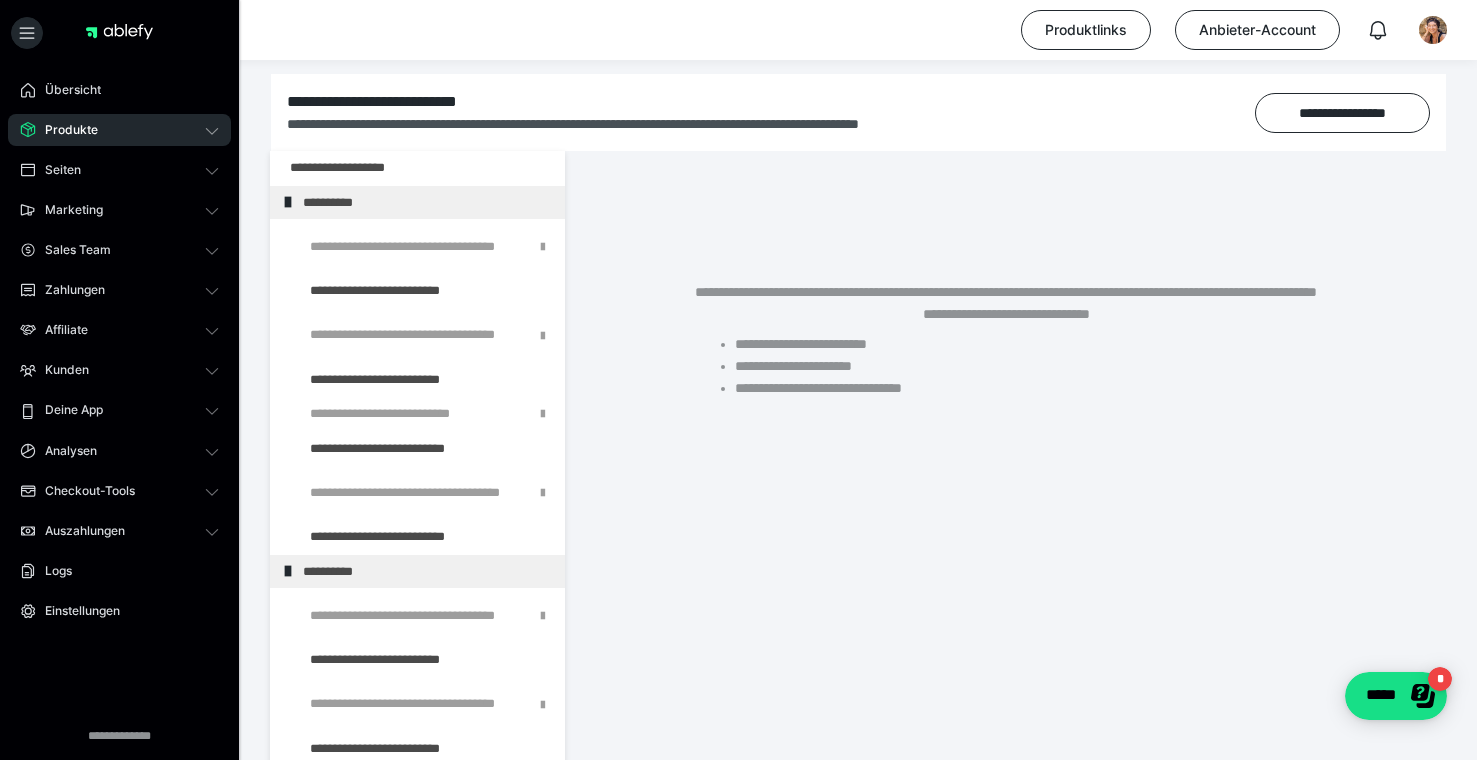 scroll, scrollTop: 0, scrollLeft: 0, axis: both 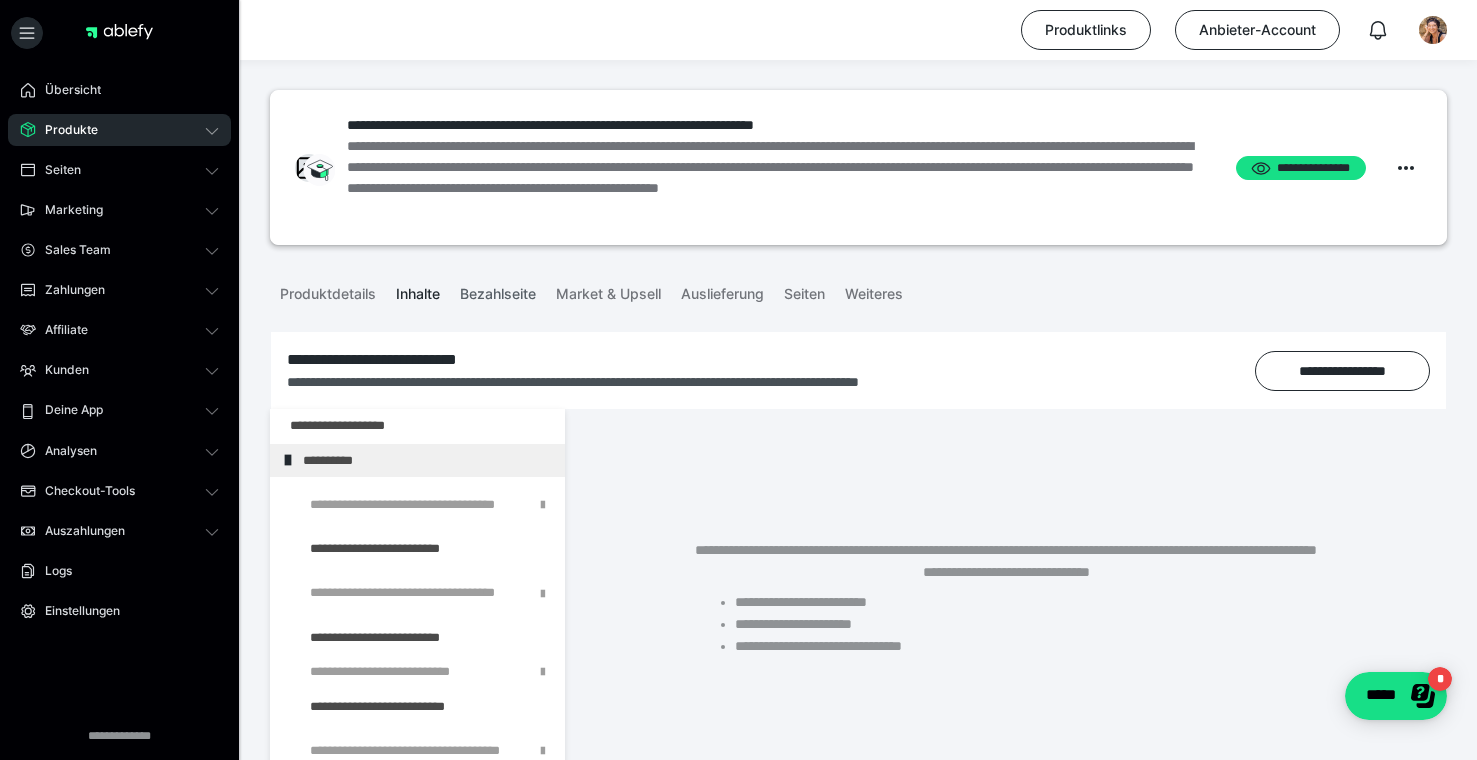 click on "Bezahlseite" at bounding box center [498, 290] 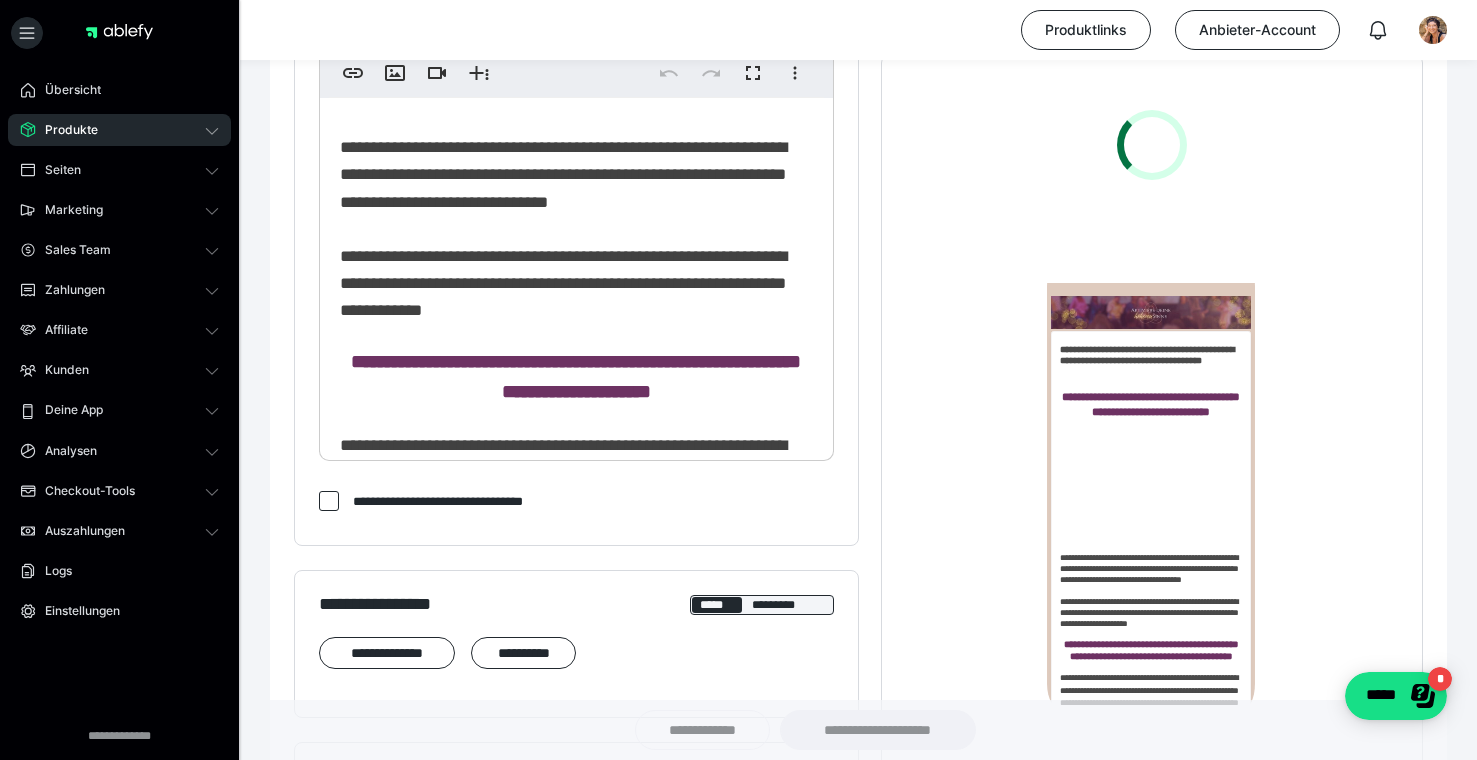 scroll, scrollTop: 0, scrollLeft: 0, axis: both 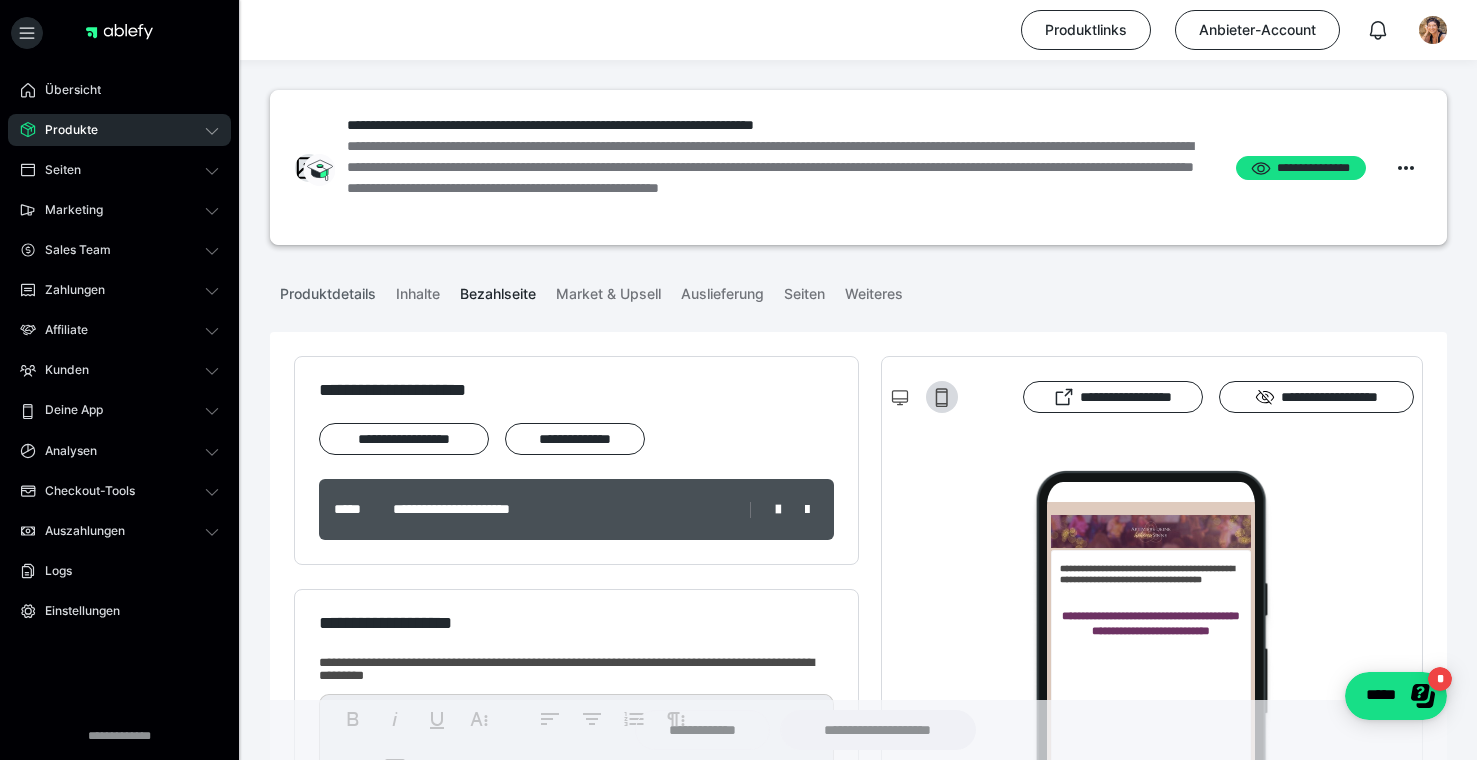 click on "Produktdetails" at bounding box center [328, 290] 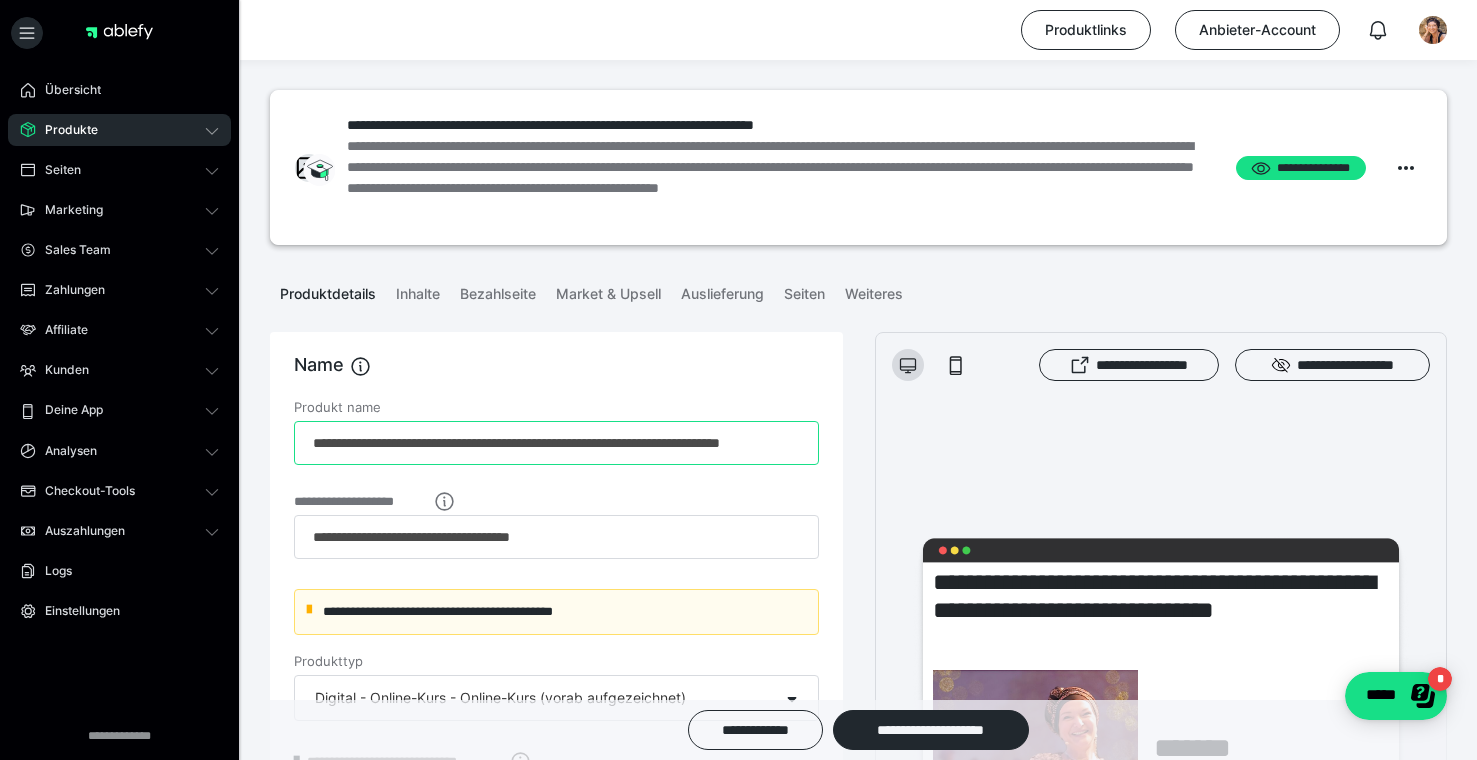 click on "**********" at bounding box center [556, 443] 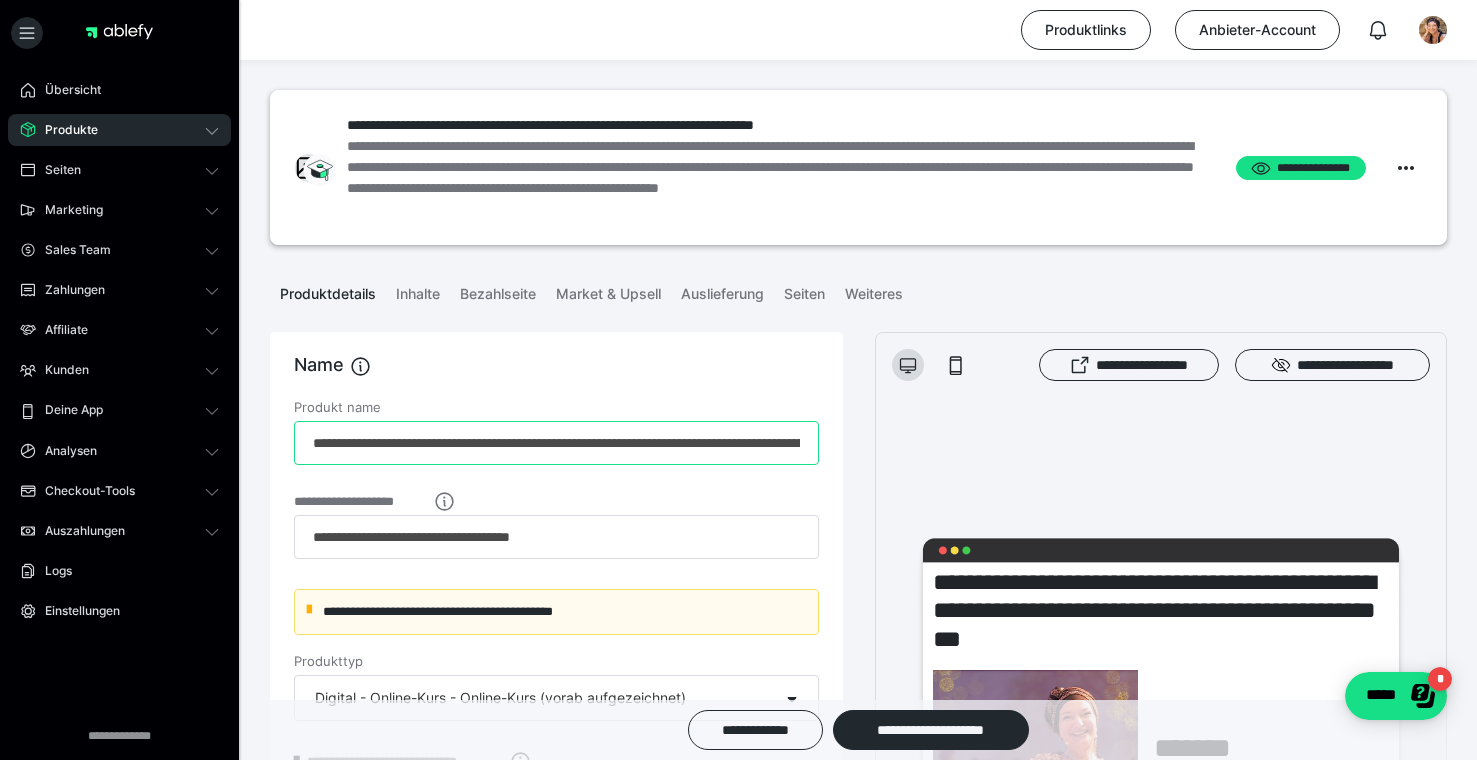 type on "**********" 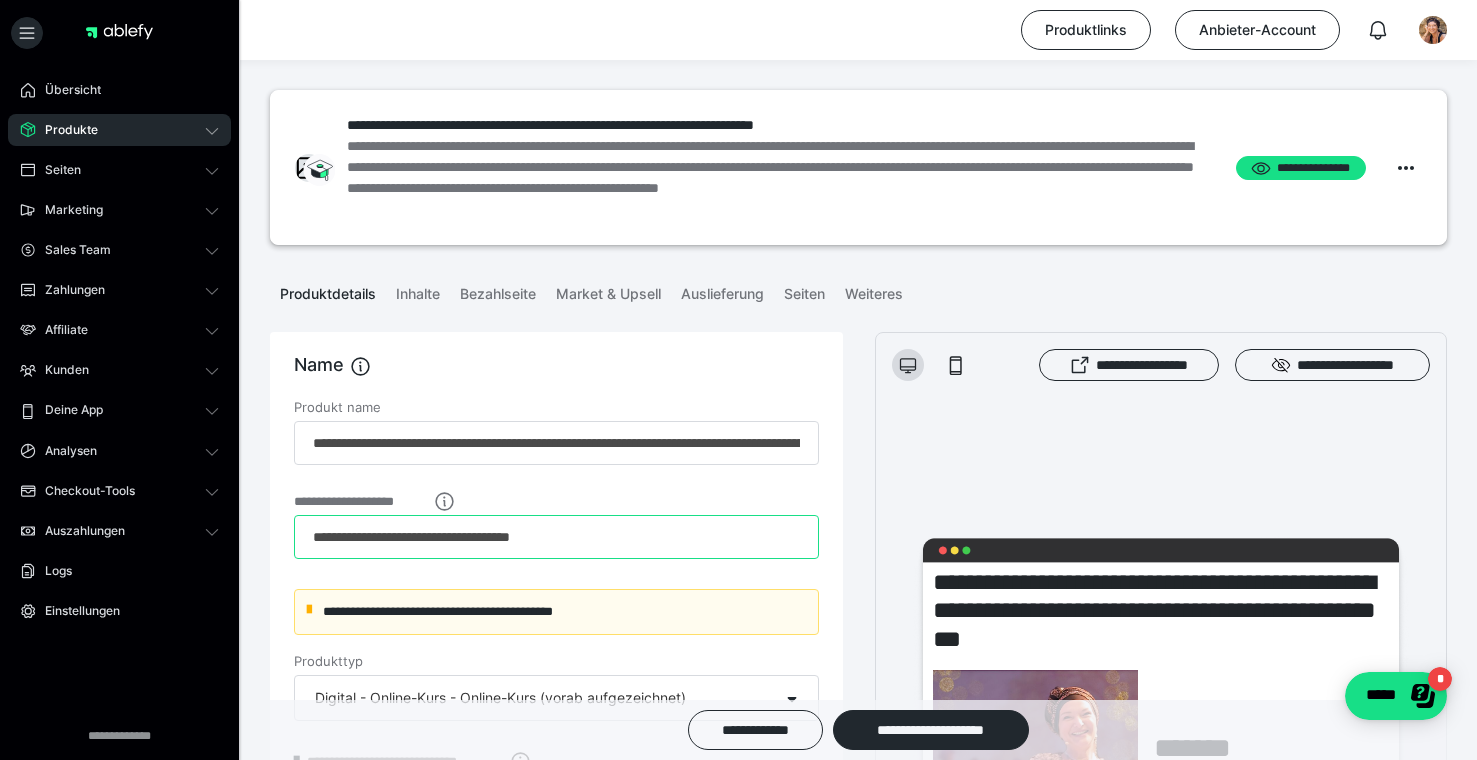 click on "**********" at bounding box center (556, 537) 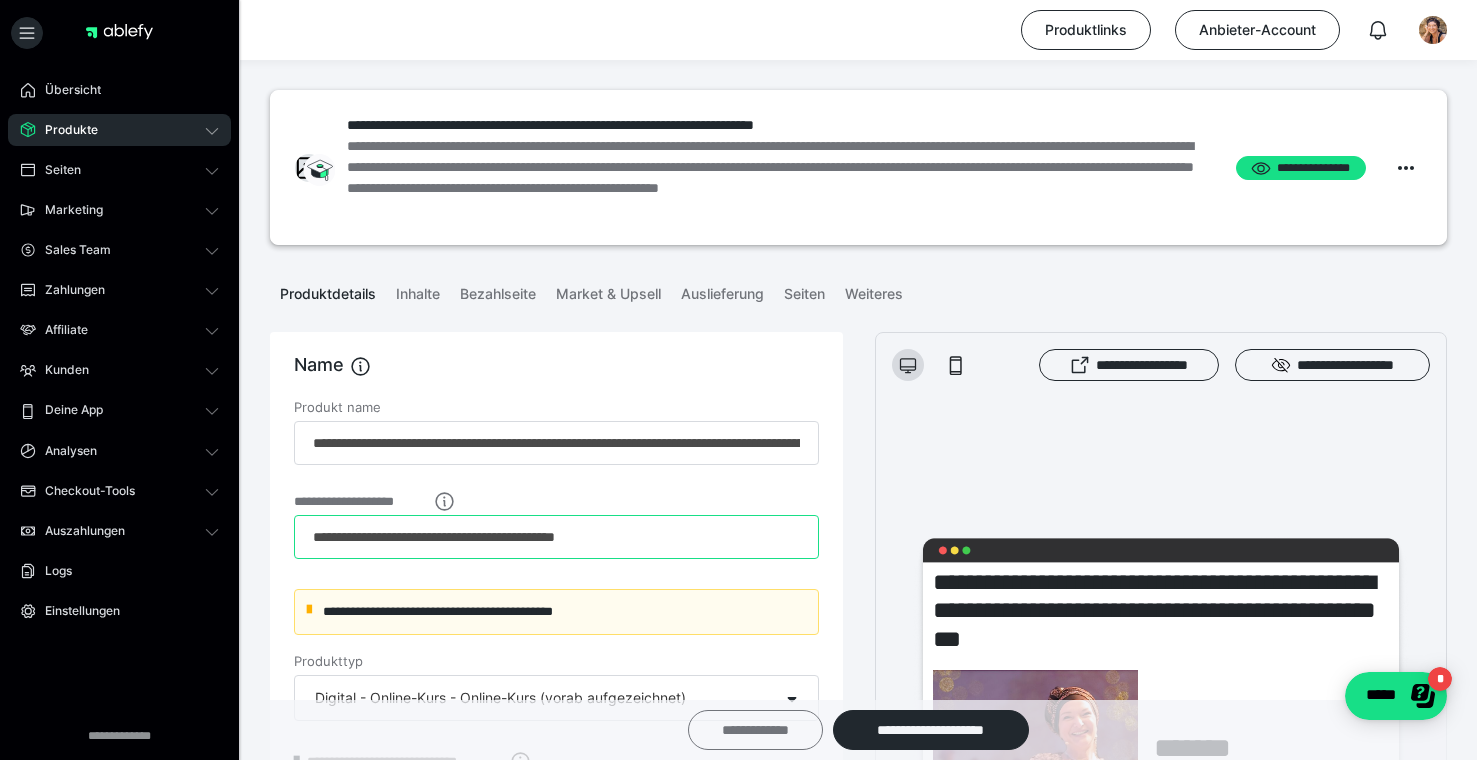 type on "**********" 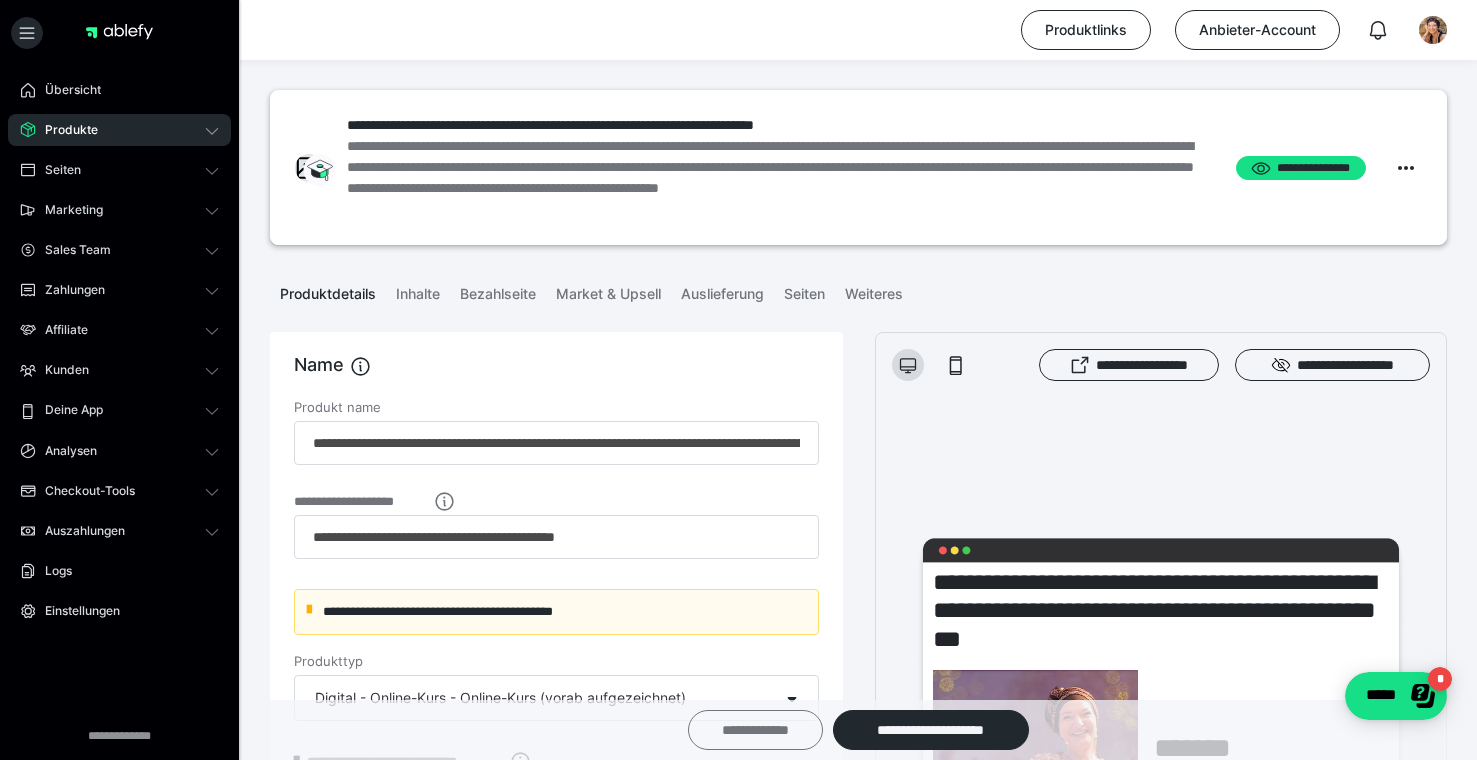 click on "**********" at bounding box center [755, 730] 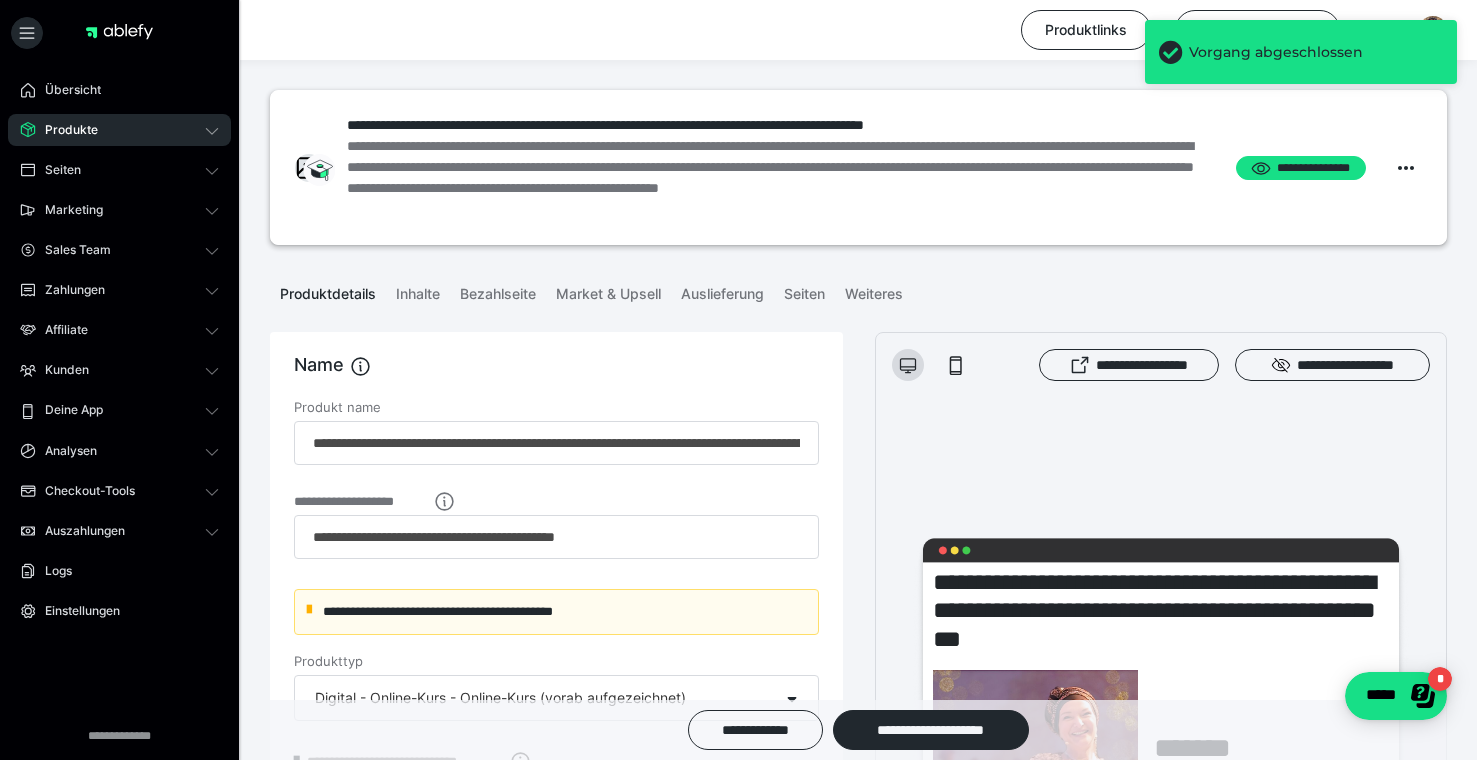 click on "Produkte" at bounding box center [119, 130] 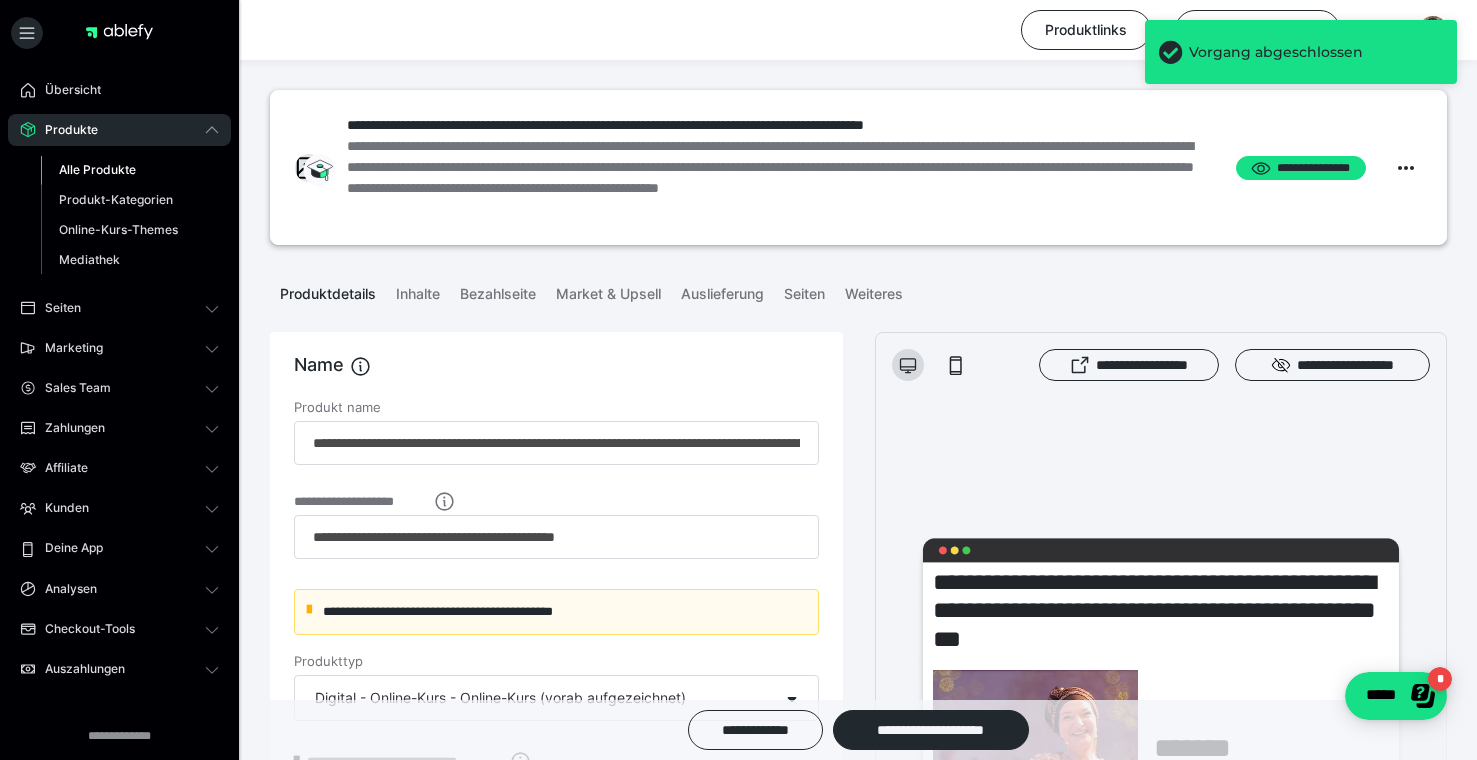 click on "Alle Produkte" at bounding box center (97, 169) 